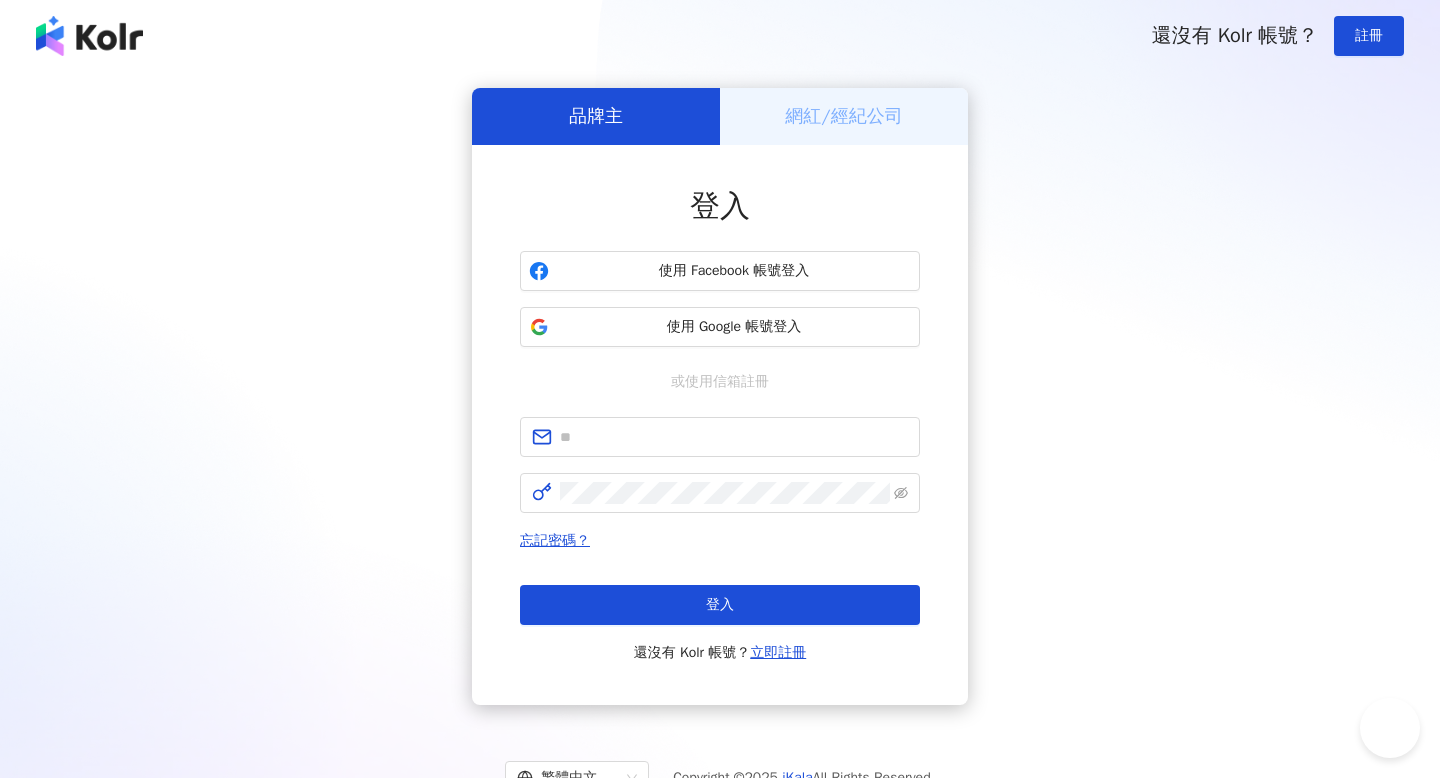 scroll, scrollTop: 0, scrollLeft: 0, axis: both 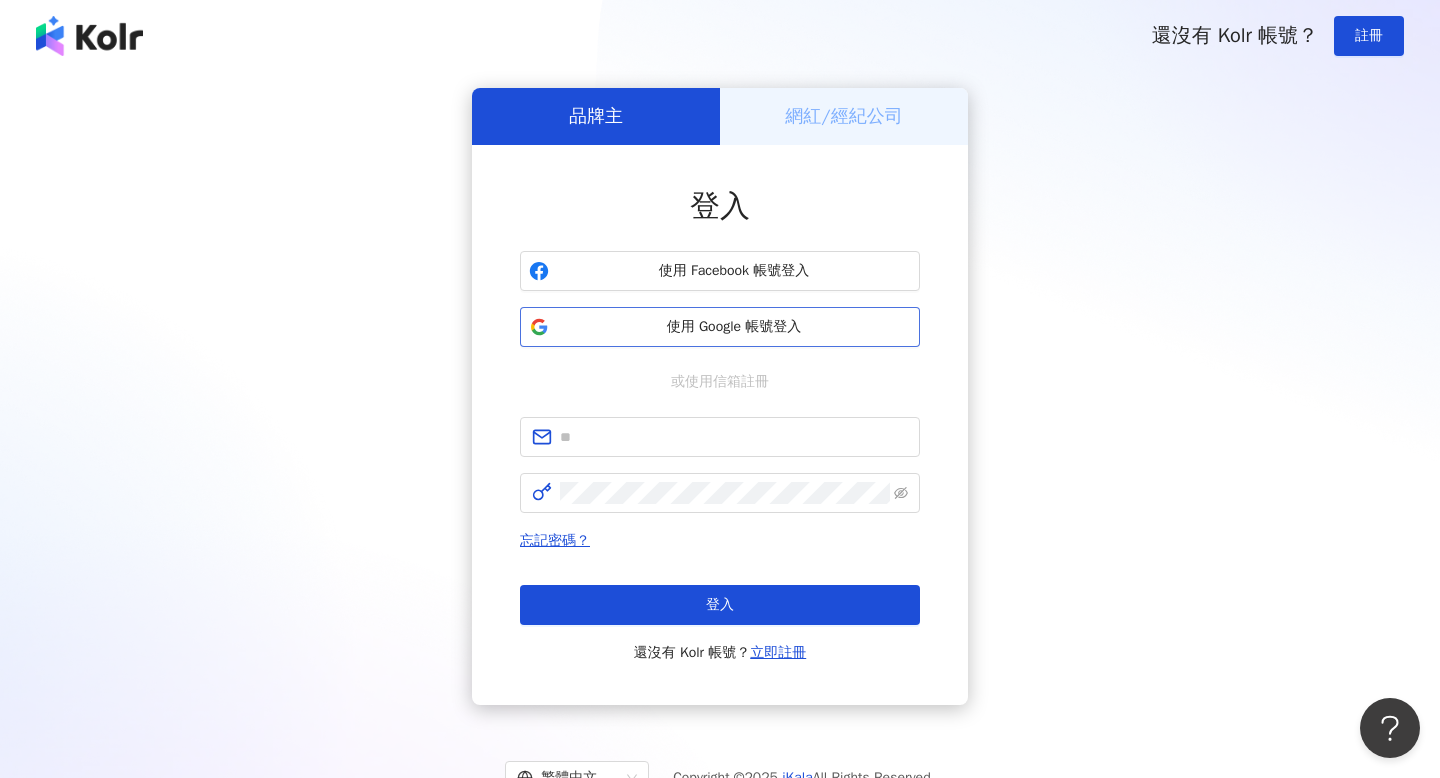 click on "使用 Google 帳號登入" at bounding box center [734, 327] 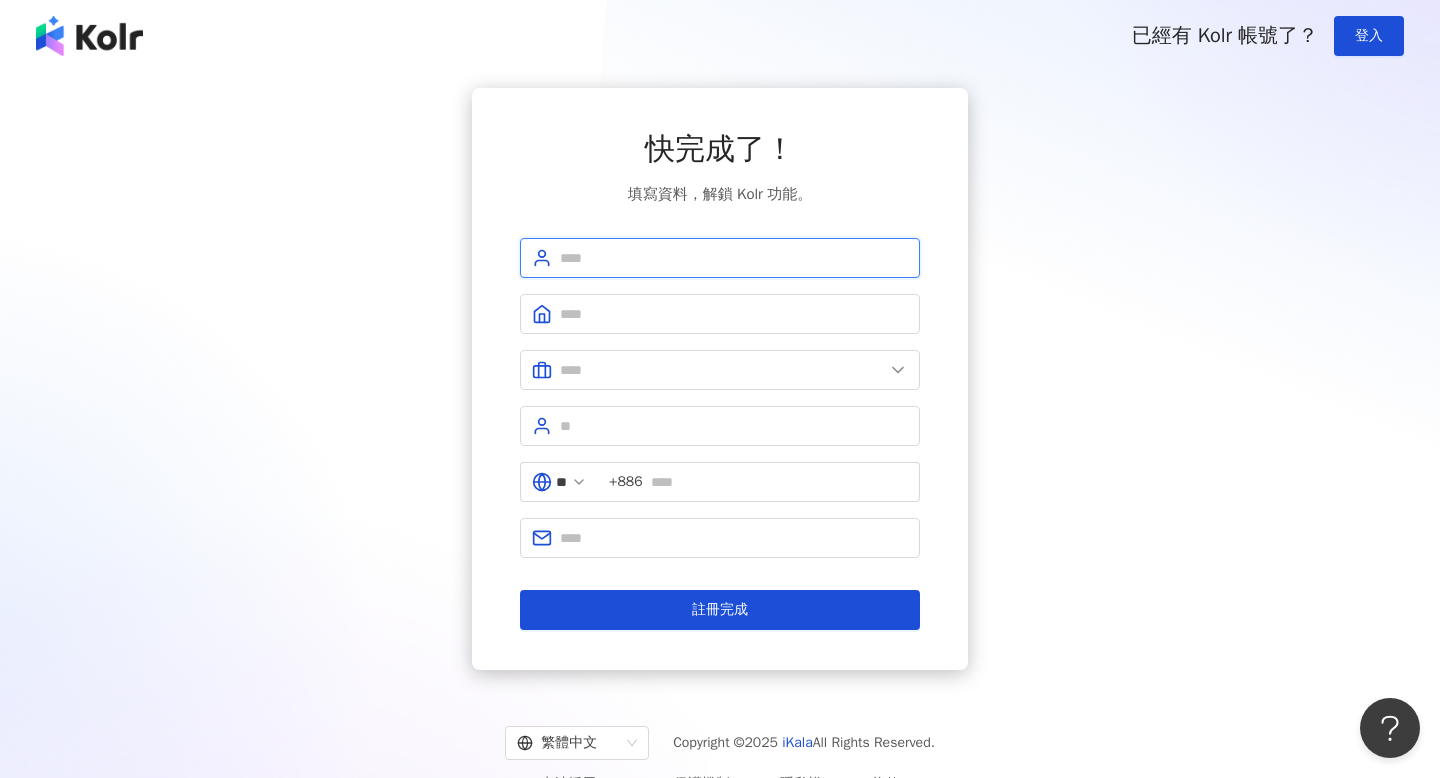 click at bounding box center [734, 258] 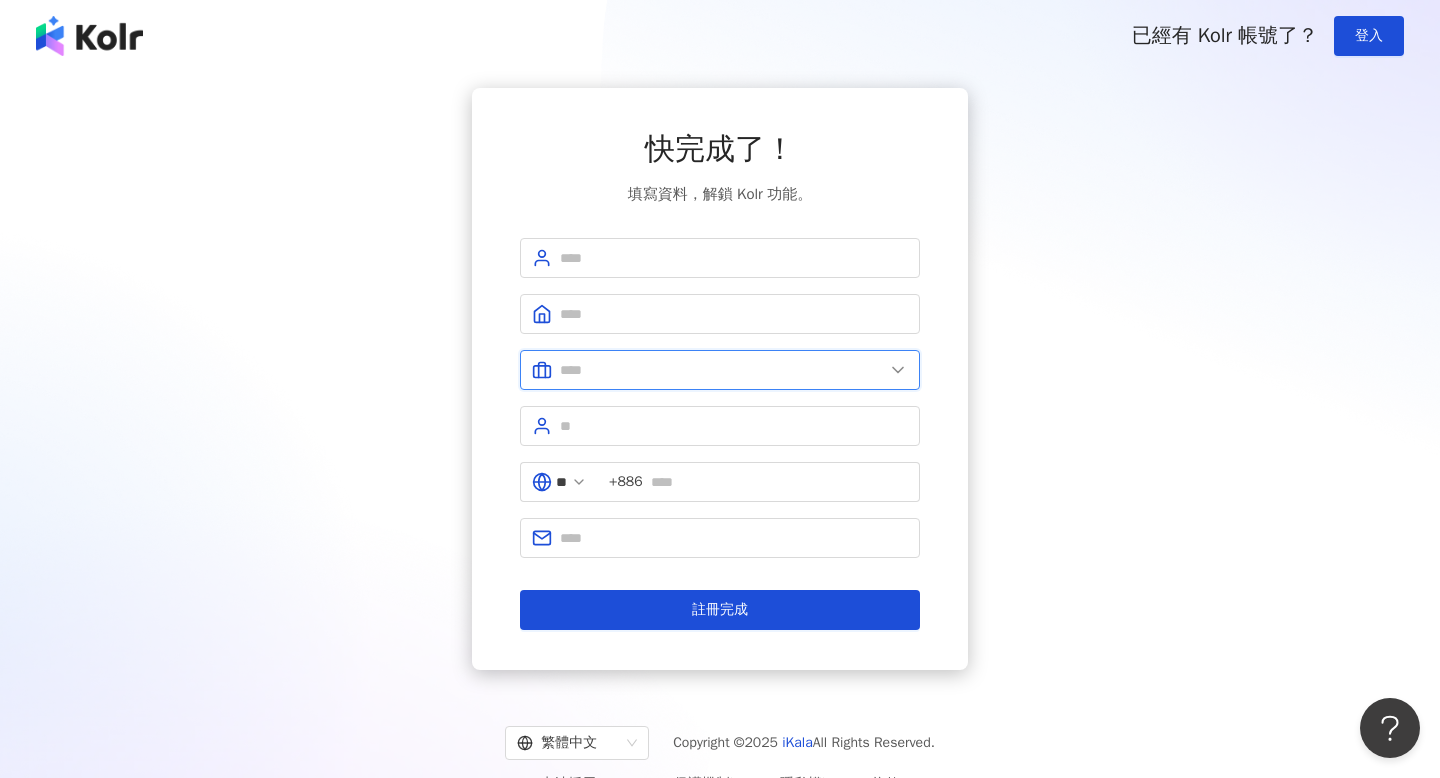 click at bounding box center [722, 370] 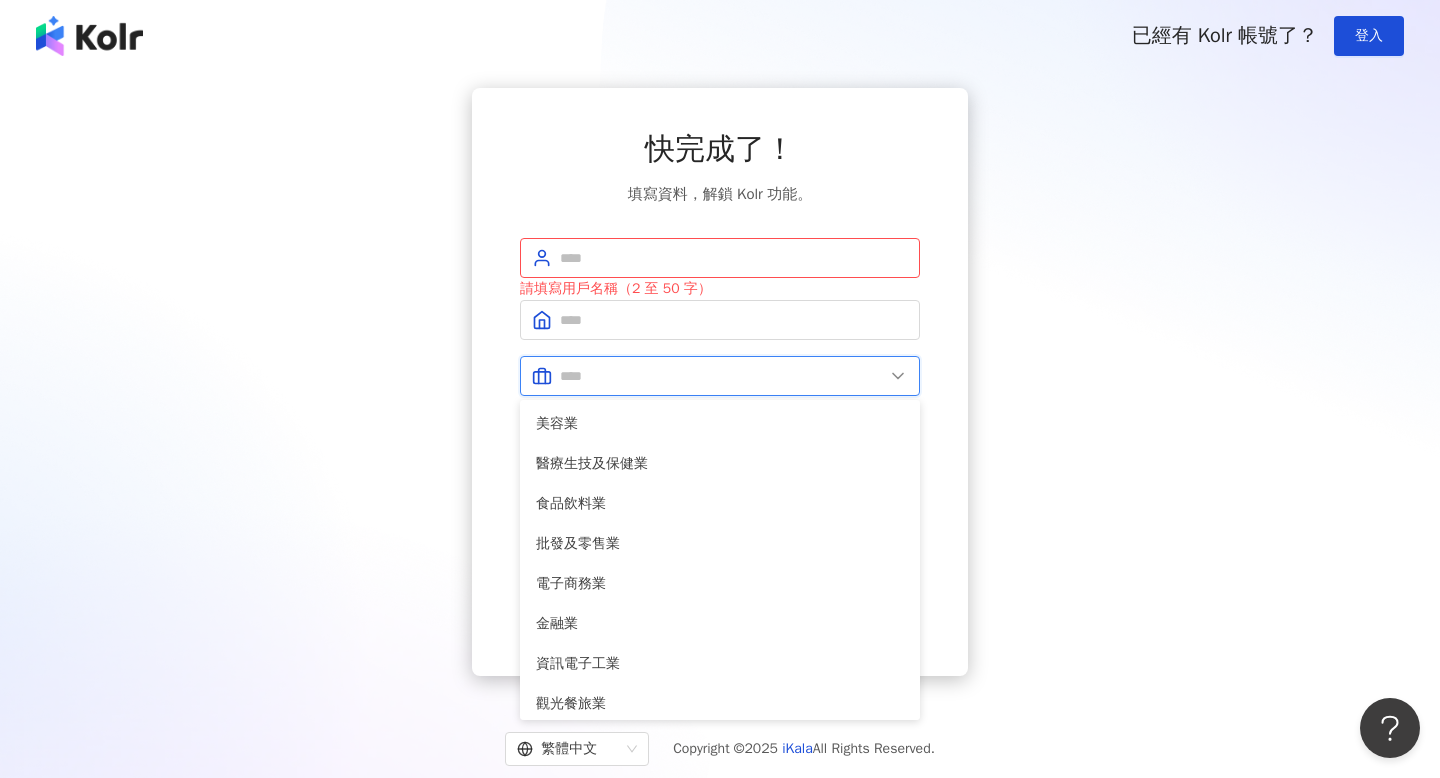 click at bounding box center [722, 376] 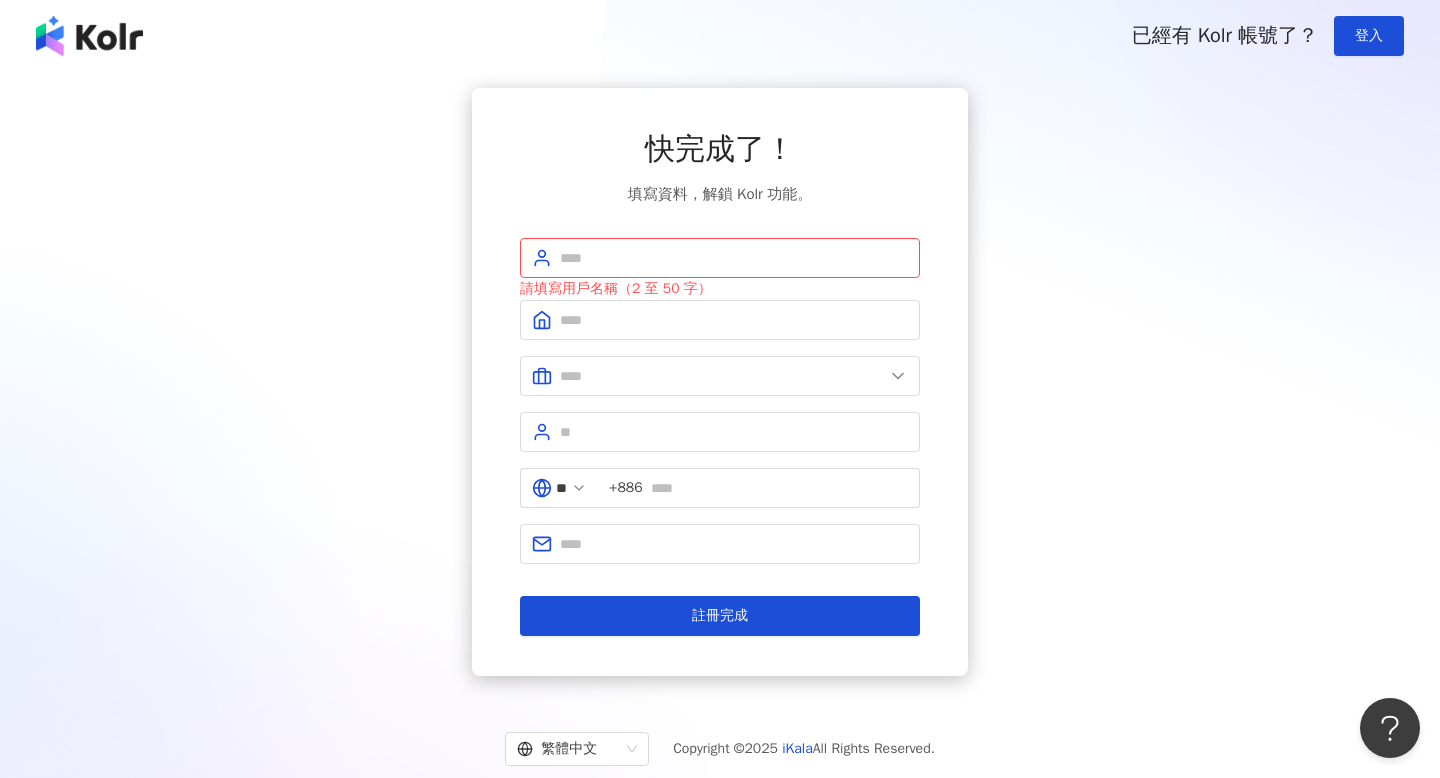 click on "快完成了！ 填寫資料，解鎖 Kolr 功能。 請填寫用戶名稱（2 至 50 字） 美容業 醫療生技及保健業 食品飲料業 批發及零售業 電子商務業 金融業 資訊電子工業 觀光餐旅業 遊戲業 通訊業 娛樂媒體業 教育業 政府及社服業 廣告行銷業 營造及不動產業 其他 資訊軟體業 其他製造業 ** +886 註冊完成" at bounding box center [720, 382] 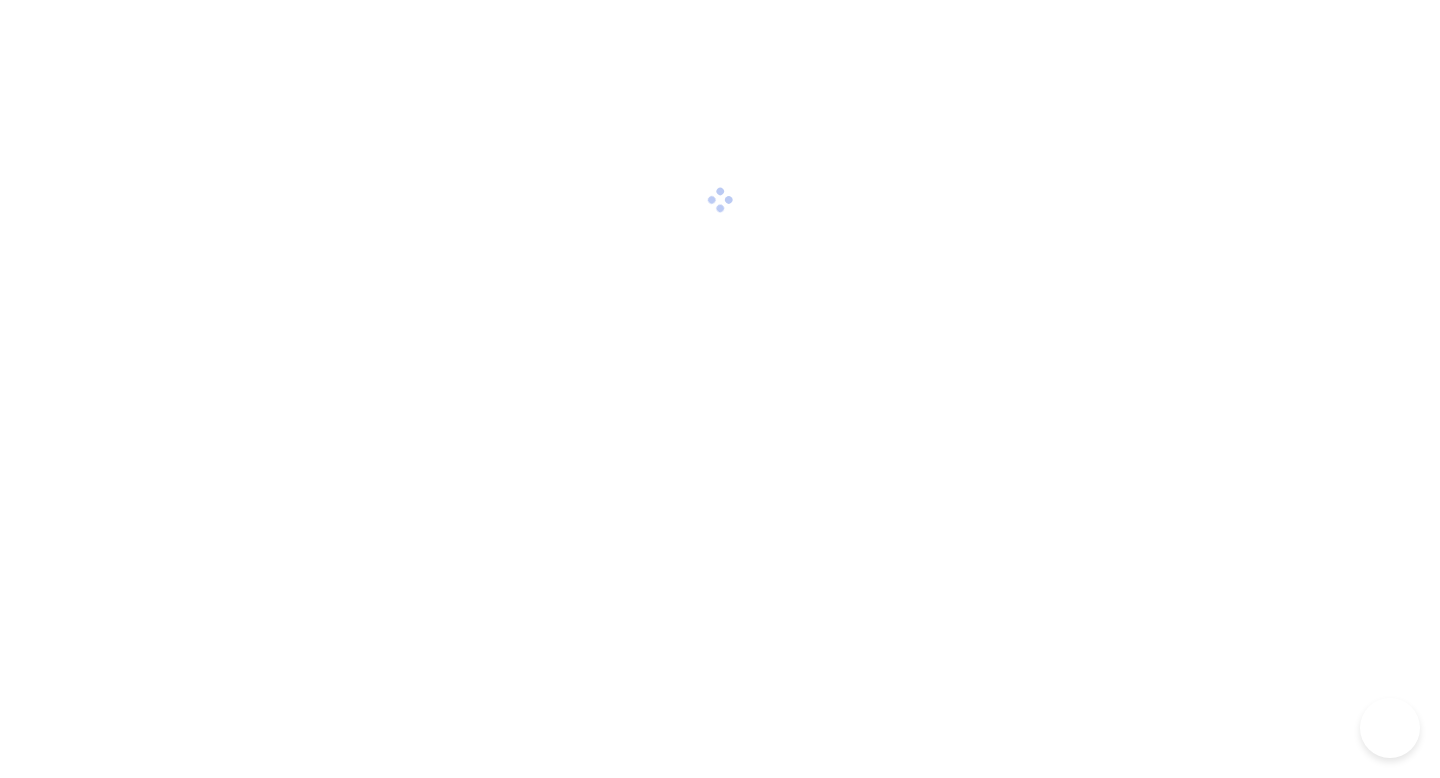 scroll, scrollTop: 0, scrollLeft: 0, axis: both 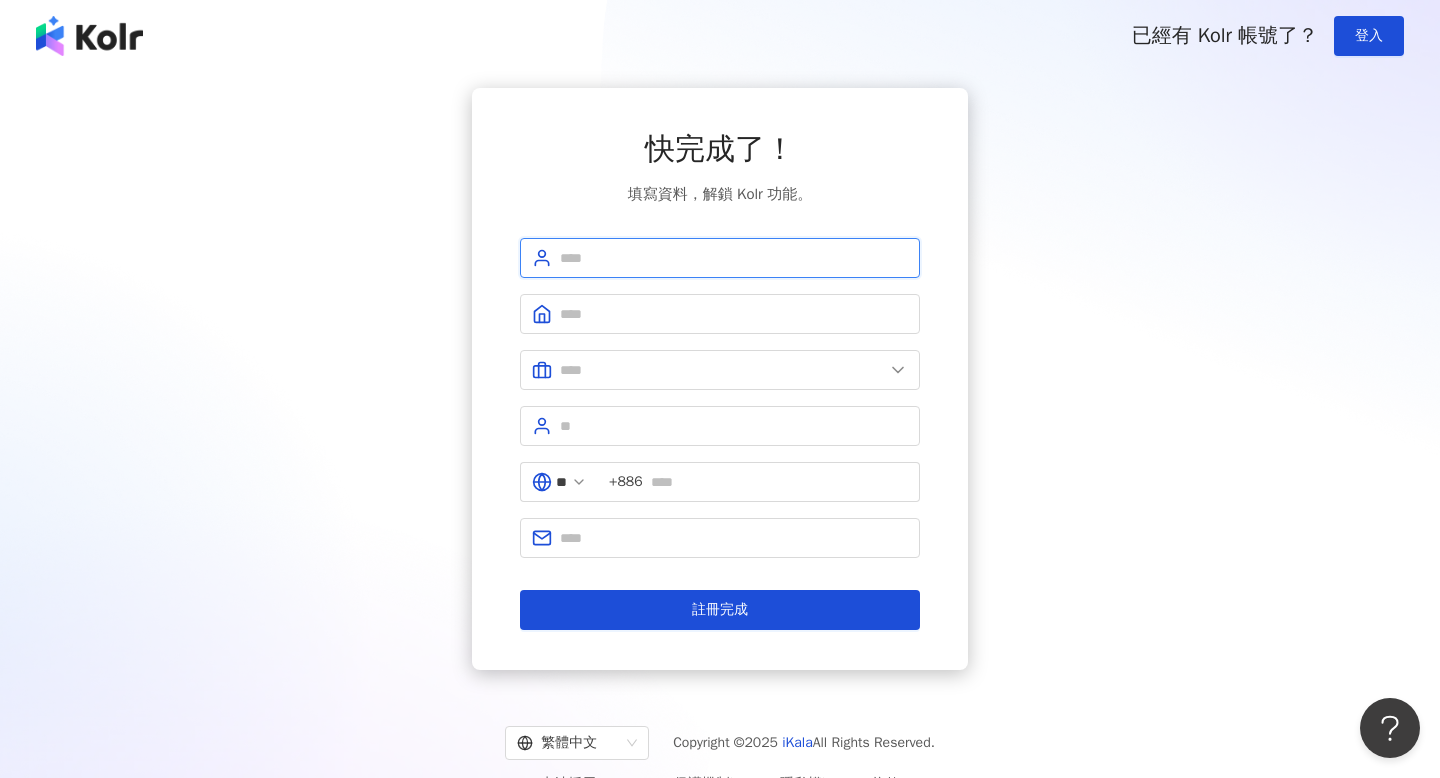 click at bounding box center (734, 258) 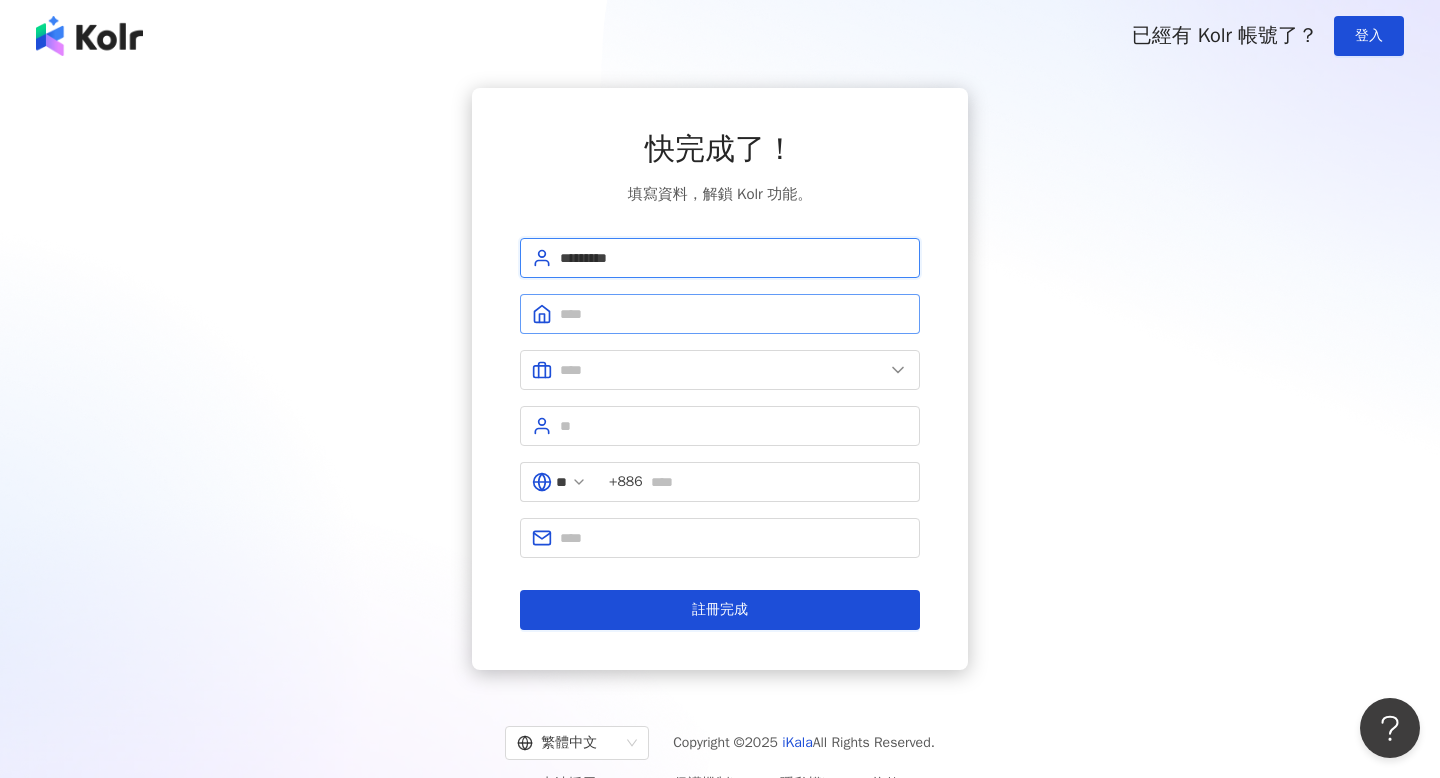 type on "*********" 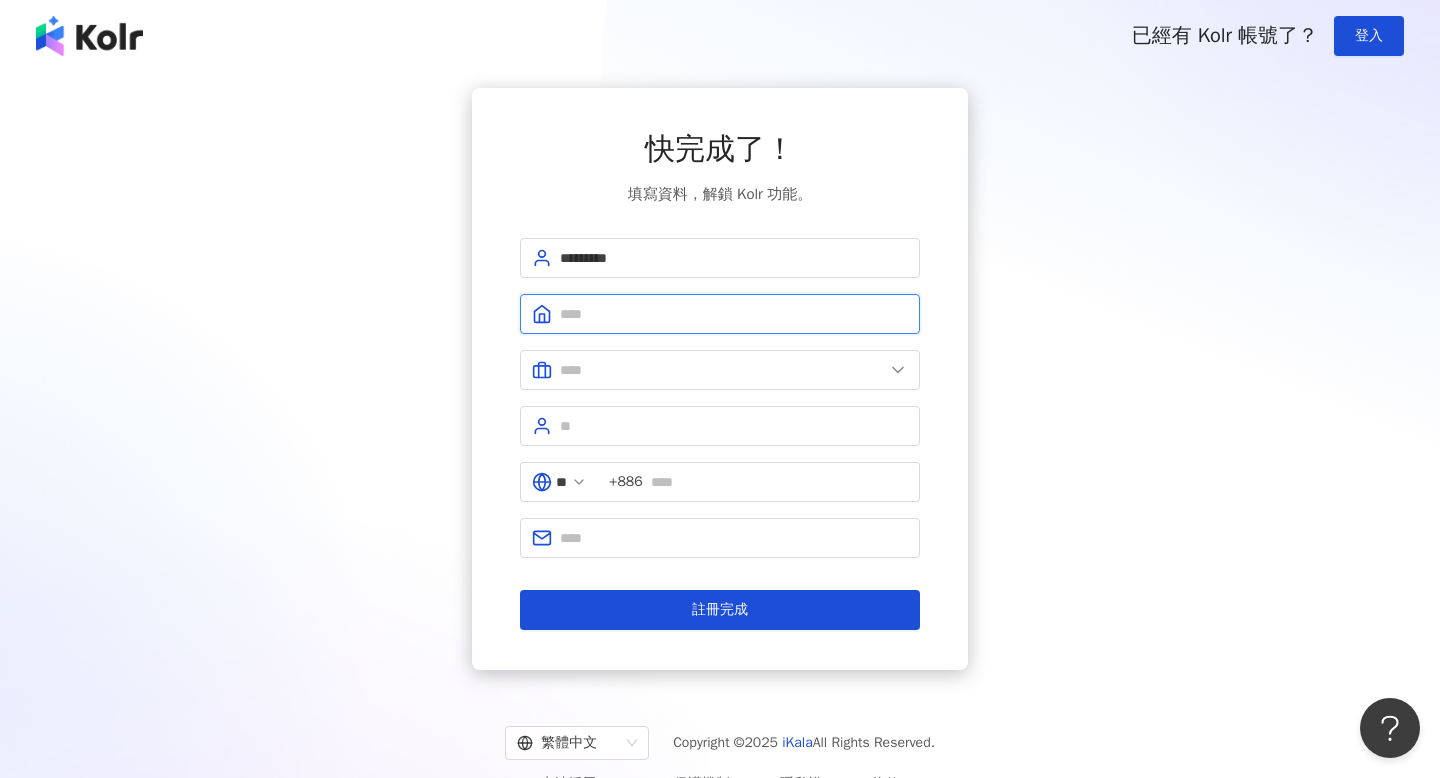 click at bounding box center [734, 314] 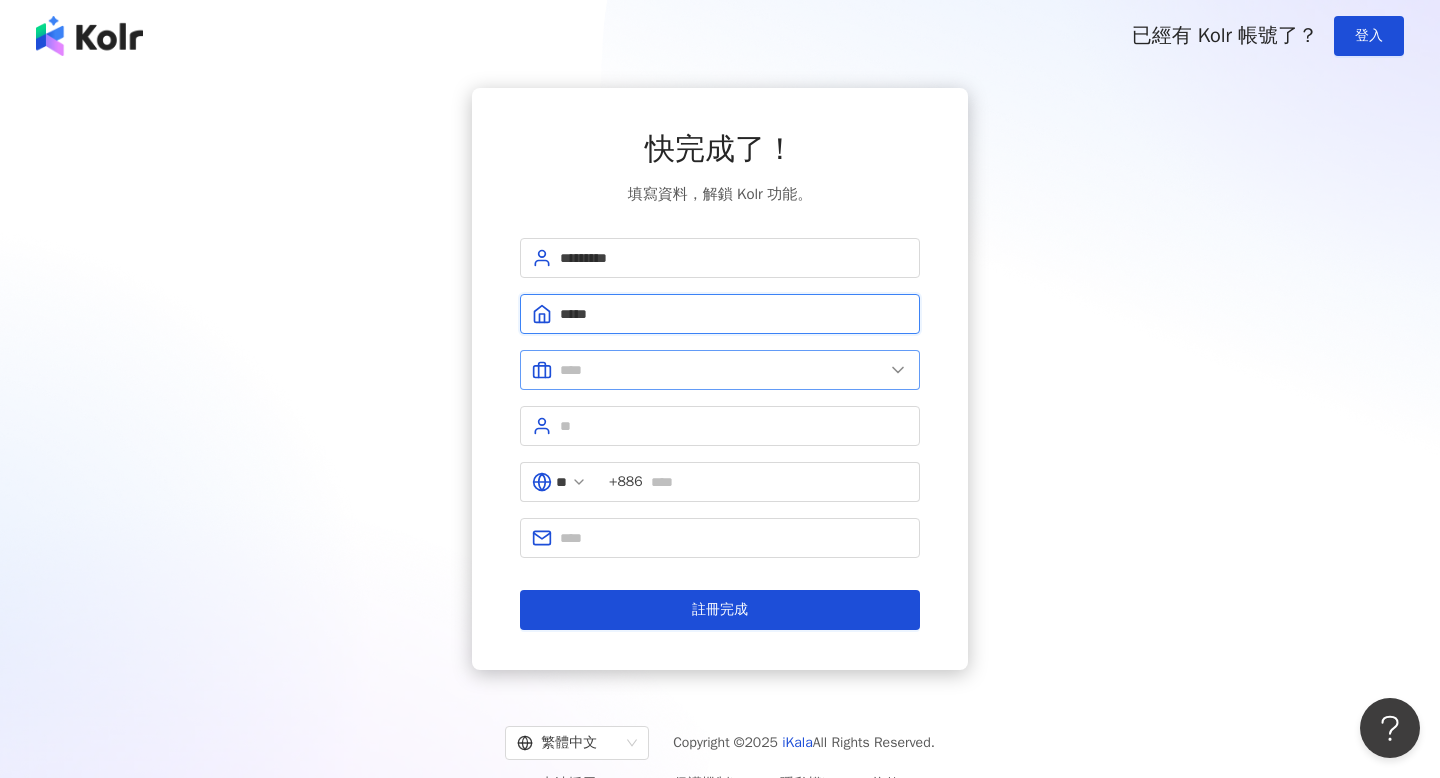 type on "*****" 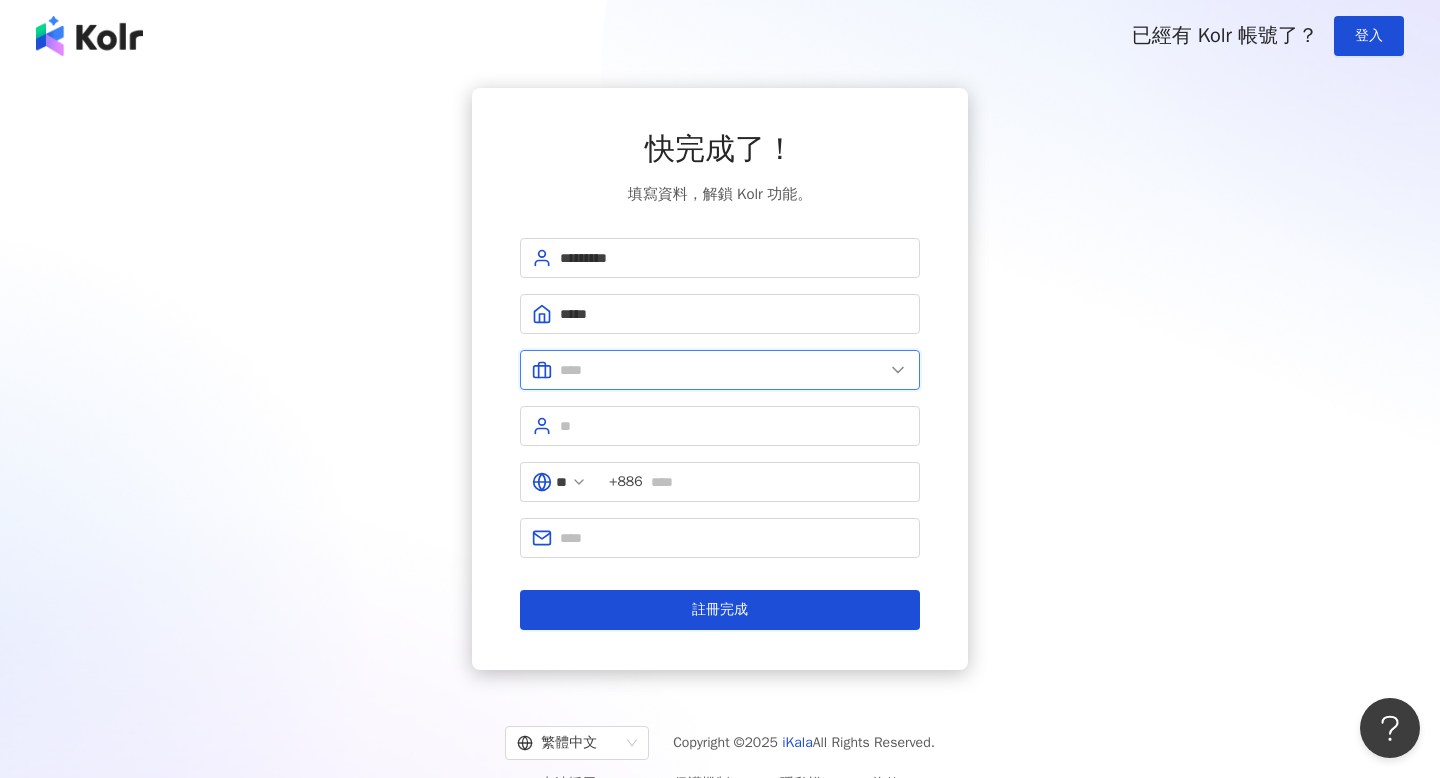 click at bounding box center (722, 370) 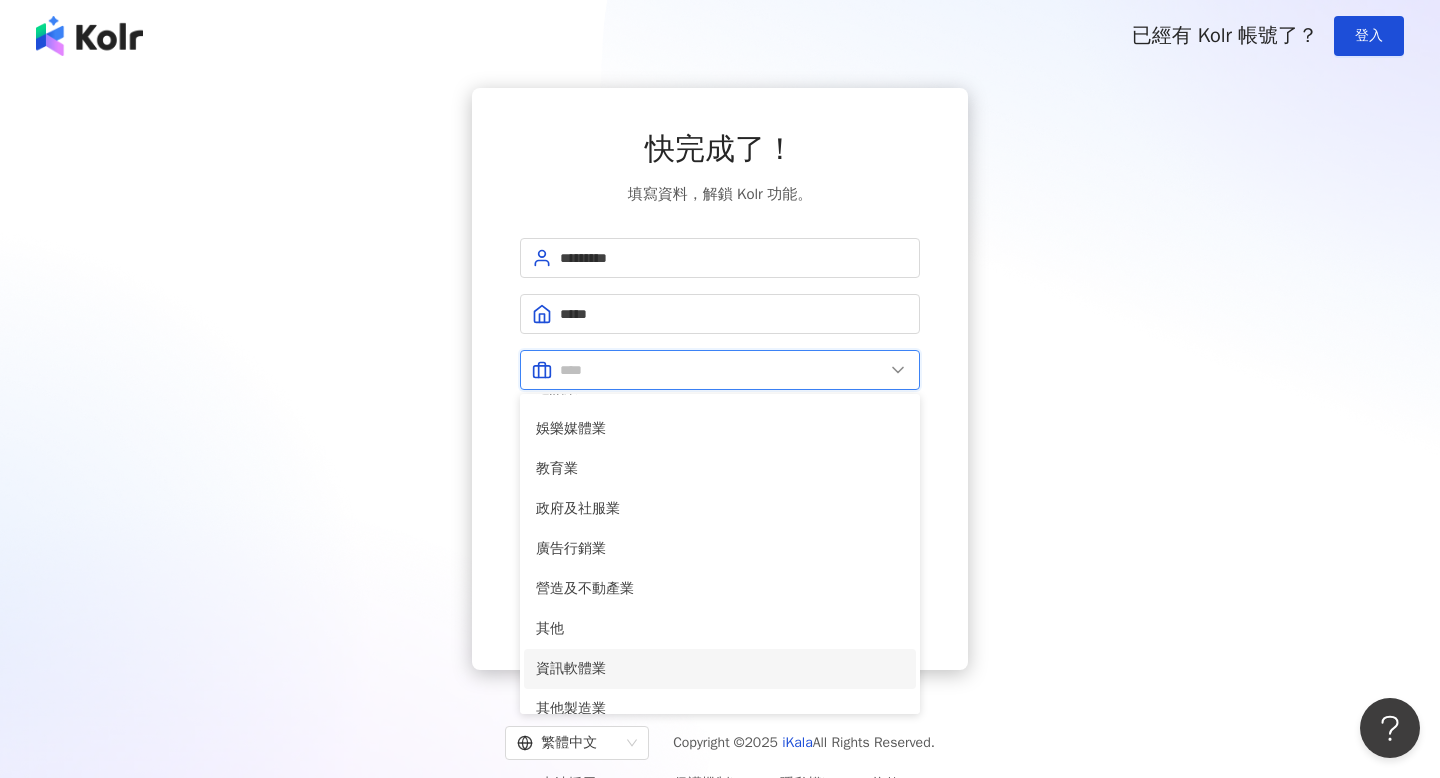 scroll, scrollTop: 408, scrollLeft: 0, axis: vertical 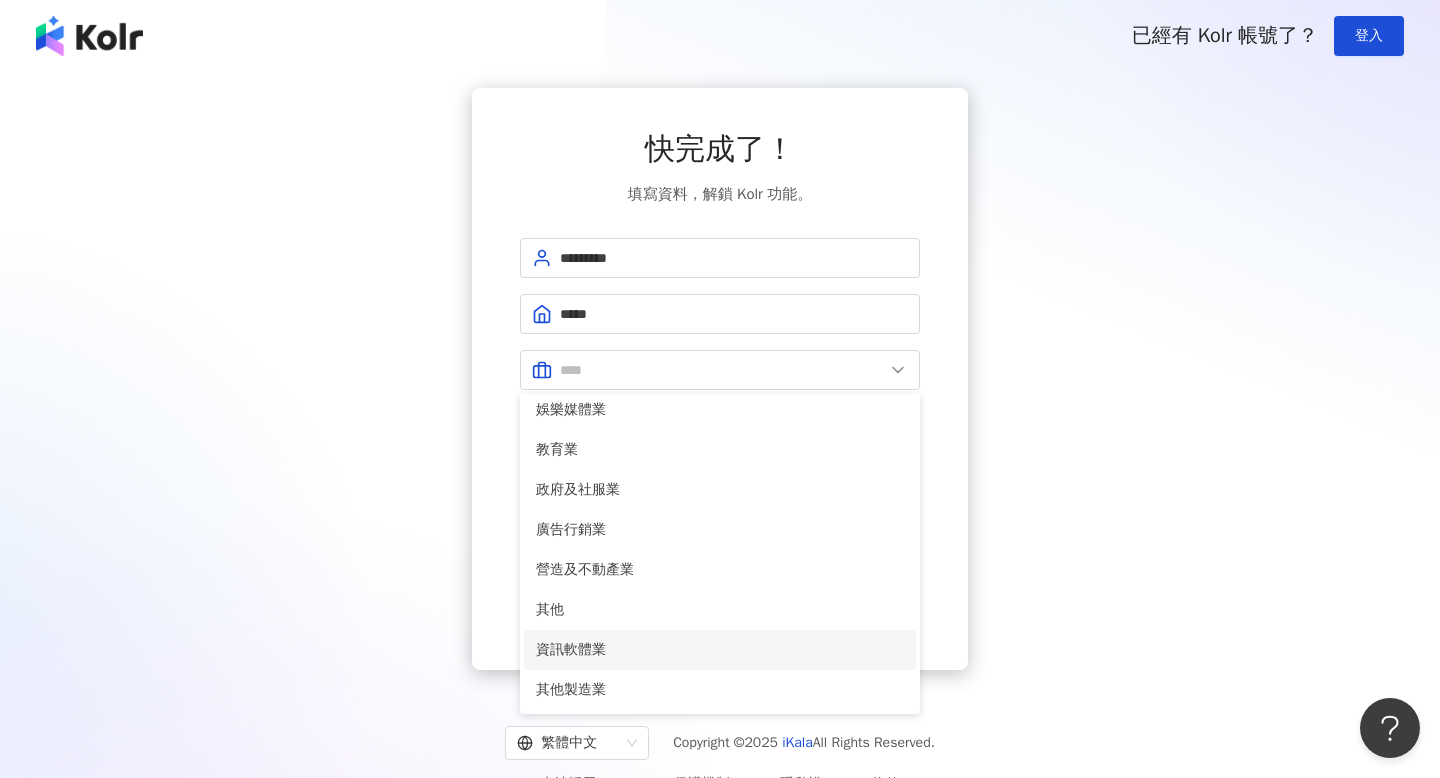 click on "資訊軟體業" at bounding box center (720, 650) 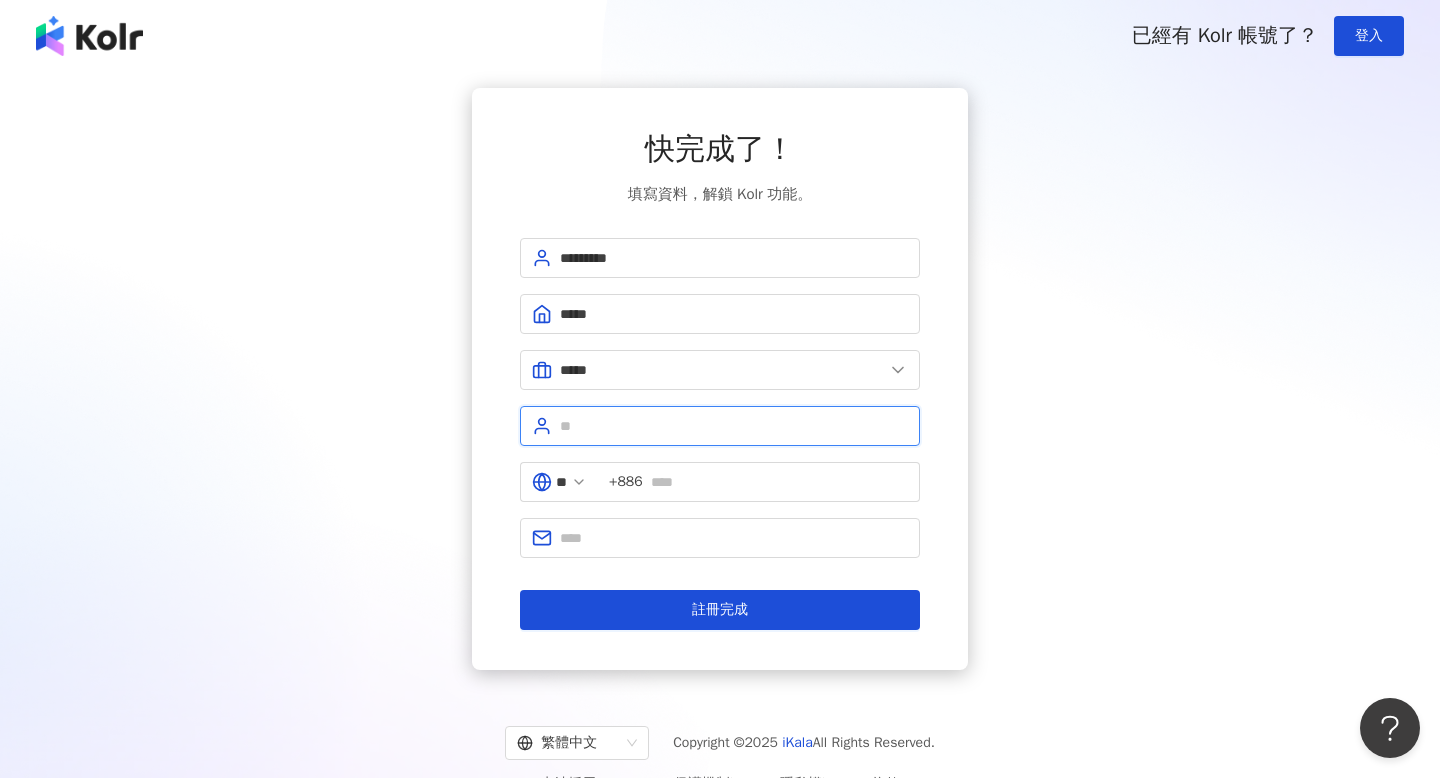 click at bounding box center [734, 426] 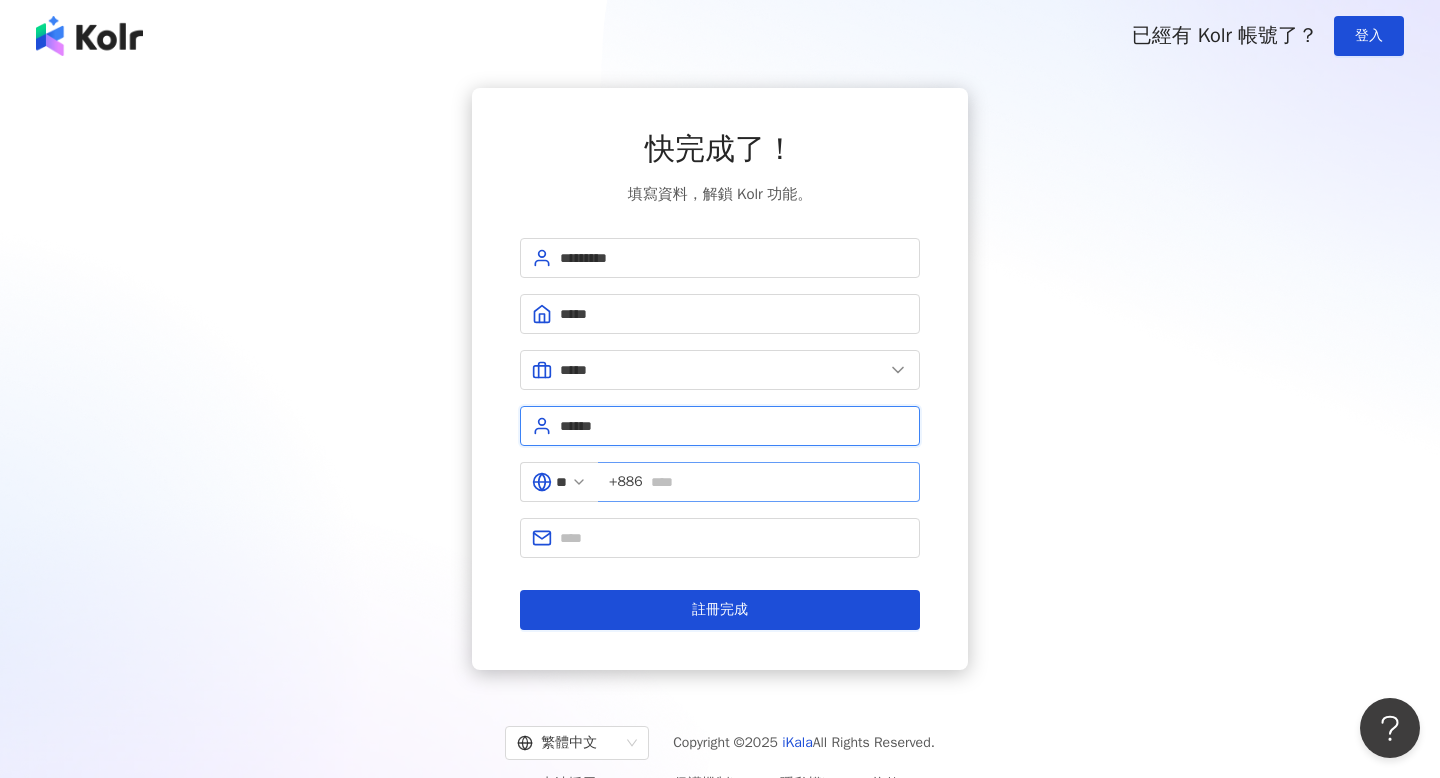 type on "******" 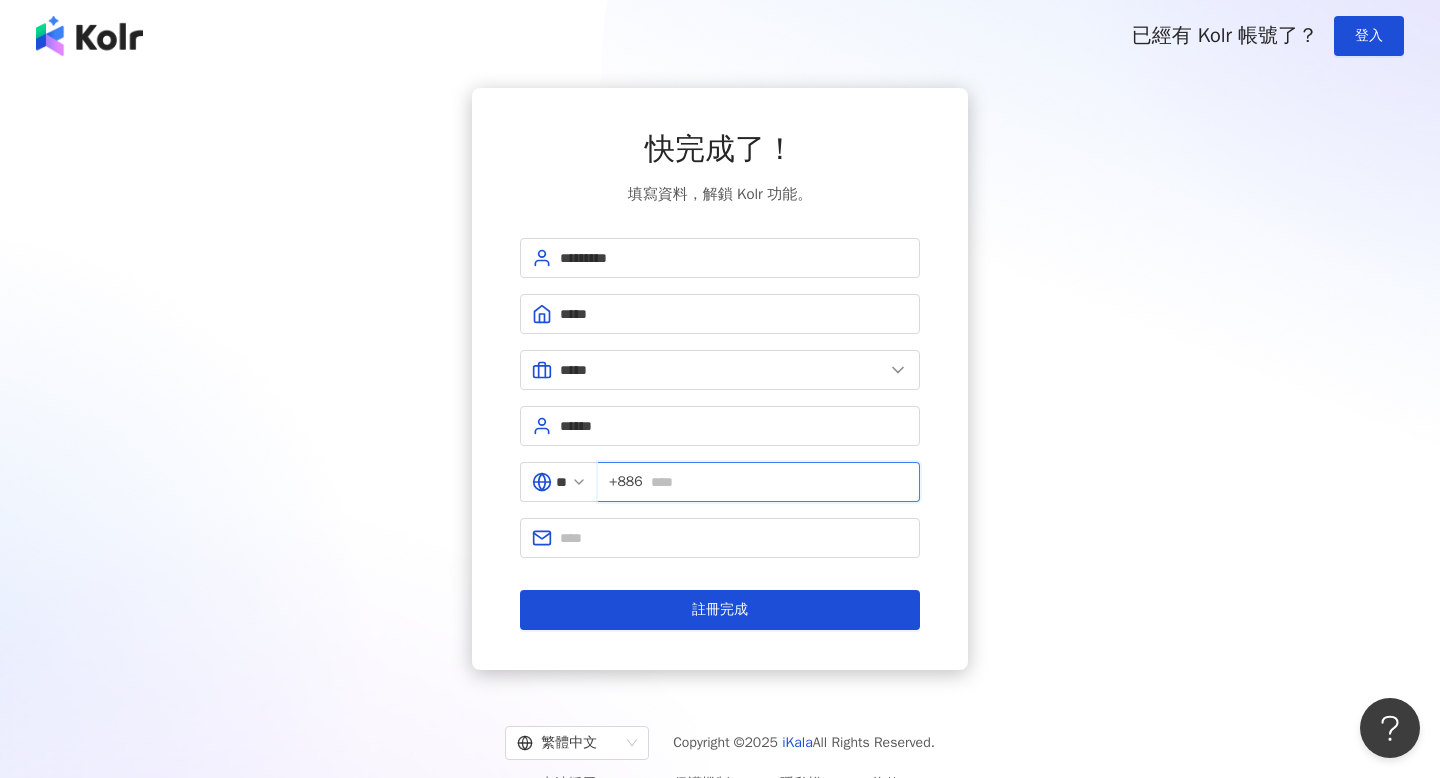 click at bounding box center (779, 482) 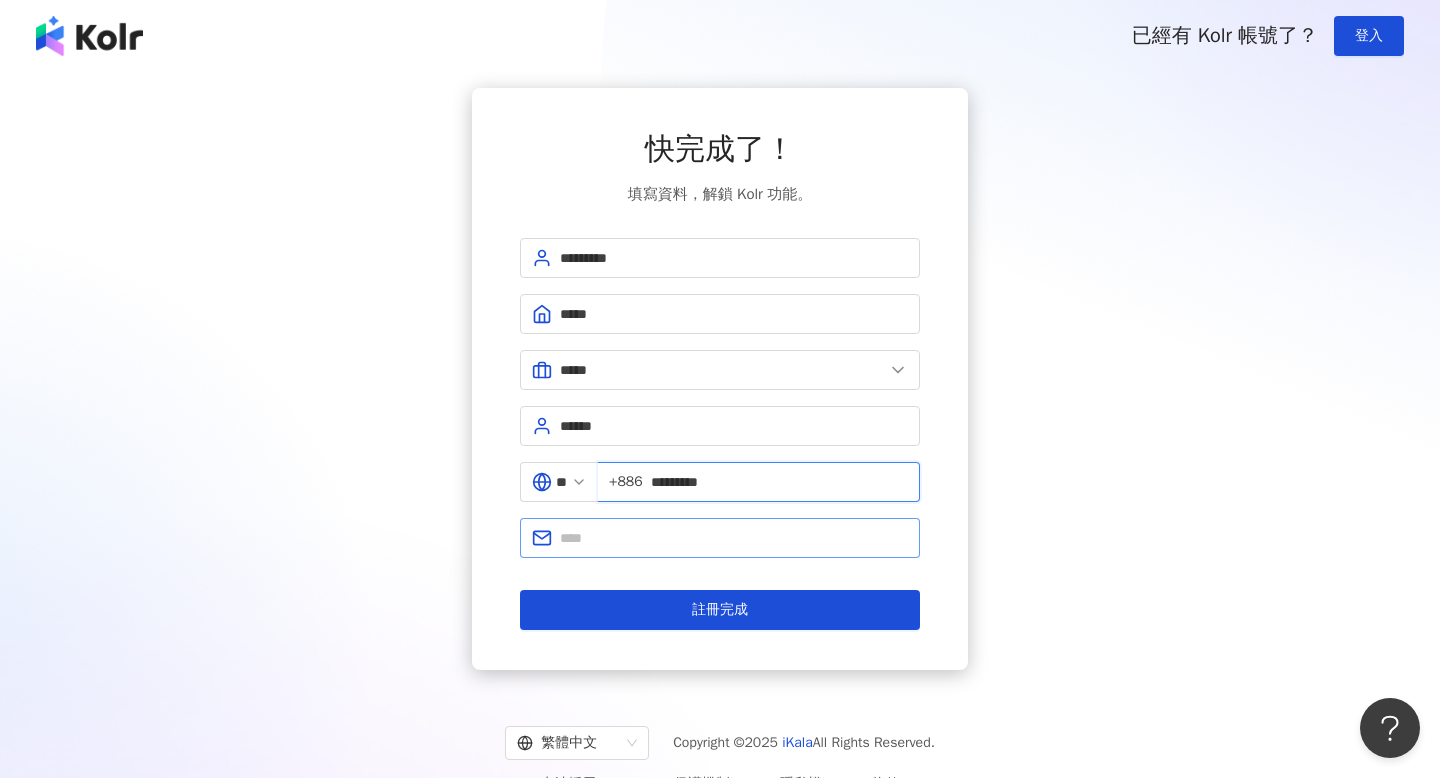 type on "*********" 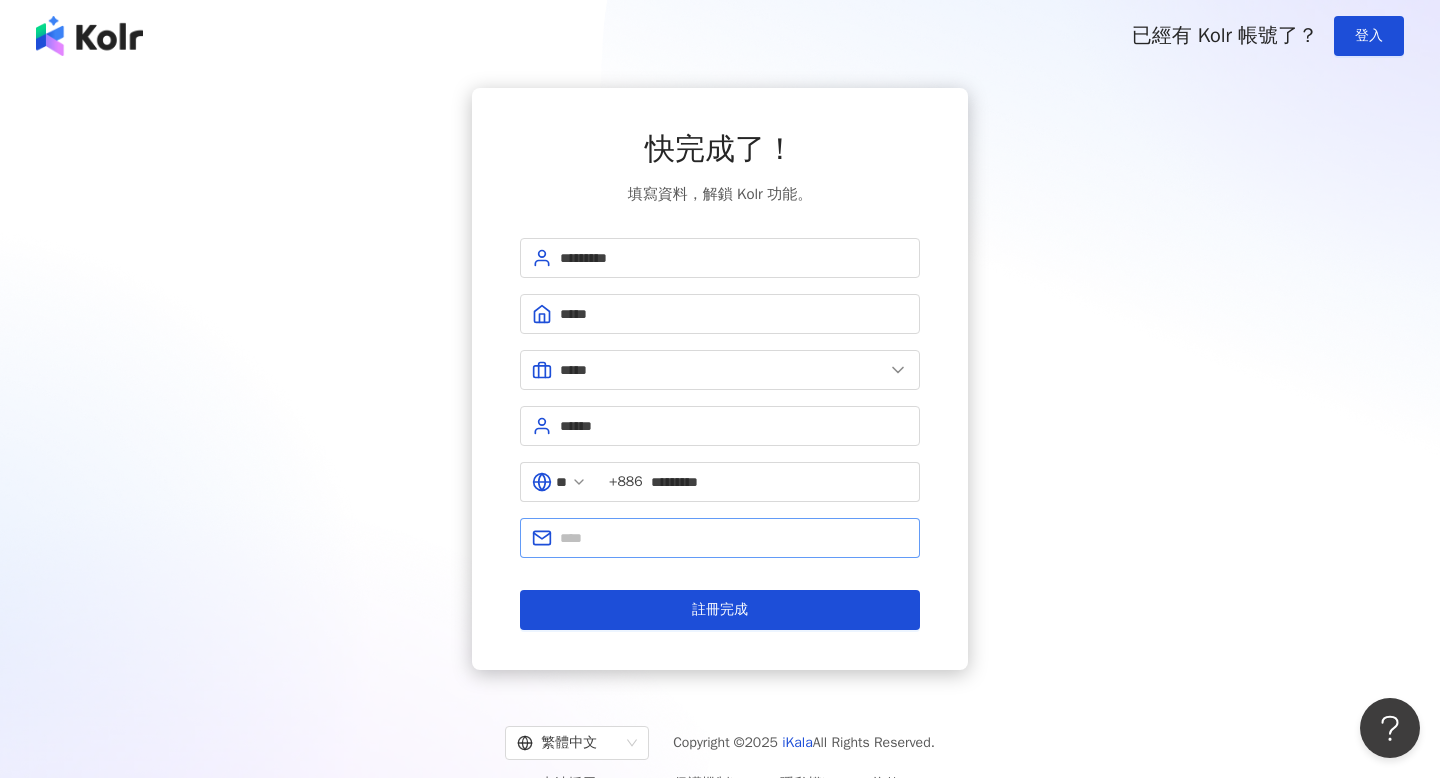 click at bounding box center [720, 538] 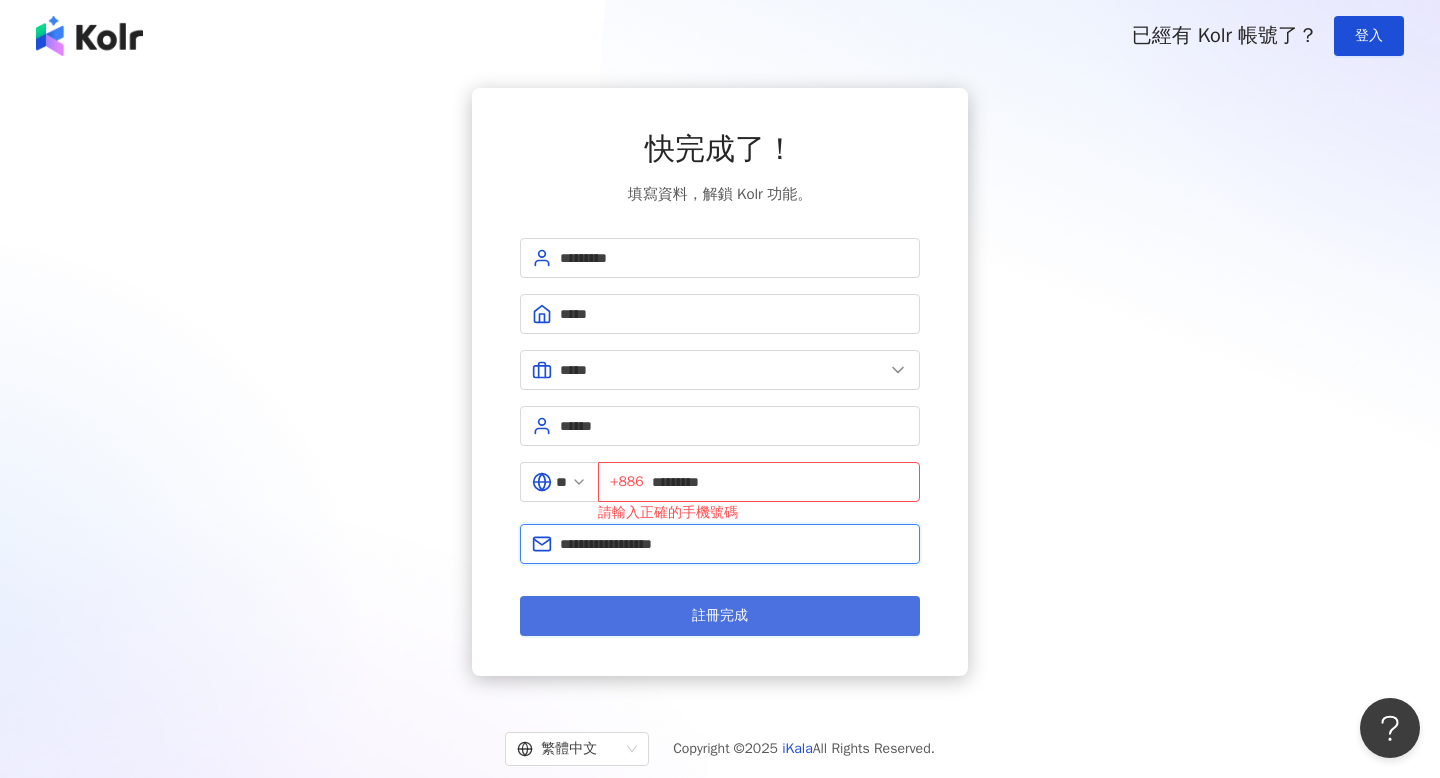 type on "**********" 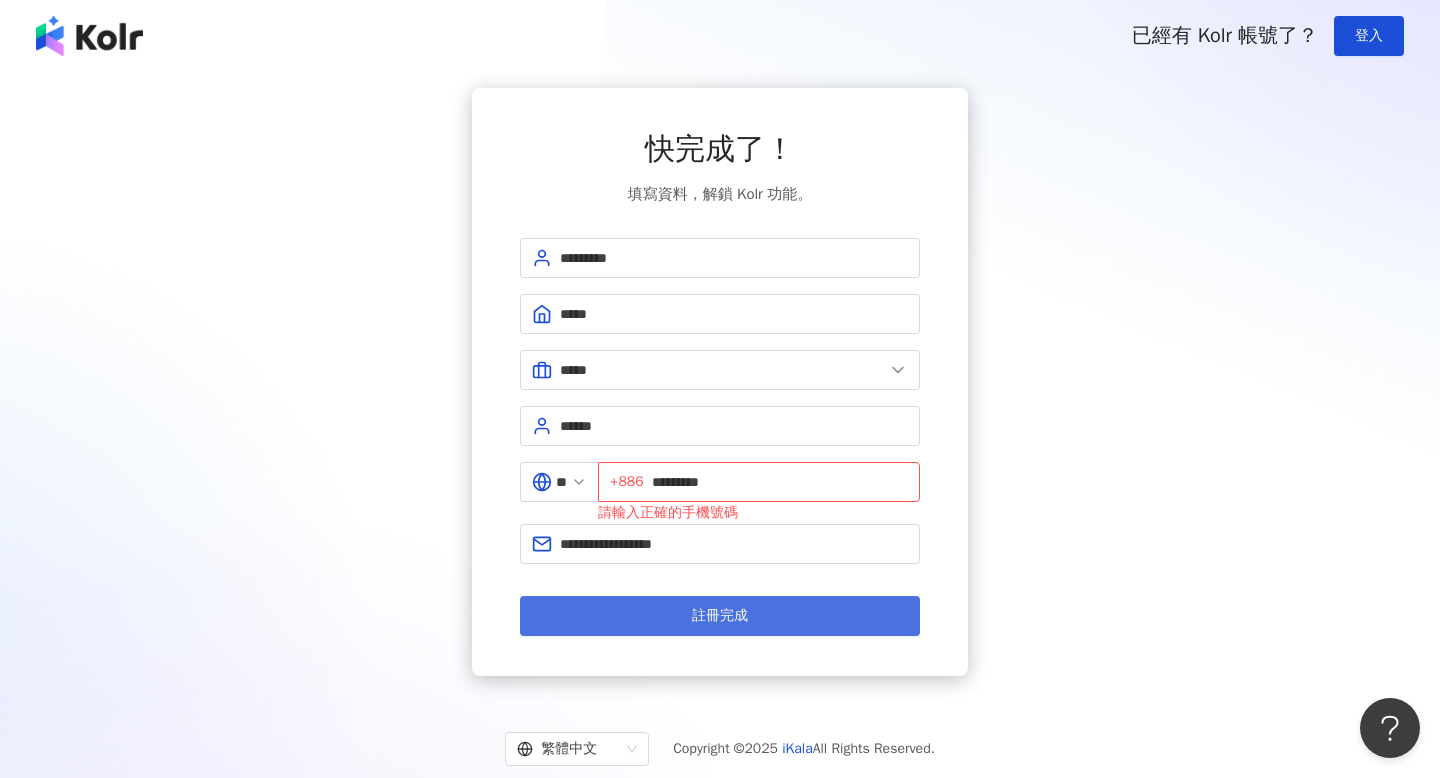 click on "註冊完成" at bounding box center (720, 616) 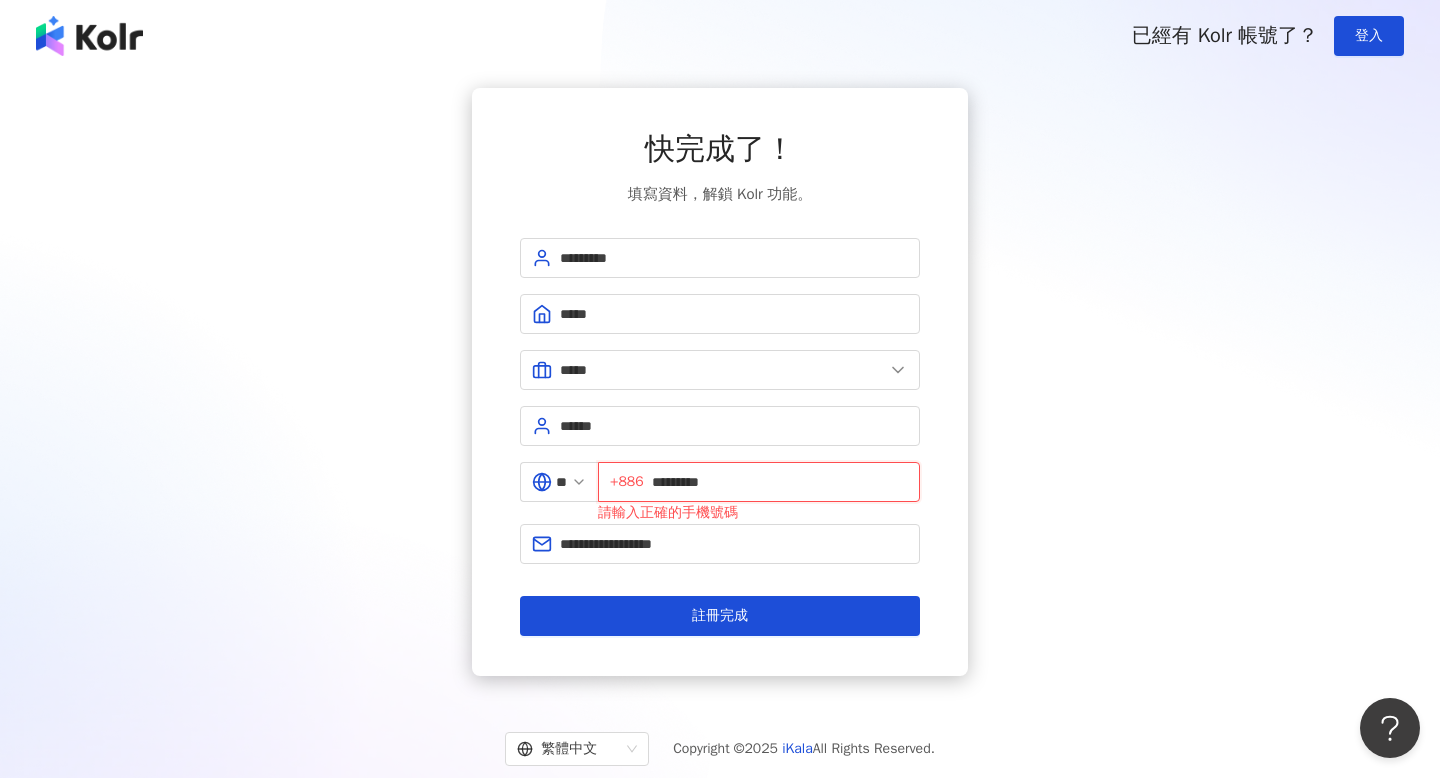 click on "*********" at bounding box center [780, 482] 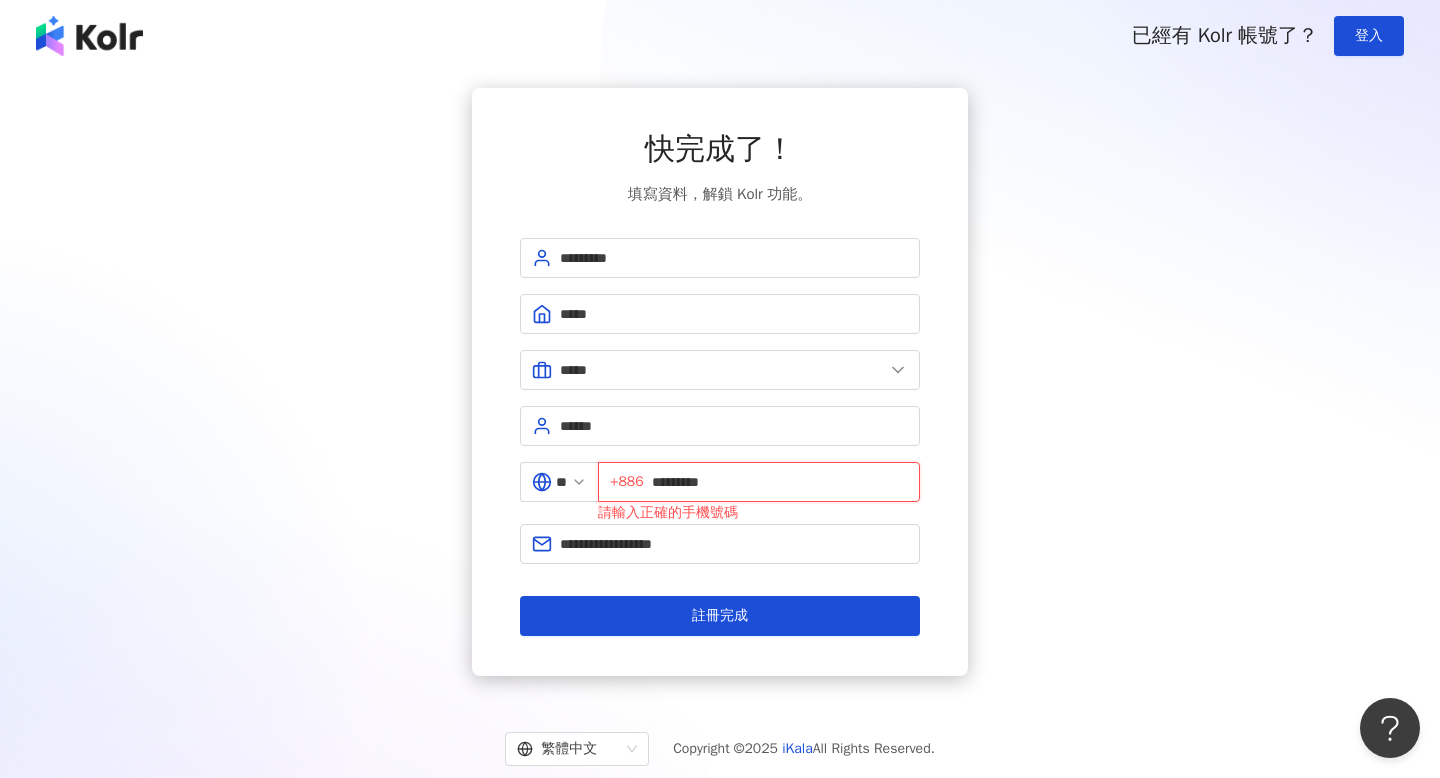 click on "*********" at bounding box center [780, 482] 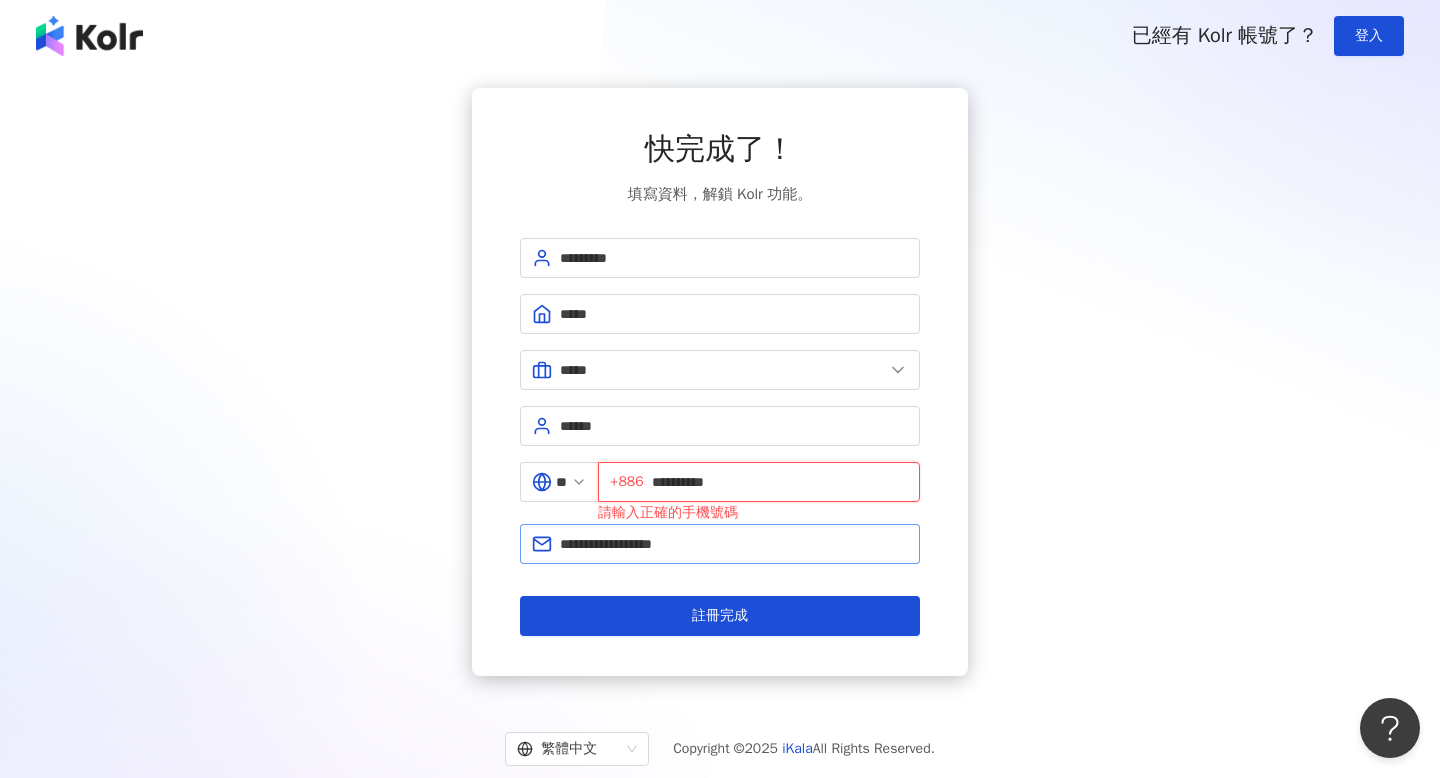 type on "**********" 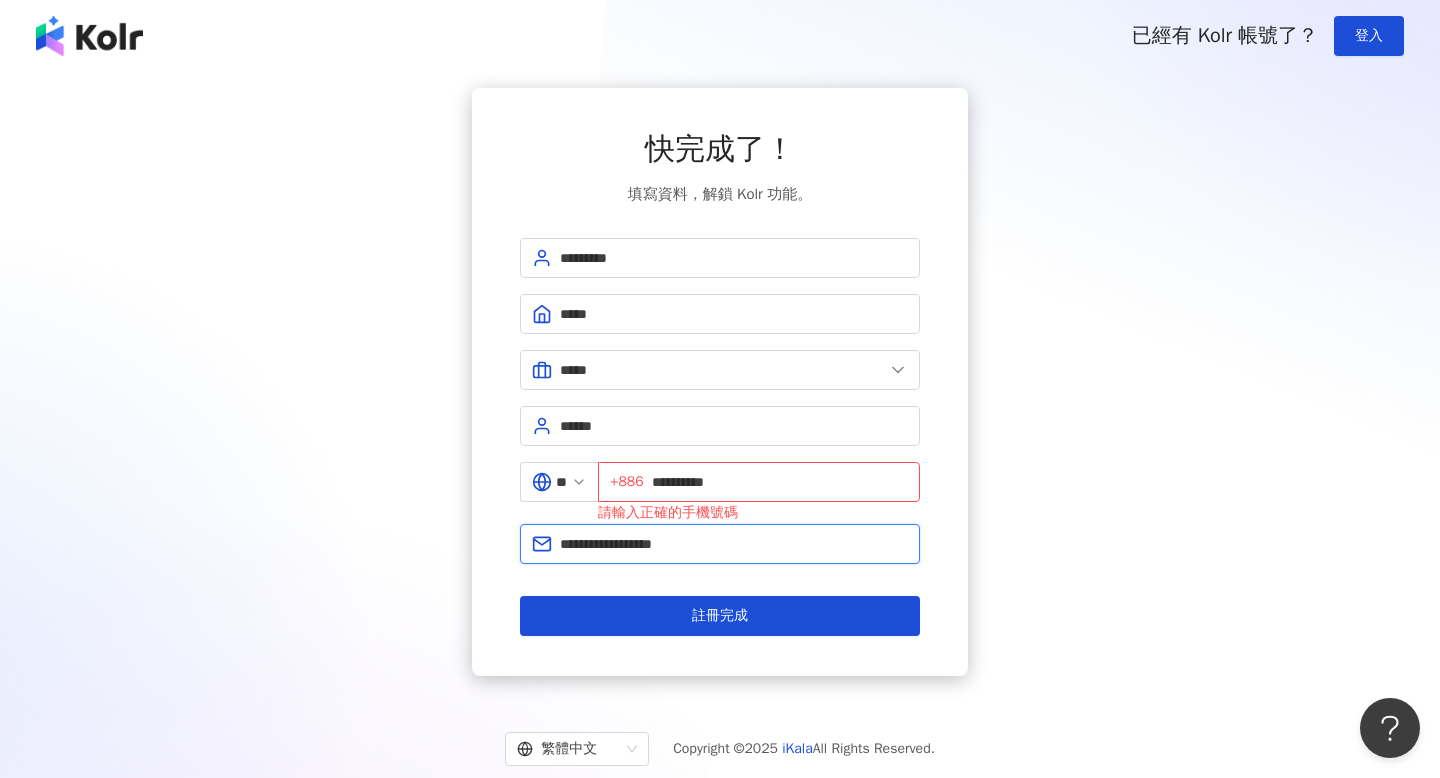 click on "**********" at bounding box center (734, 544) 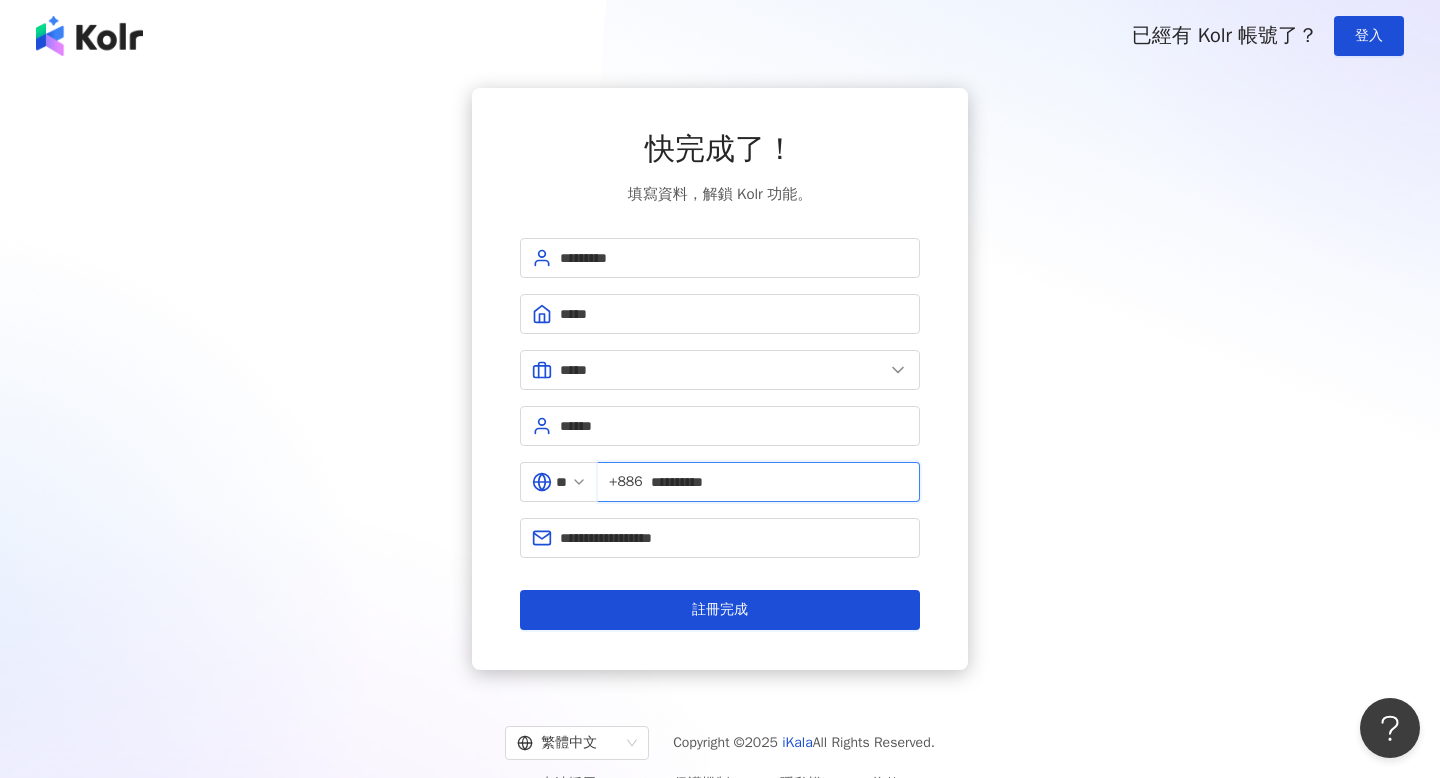 click on "**********" at bounding box center (779, 482) 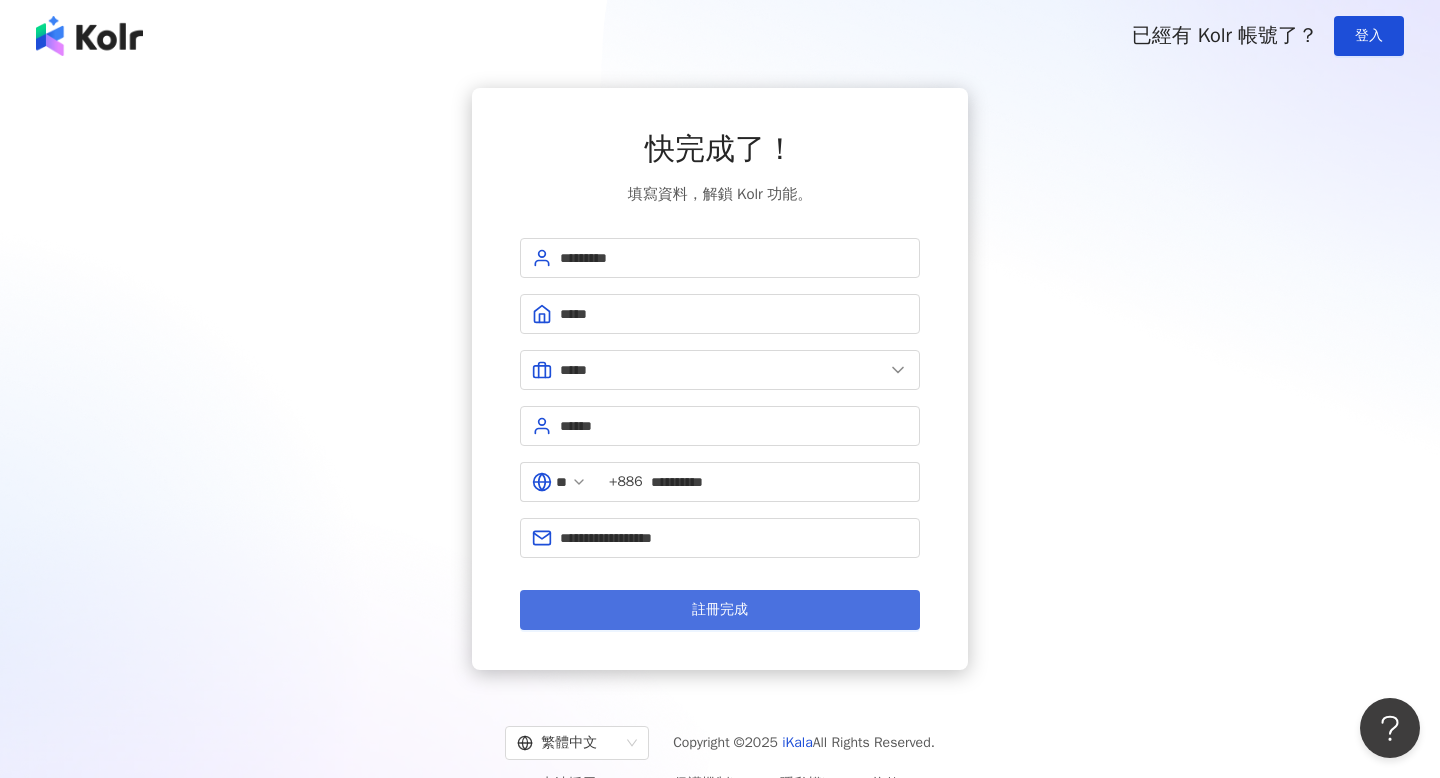 click on "註冊完成" at bounding box center (720, 610) 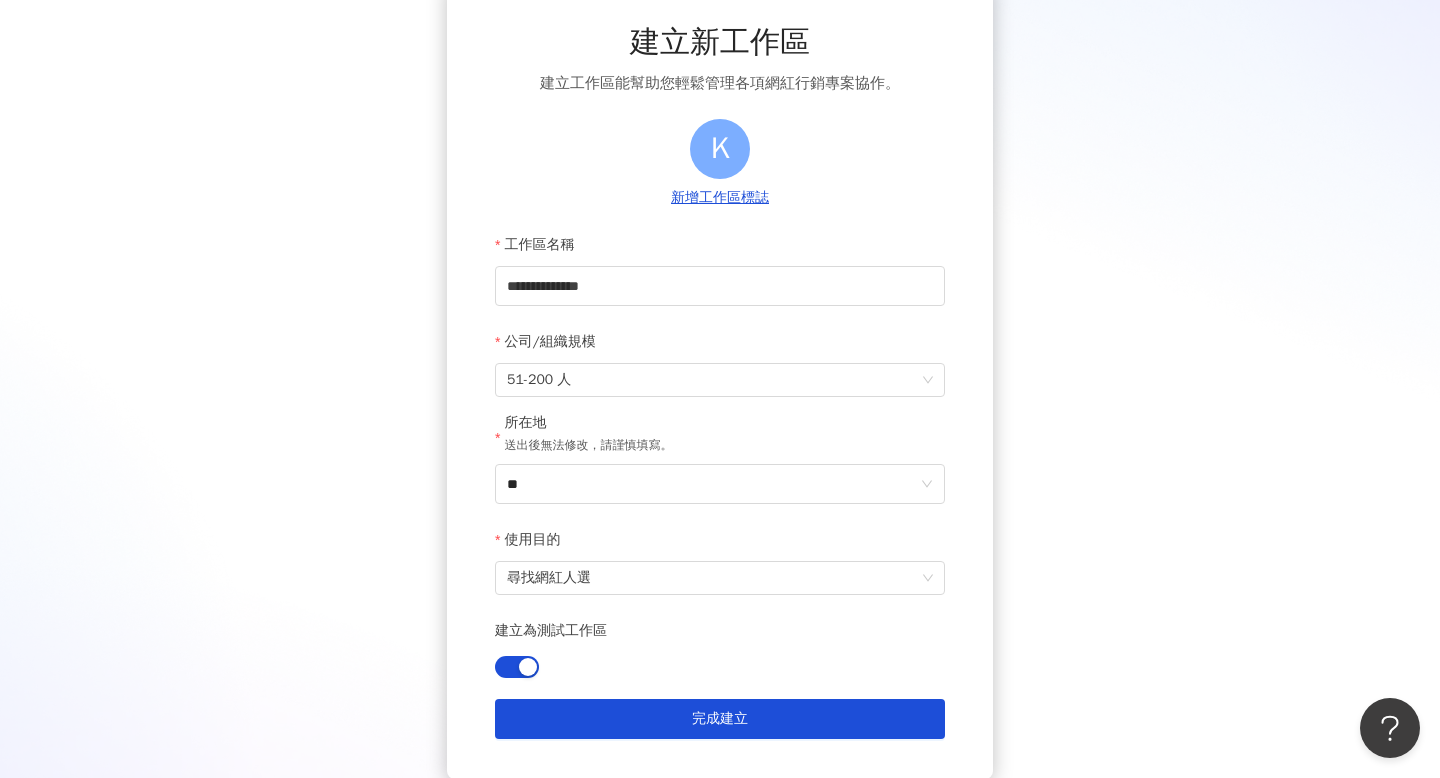 scroll, scrollTop: 118, scrollLeft: 0, axis: vertical 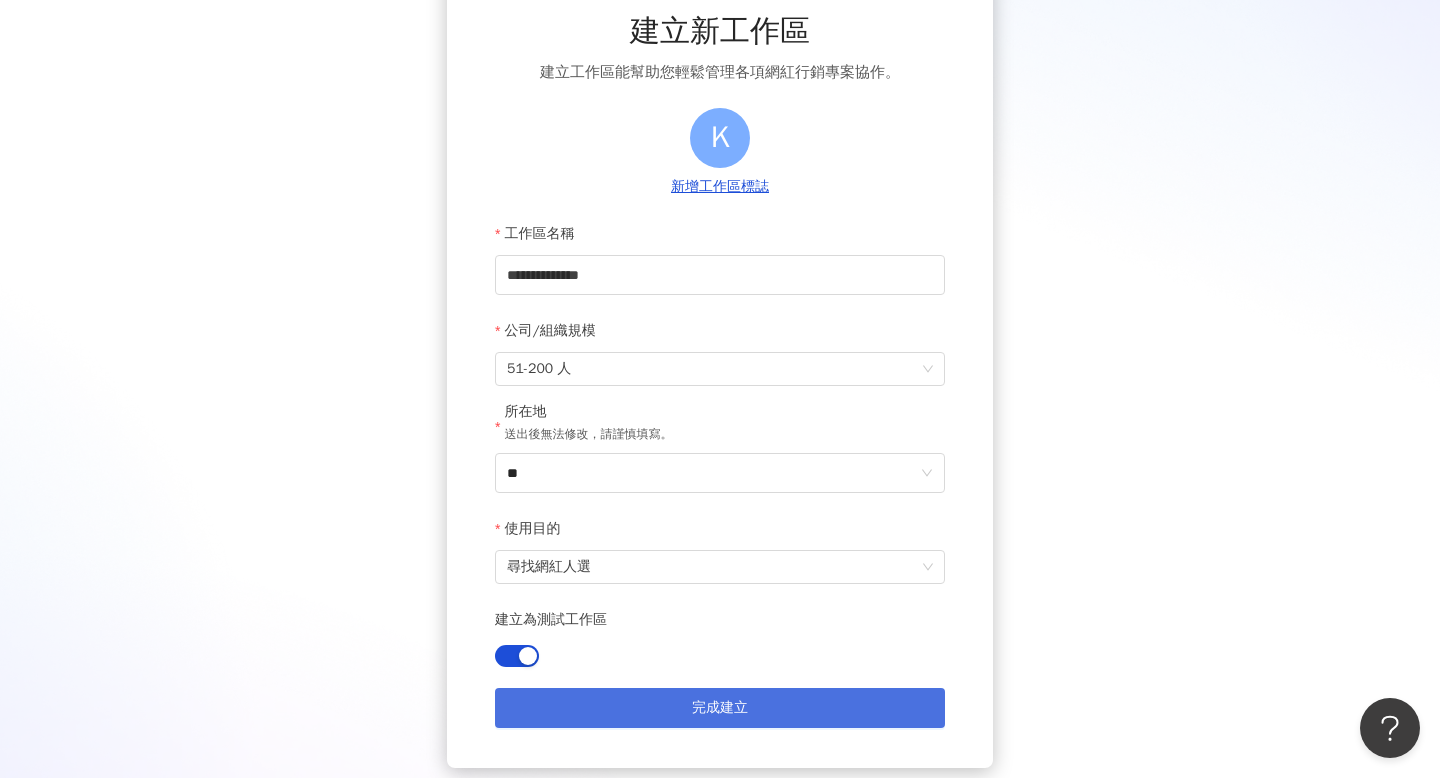 click on "完成建立" at bounding box center (720, 708) 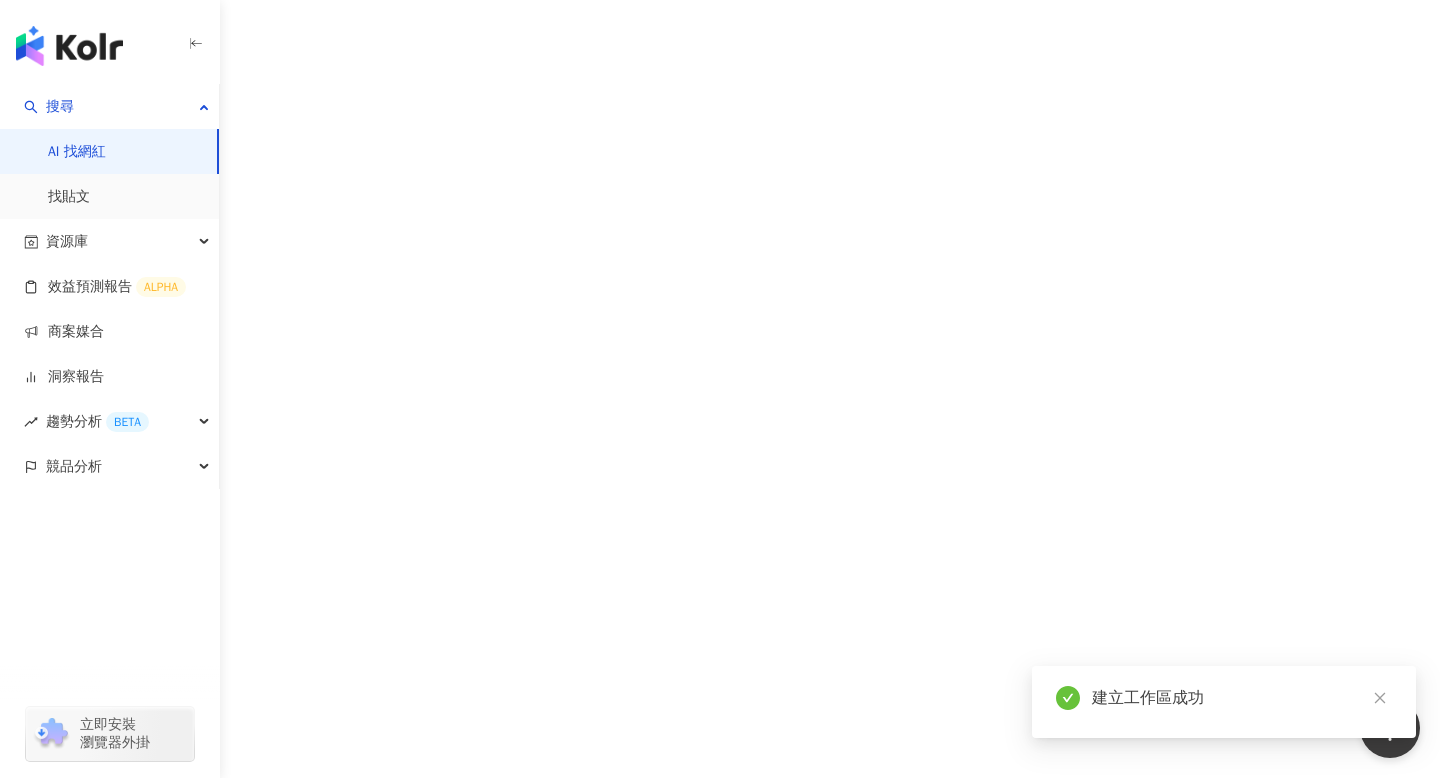 scroll, scrollTop: 0, scrollLeft: 0, axis: both 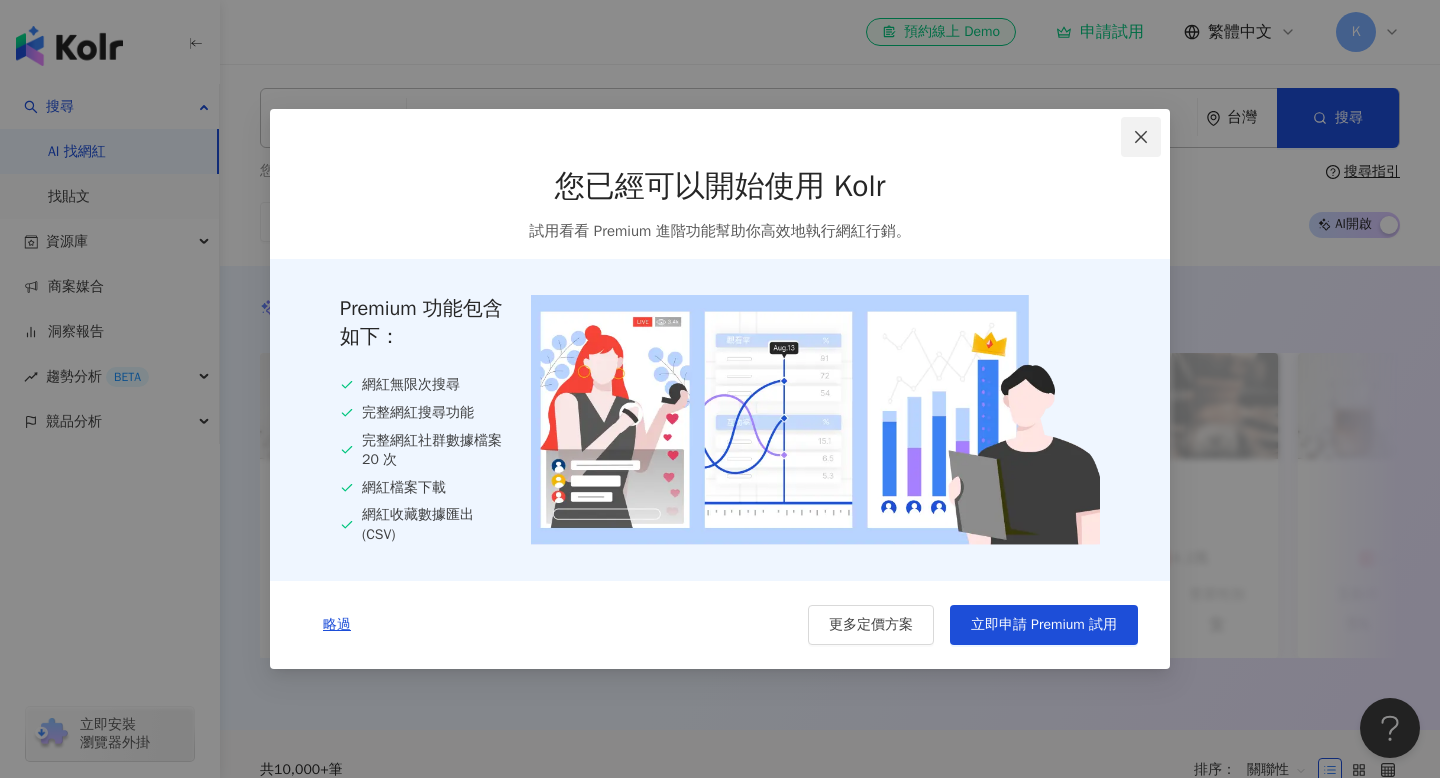 click 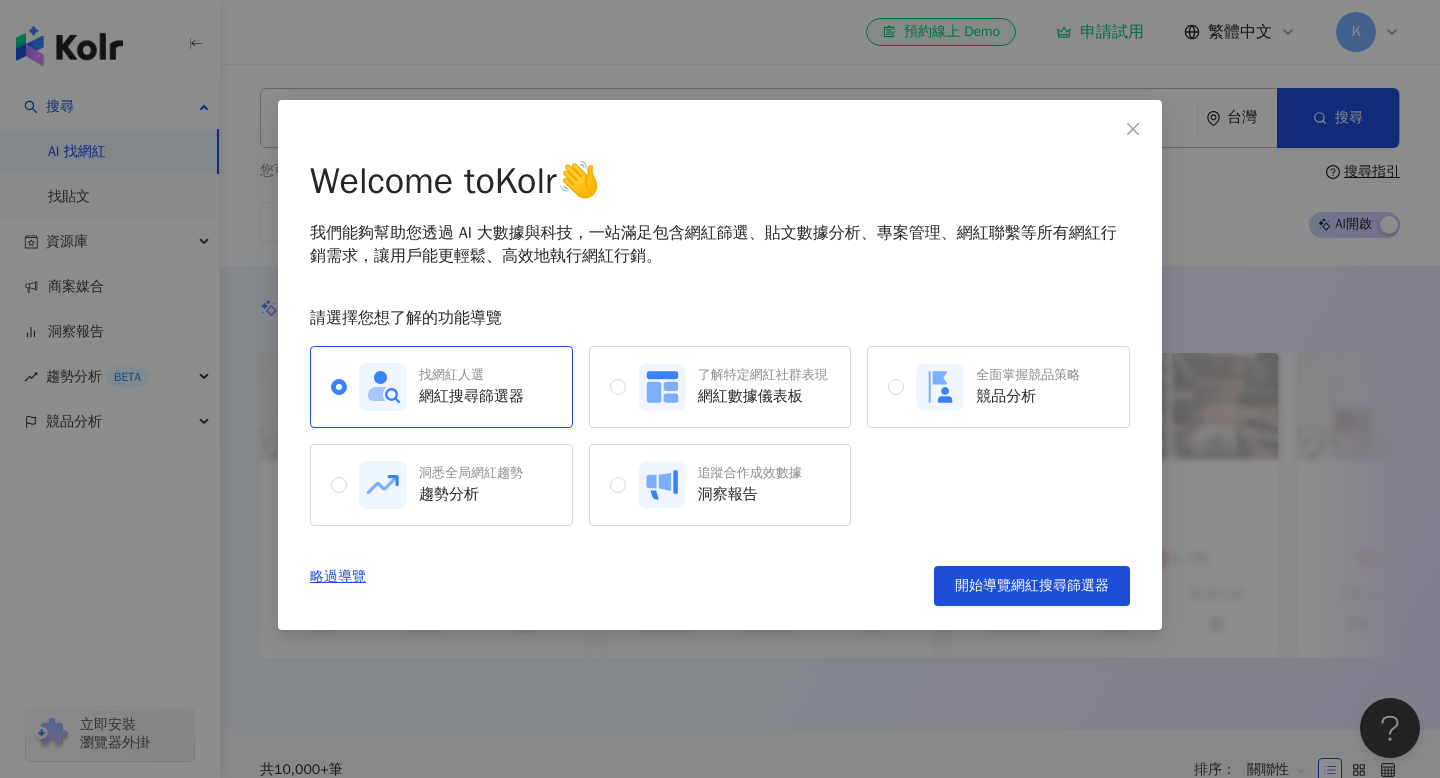 click at bounding box center [1133, 129] 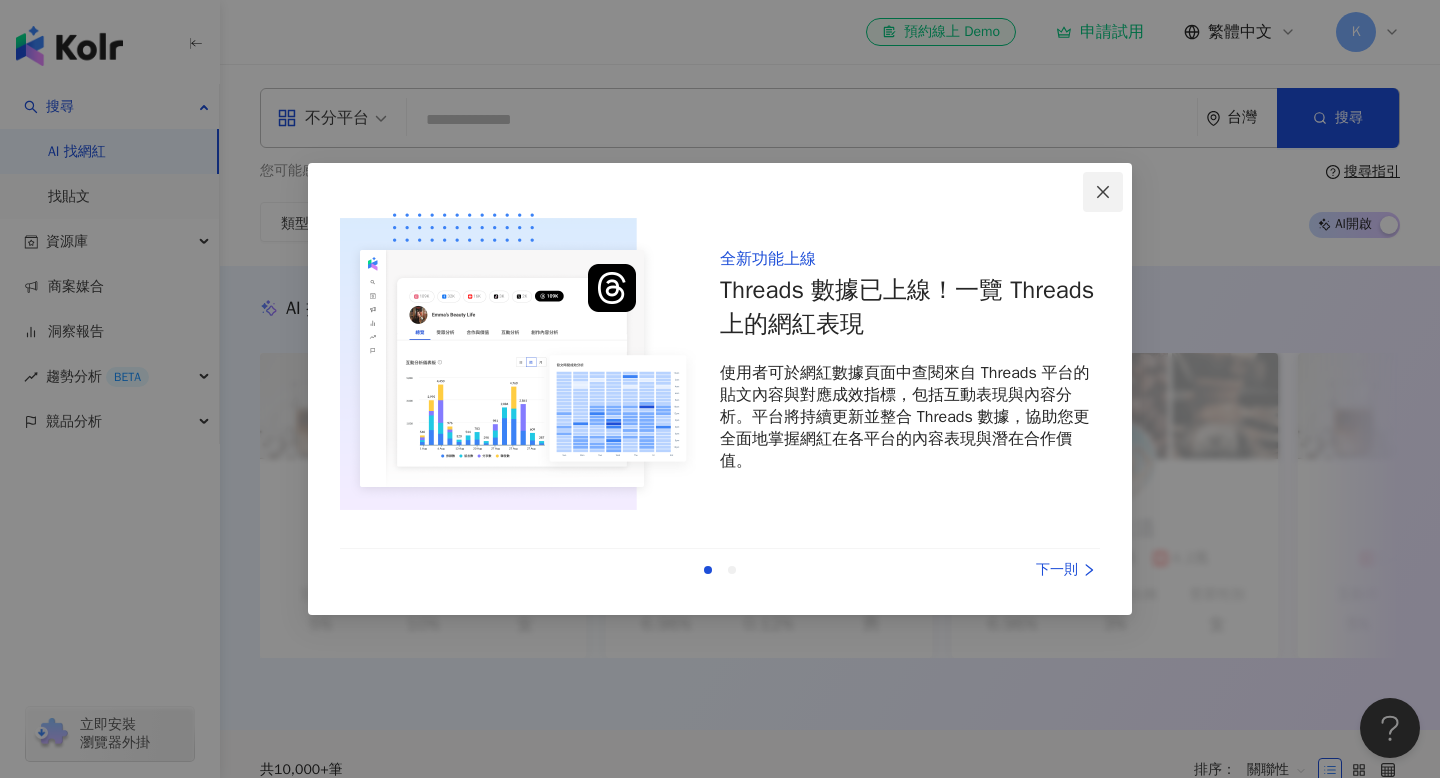 click 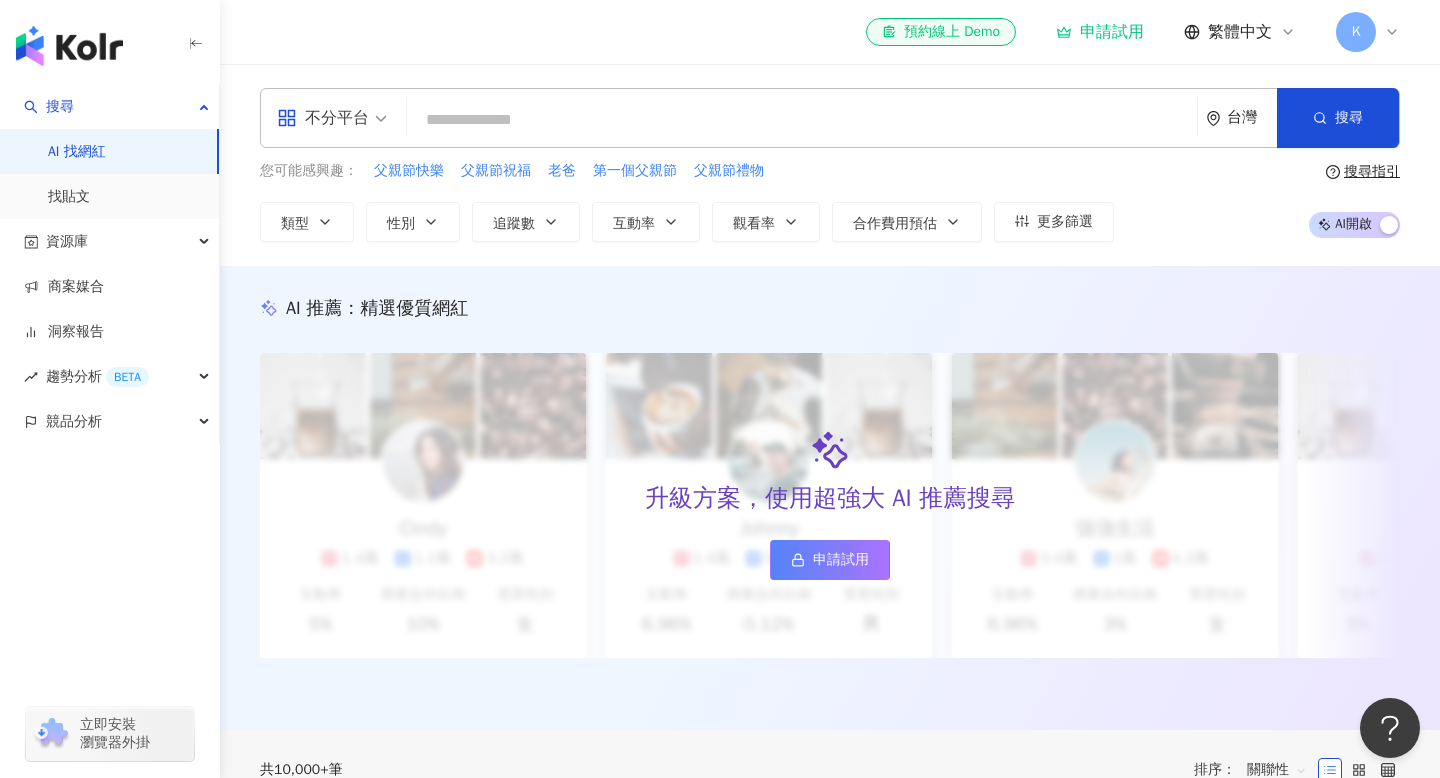 click 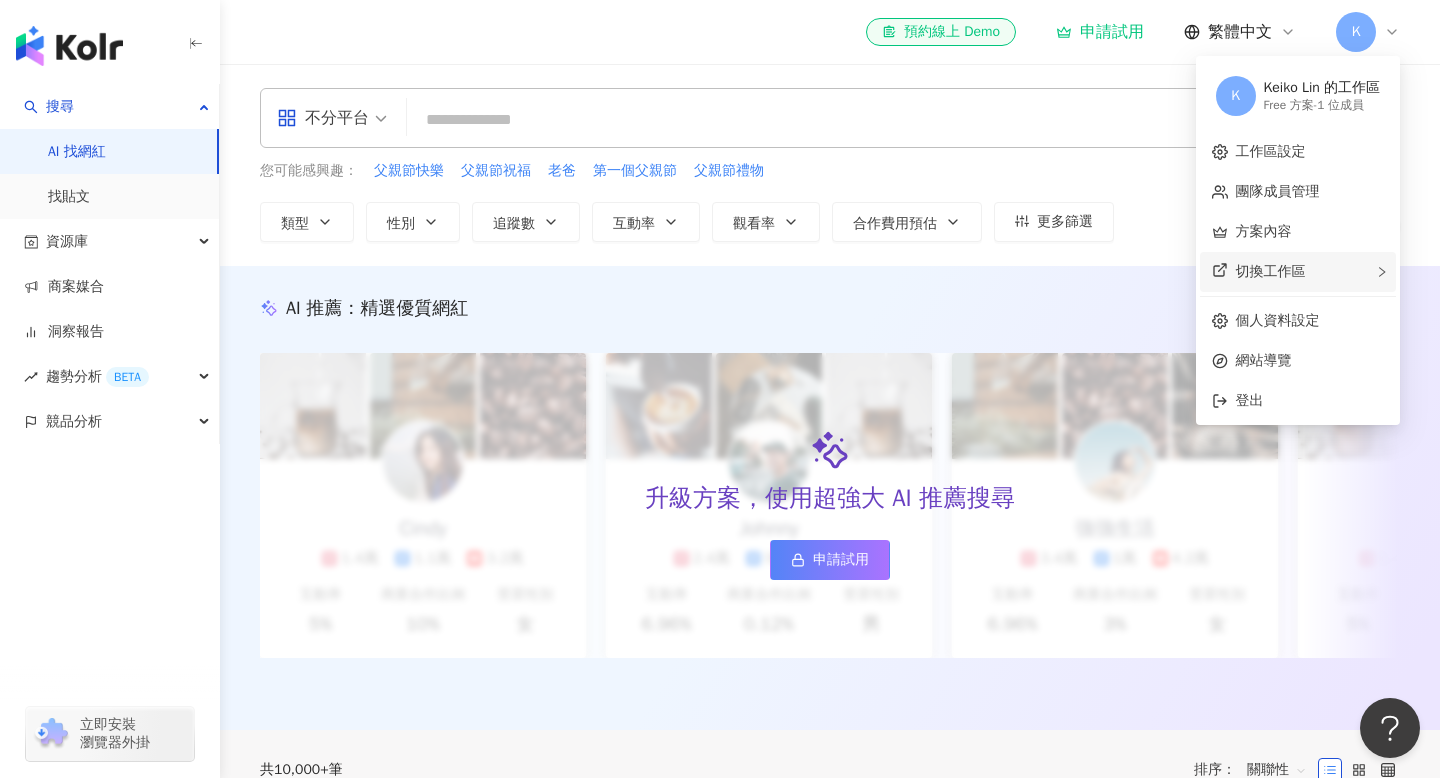 click on "切換工作區" at bounding box center [1298, 272] 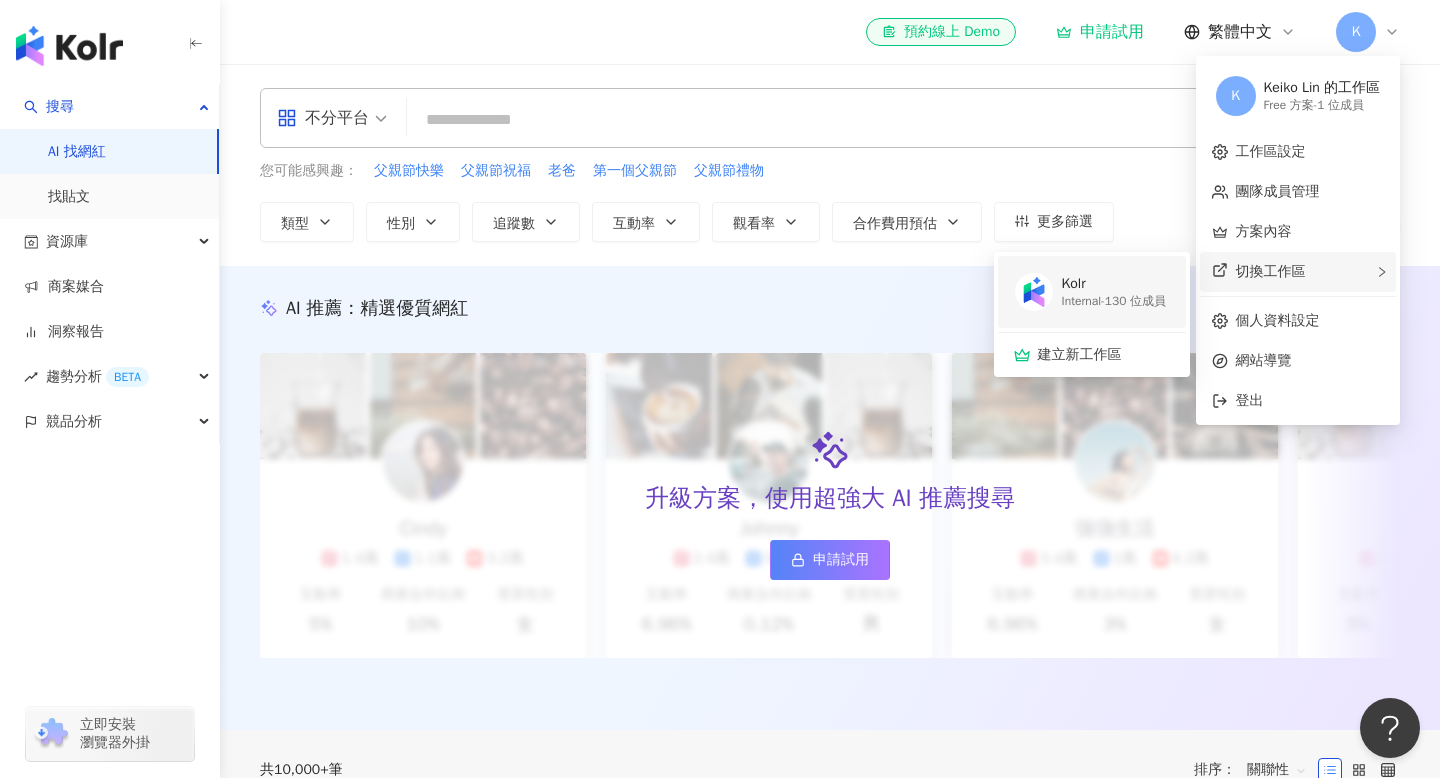 click on "Internal  -  130 位成員" at bounding box center [1114, 301] 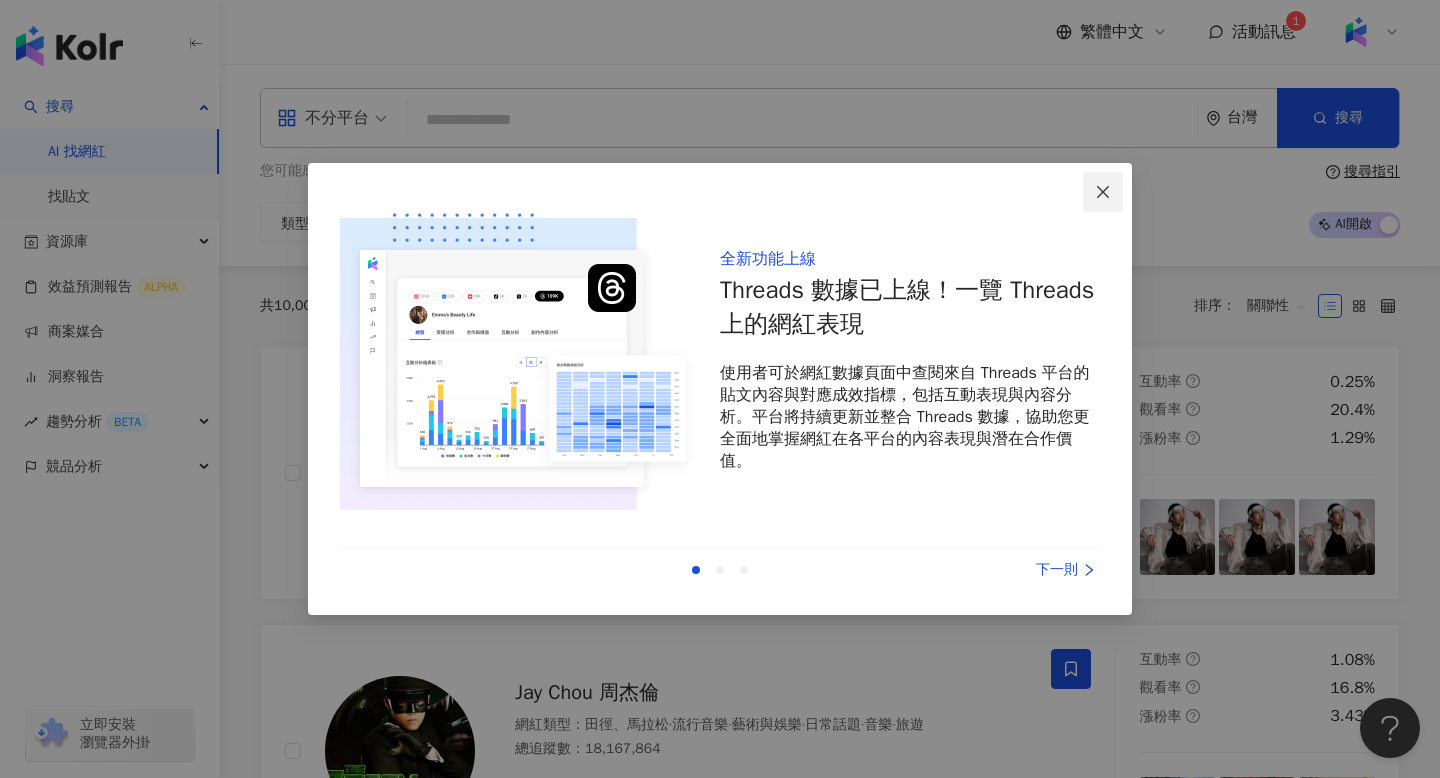 click 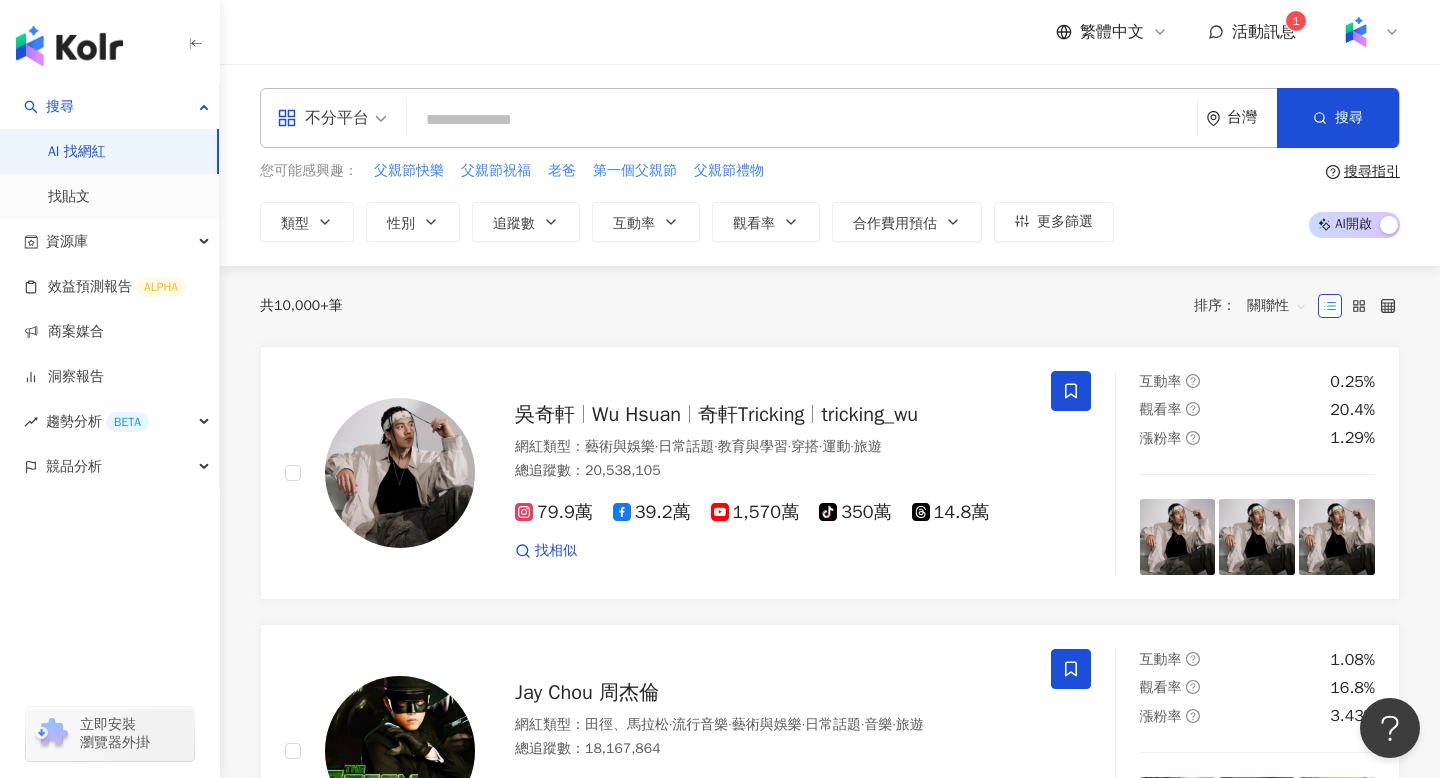 click at bounding box center (1368, 32) 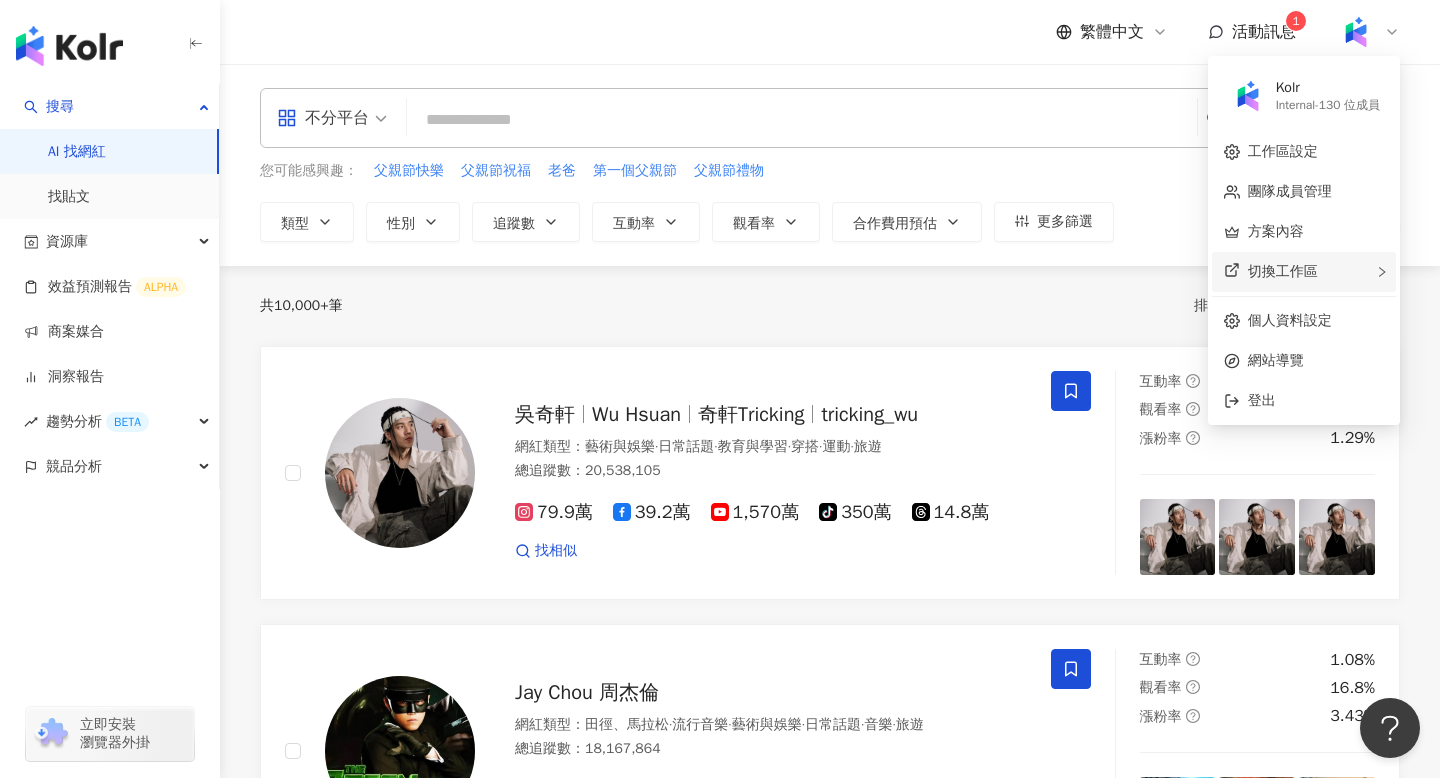 click on "切換工作區" at bounding box center [1304, 272] 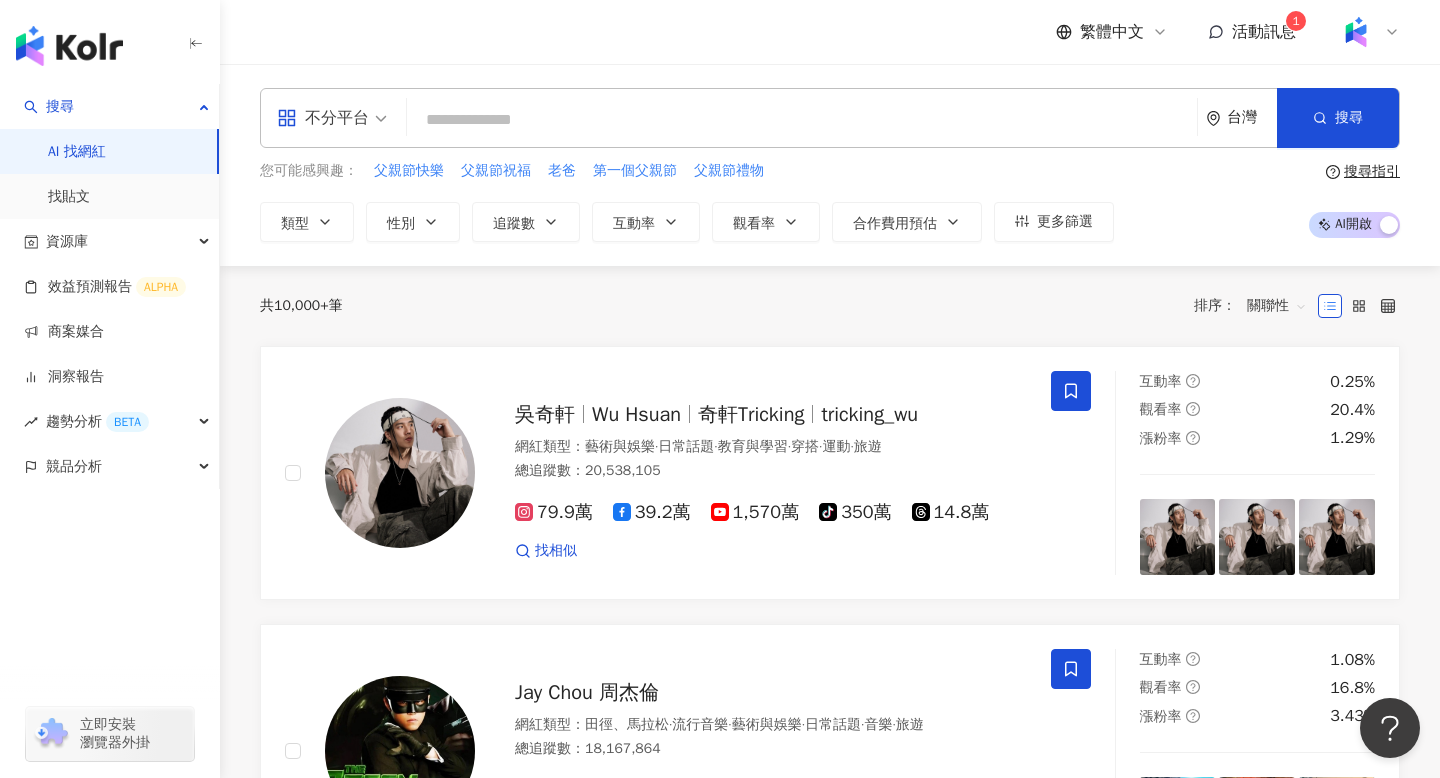 click on "共  10,000+  筆 排序： 關聯性" at bounding box center [830, 306] 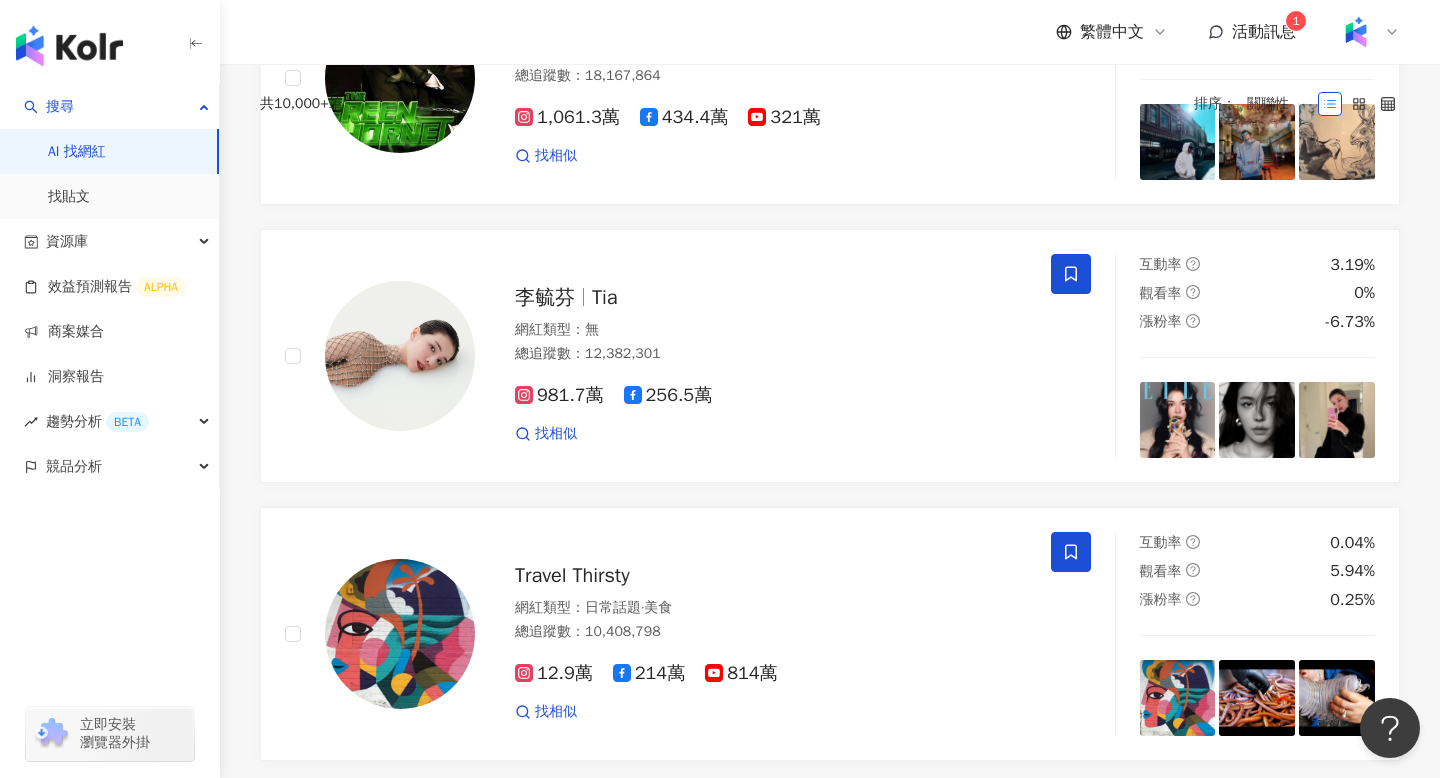 scroll, scrollTop: 0, scrollLeft: 0, axis: both 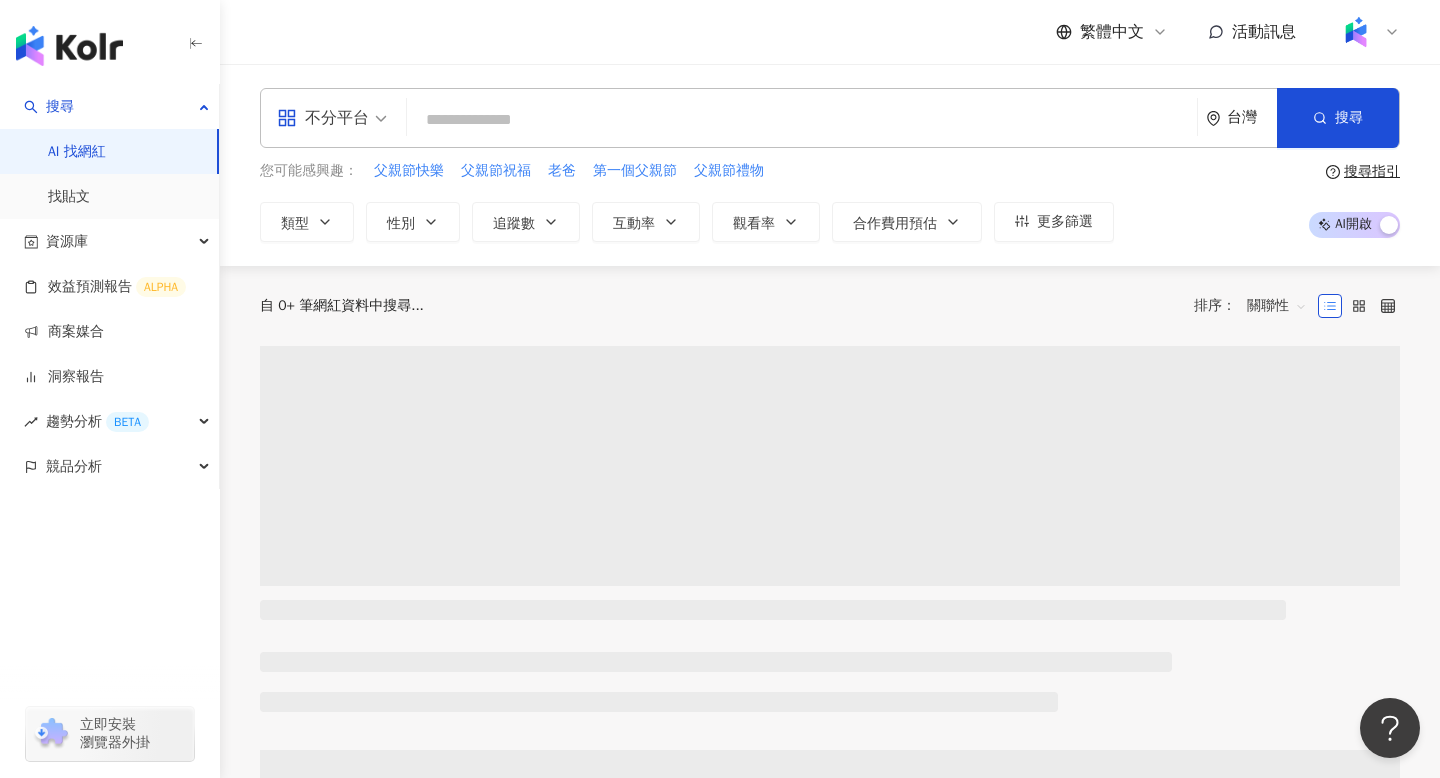 click at bounding box center [1368, 32] 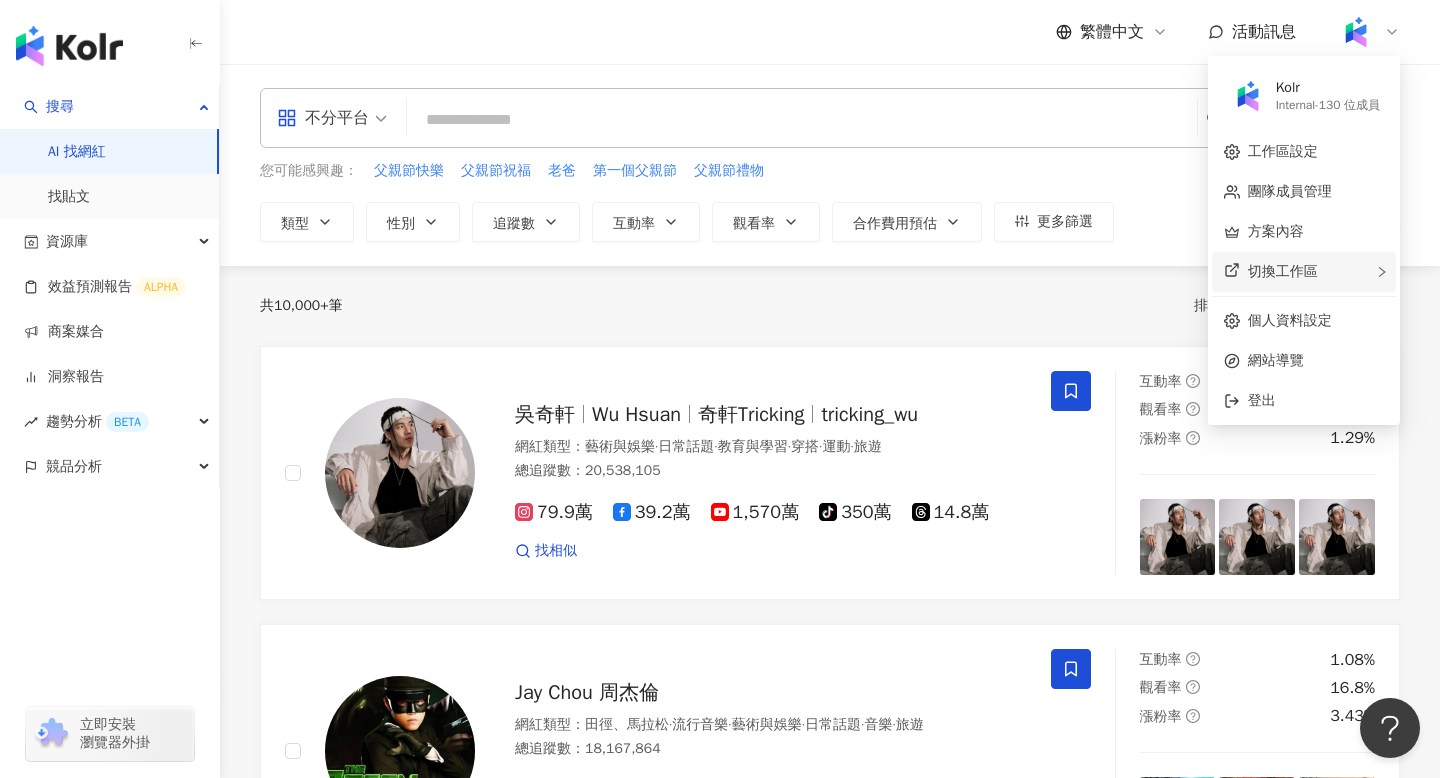 click on "切換工作區" at bounding box center [1304, 272] 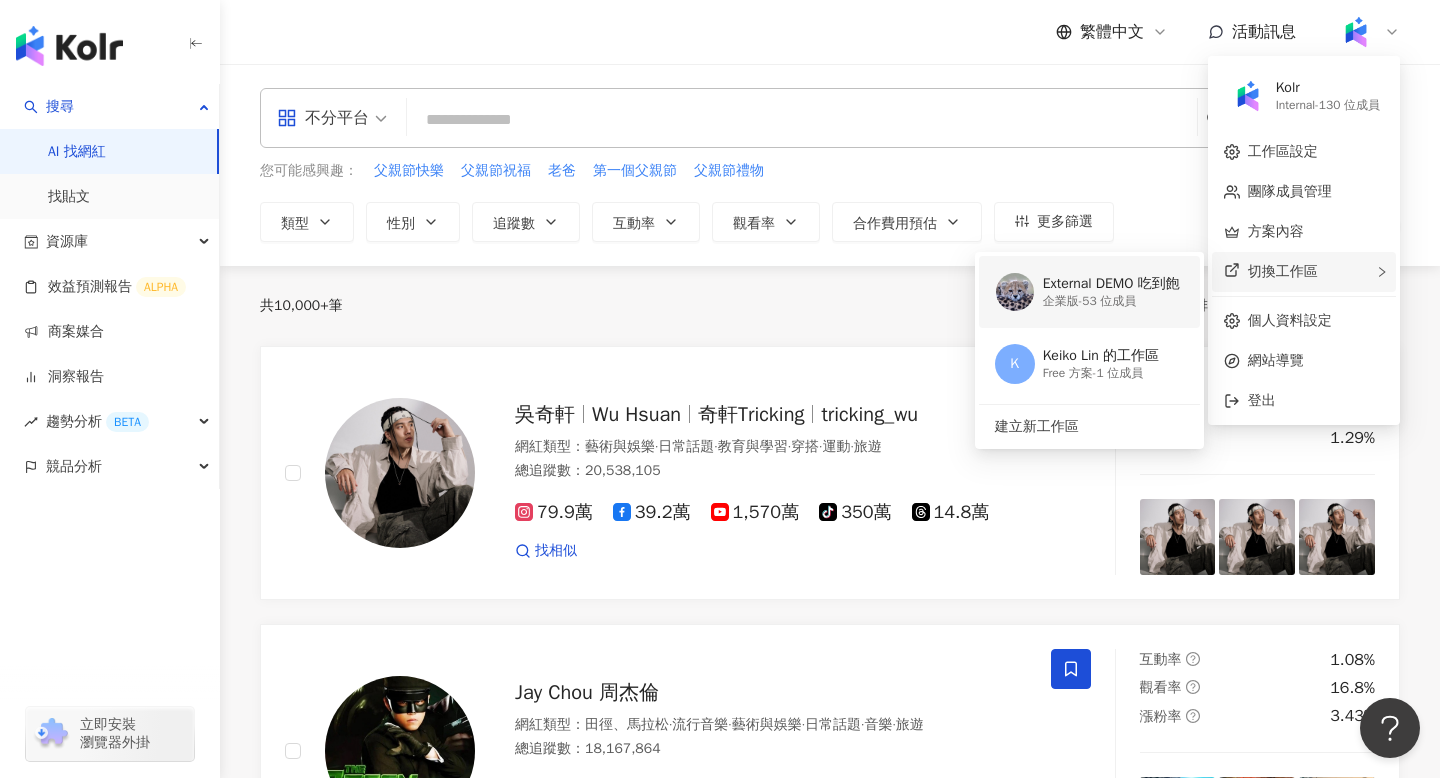 click on "企業版  -  53 位成員" at bounding box center (1111, 301) 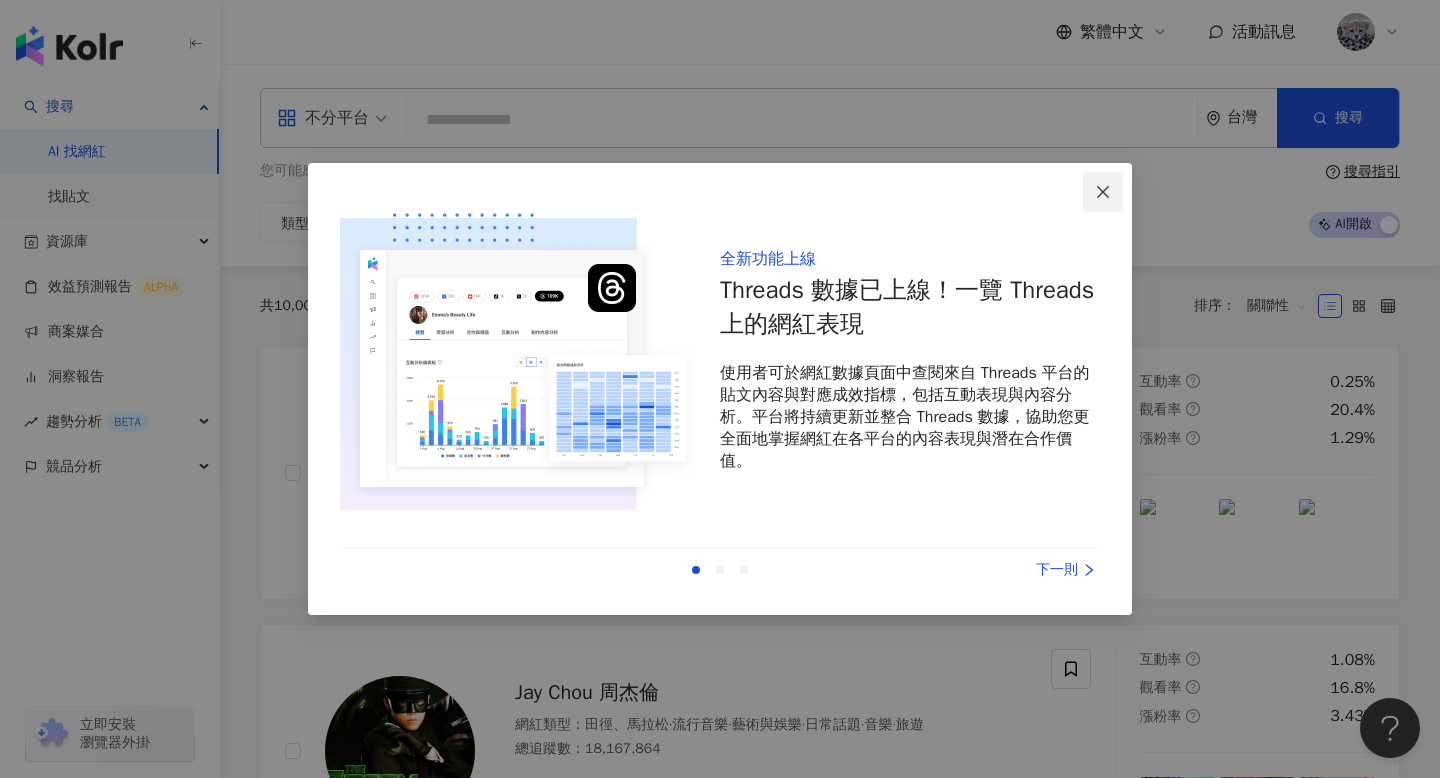 click 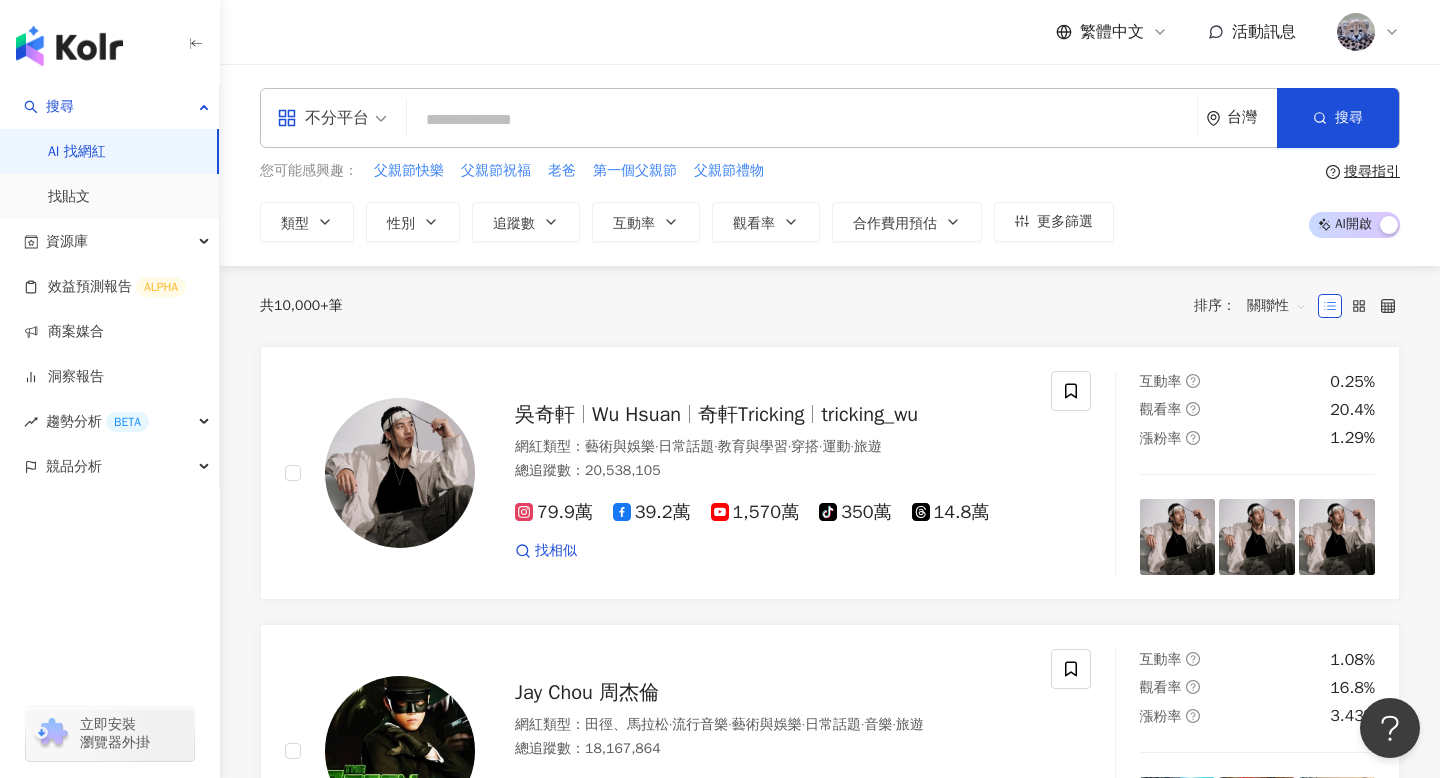 click at bounding box center (1368, 32) 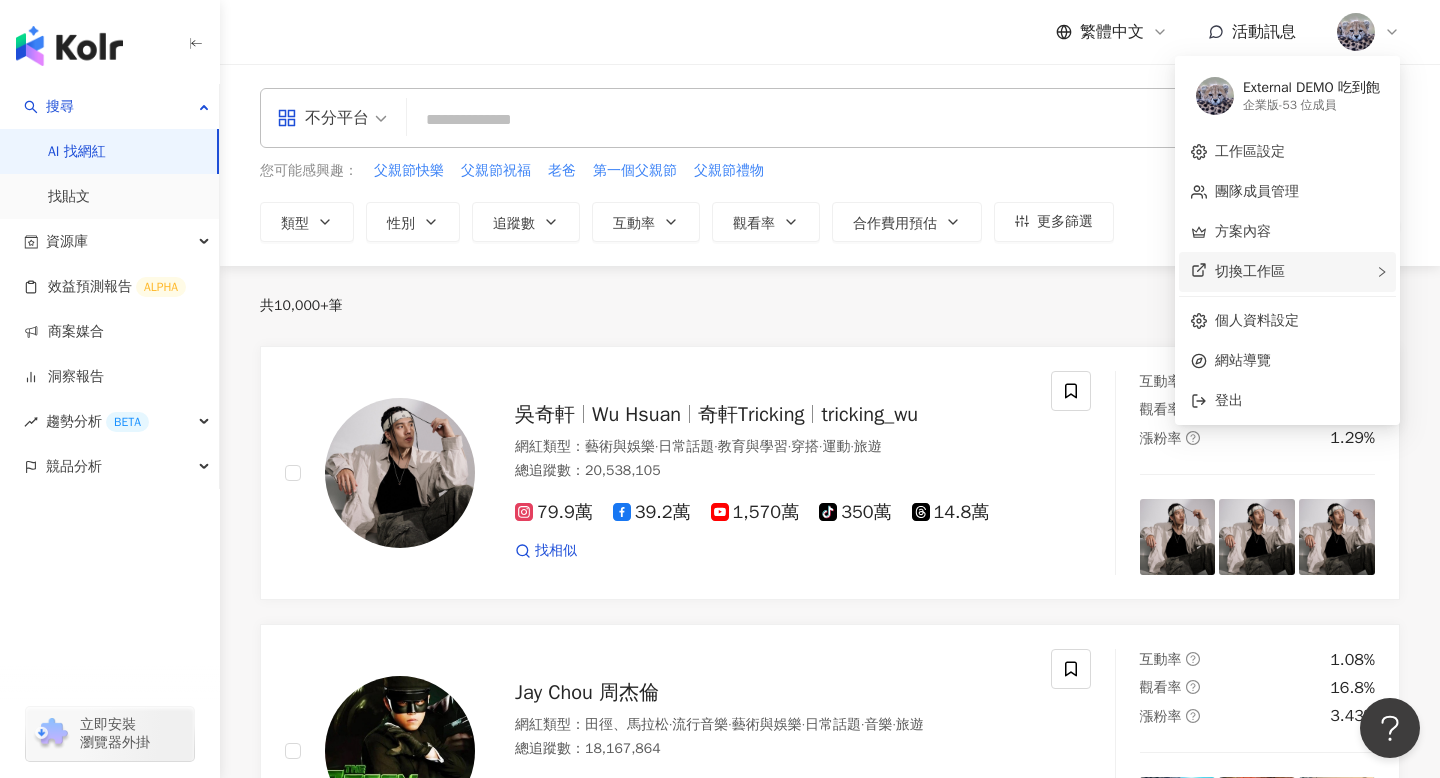 click on "切換工作區" at bounding box center [1287, 272] 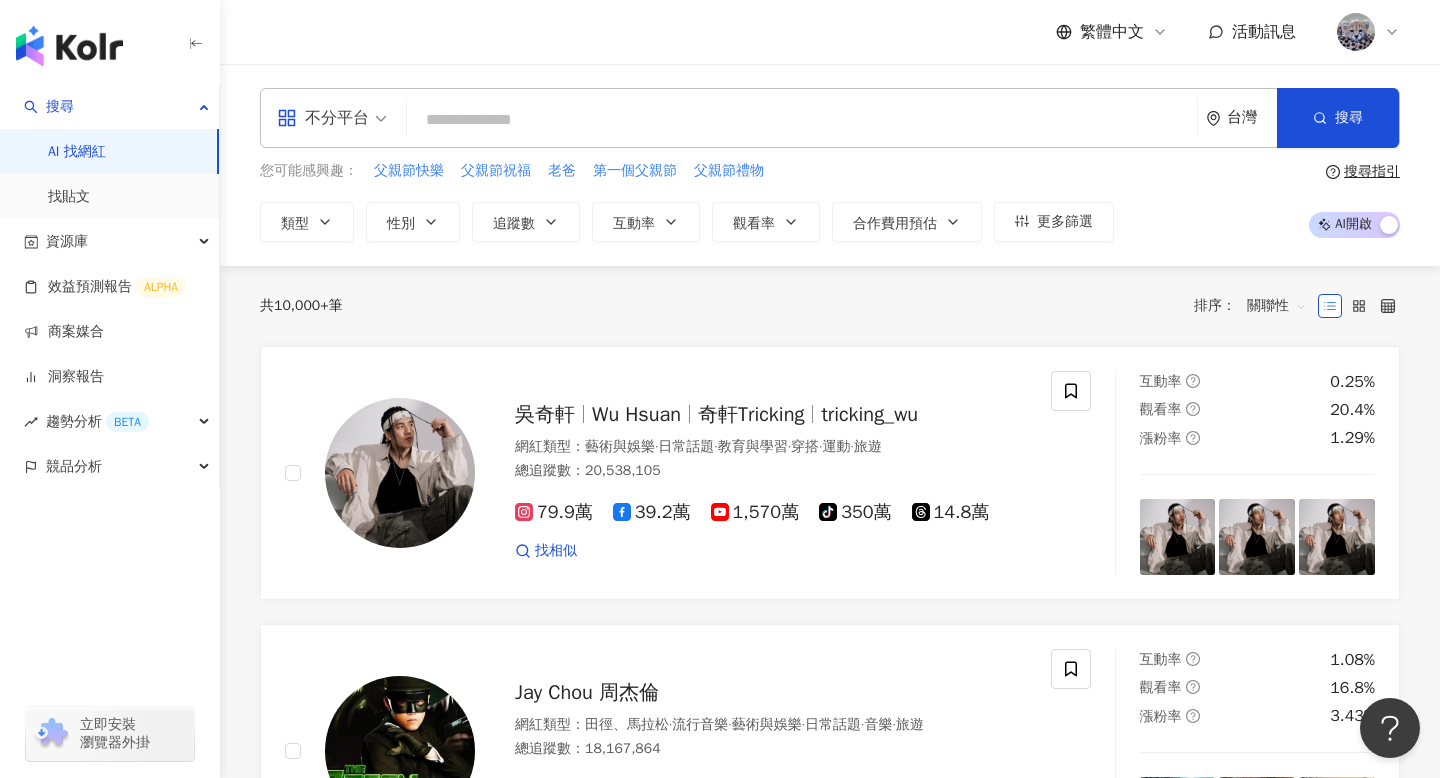 click on "繁體中文 活動訊息" at bounding box center (830, 32) 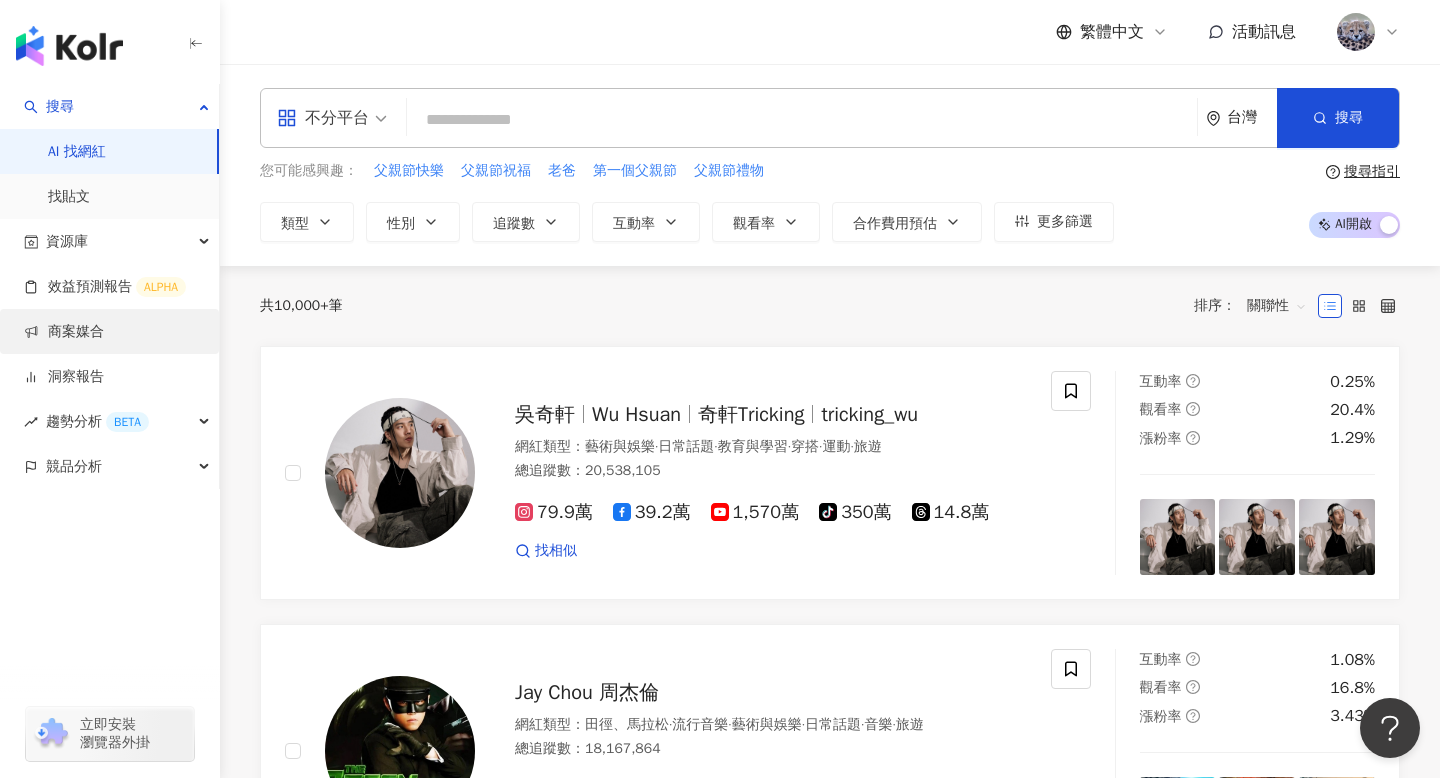 click on "商案媒合" at bounding box center [64, 332] 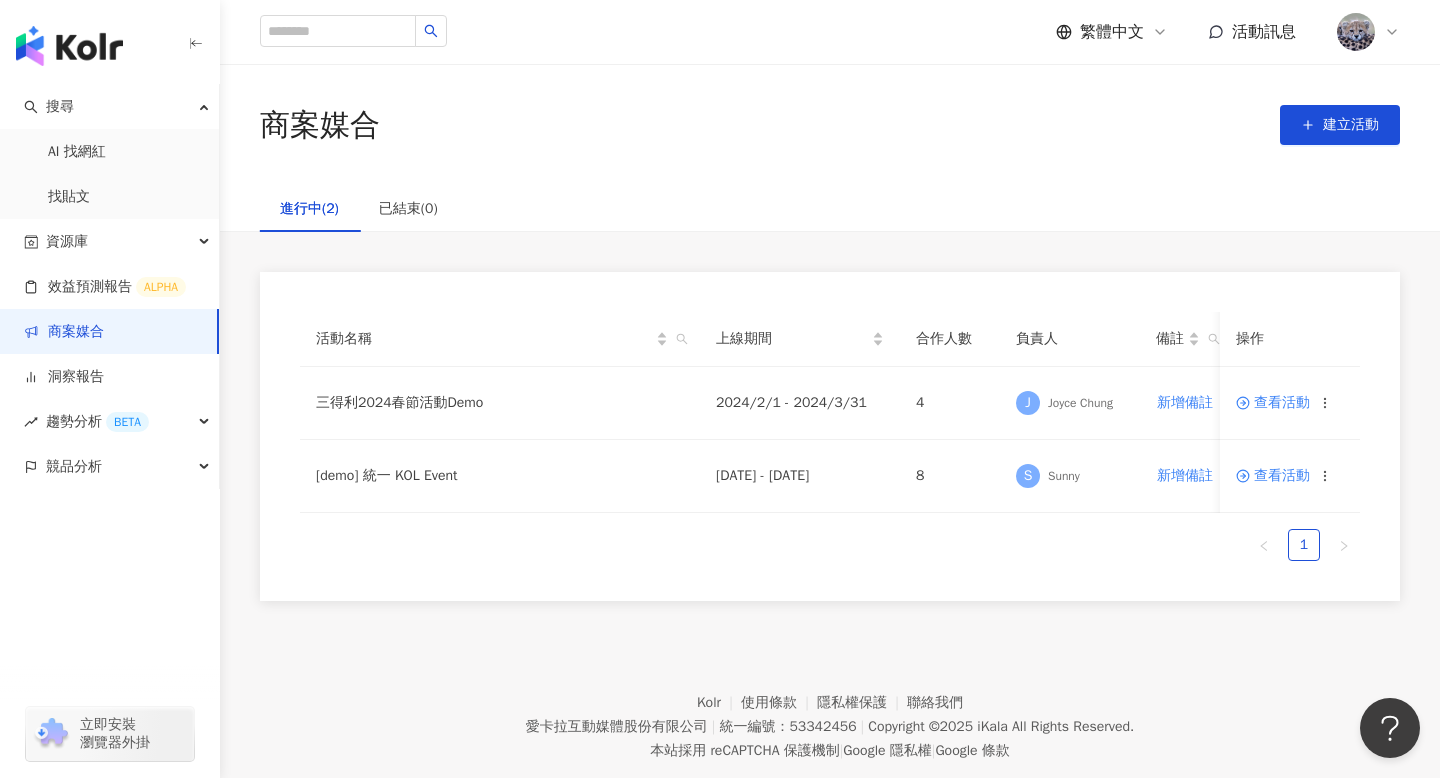 click 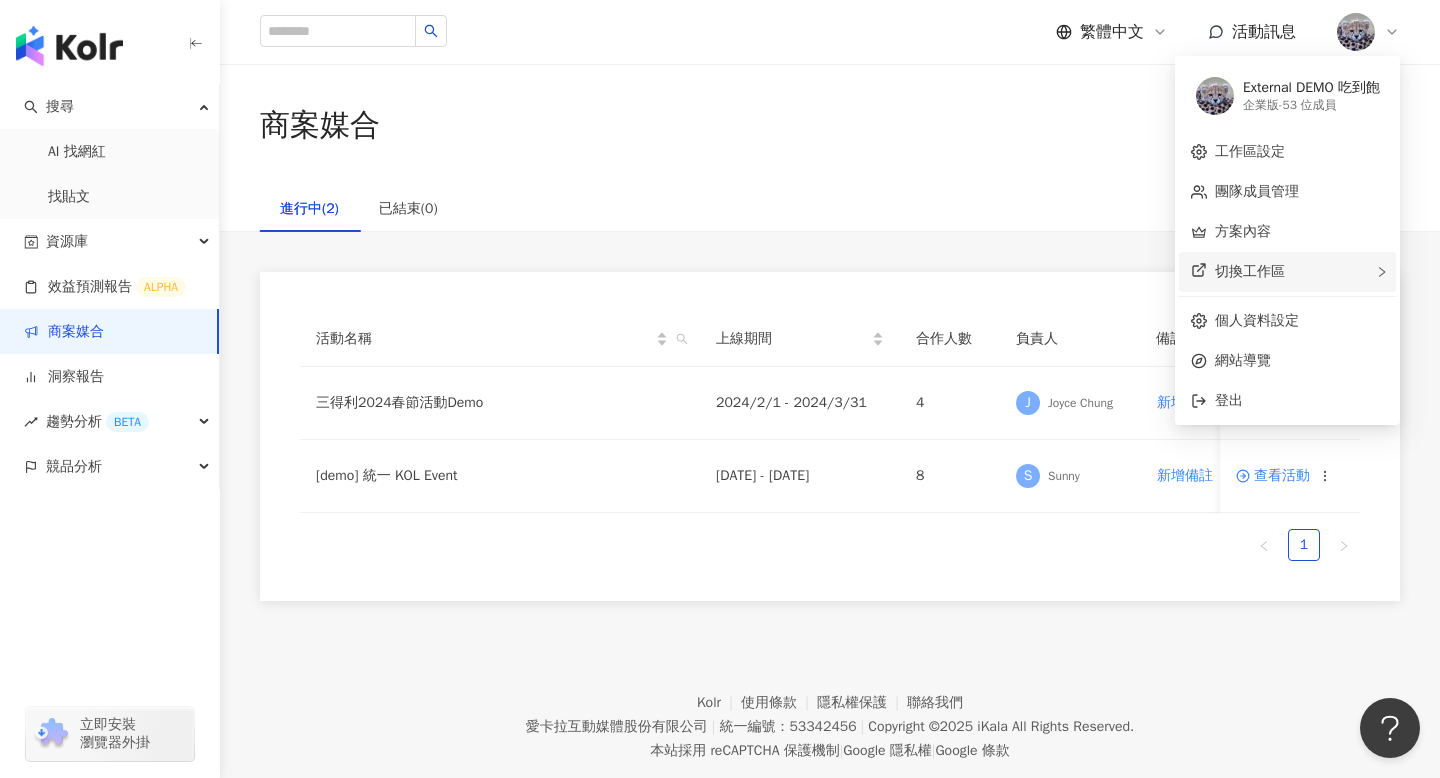 click on "切換工作區" at bounding box center (1250, 271) 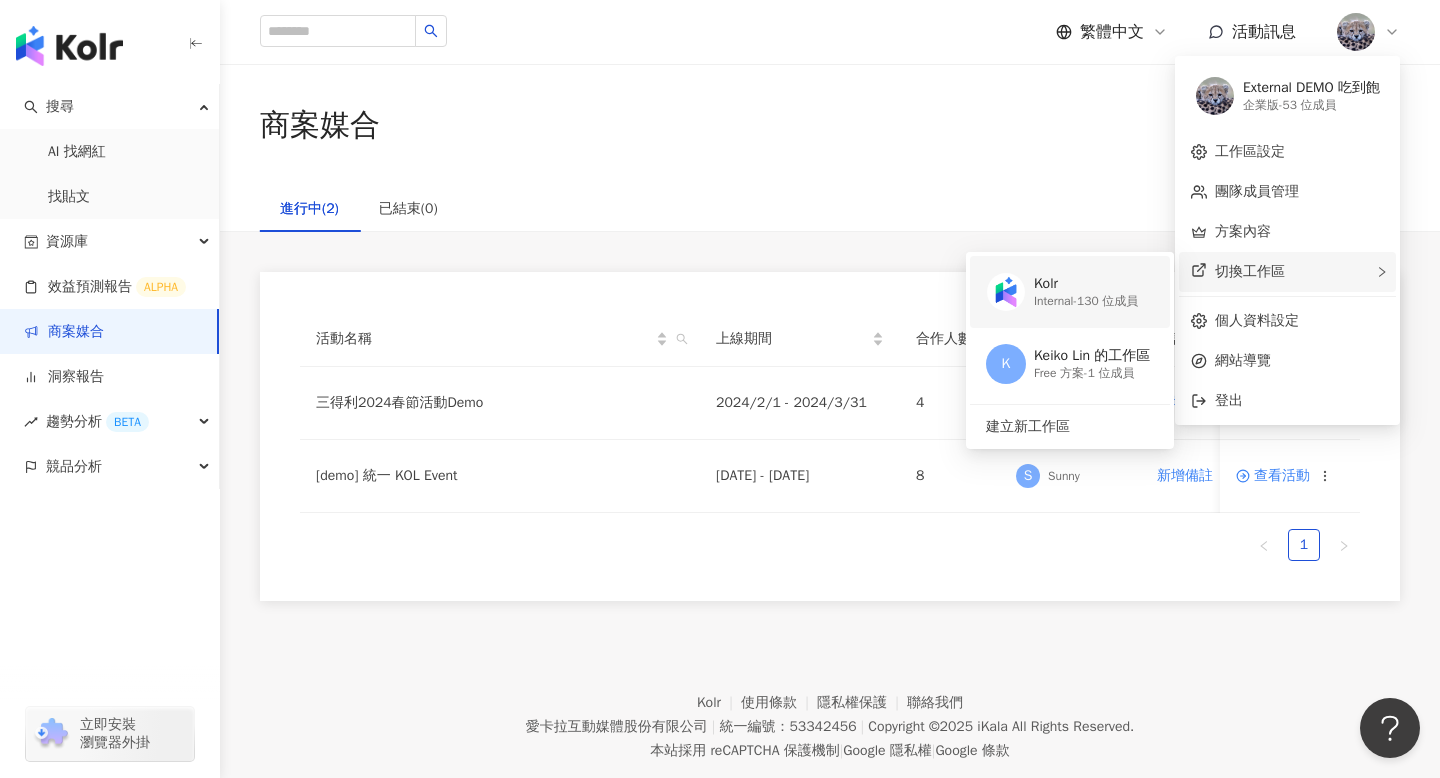 click on "Kolr" at bounding box center [1086, 284] 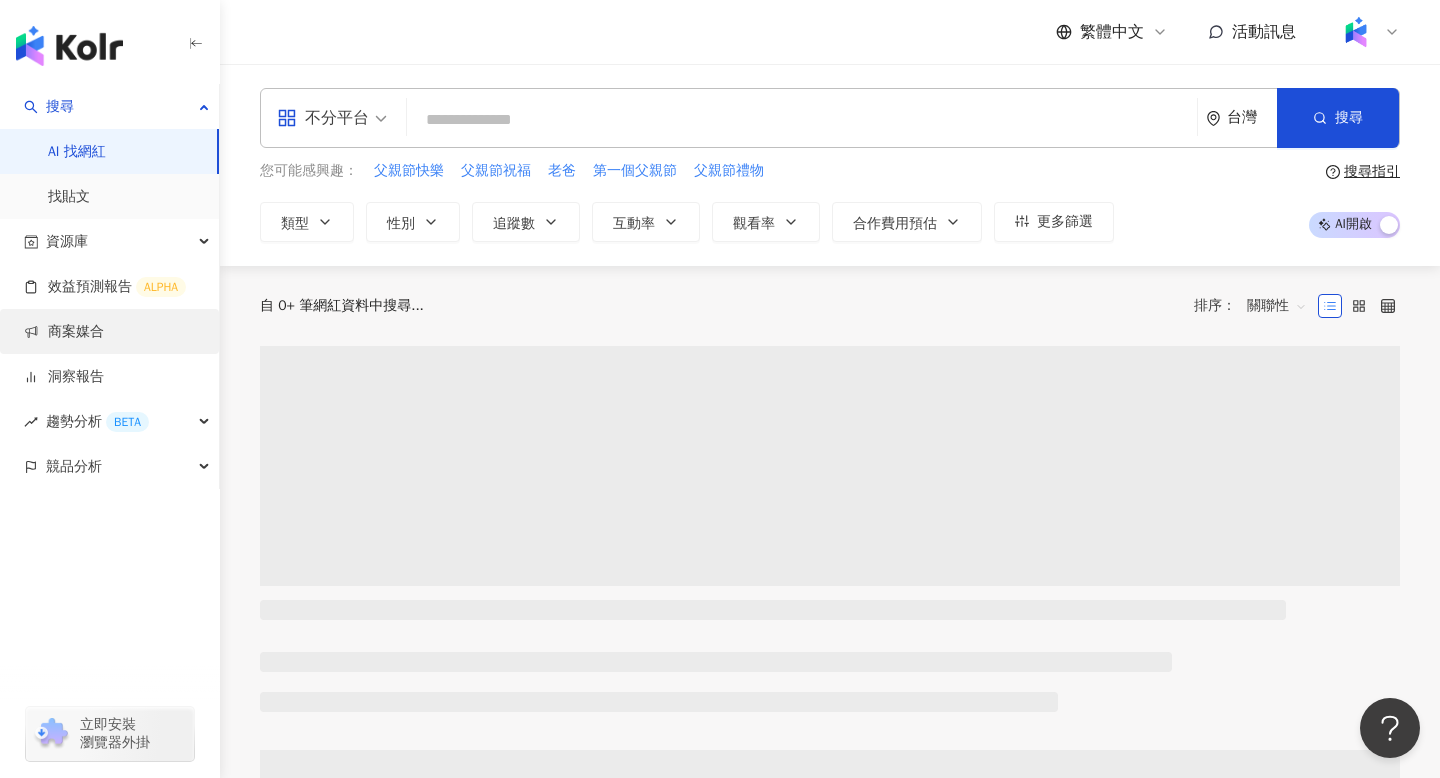 click on "商案媒合" at bounding box center [64, 332] 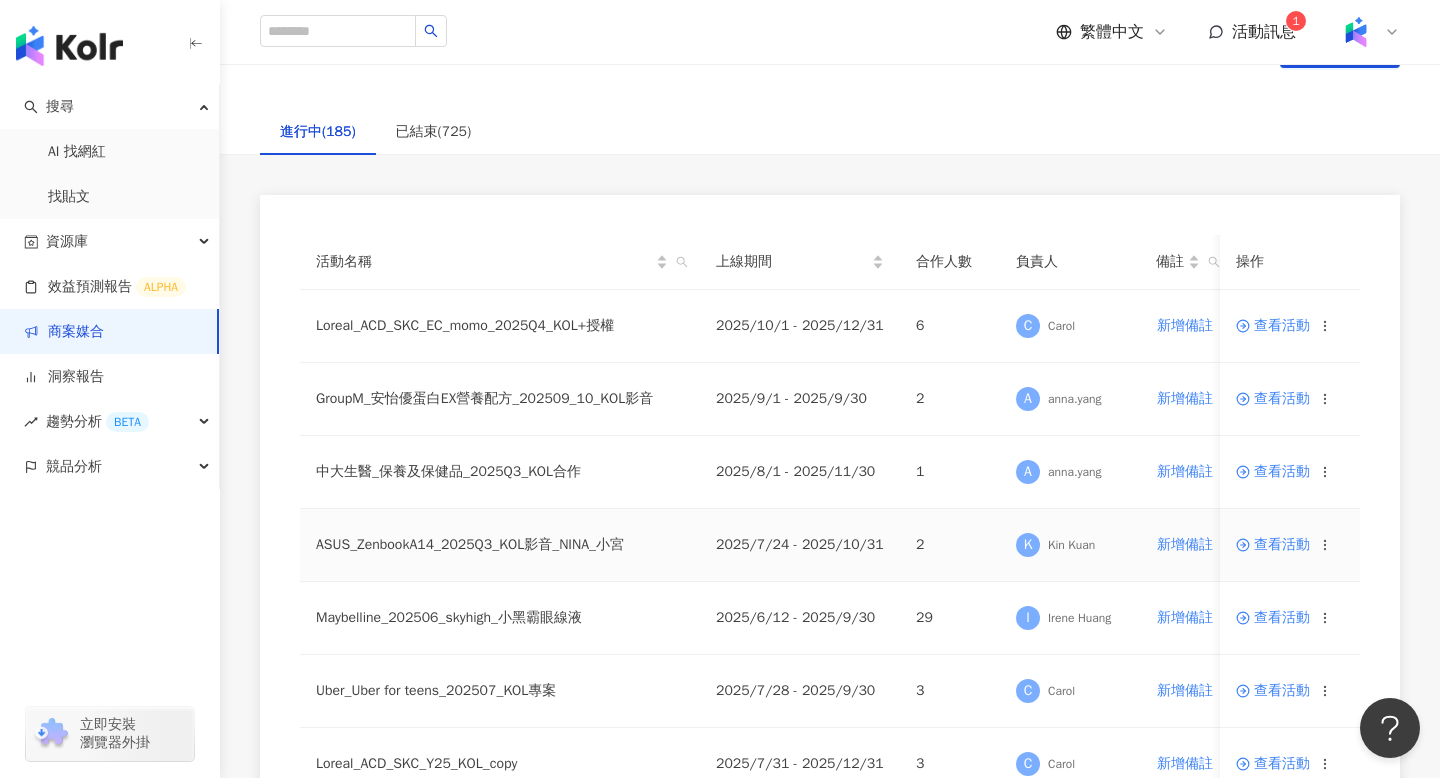 scroll, scrollTop: 0, scrollLeft: 0, axis: both 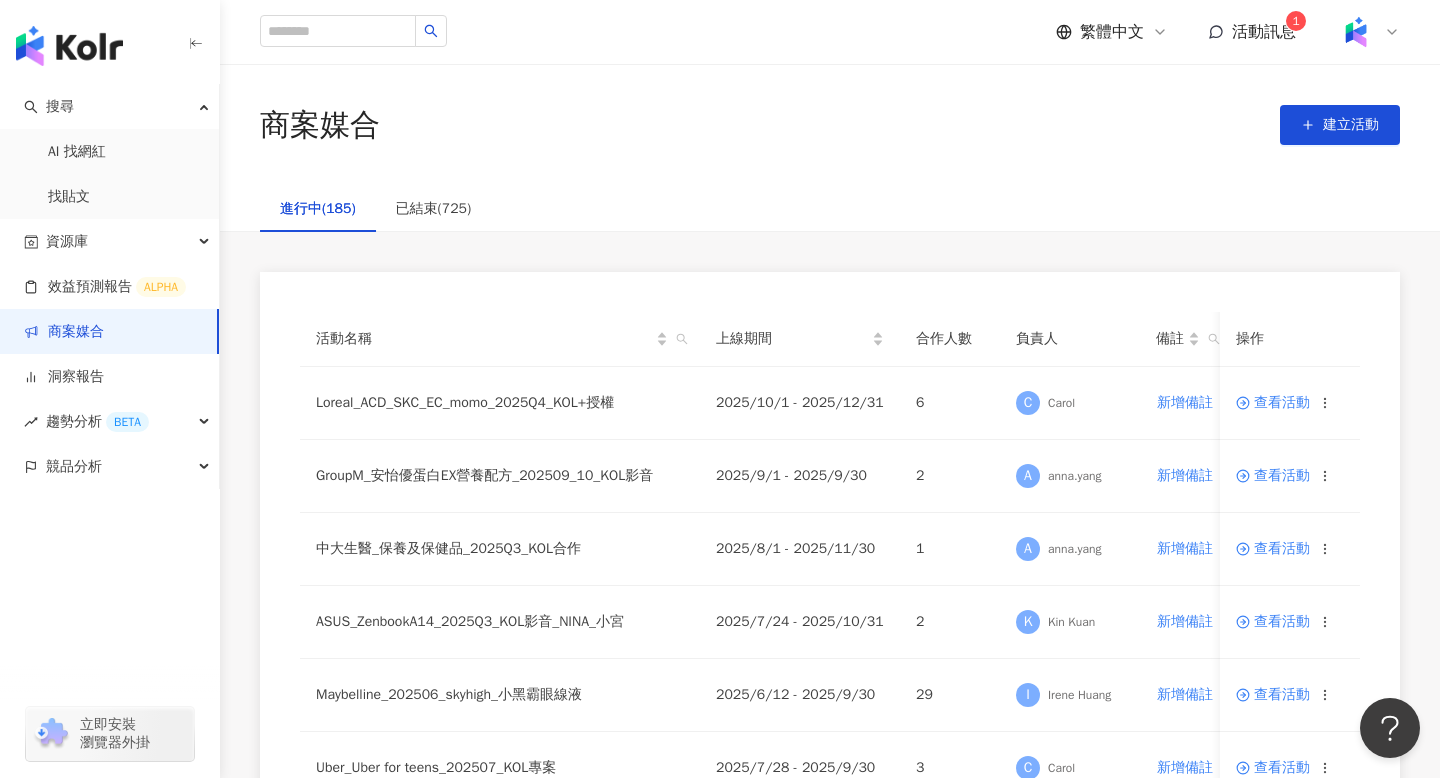 click 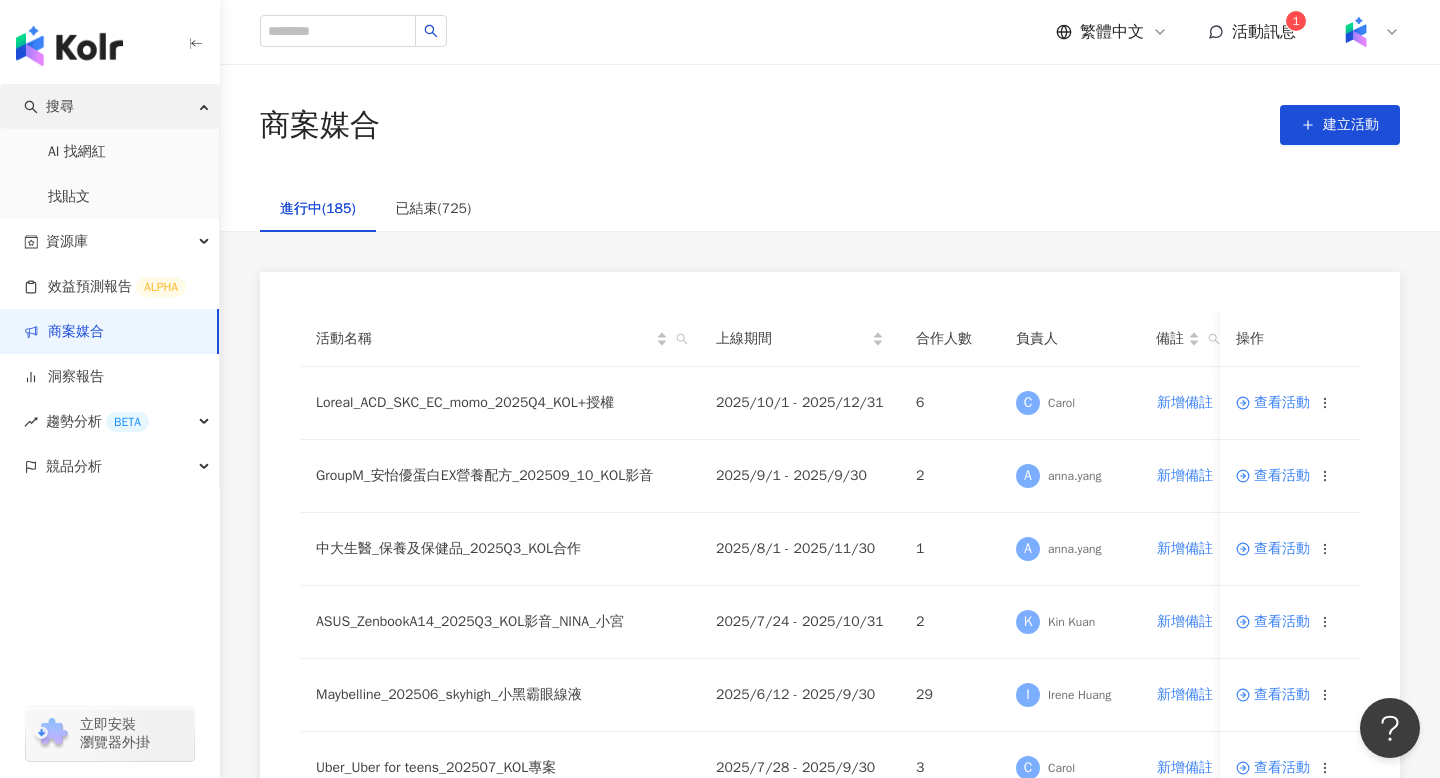 click on "搜尋" at bounding box center [109, 106] 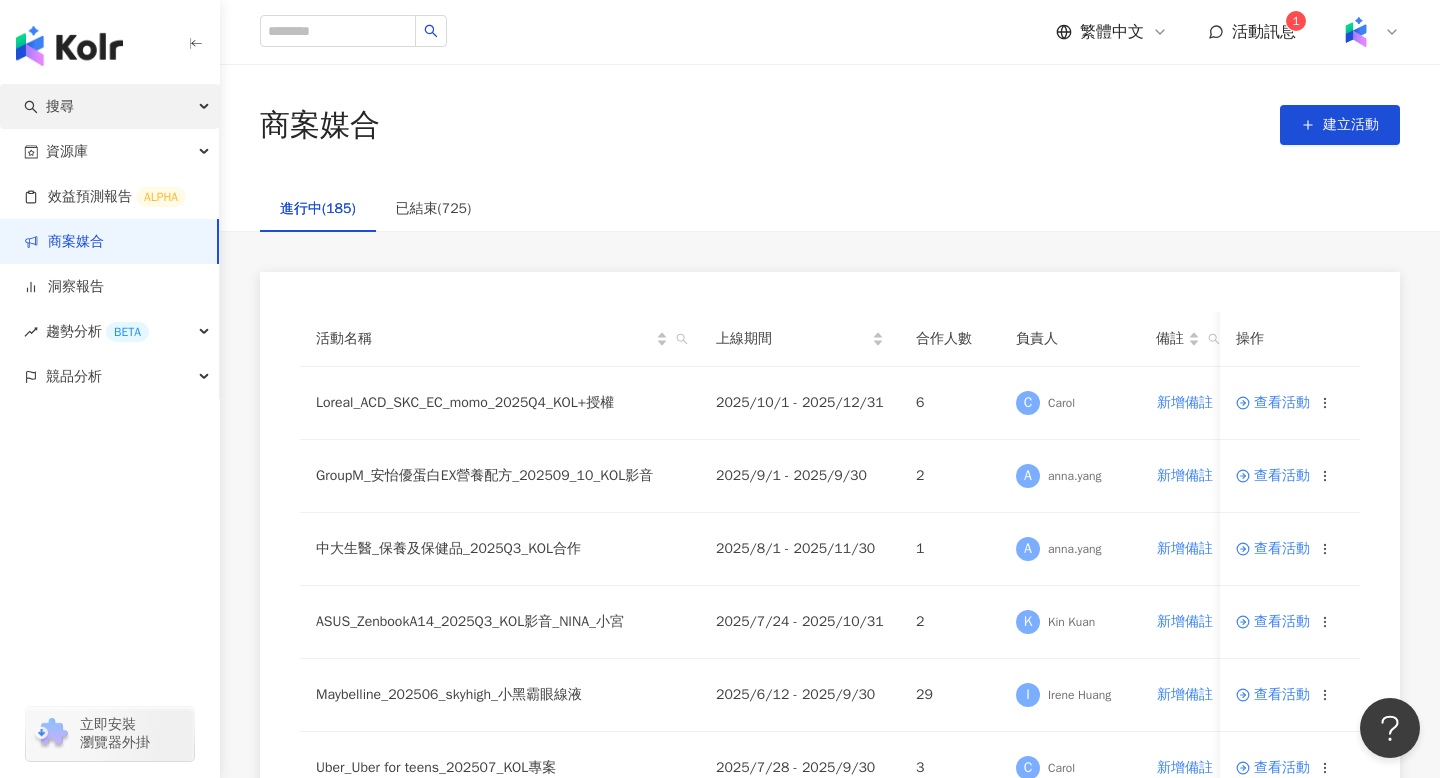 click on "搜尋" at bounding box center (109, 106) 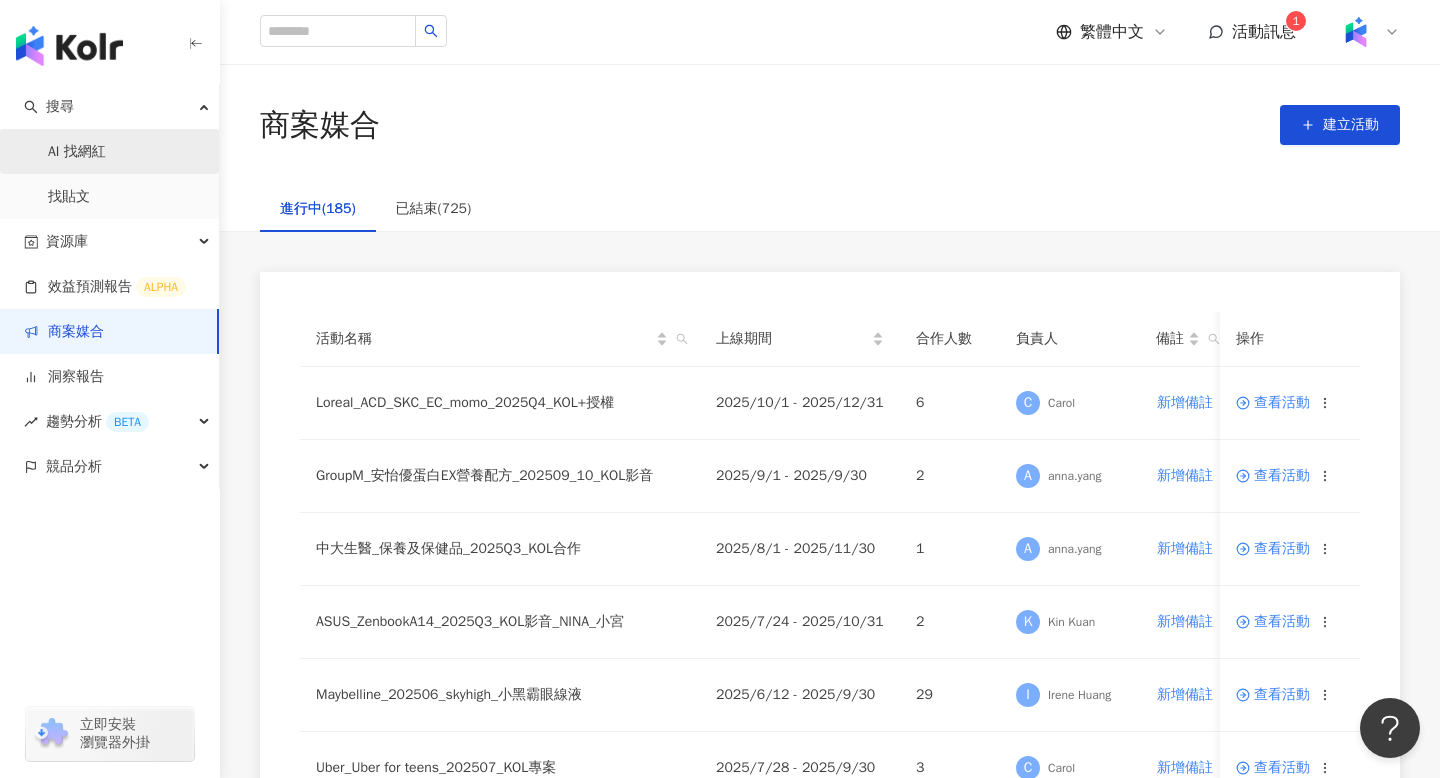 click on "AI 找網紅" at bounding box center (77, 152) 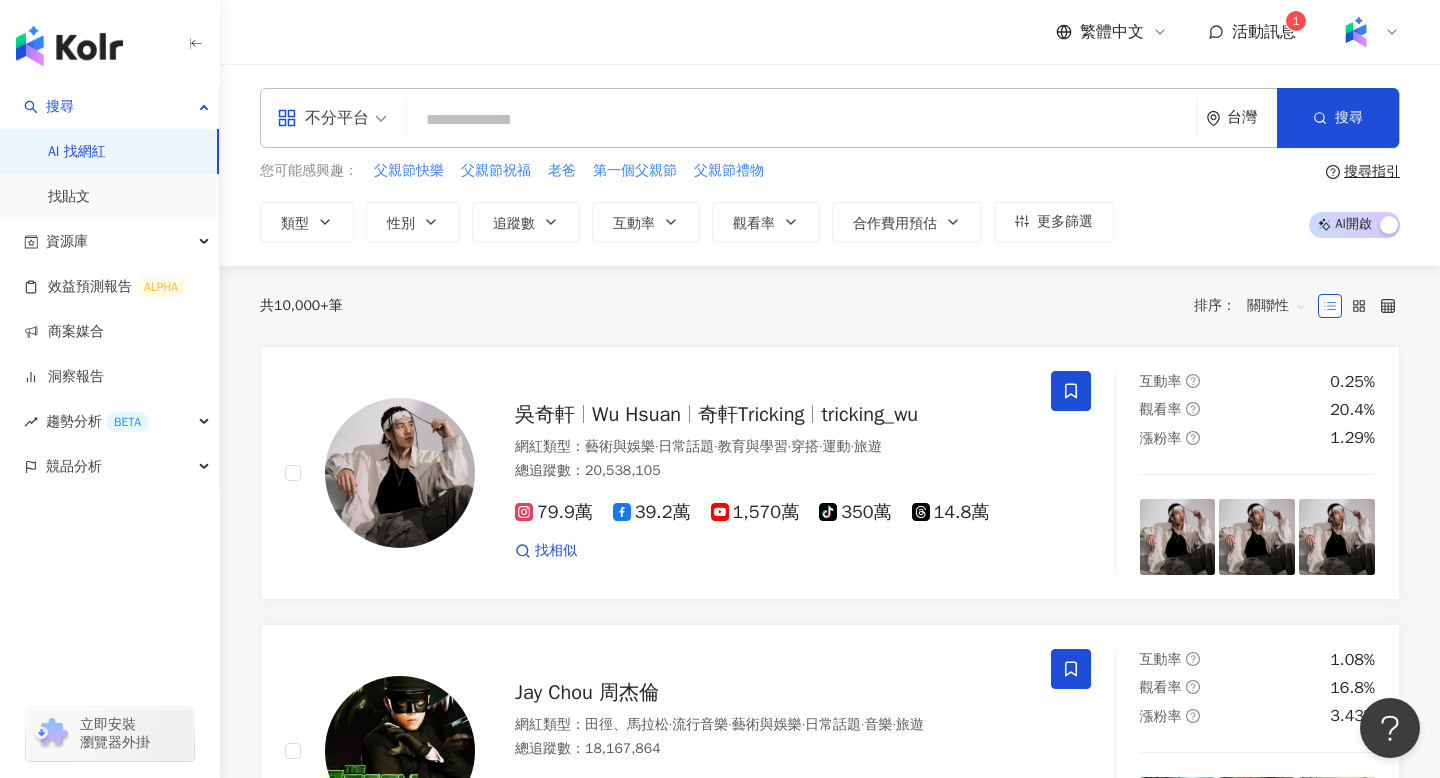 click at bounding box center (802, 120) 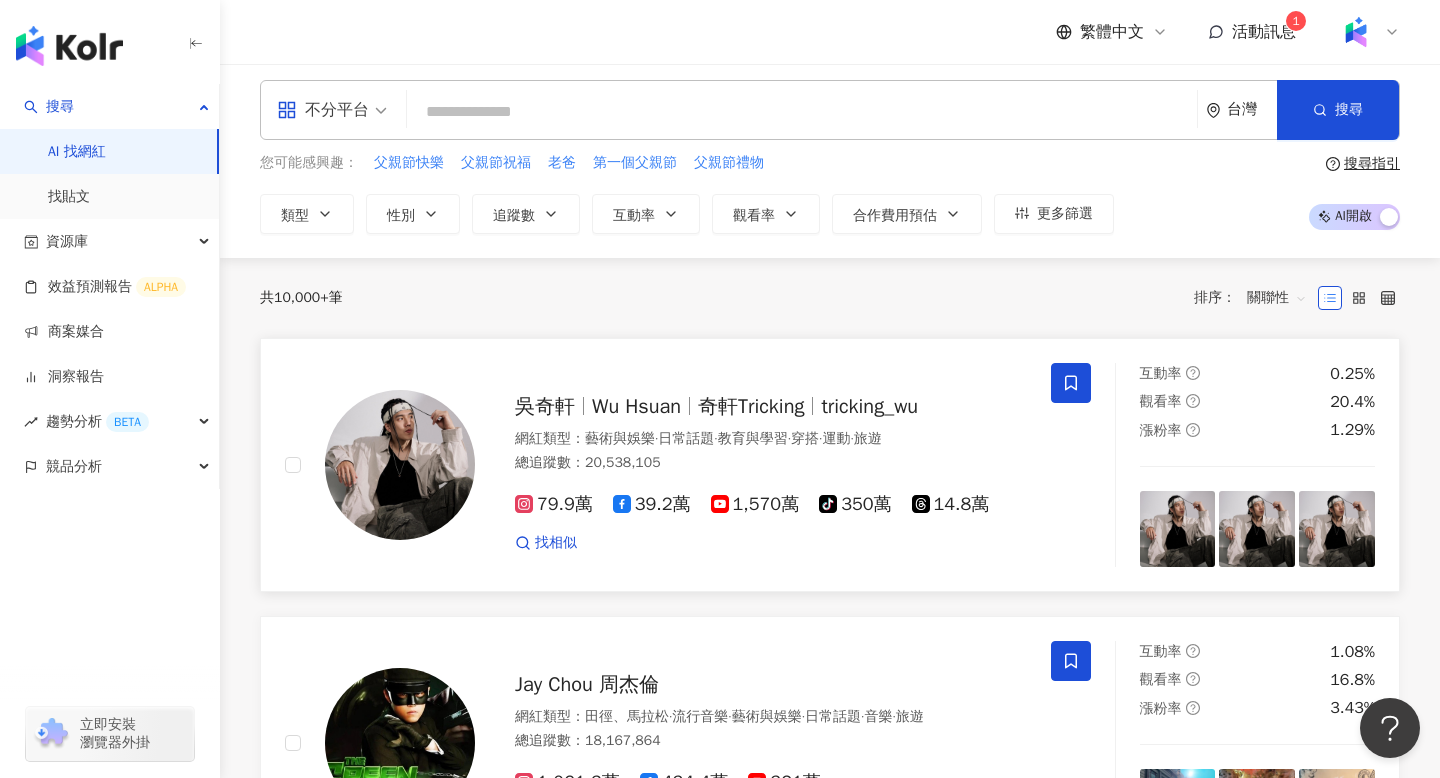scroll, scrollTop: 9, scrollLeft: 0, axis: vertical 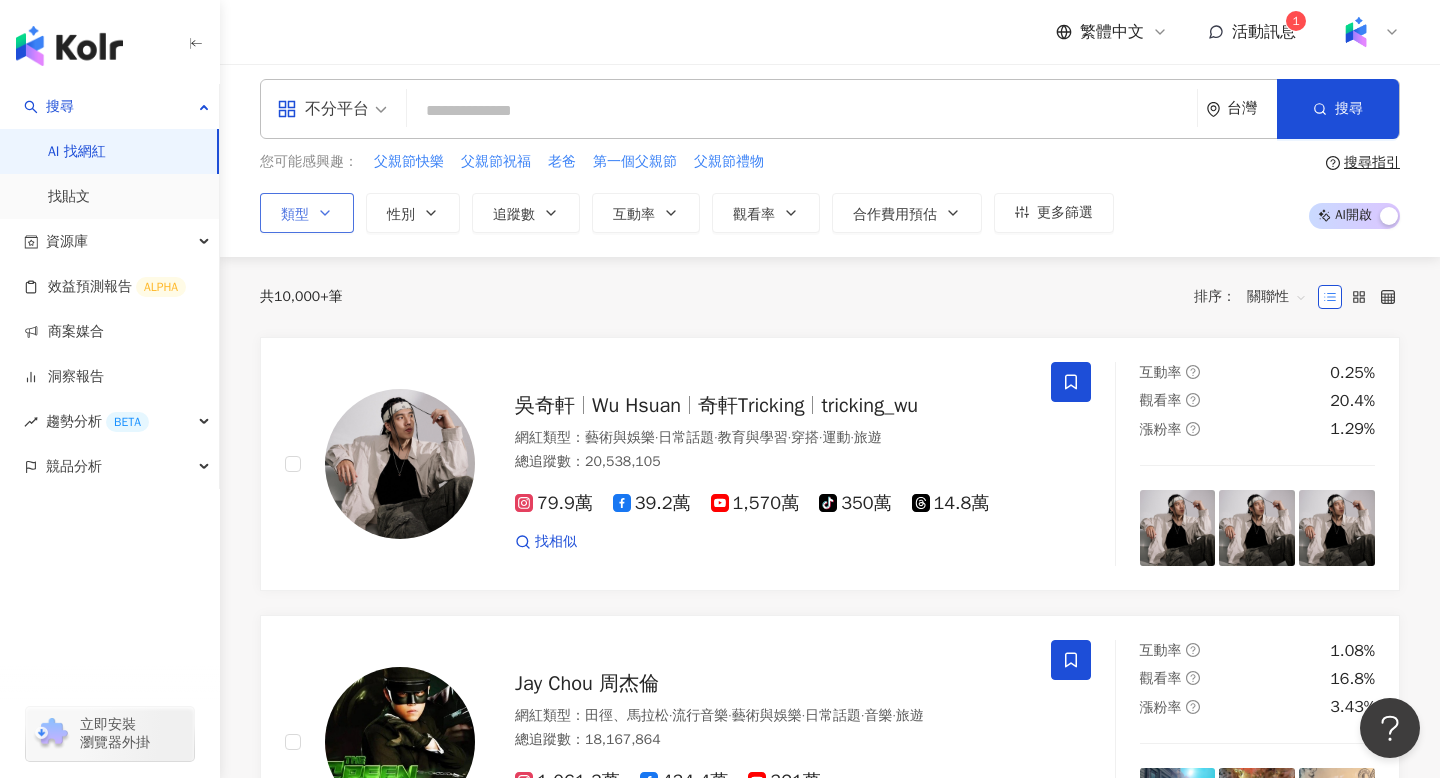 click on "類型" at bounding box center [307, 213] 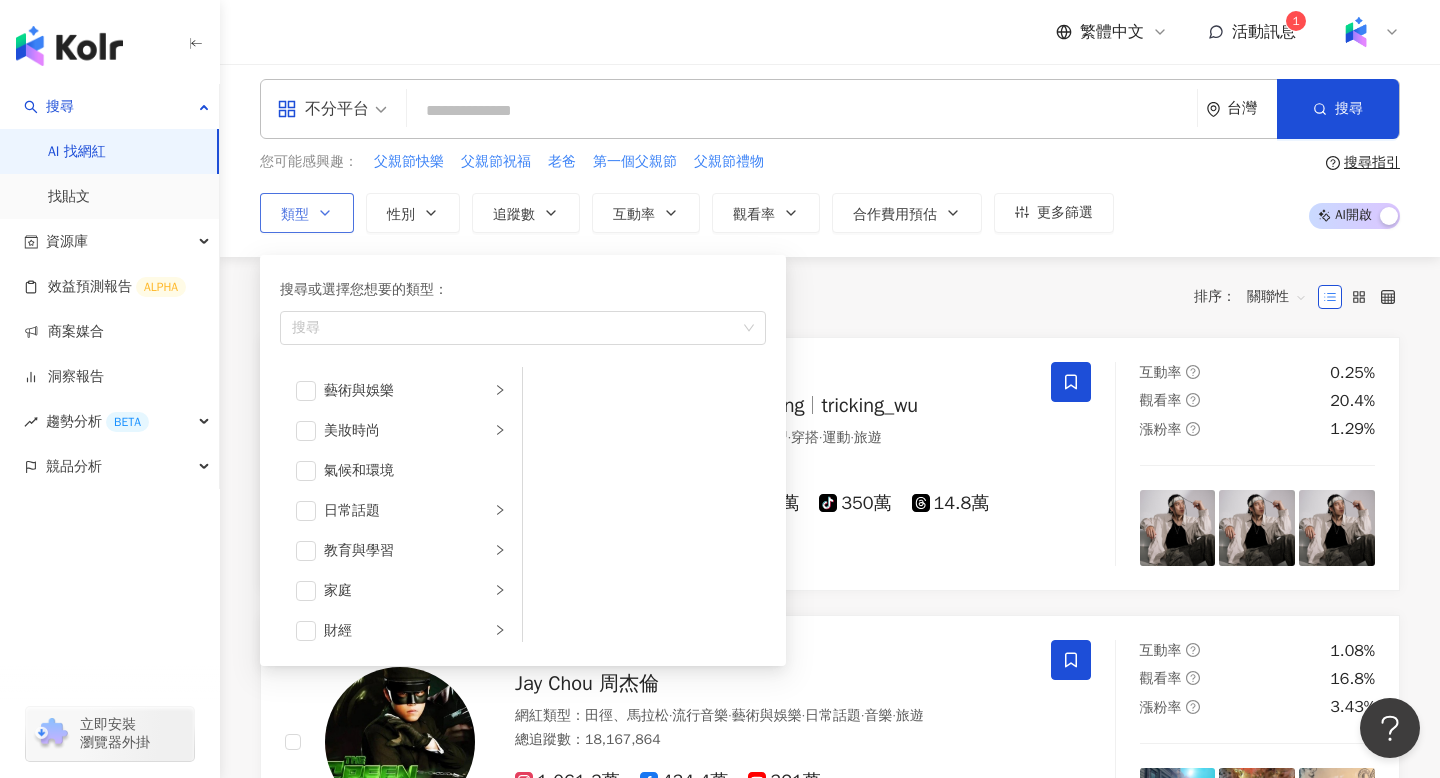 click on "類型 搜尋或選擇您想要的類型：   搜尋 藝術與娛樂 美妝時尚 氣候和環境 日常話題 教育與學習 家庭 財經 美食 命理占卜 遊戲 法政社會 生活風格 影視娛樂 醫療與健康 寵物 攝影 感情 宗教 促購導購 運動 科技 交通工具 旅遊 成人" at bounding box center [307, 213] 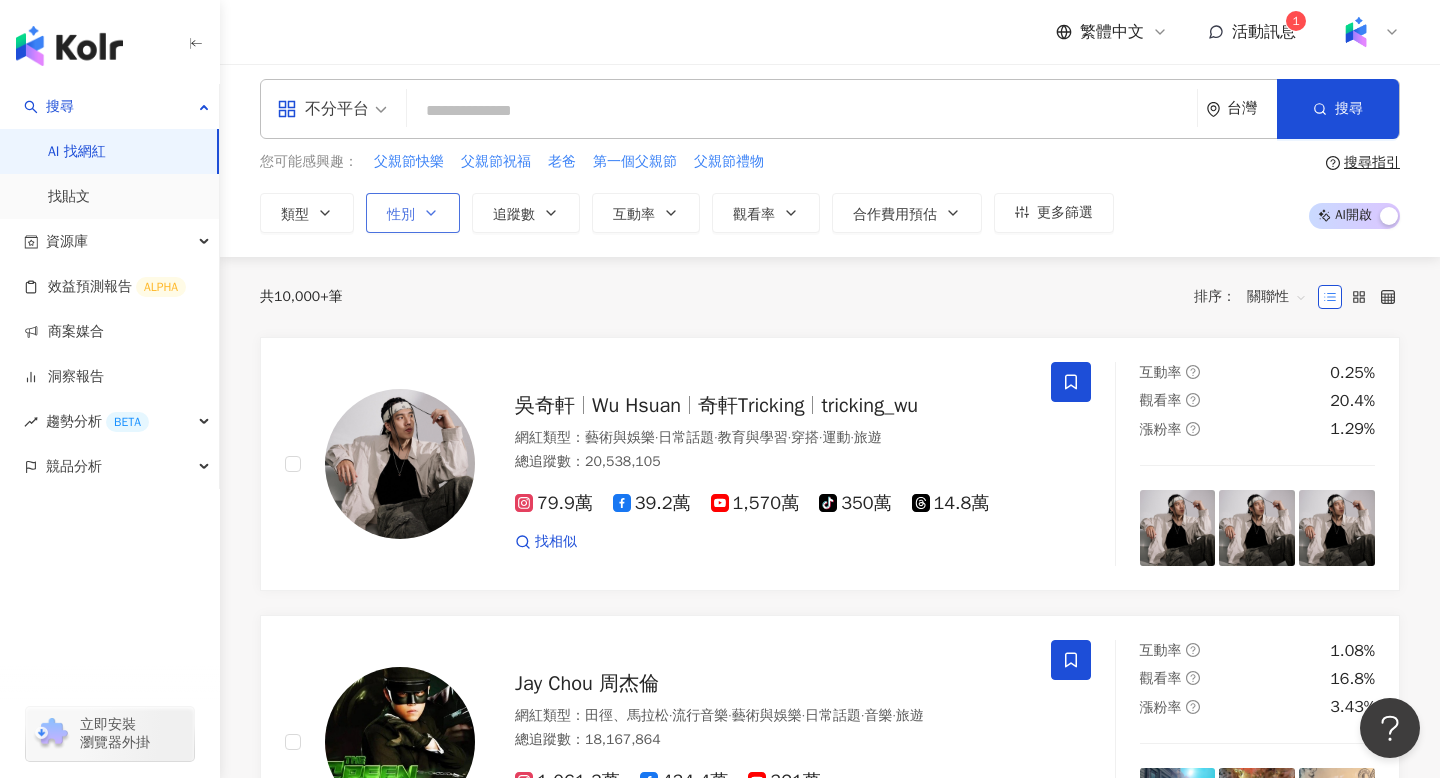 scroll, scrollTop: 0, scrollLeft: 0, axis: both 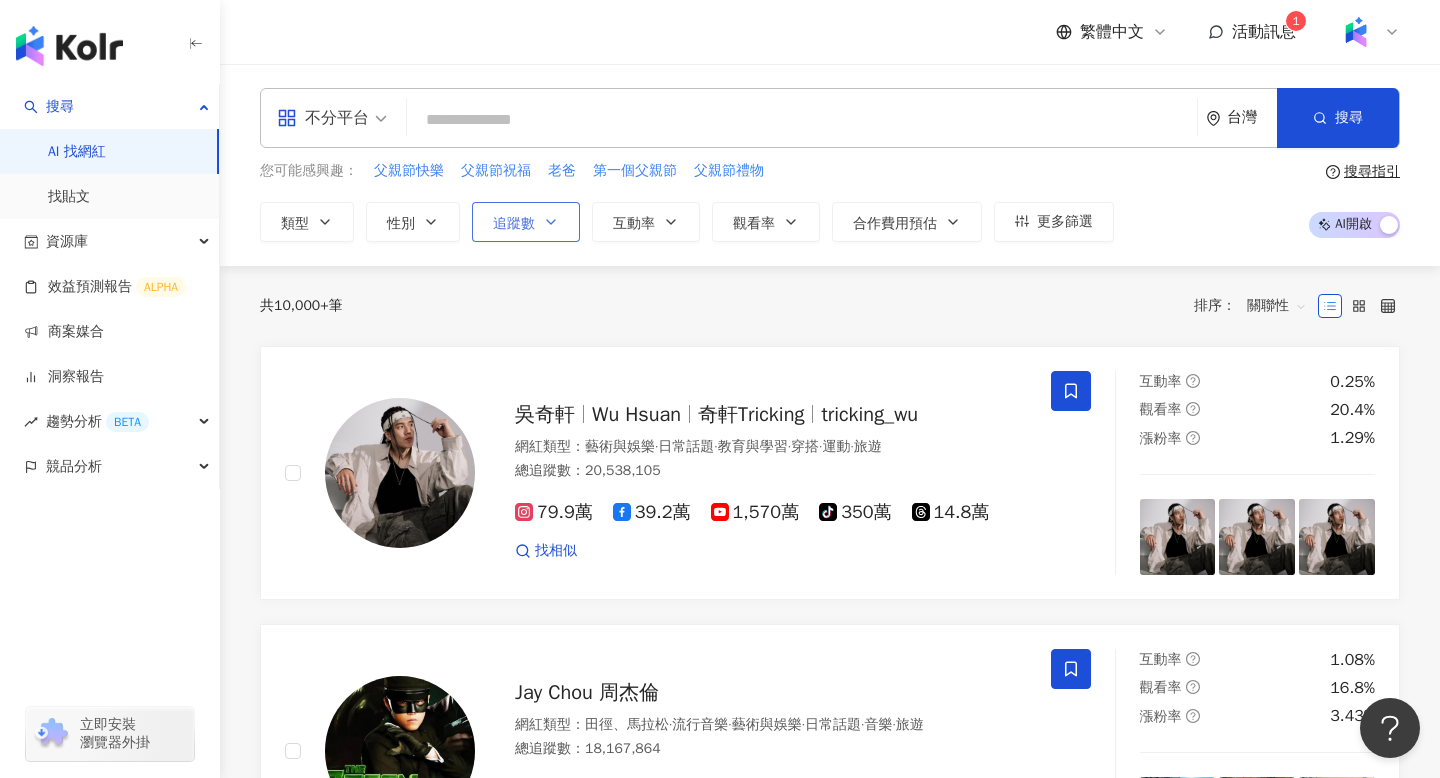 click 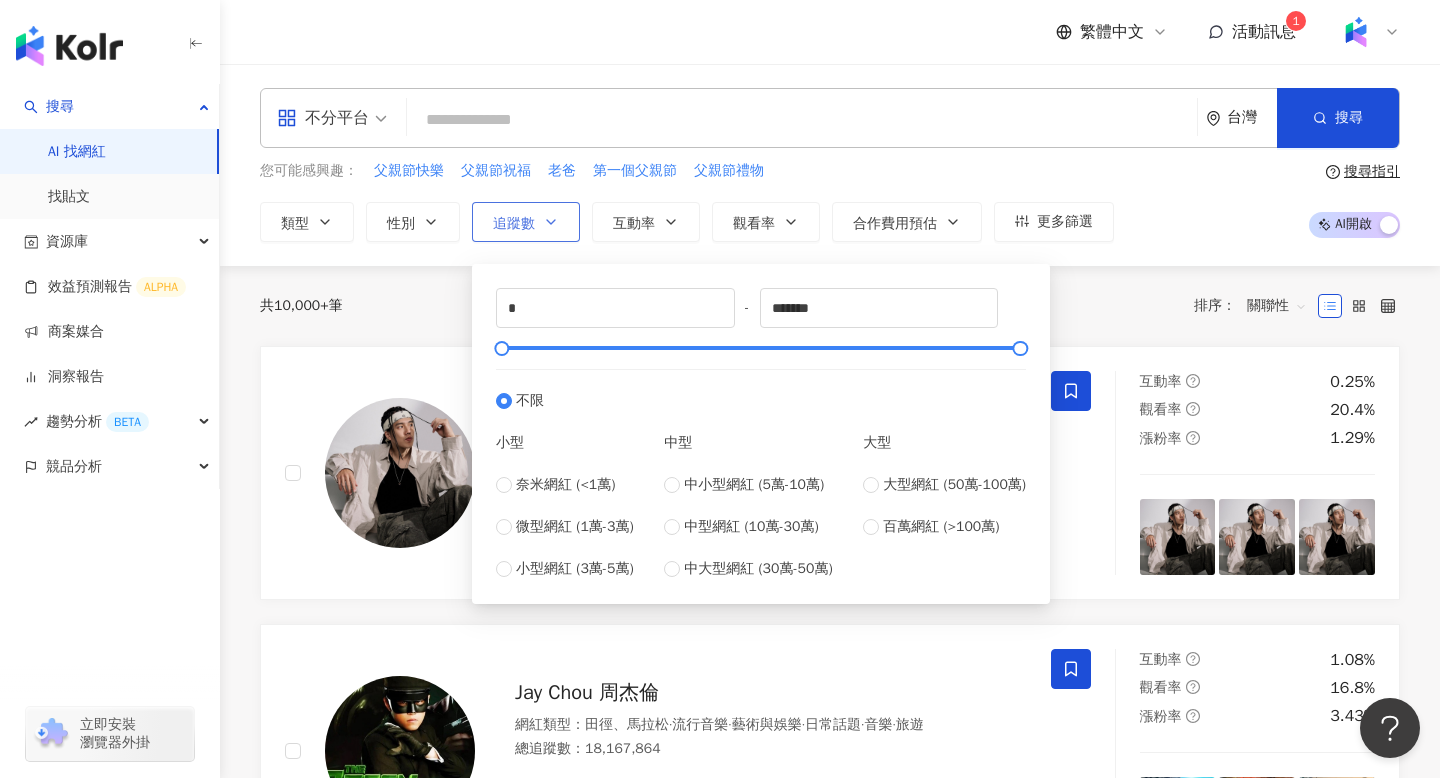 click 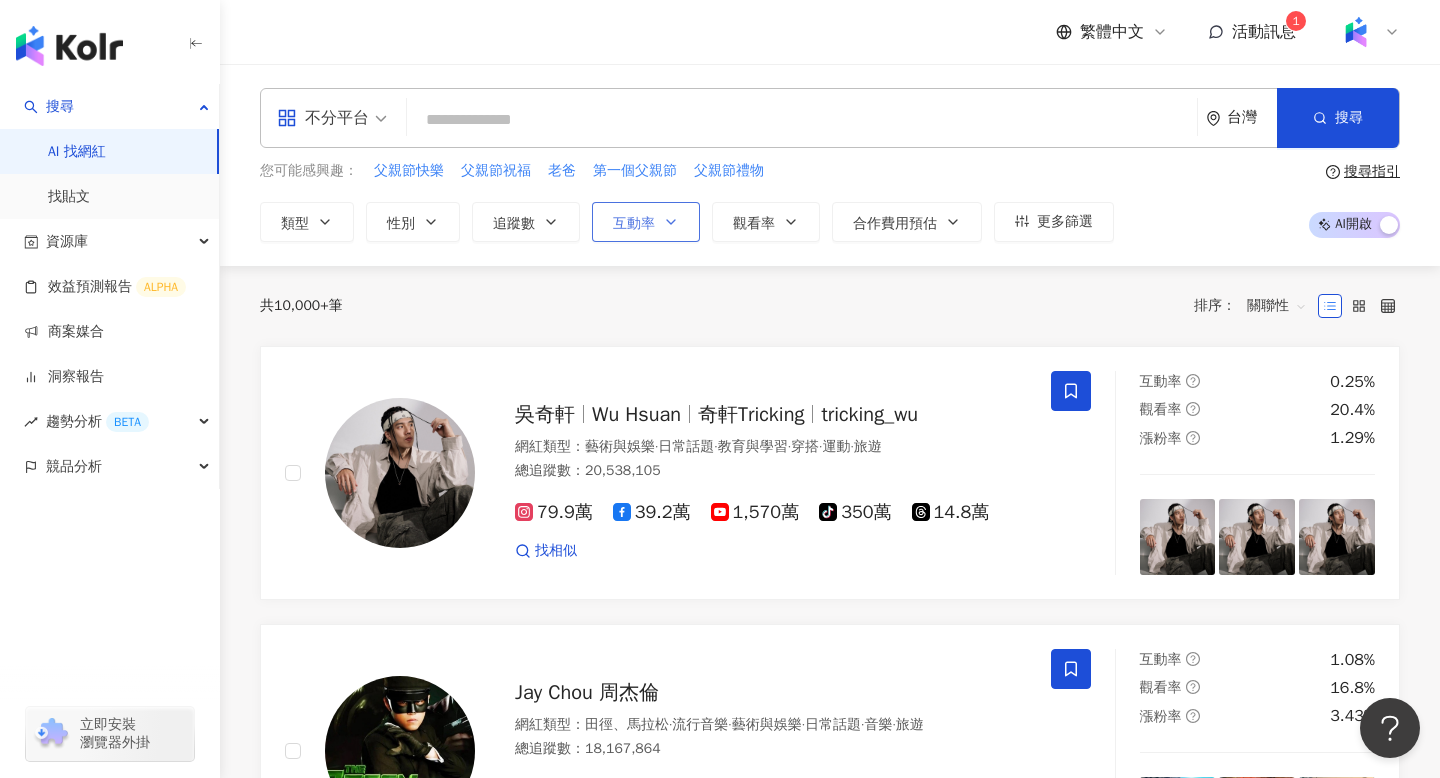 click on "互動率" at bounding box center (646, 222) 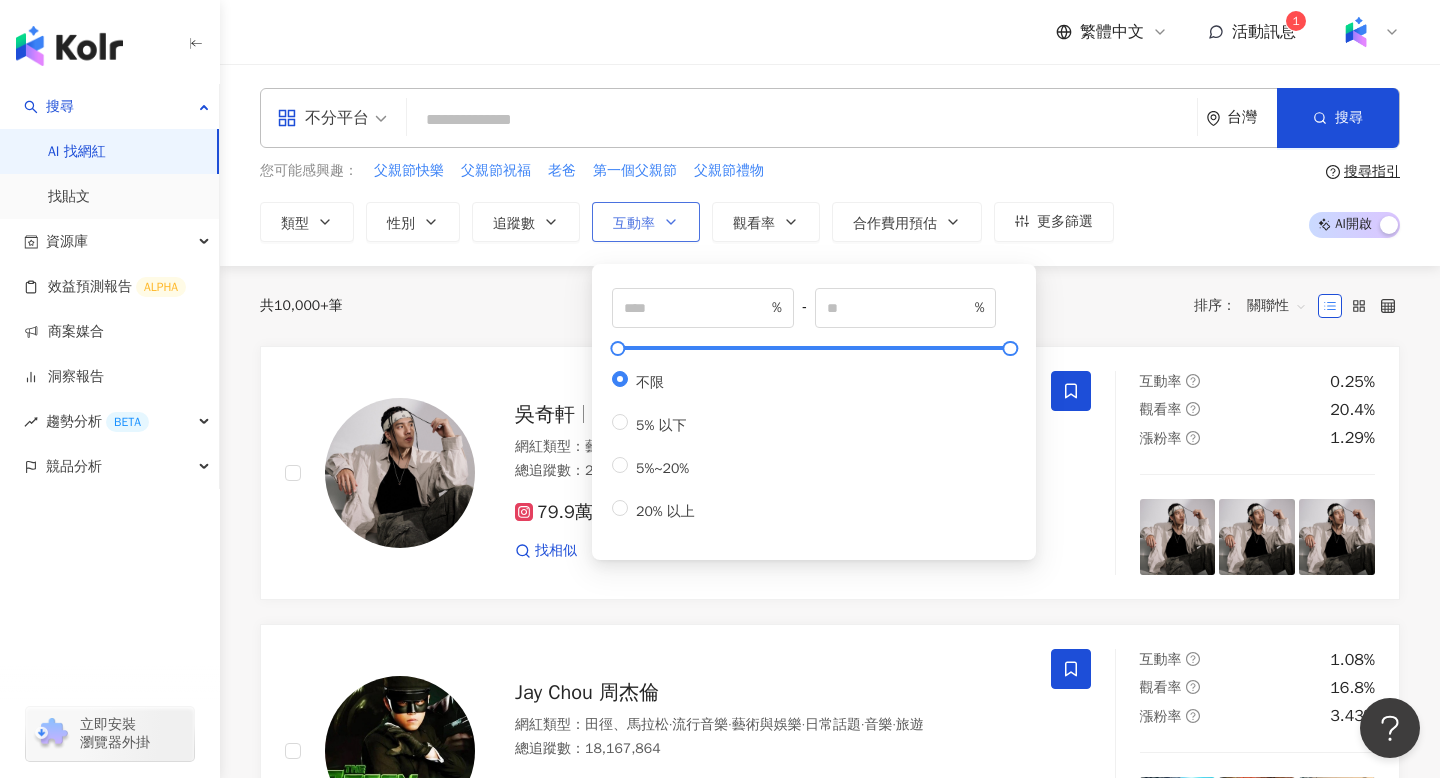 click on "互動率" at bounding box center [646, 222] 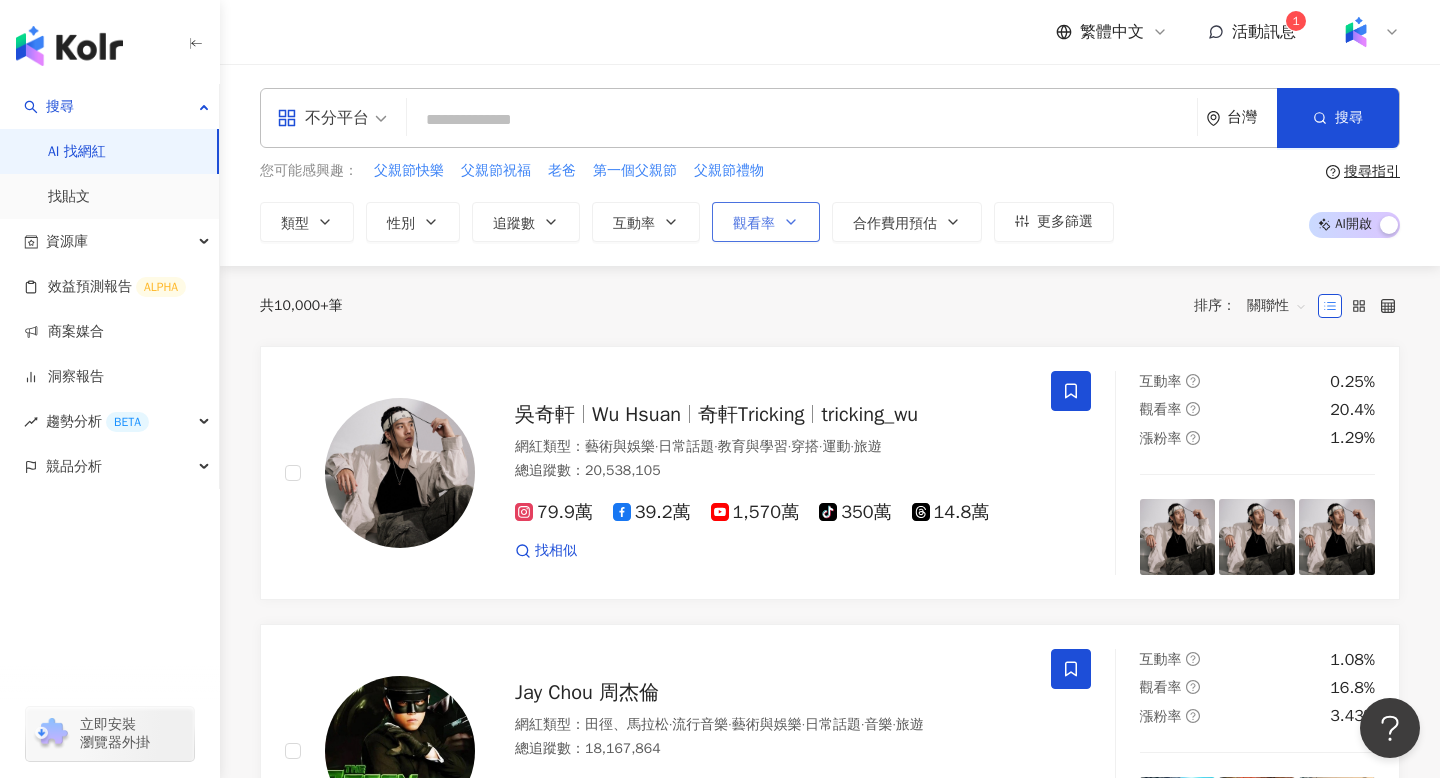 click on "觀看率" at bounding box center (766, 222) 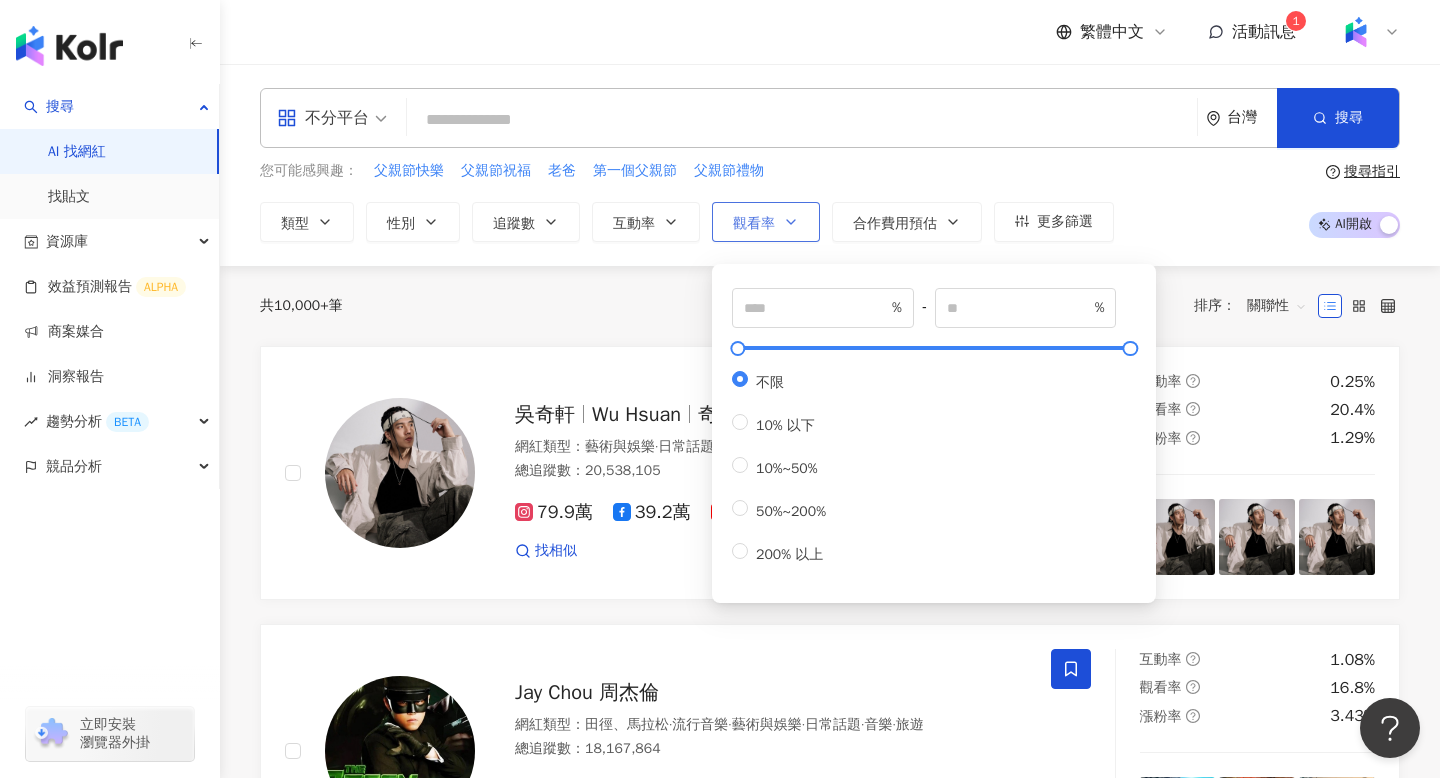 click on "觀看率" at bounding box center (766, 222) 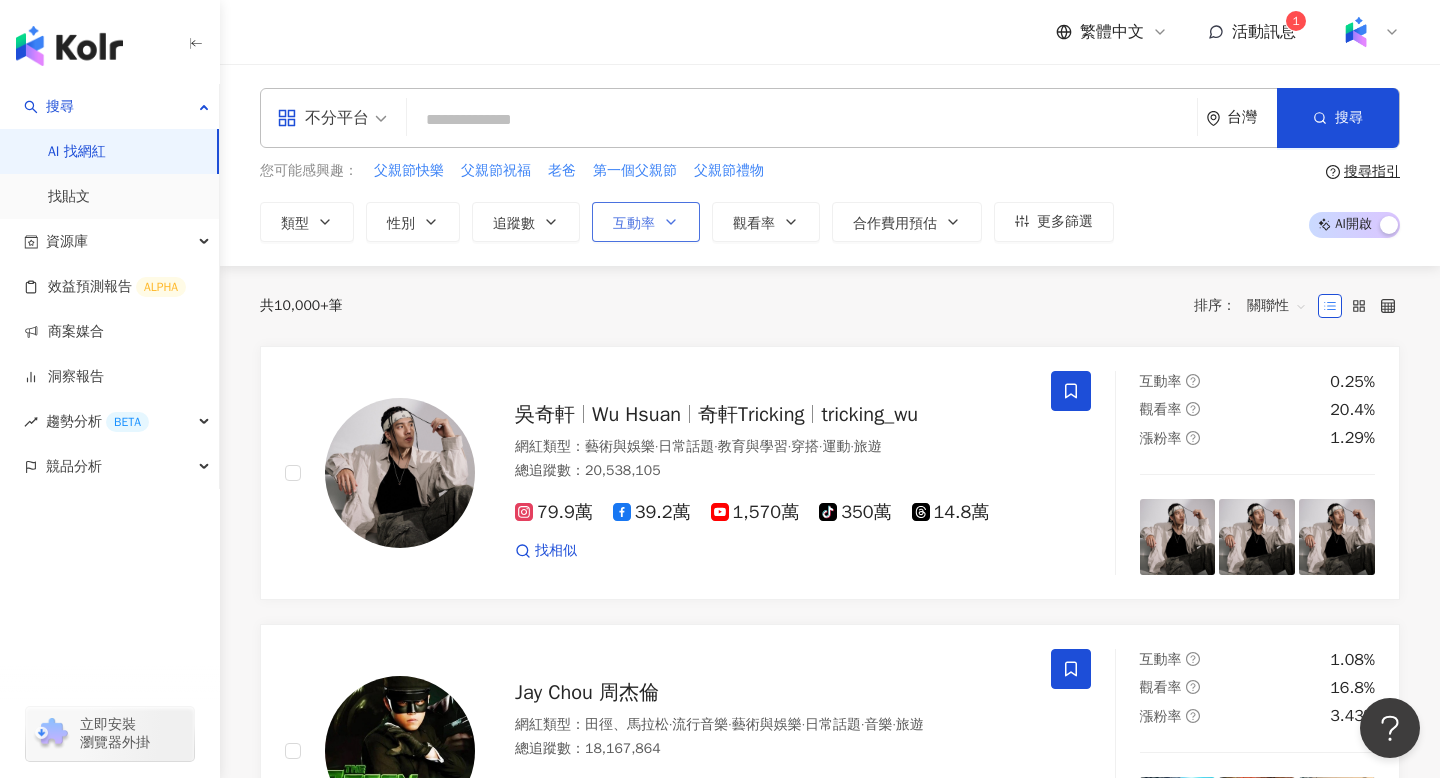 click on "互動率" at bounding box center [634, 224] 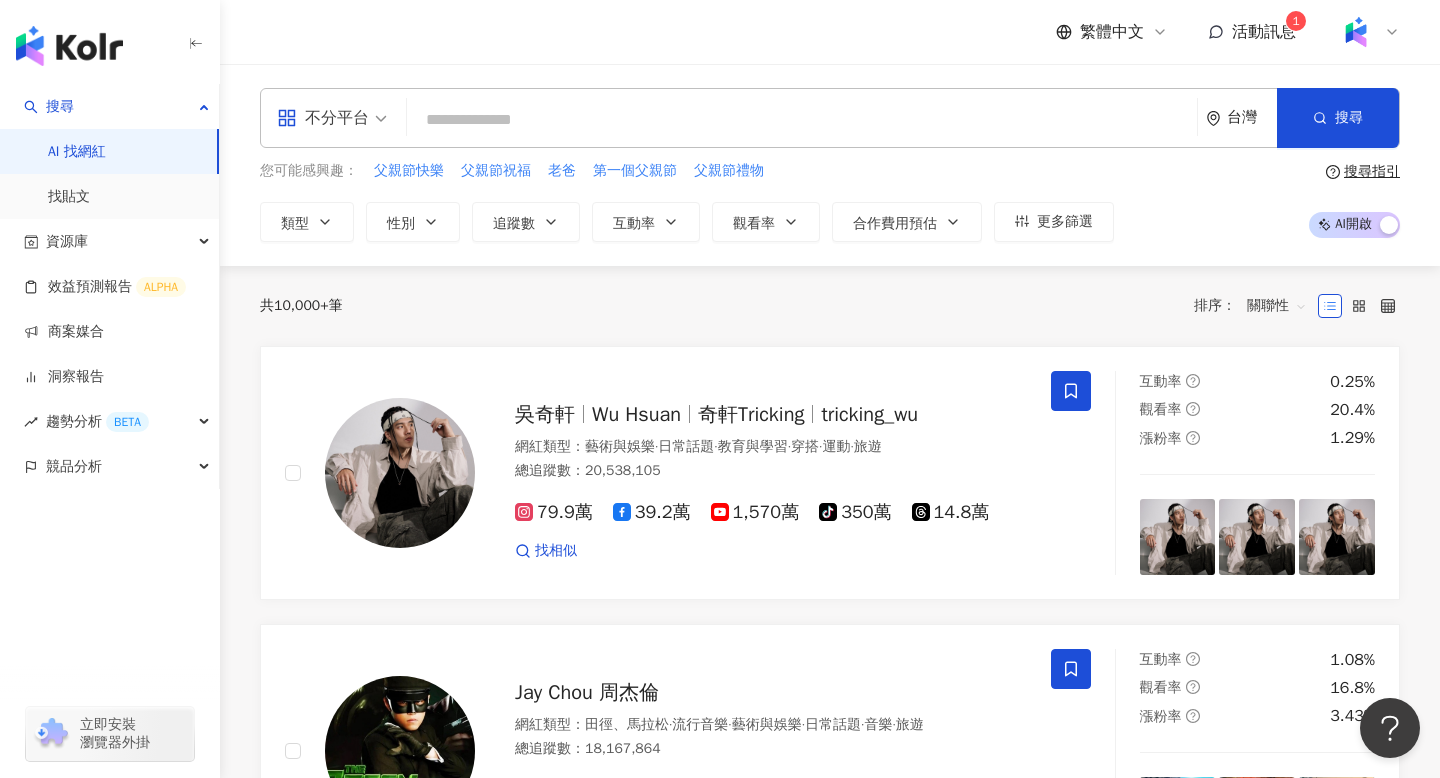 click on "共  10,000+  筆 排序： 關聯性" at bounding box center (830, 306) 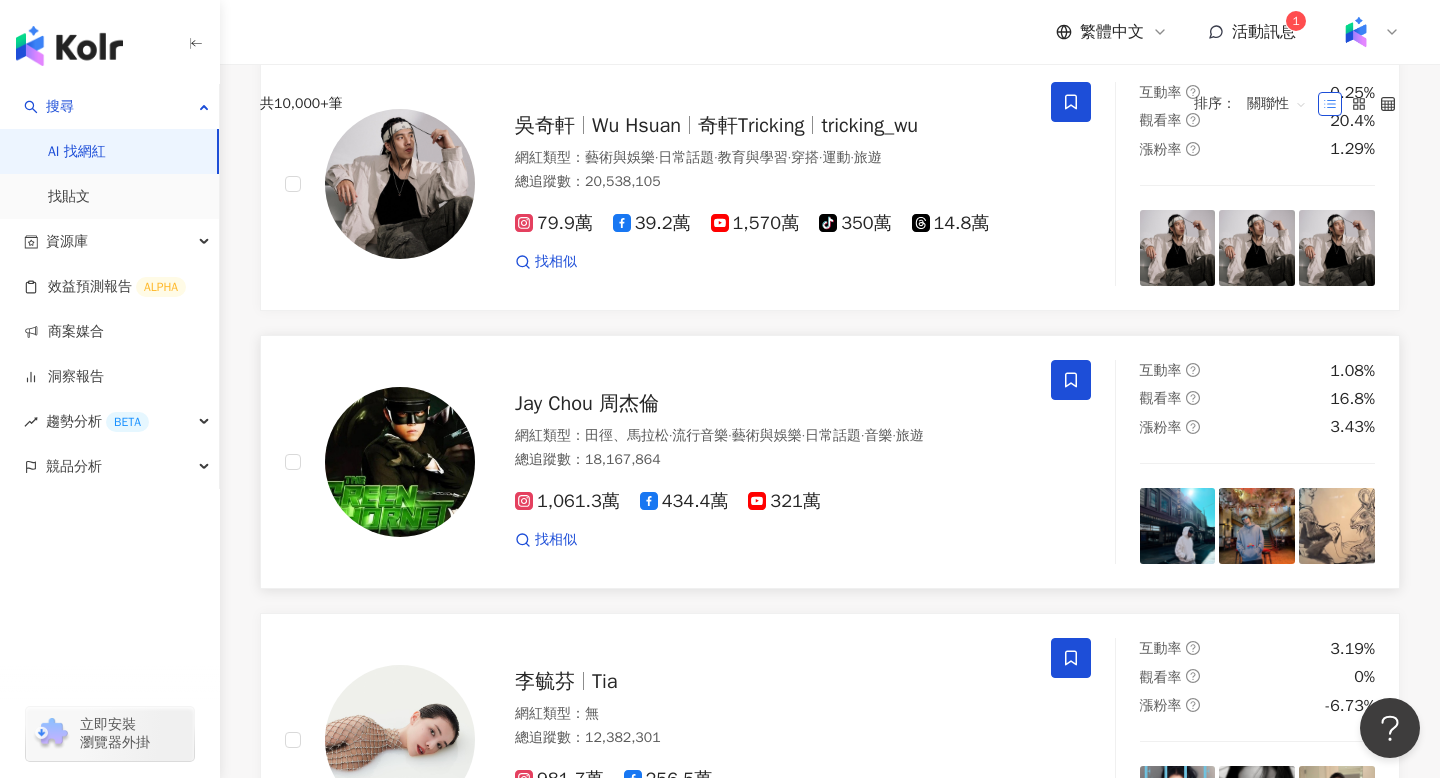 scroll, scrollTop: 0, scrollLeft: 0, axis: both 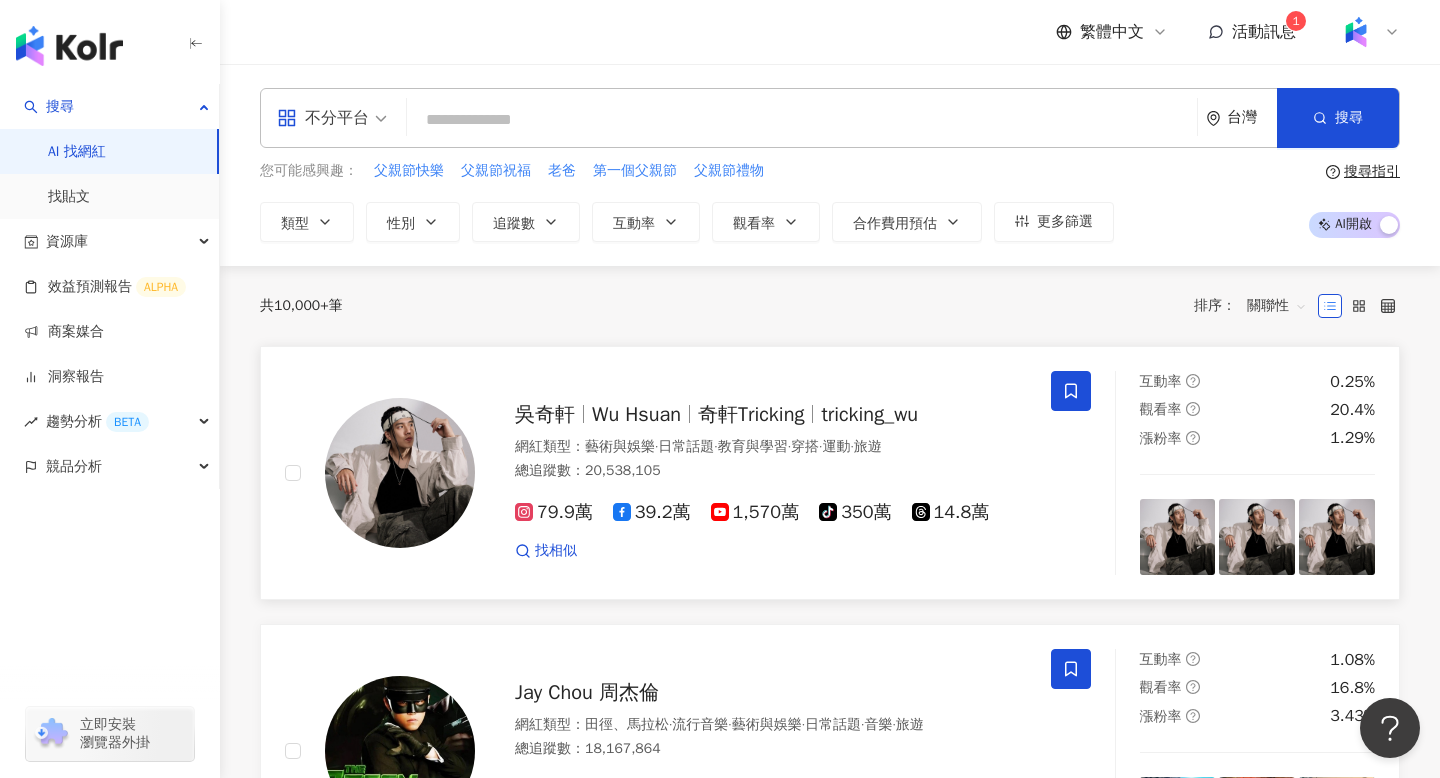 click on "吳奇軒 Wu Hsuan 奇軒Tricking tricking_wu 網紅類型 ： 藝術與娛樂  ·  日常話題  ·  教育與學習  ·  穿搭  ·  運動  ·  旅遊 總追蹤數 ： 20,538,105 79.9萬 39.2萬 1,570萬 tiktok-icon 350萬 14.8萬 找相似" at bounding box center [751, 473] 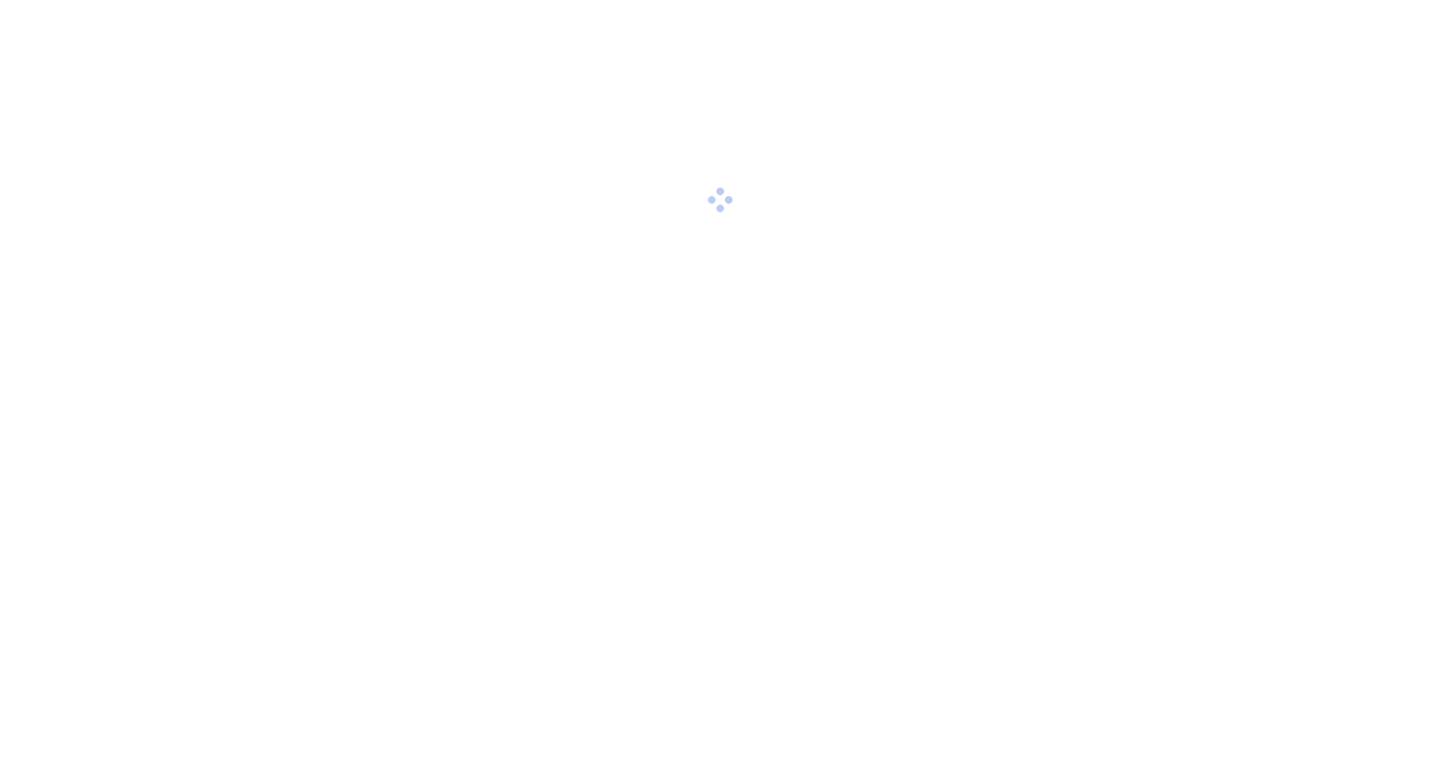 scroll, scrollTop: 0, scrollLeft: 0, axis: both 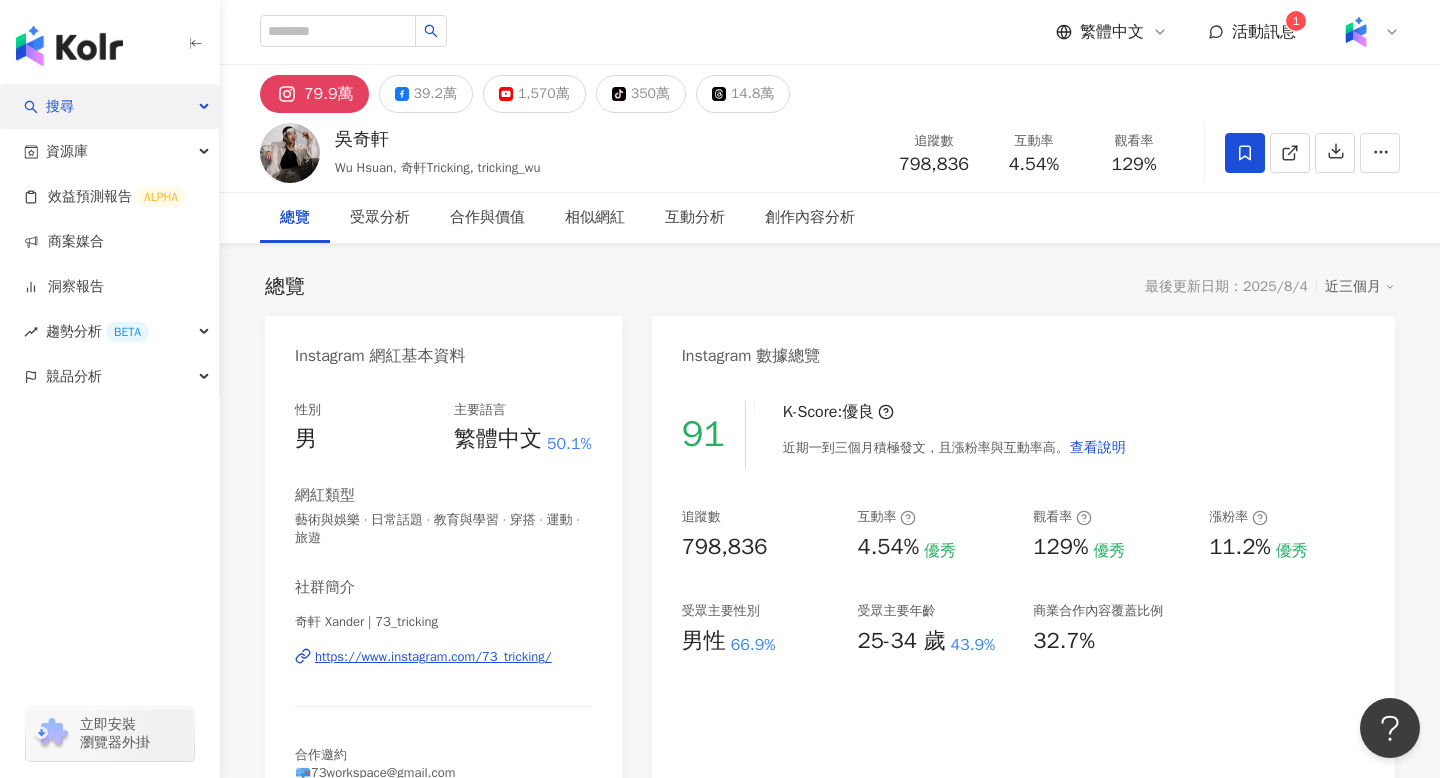 click on "搜尋" at bounding box center (109, 106) 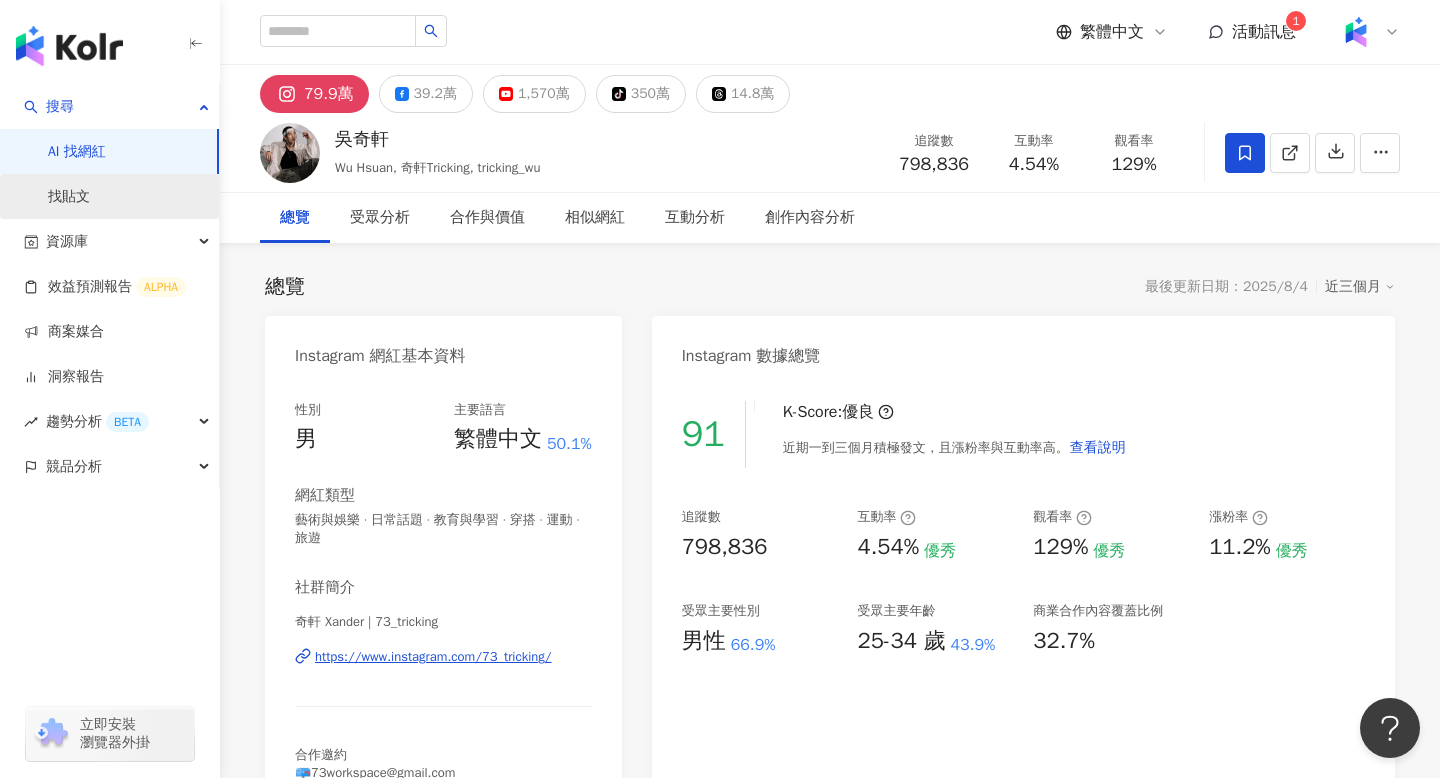 click on "找貼文" at bounding box center (69, 197) 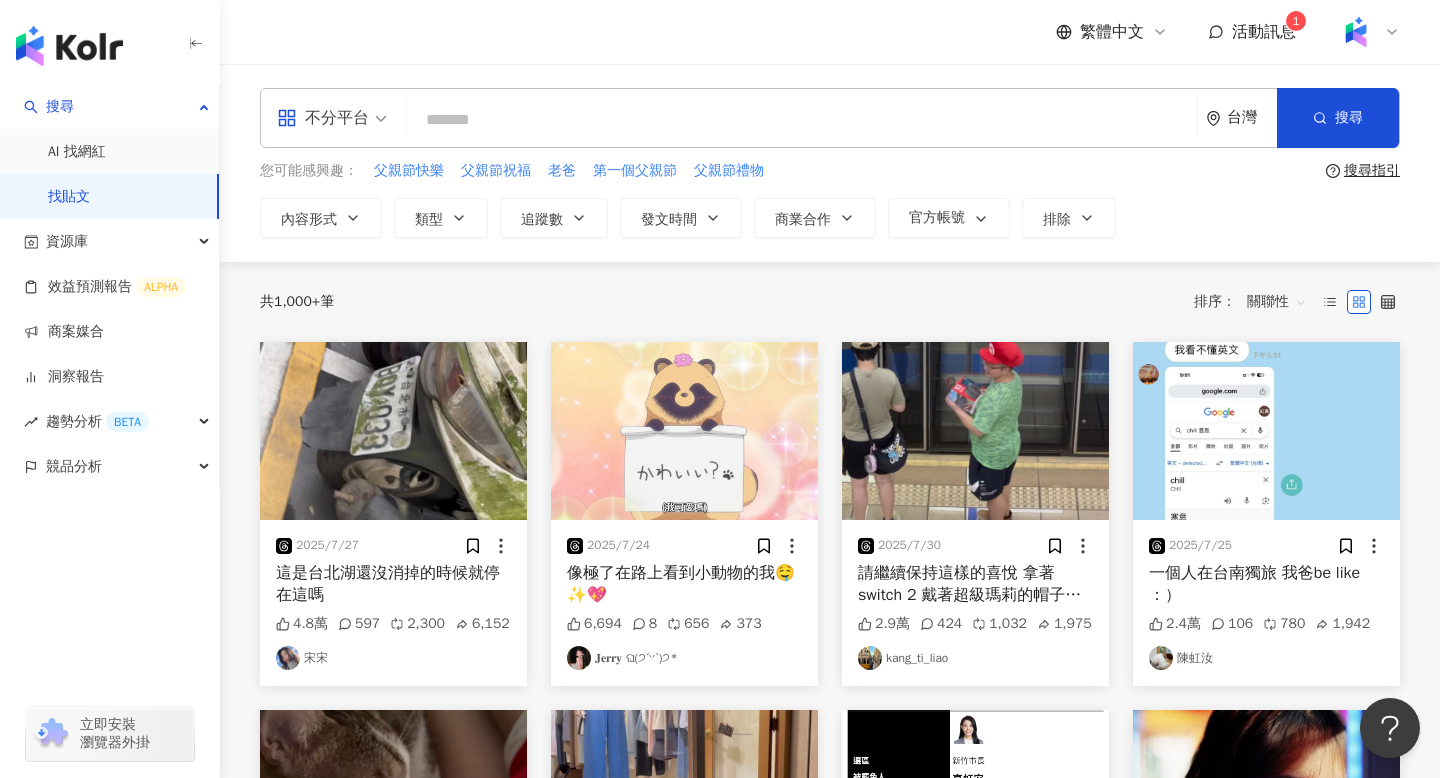 click on "關聯性" at bounding box center (1277, 302) 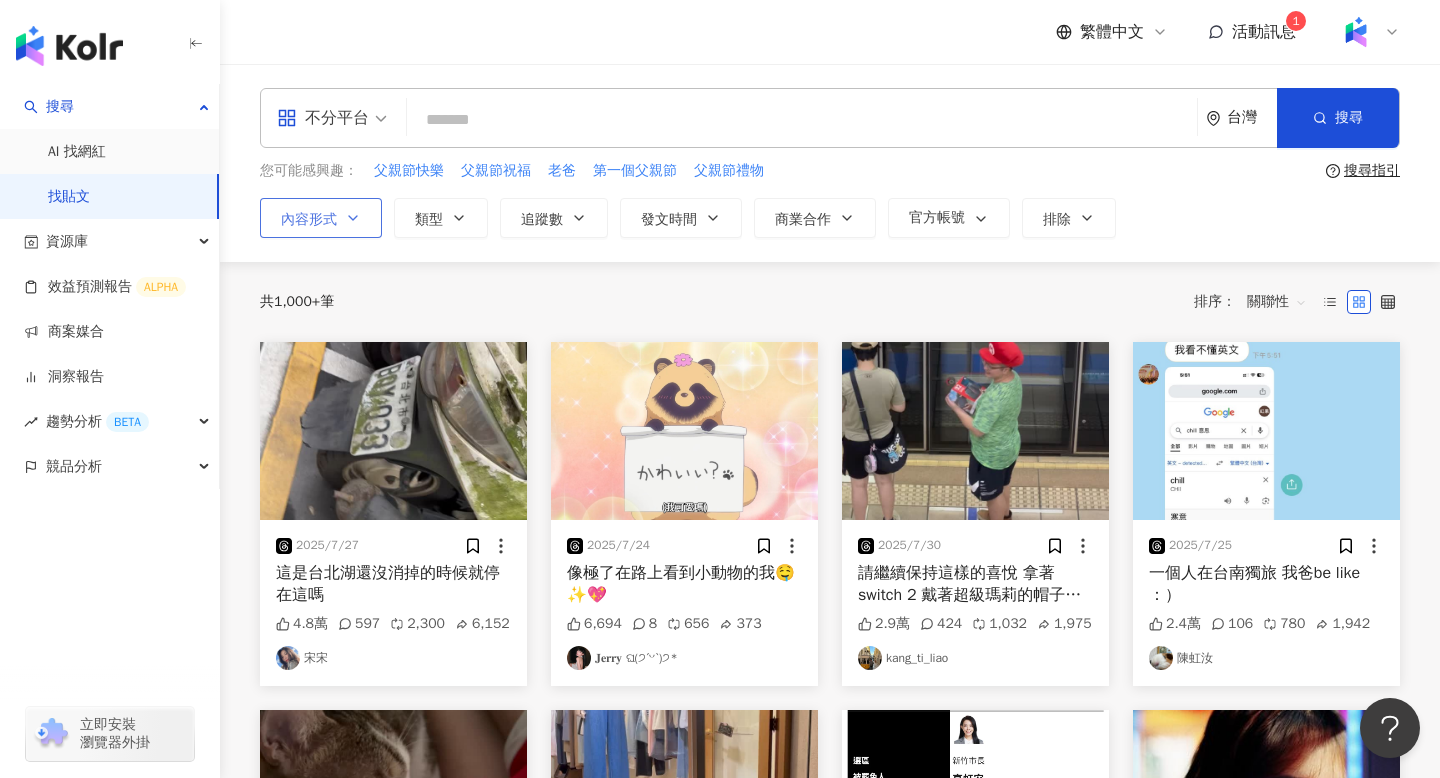 click on "內容形式" at bounding box center (321, 218) 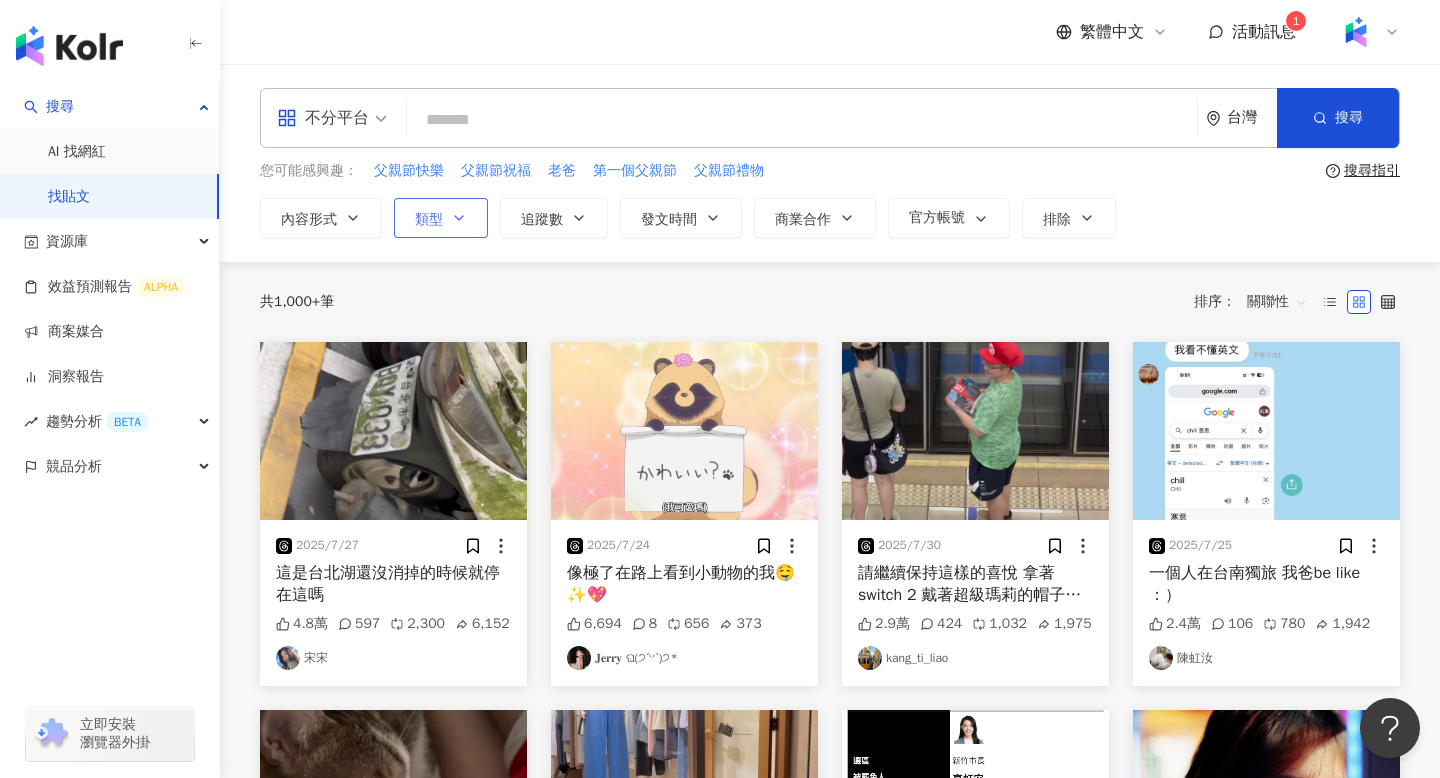 click on "類型" at bounding box center (429, 220) 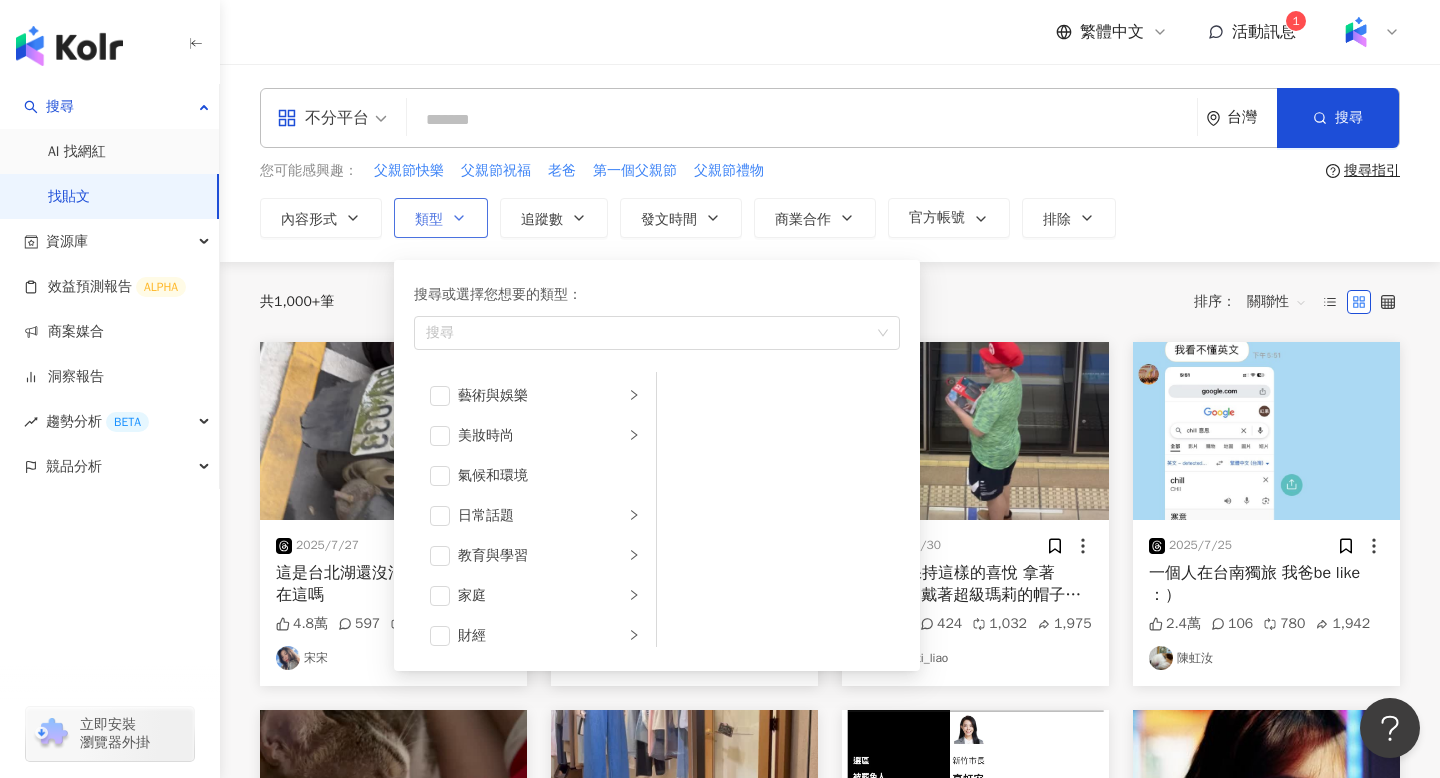 click on "類型" at bounding box center (429, 220) 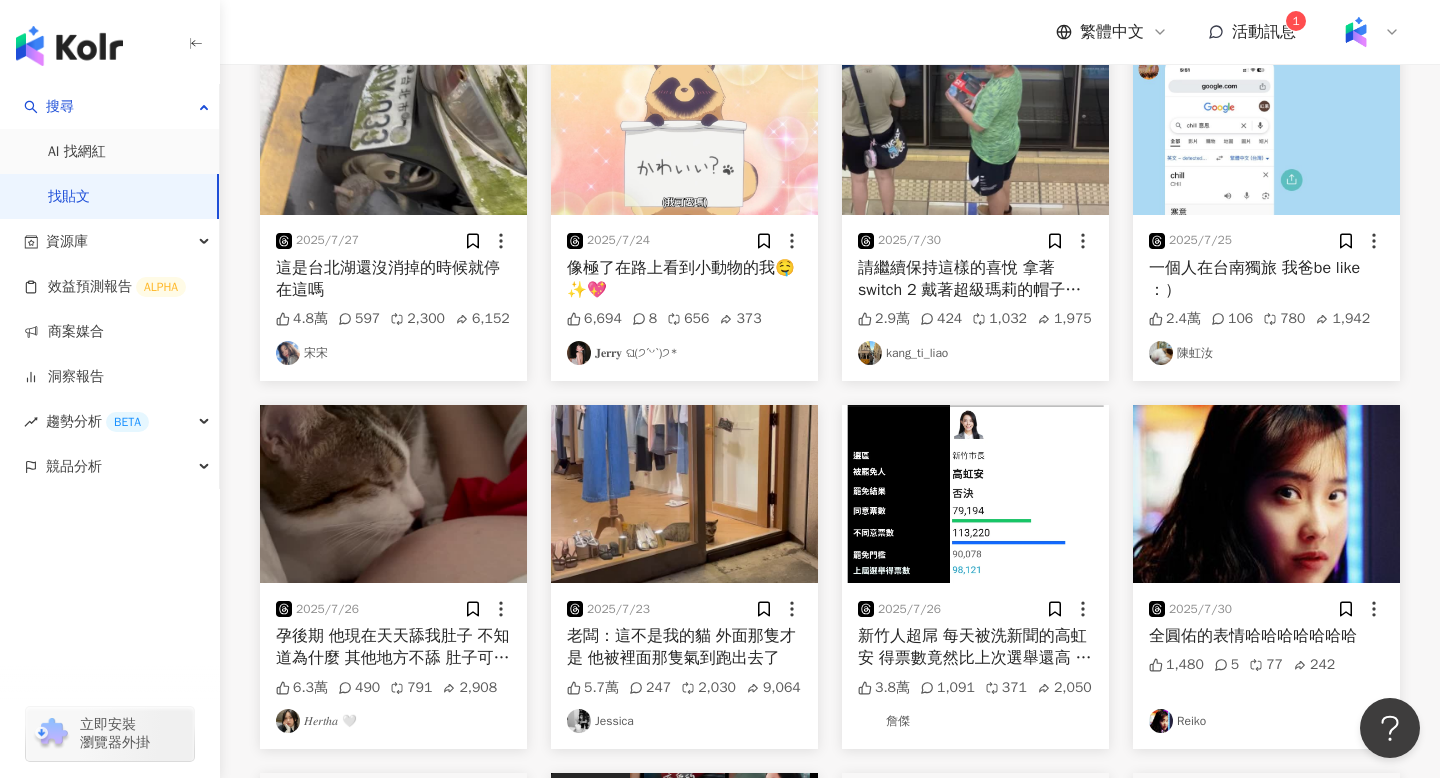 scroll, scrollTop: 0, scrollLeft: 0, axis: both 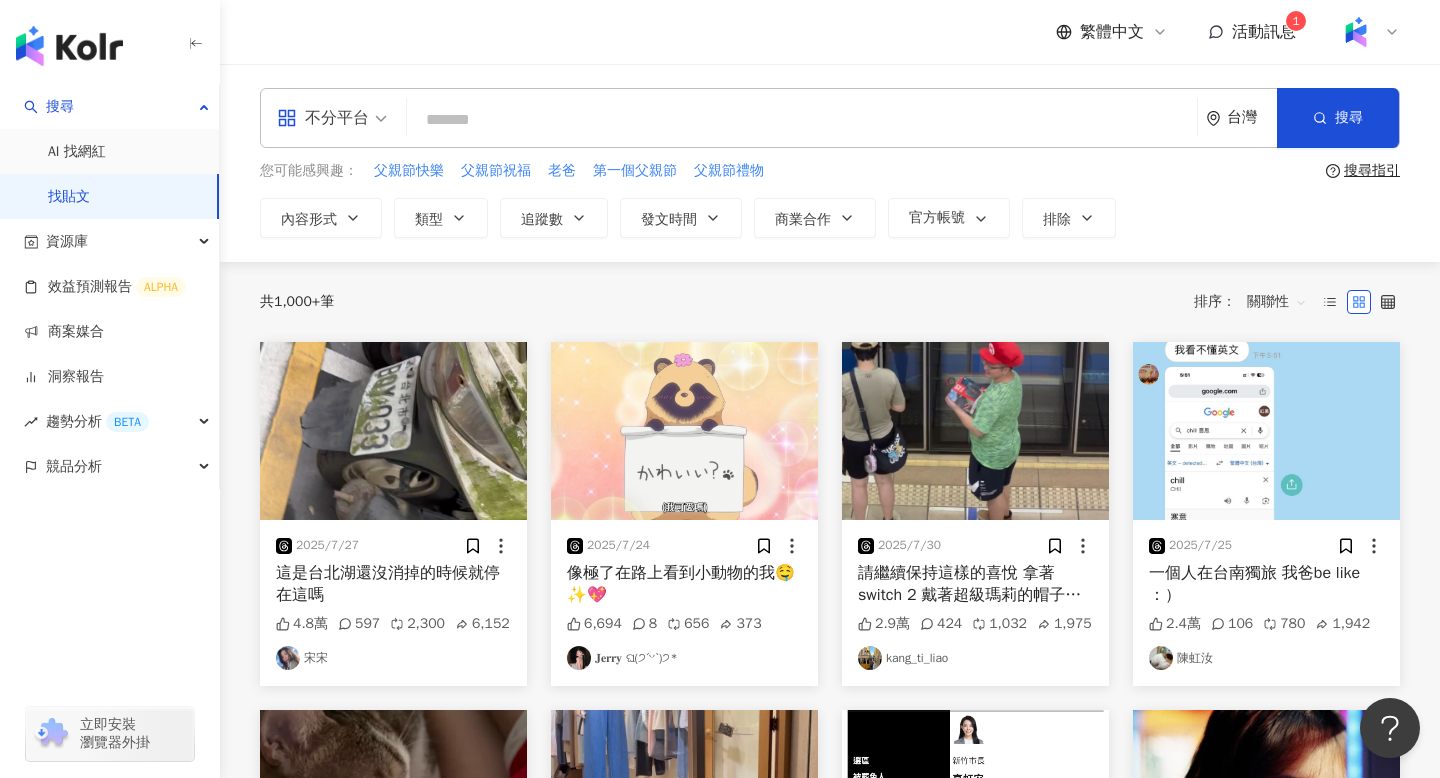 click on "不分平台" at bounding box center (332, 118) 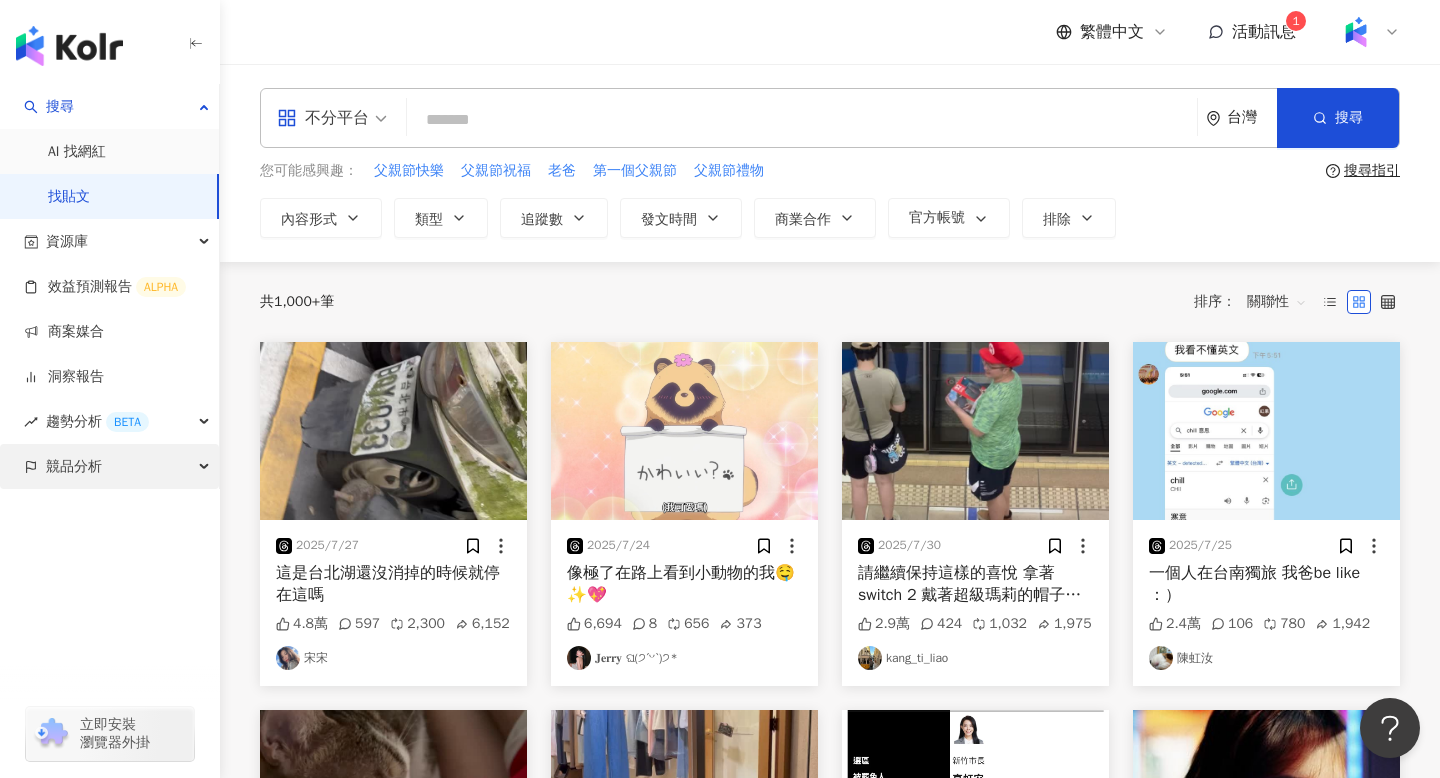 click on "競品分析" at bounding box center (74, 466) 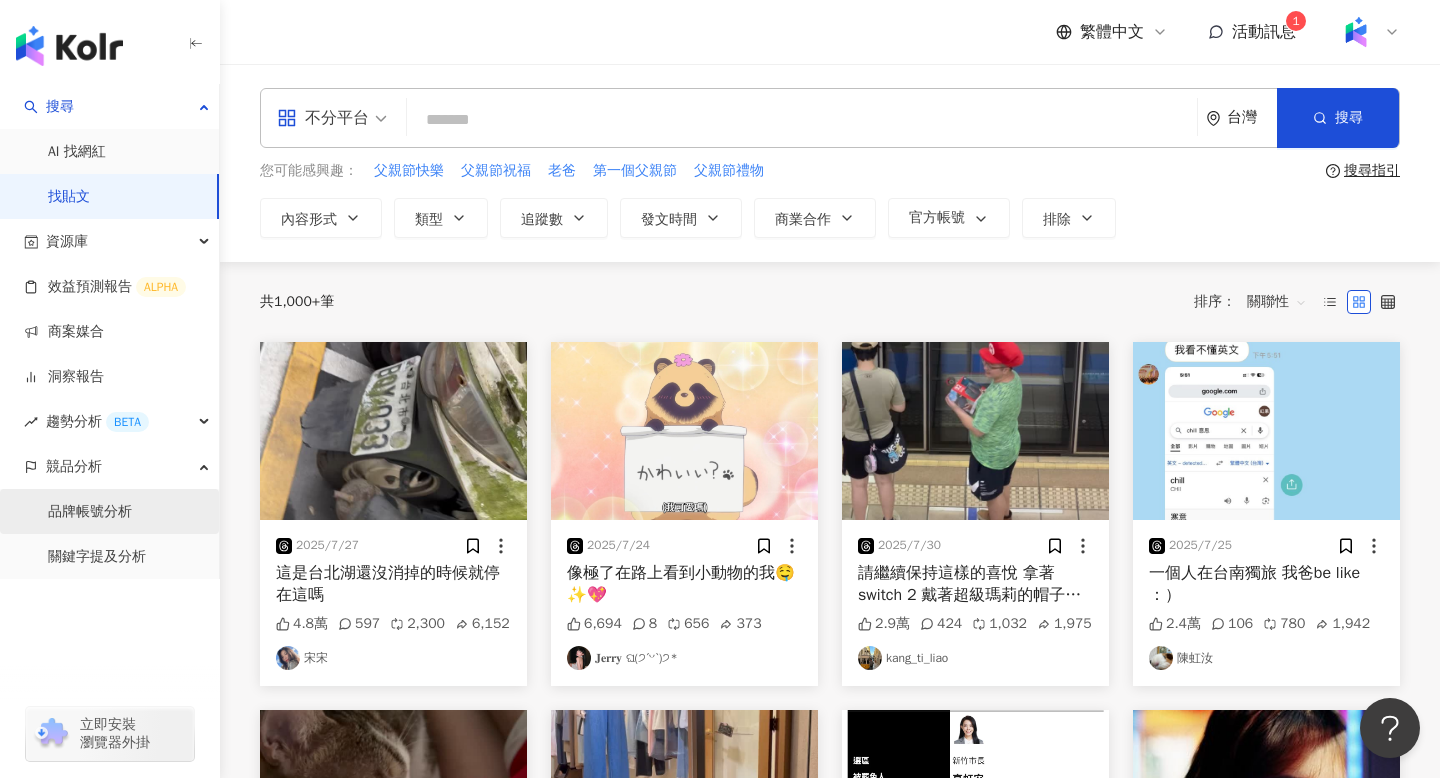 click on "品牌帳號分析" at bounding box center (90, 512) 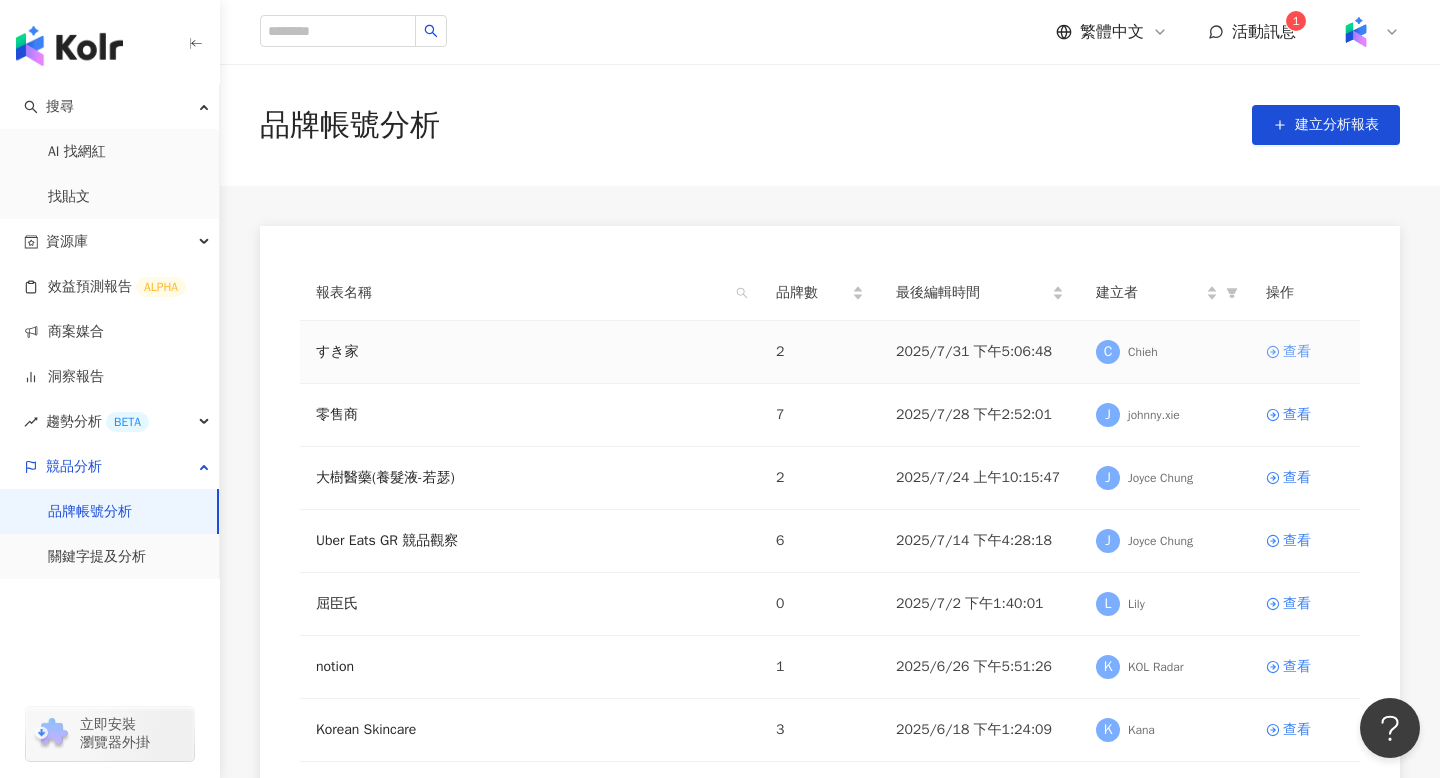 click on "查看" at bounding box center (1297, 352) 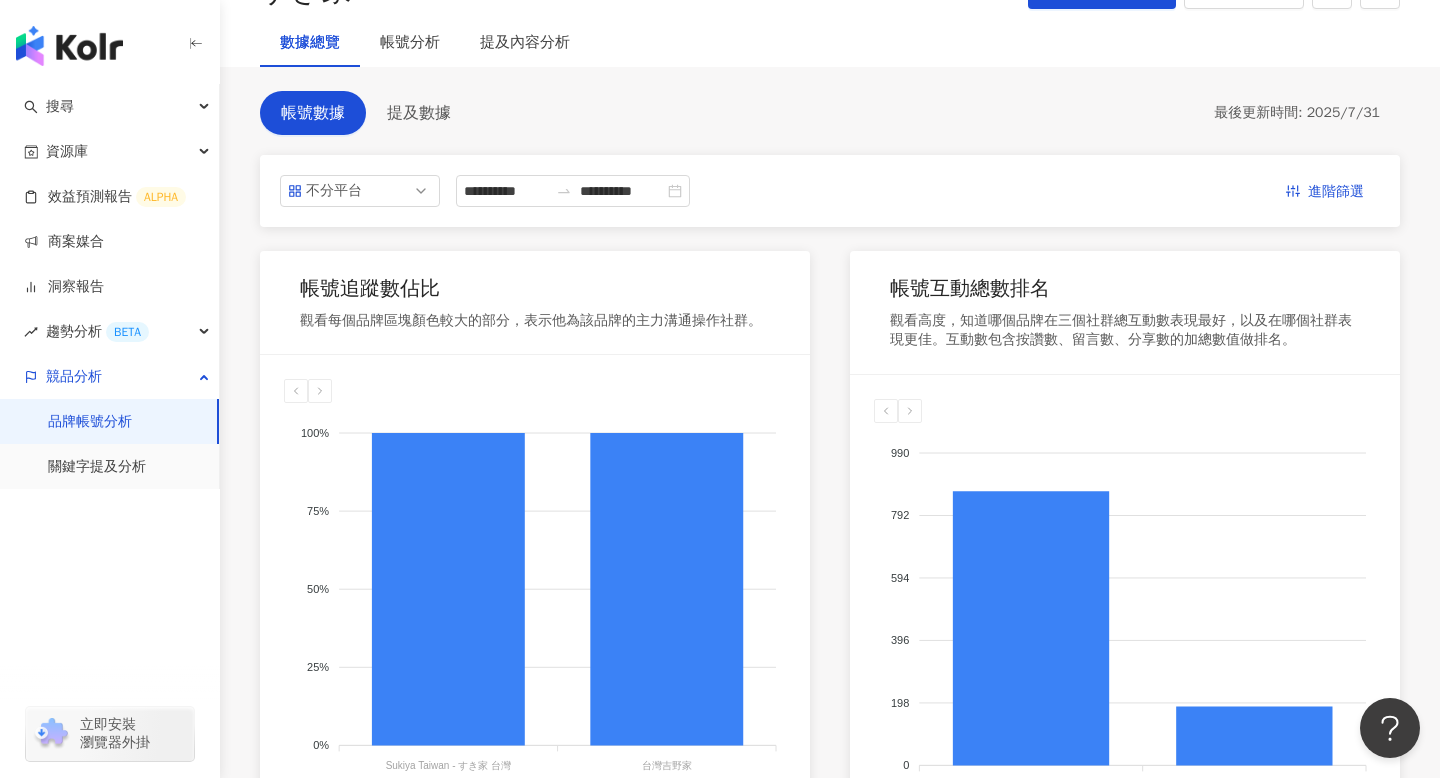 scroll, scrollTop: 0, scrollLeft: 0, axis: both 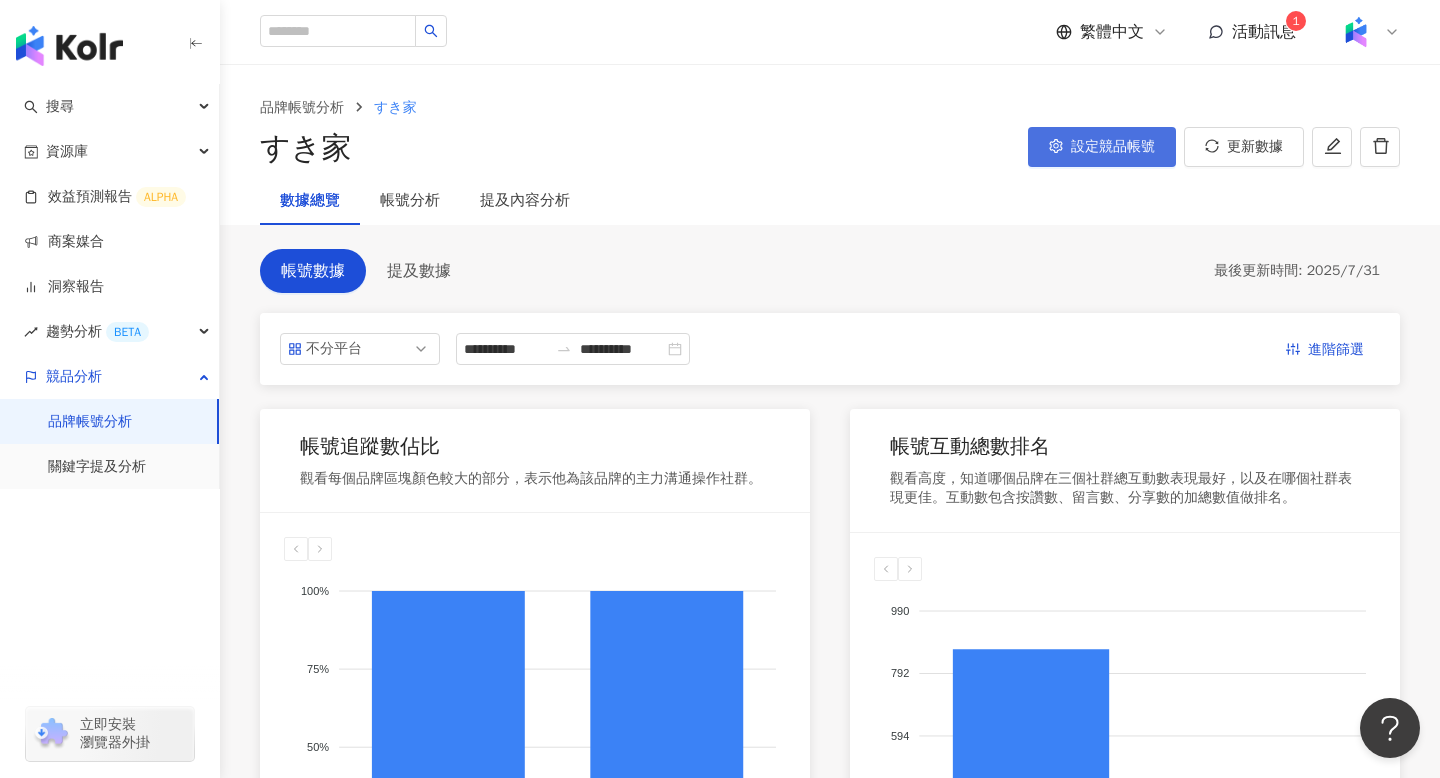 click on "設定競品帳號" at bounding box center (1113, 147) 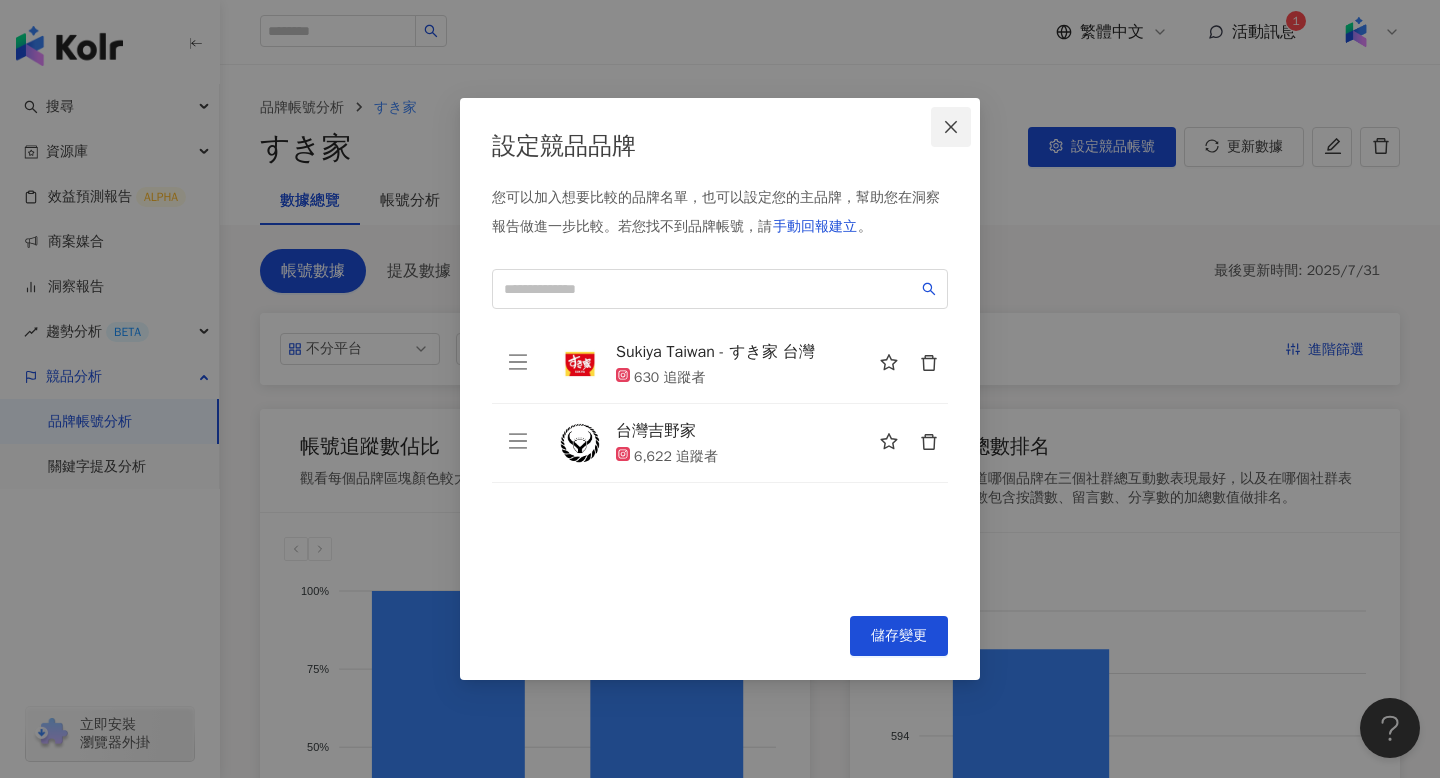 click 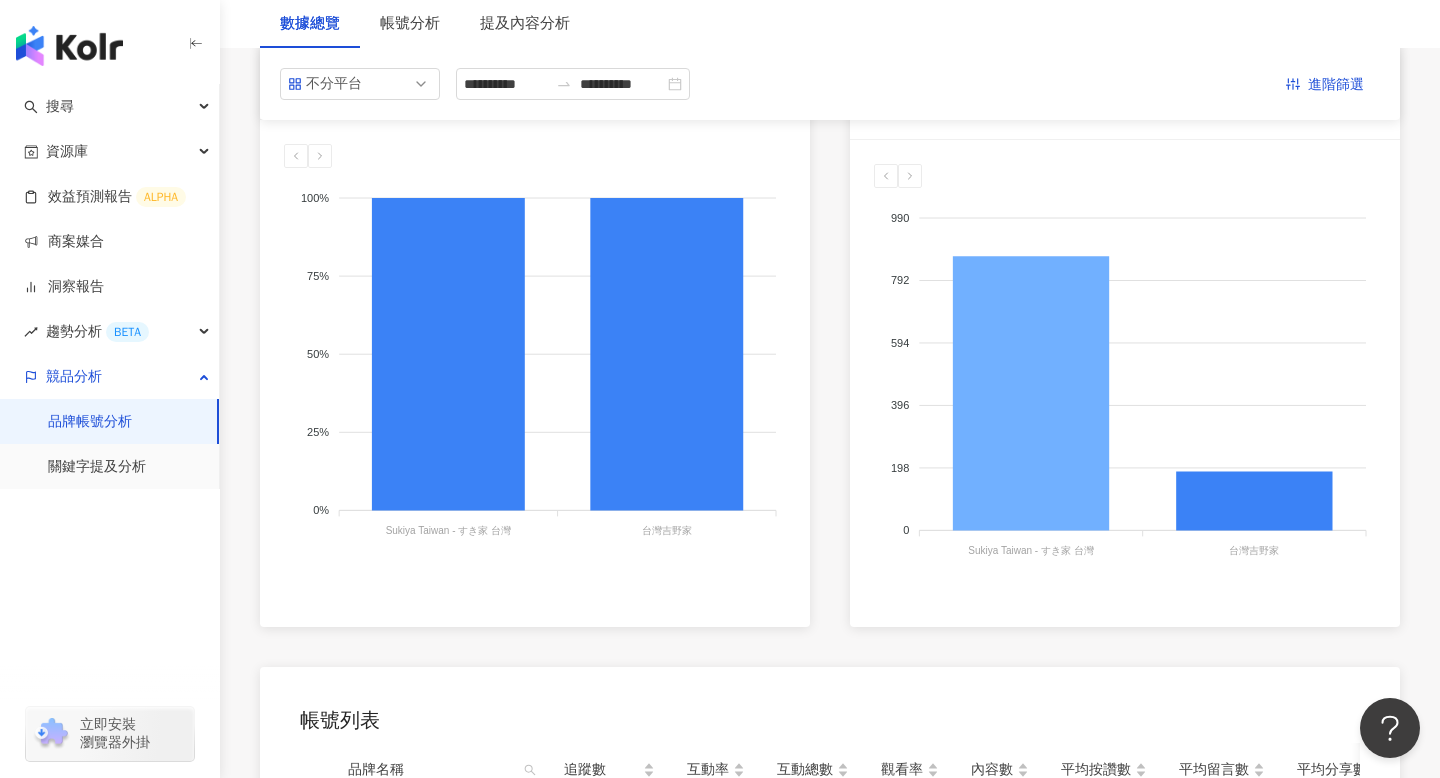 scroll, scrollTop: 386, scrollLeft: 0, axis: vertical 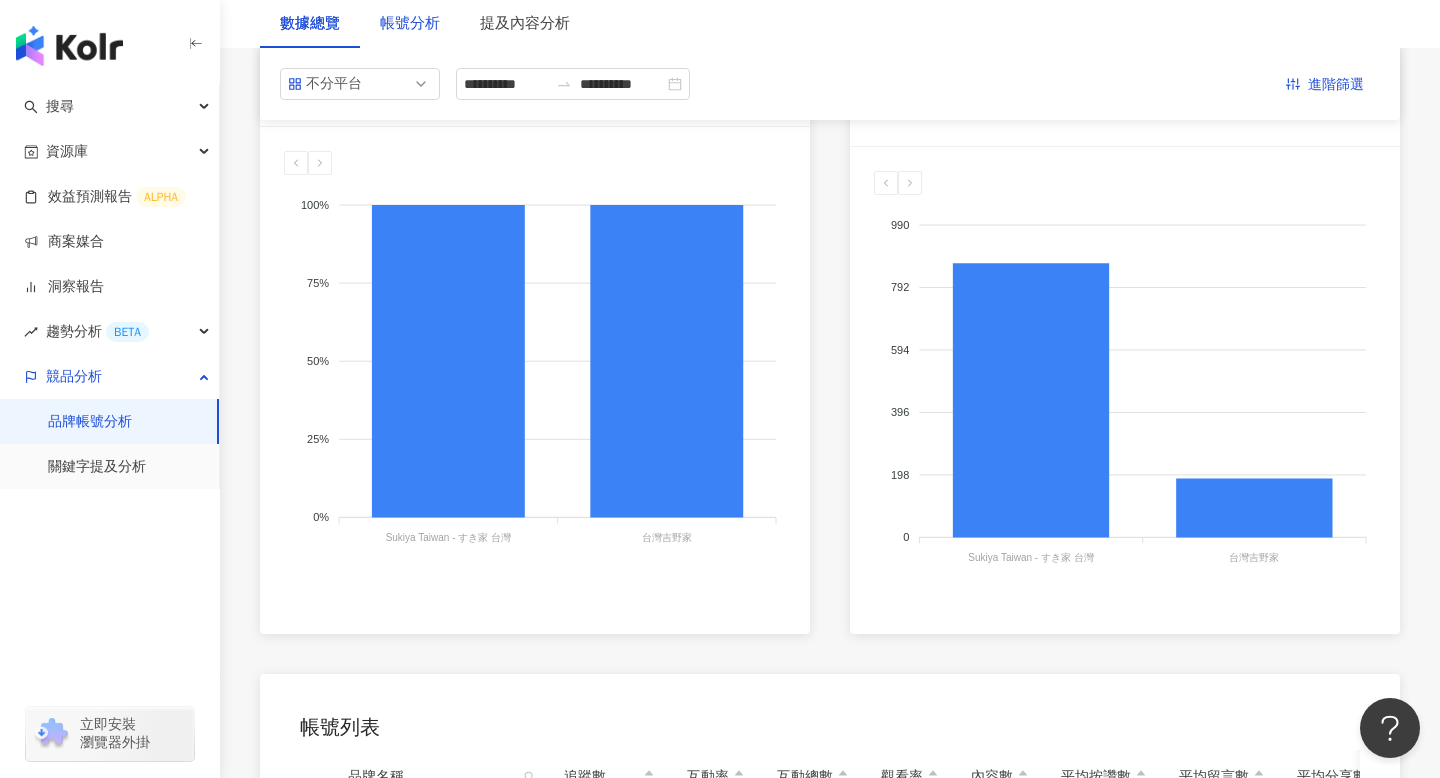 click on "帳號分析" at bounding box center (410, 24) 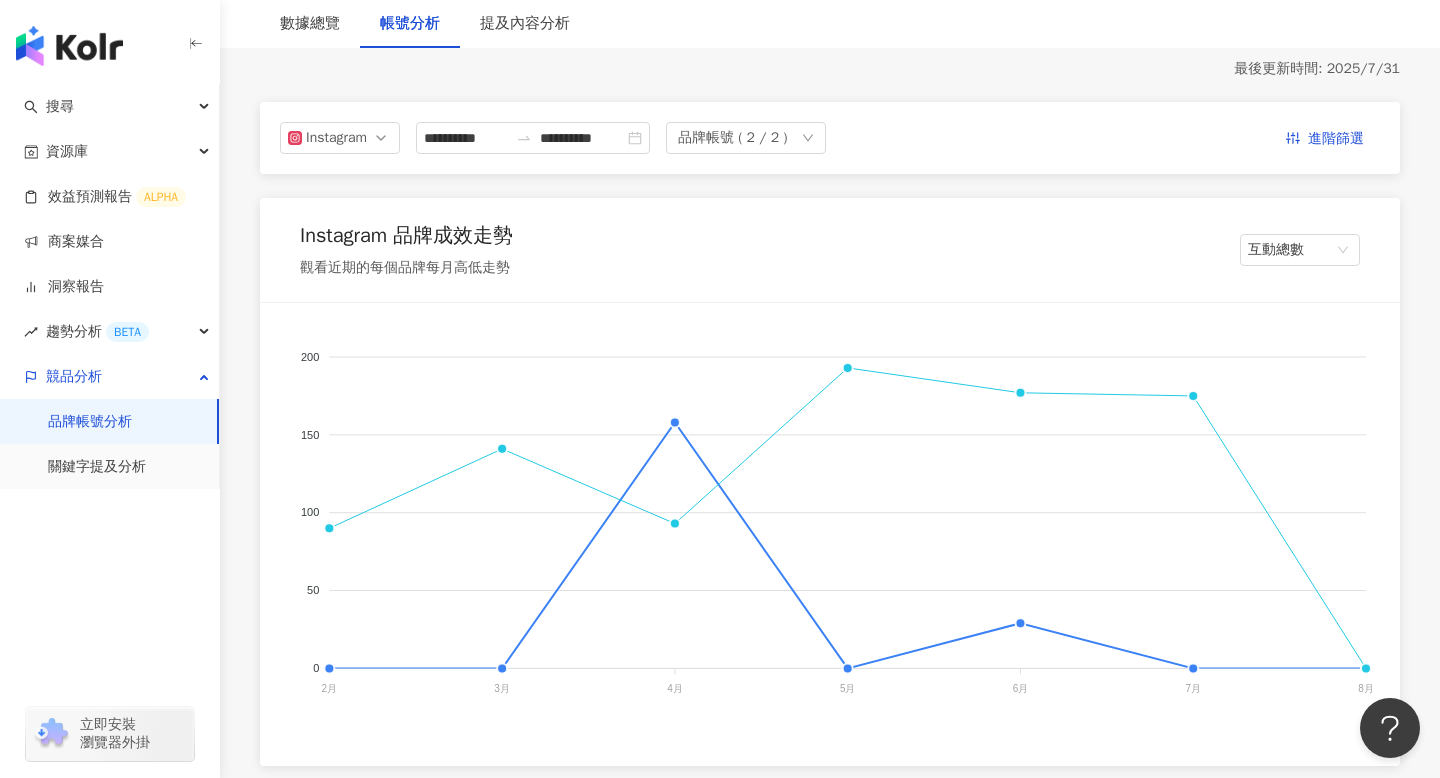 scroll, scrollTop: 197, scrollLeft: 0, axis: vertical 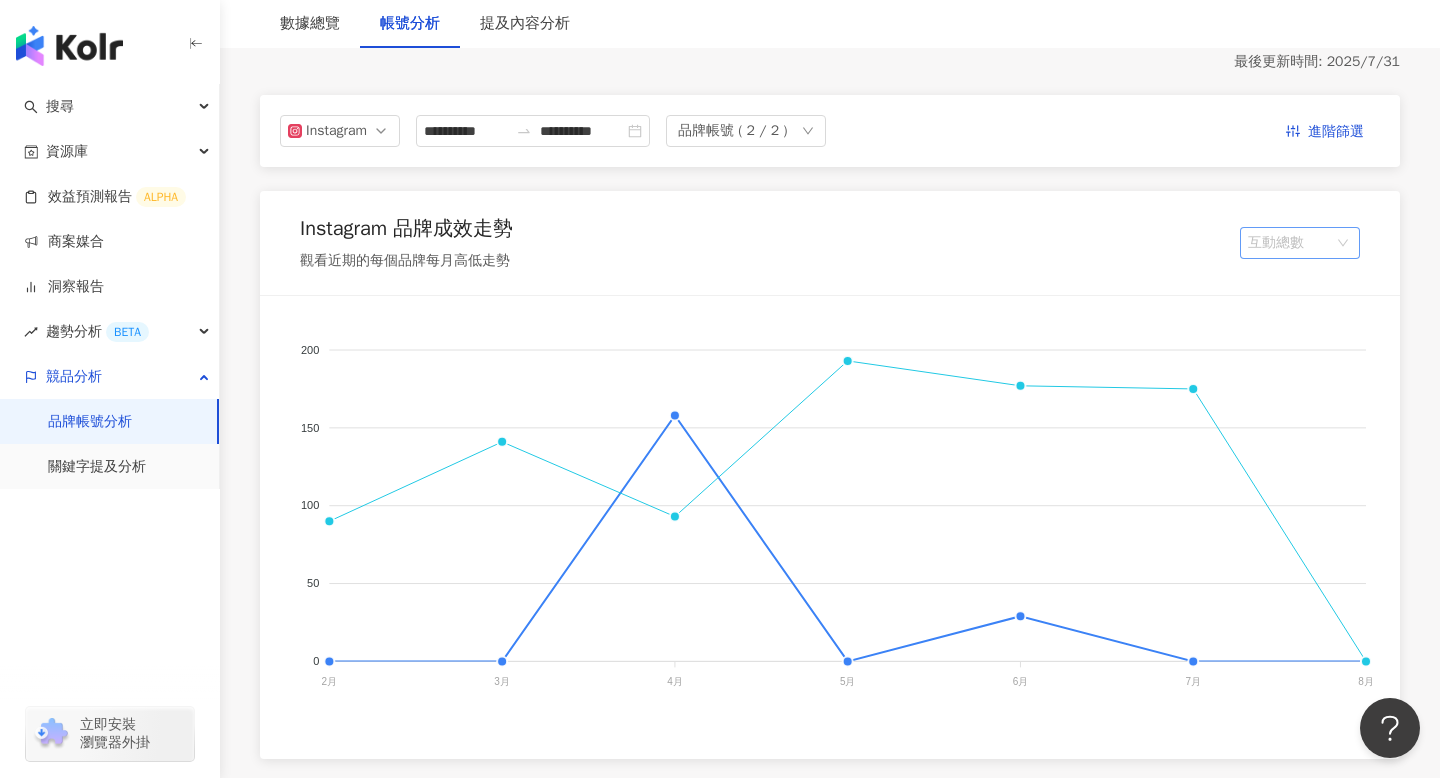 click on "互動總數" at bounding box center [1300, 243] 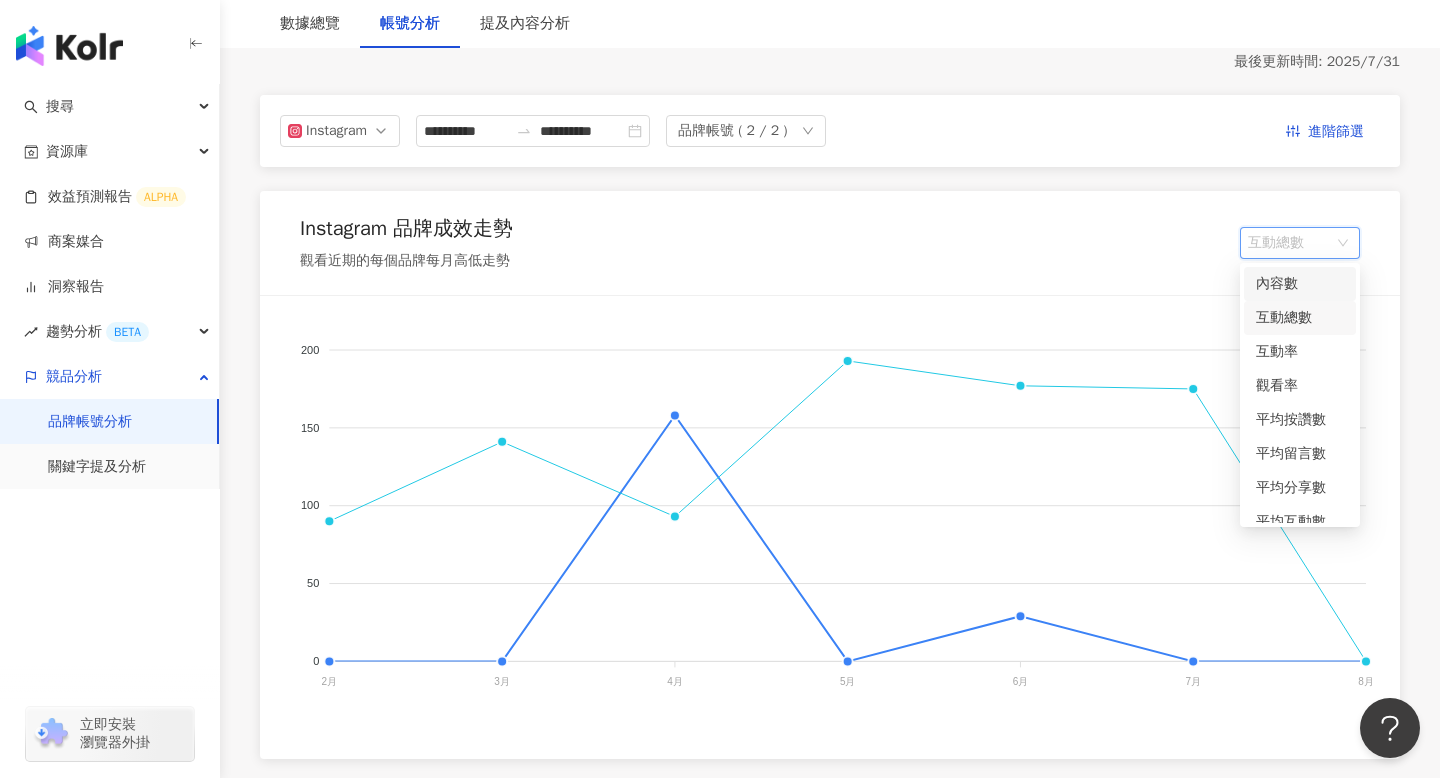 click on "內容數" at bounding box center [1300, 284] 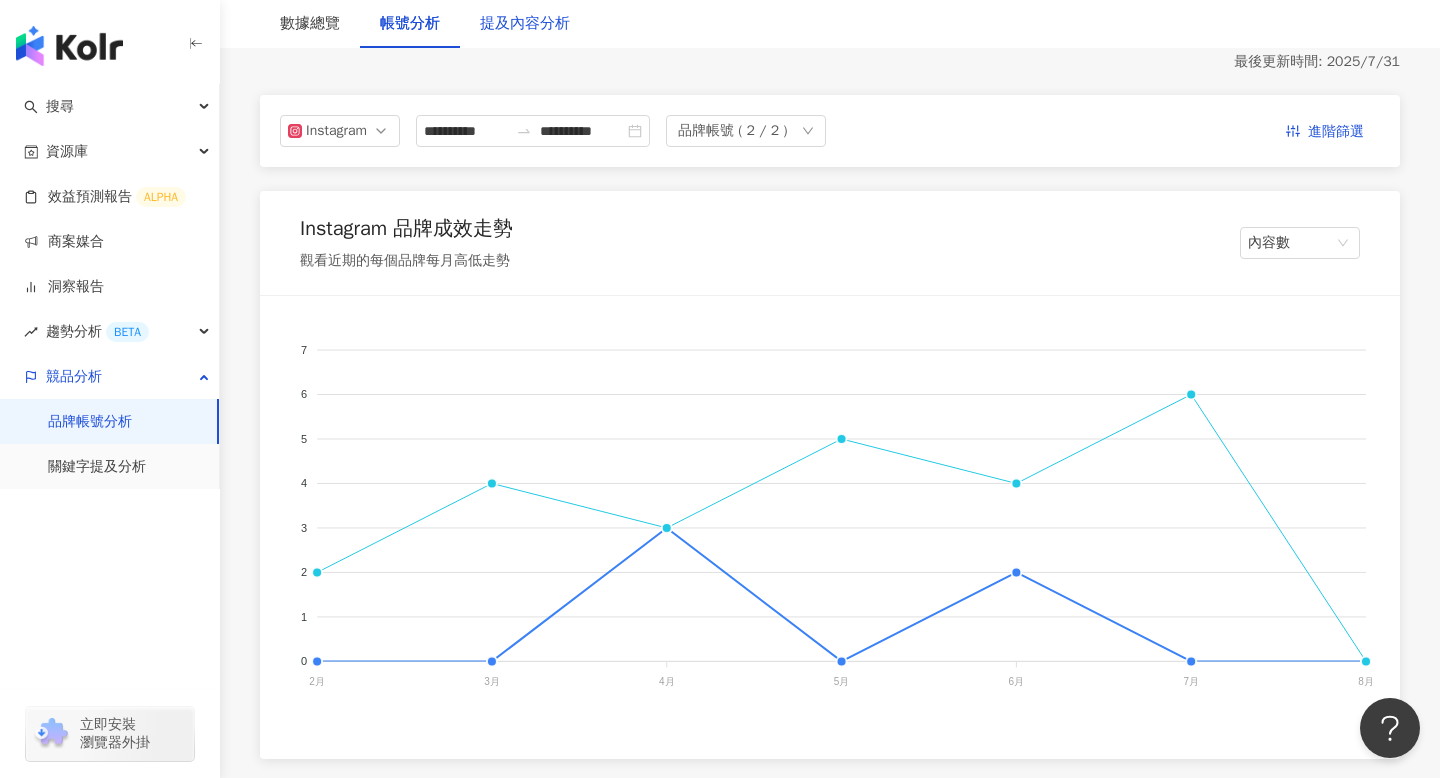 click on "提及內容分析" at bounding box center [525, 24] 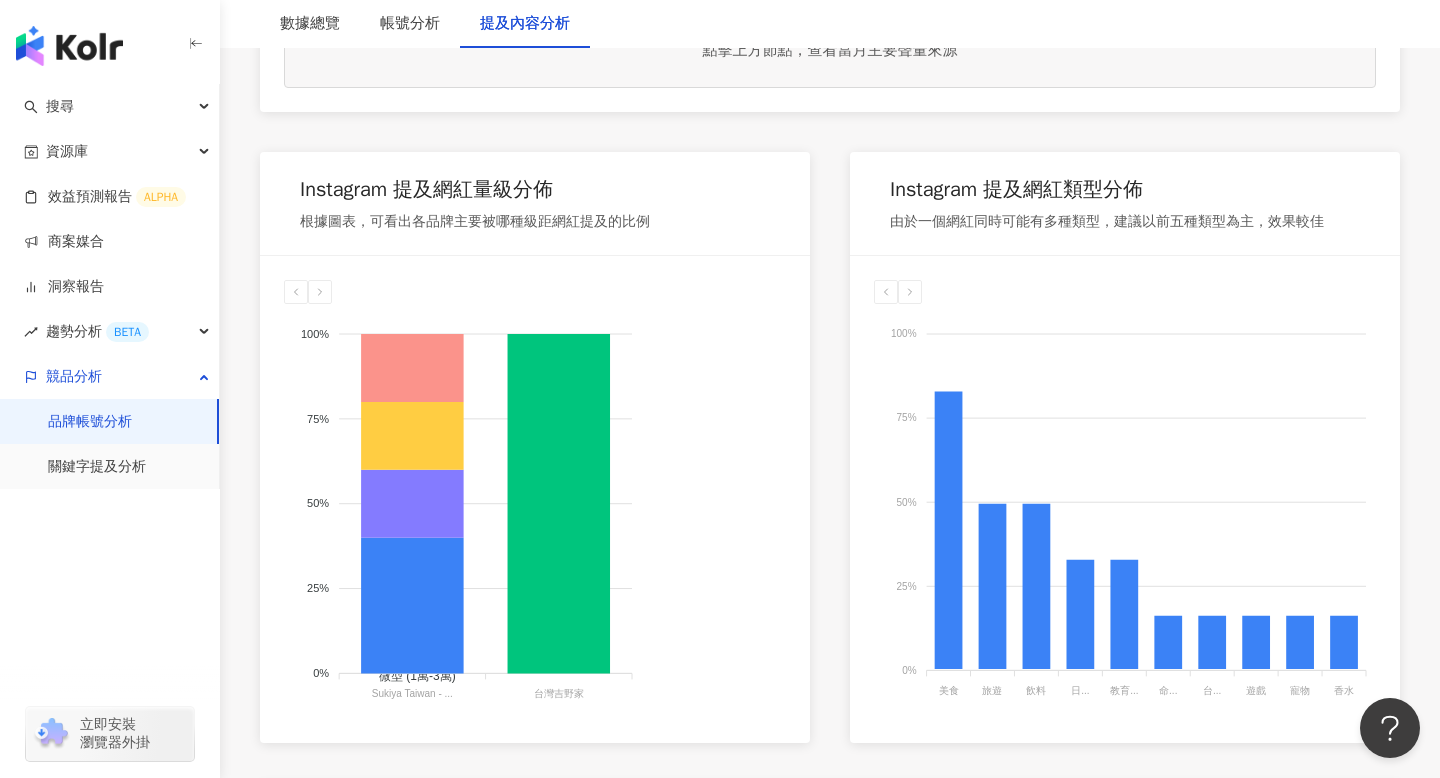 scroll, scrollTop: 991, scrollLeft: 0, axis: vertical 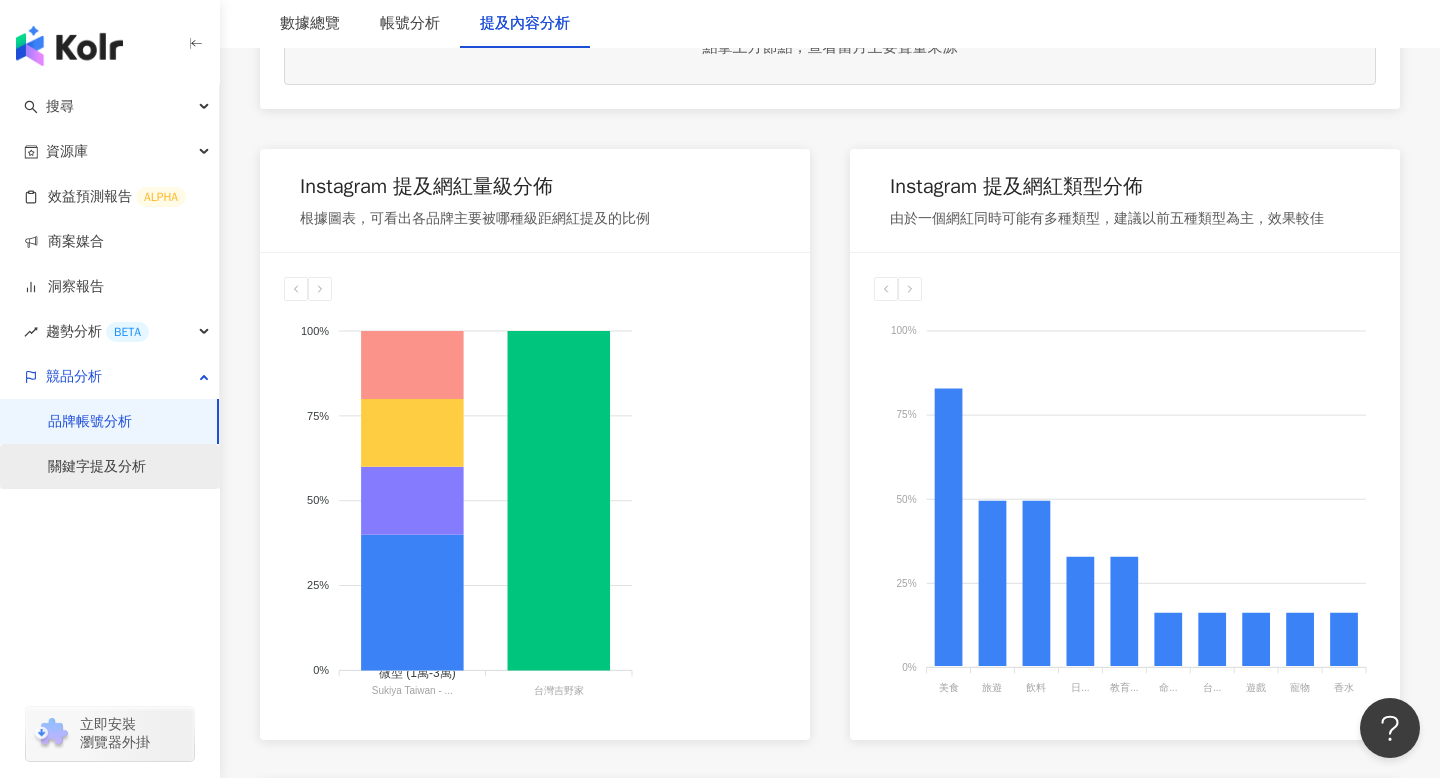 click on "關鍵字提及分析" at bounding box center (97, 467) 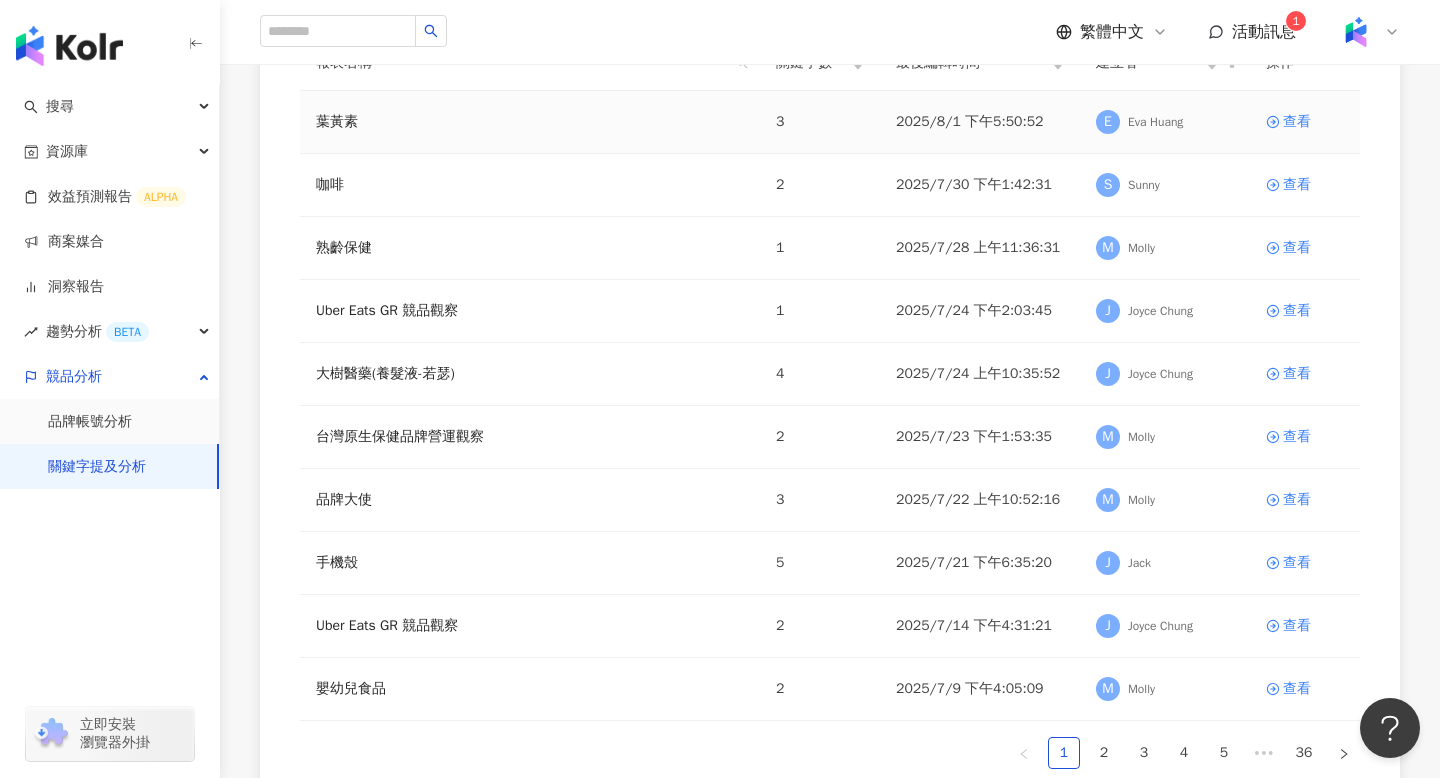 scroll, scrollTop: 234, scrollLeft: 0, axis: vertical 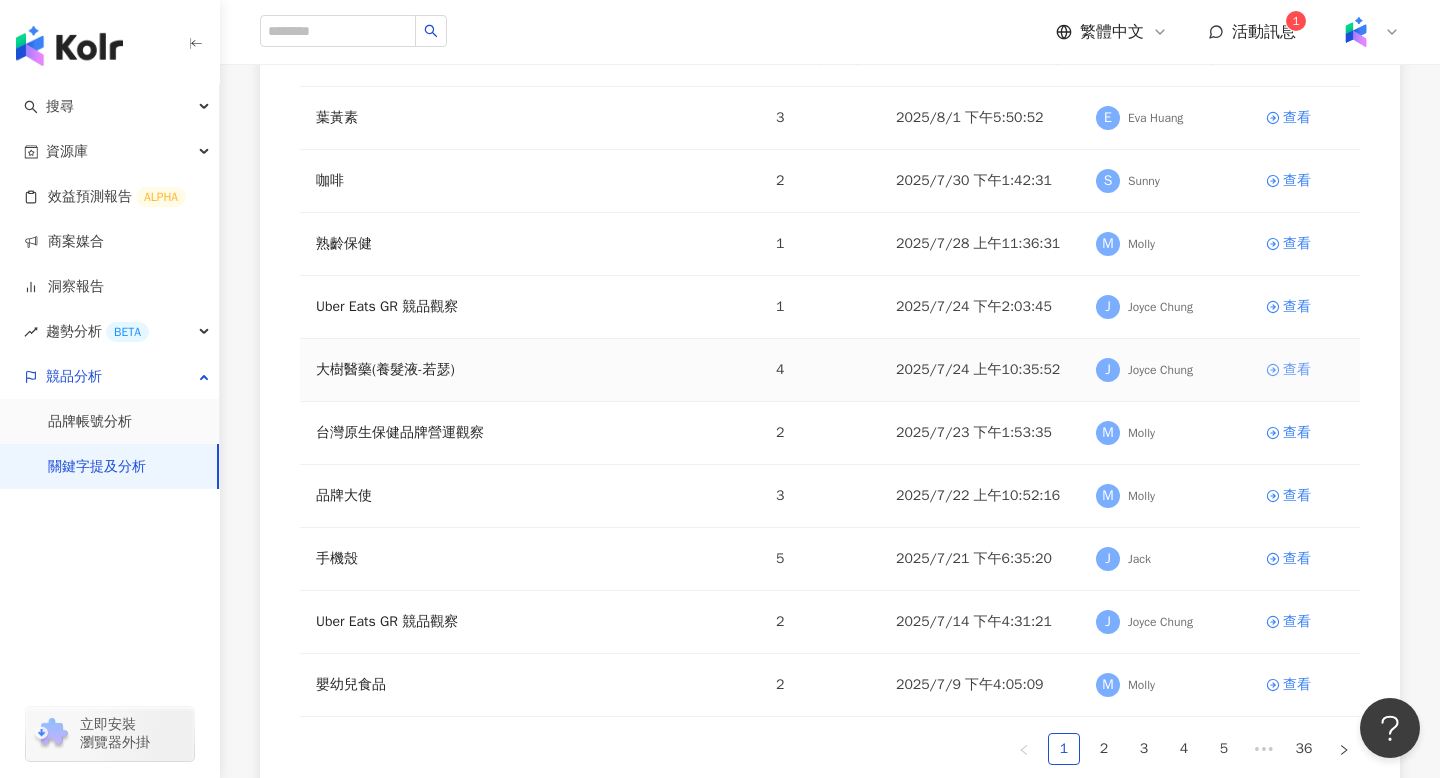click on "查看" at bounding box center (1297, 370) 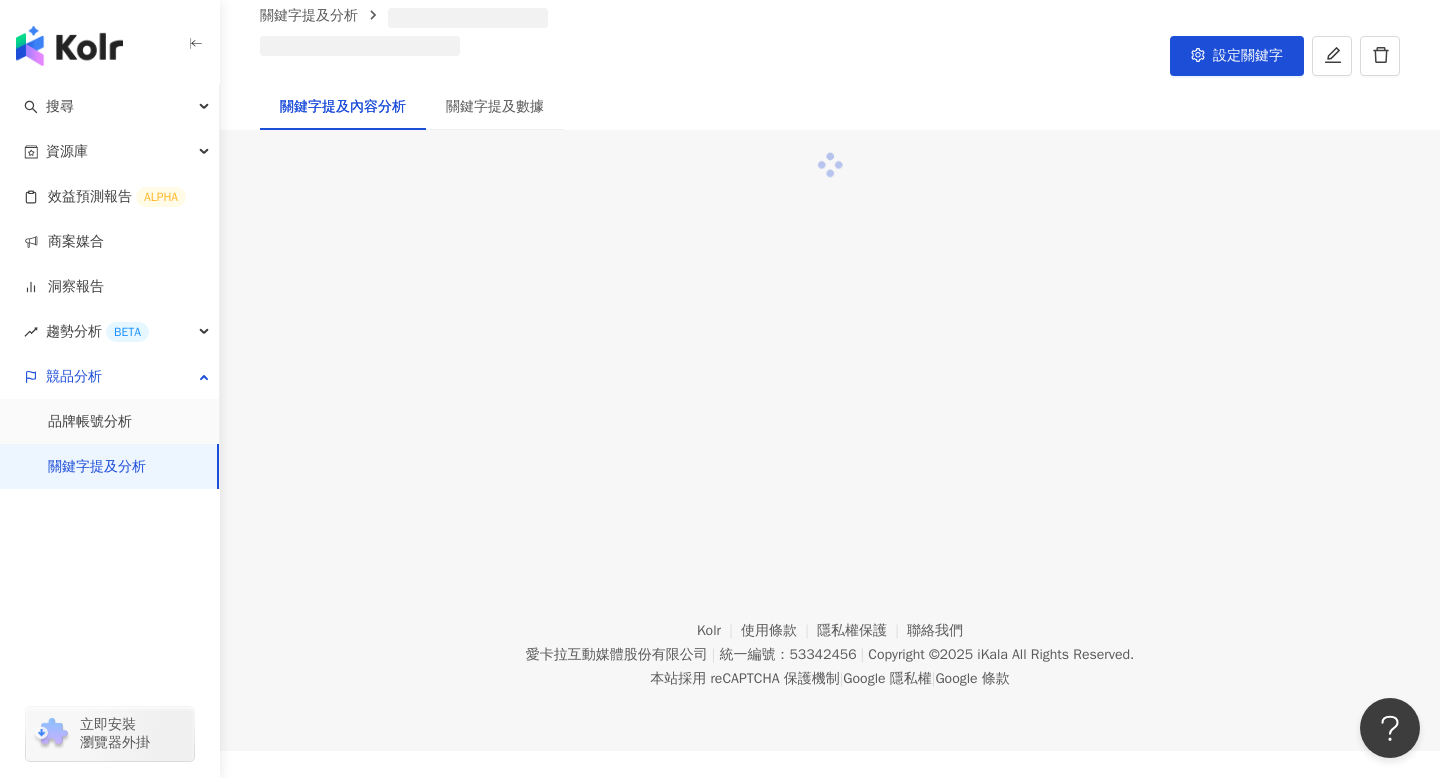 scroll, scrollTop: 0, scrollLeft: 0, axis: both 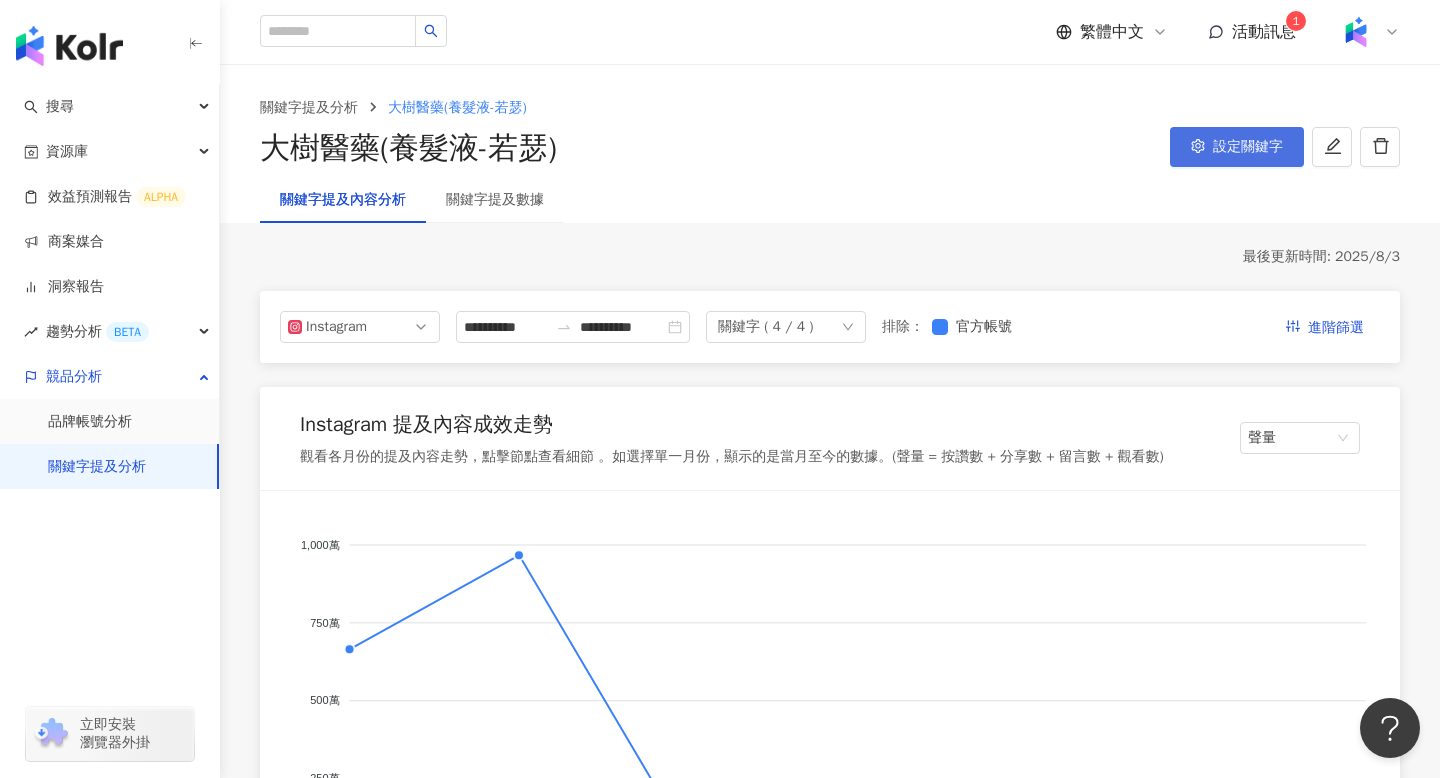click on "設定關鍵字" at bounding box center (1248, 147) 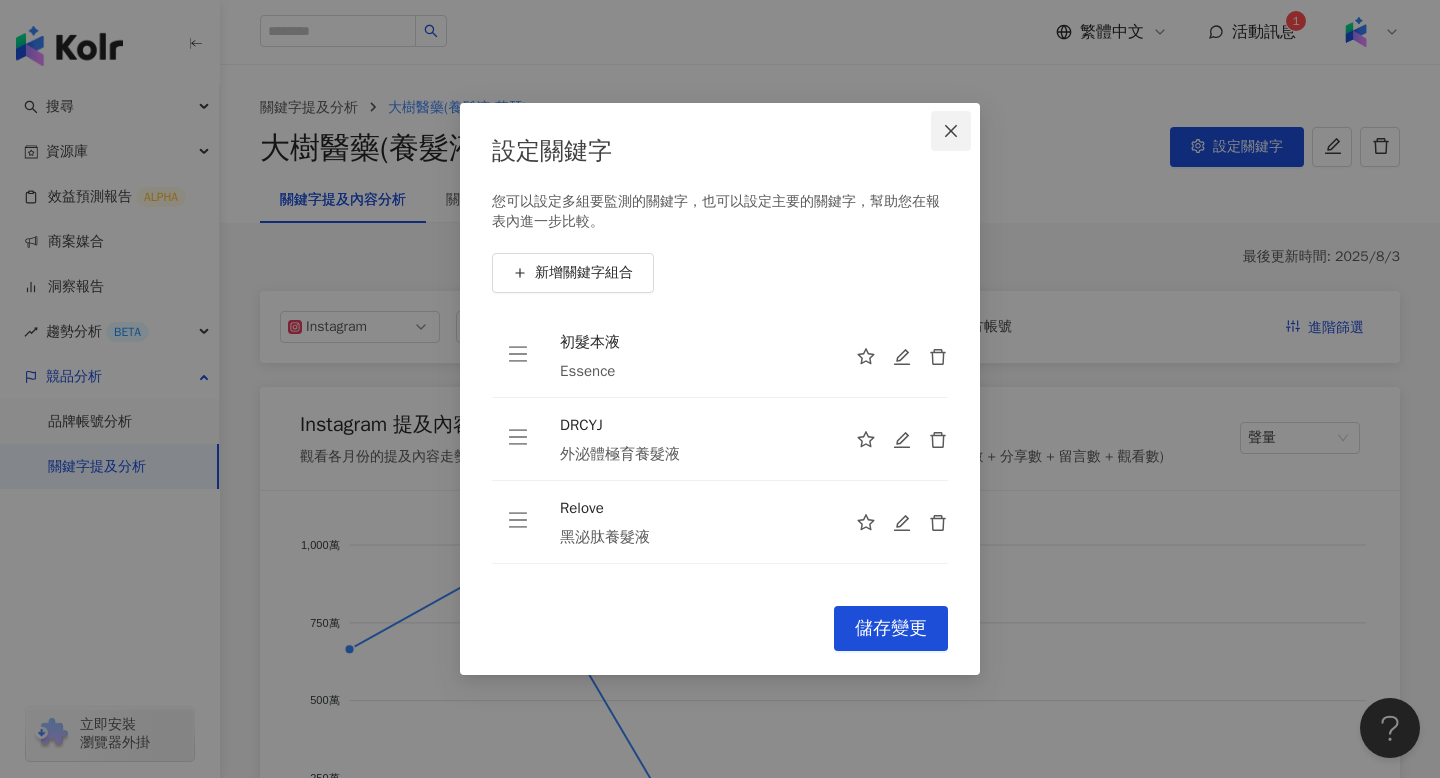 click at bounding box center [951, 131] 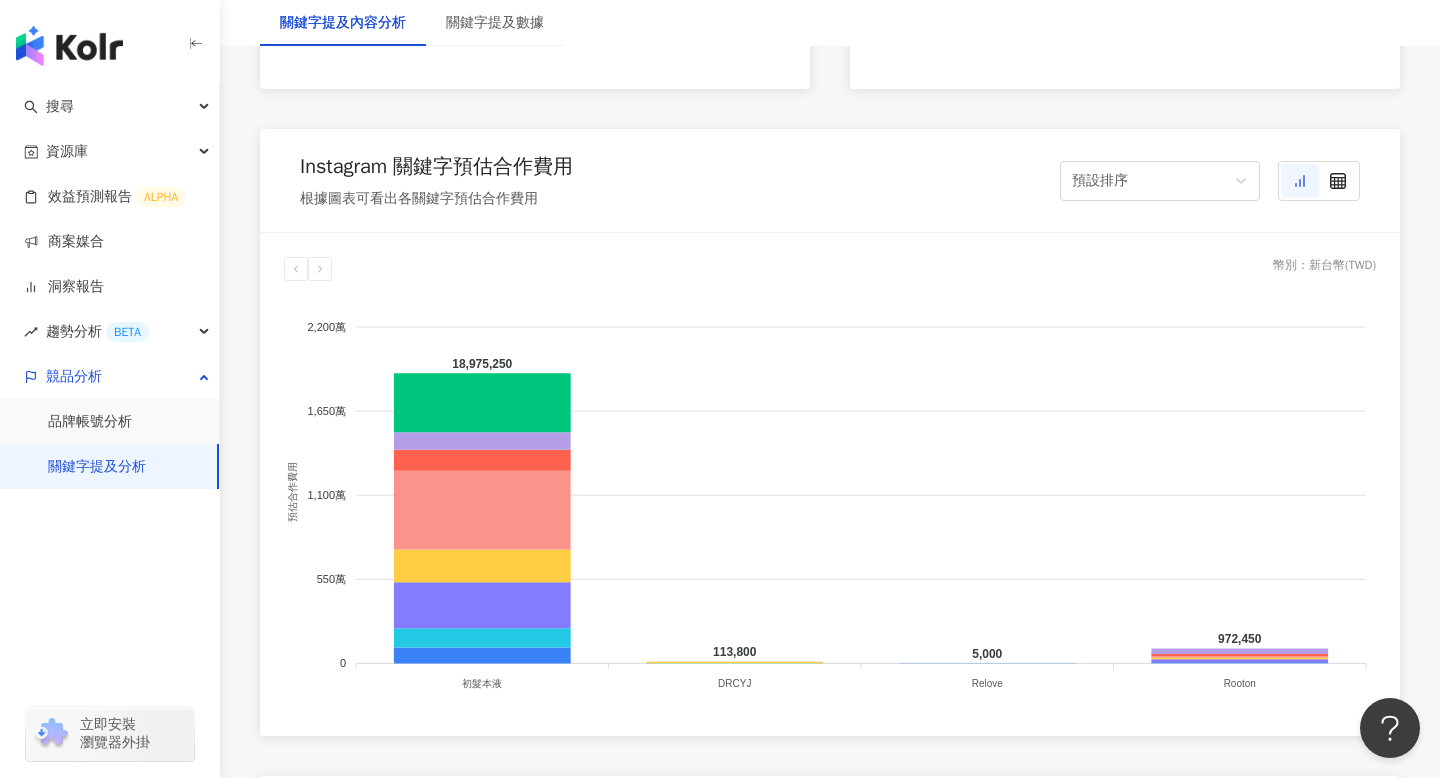 scroll, scrollTop: 1643, scrollLeft: 0, axis: vertical 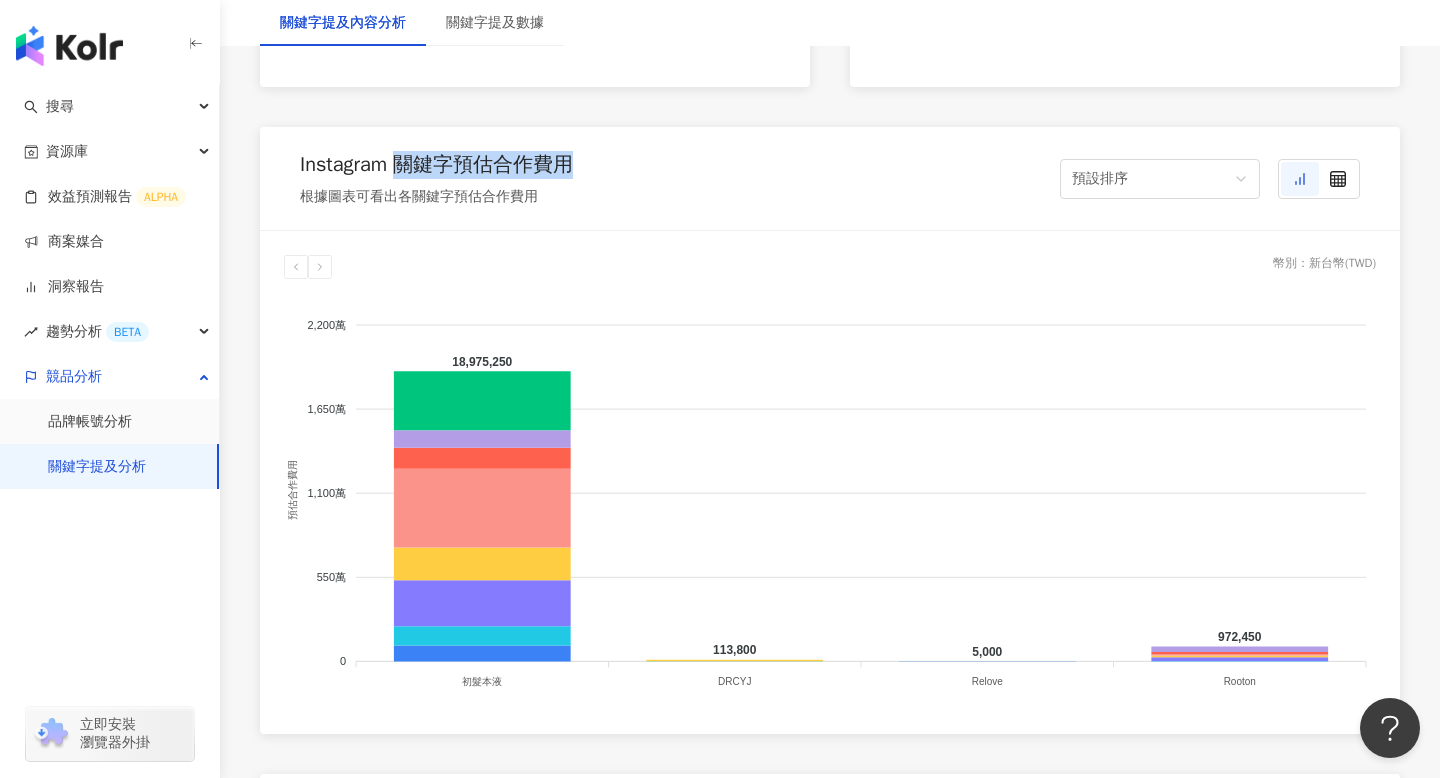 drag, startPoint x: 591, startPoint y: 162, endPoint x: 411, endPoint y: 165, distance: 180.025 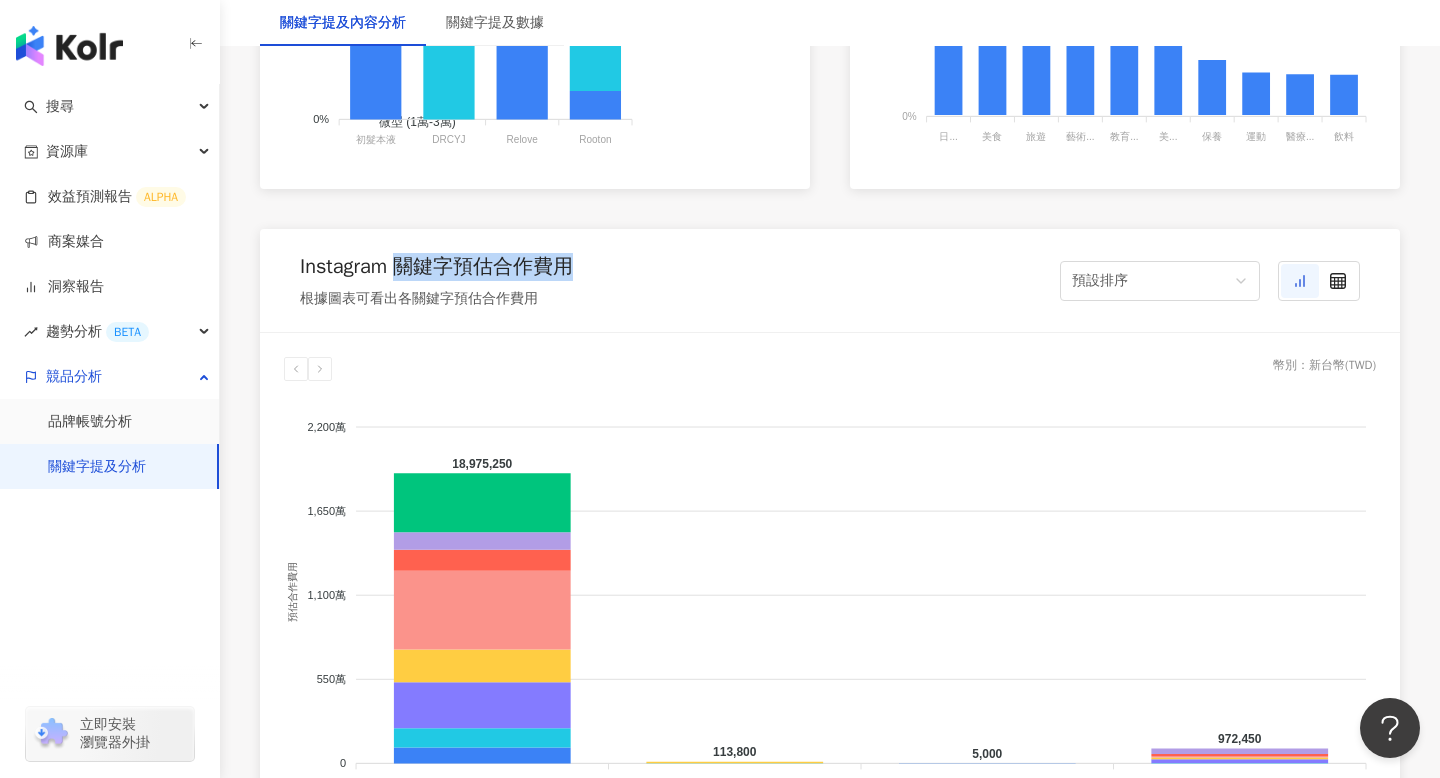 scroll, scrollTop: 1542, scrollLeft: 0, axis: vertical 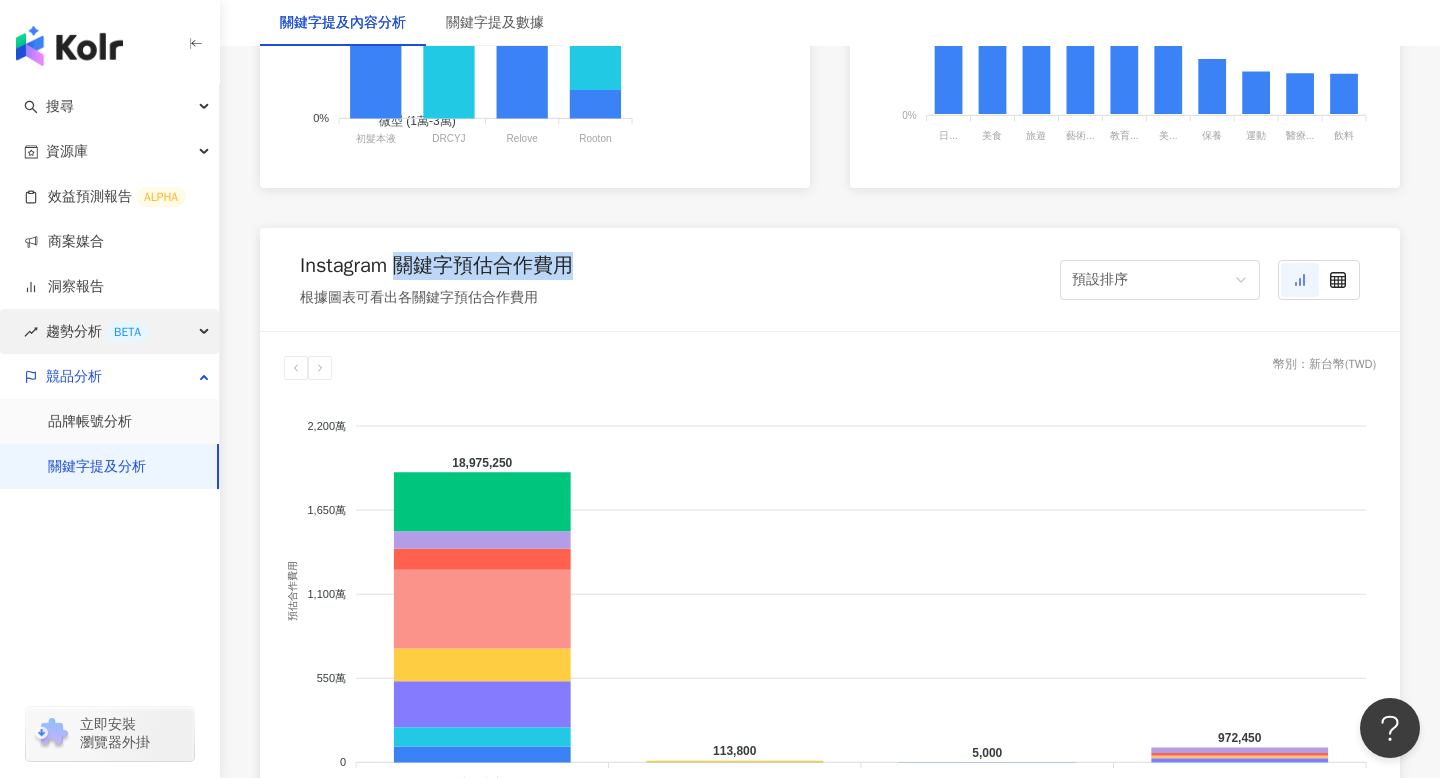 click on "趨勢分析 BETA" at bounding box center (109, 331) 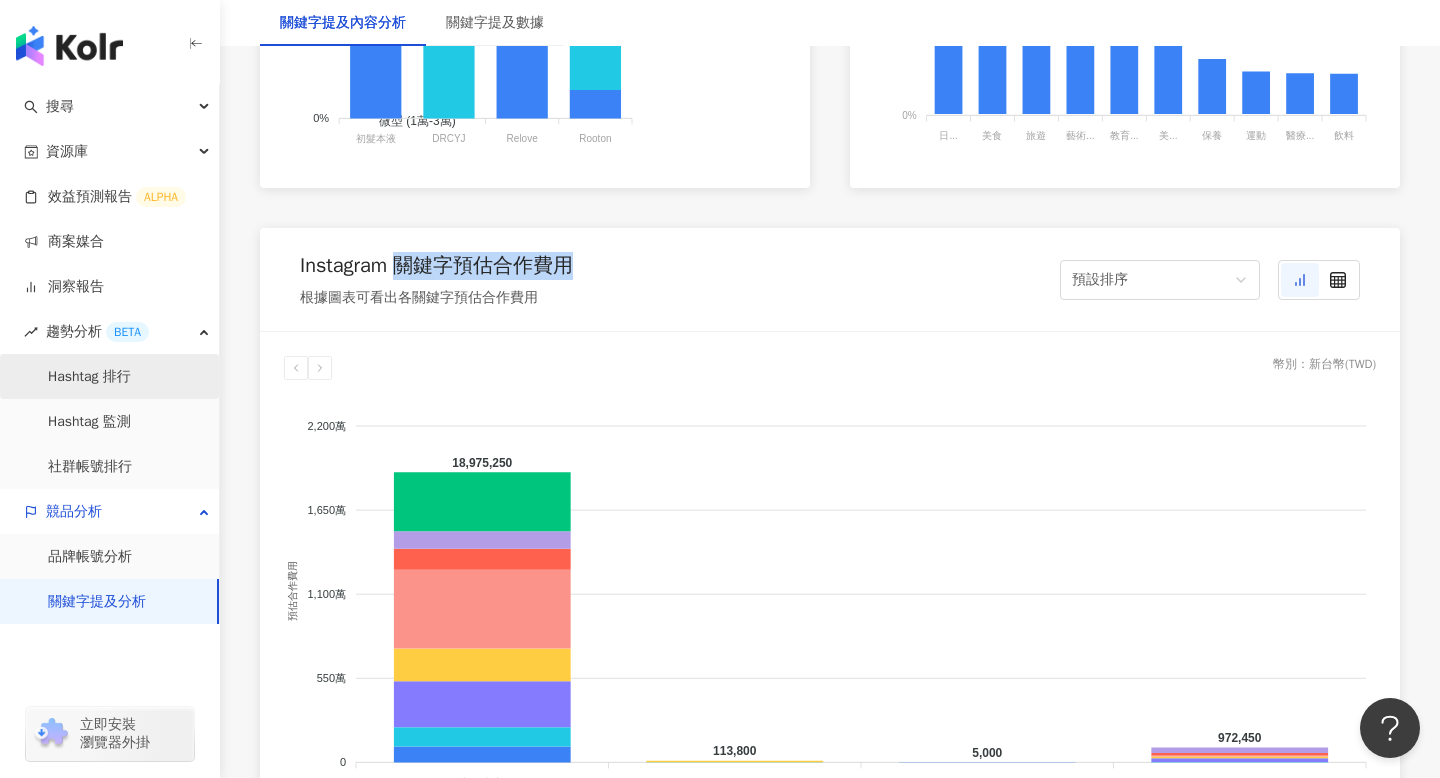 click on "Hashtag 排行" at bounding box center [89, 377] 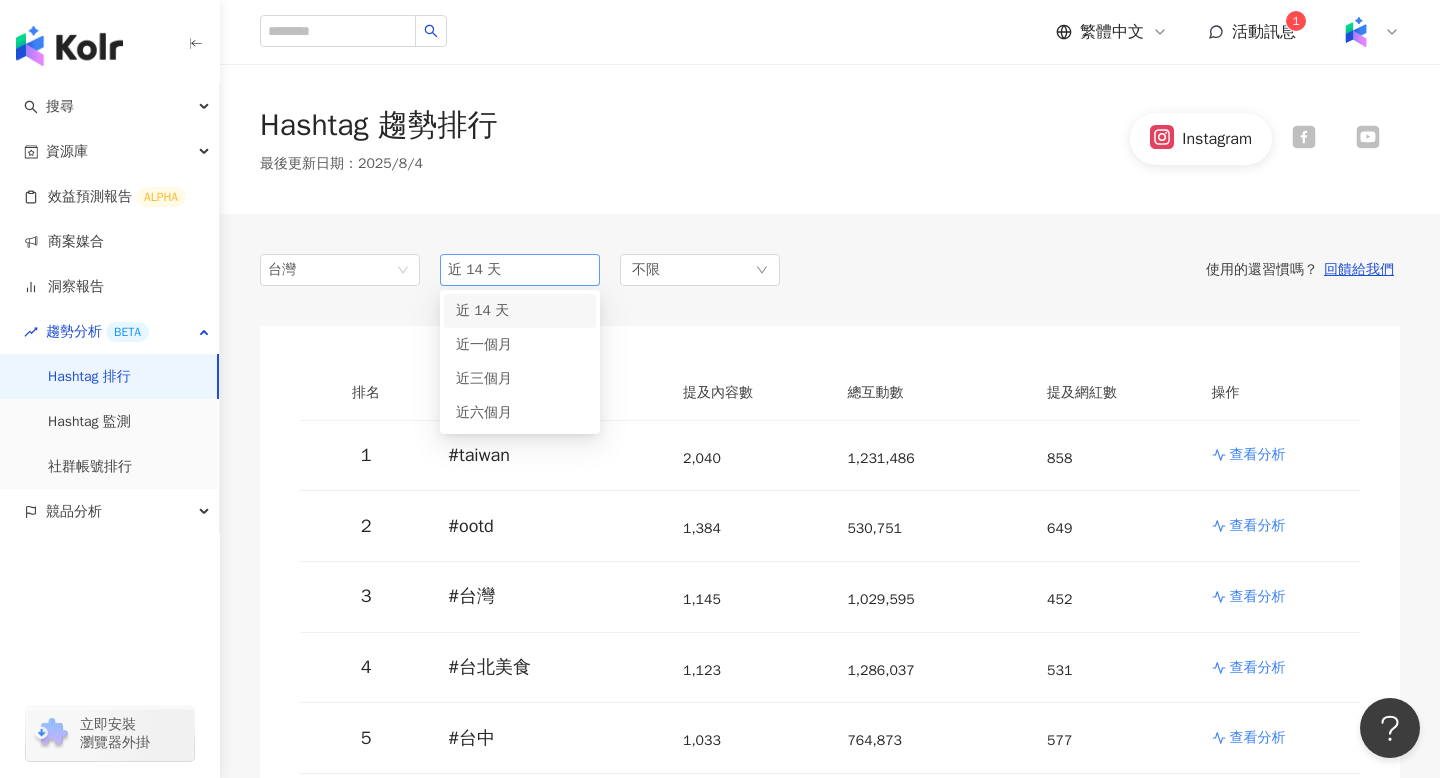 click on "近 14 天" at bounding box center [520, 270] 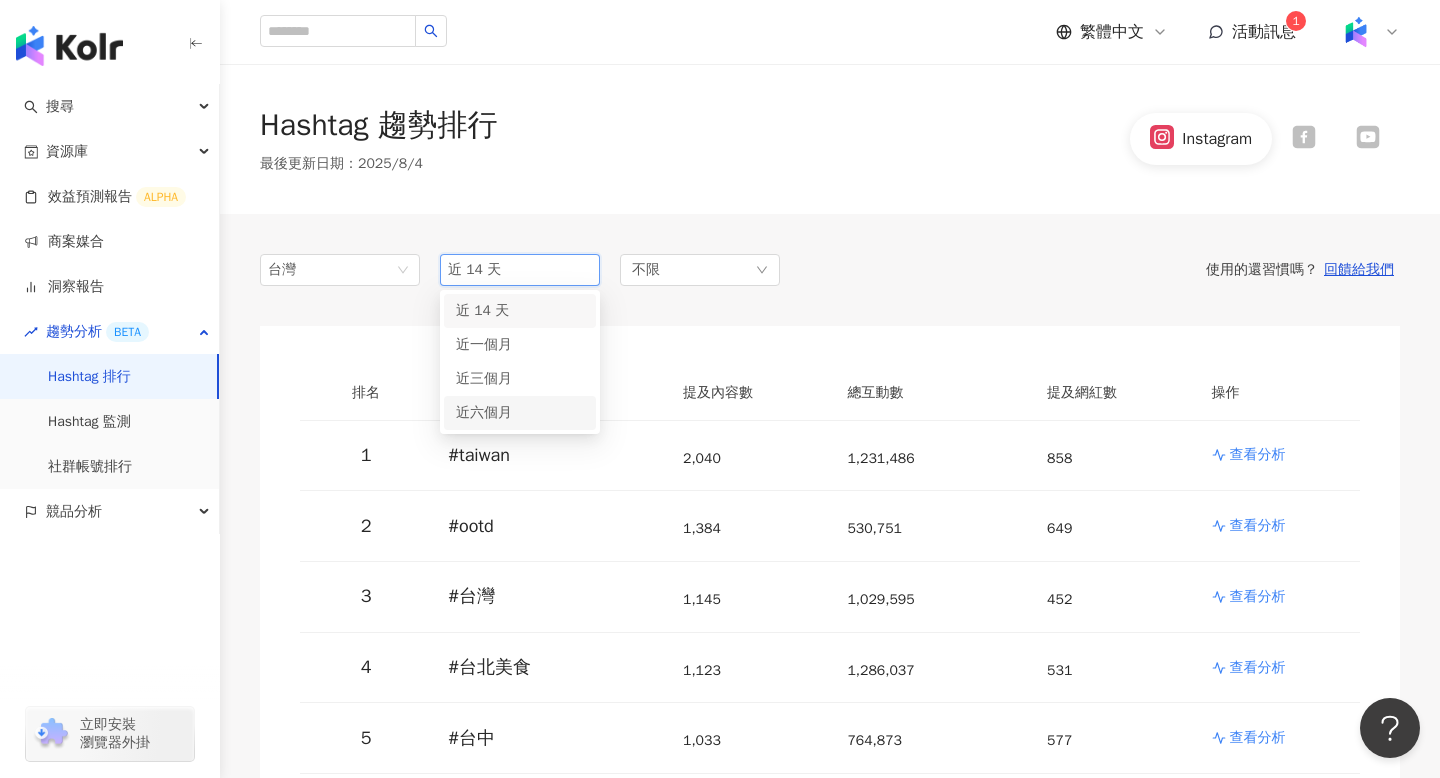 click on "近六個月" at bounding box center [520, 413] 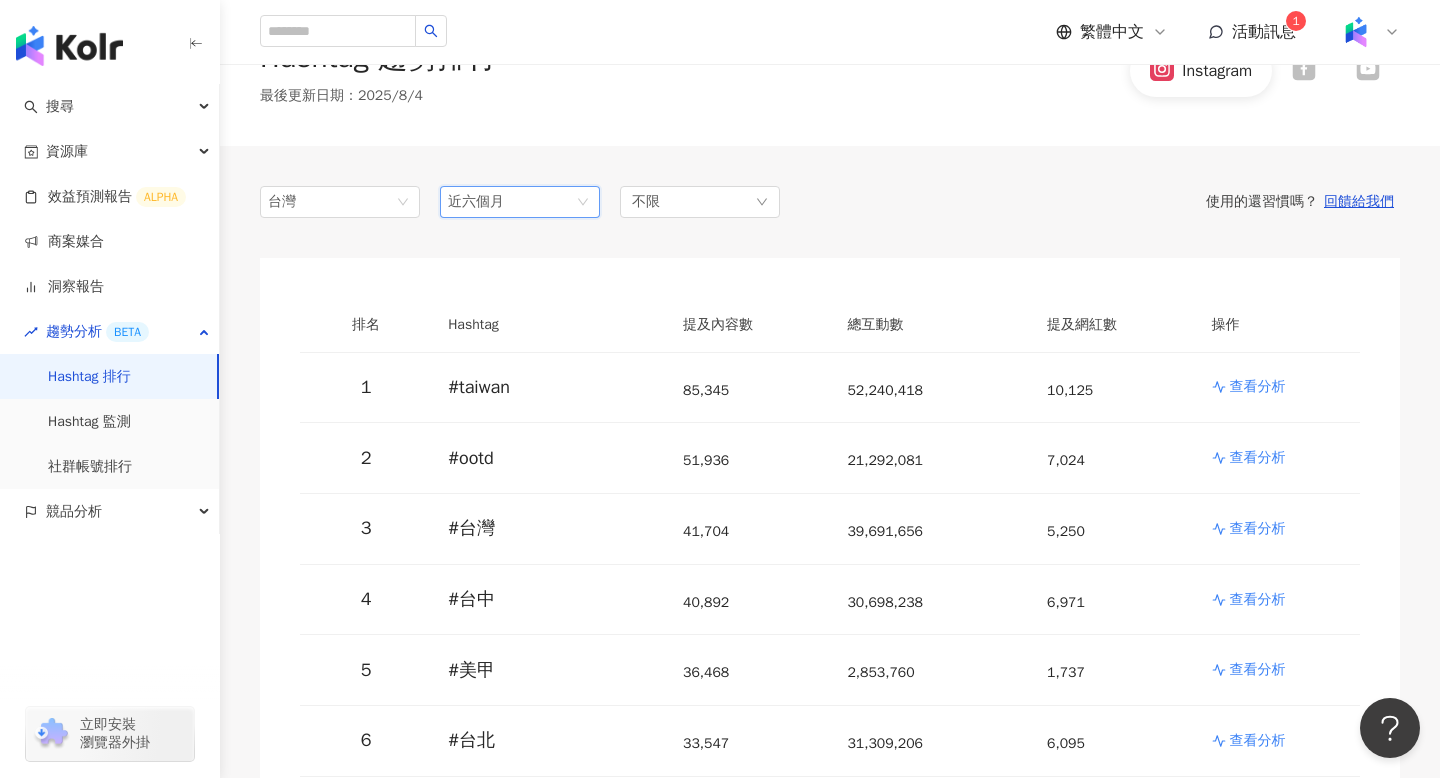 scroll, scrollTop: 73, scrollLeft: 0, axis: vertical 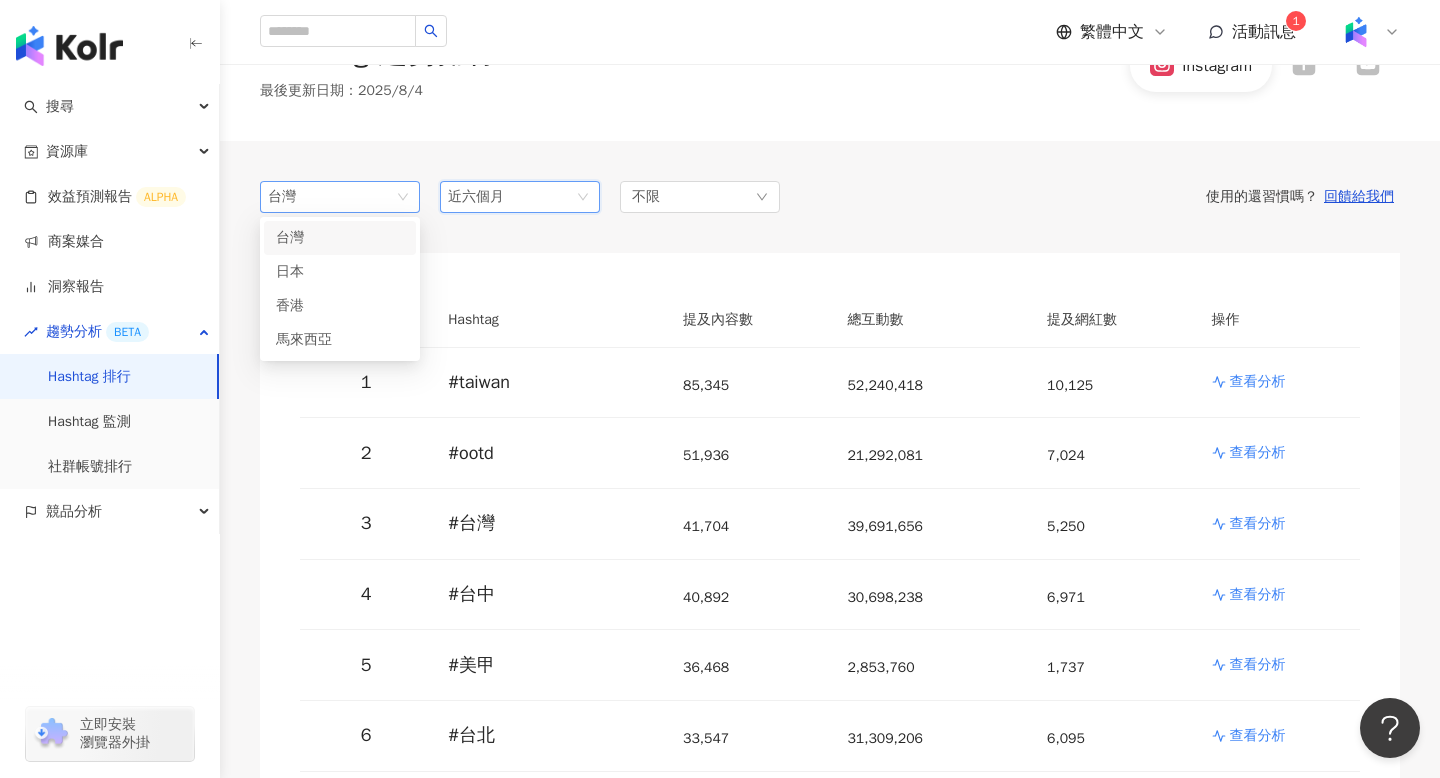 click on "台灣" at bounding box center (340, 197) 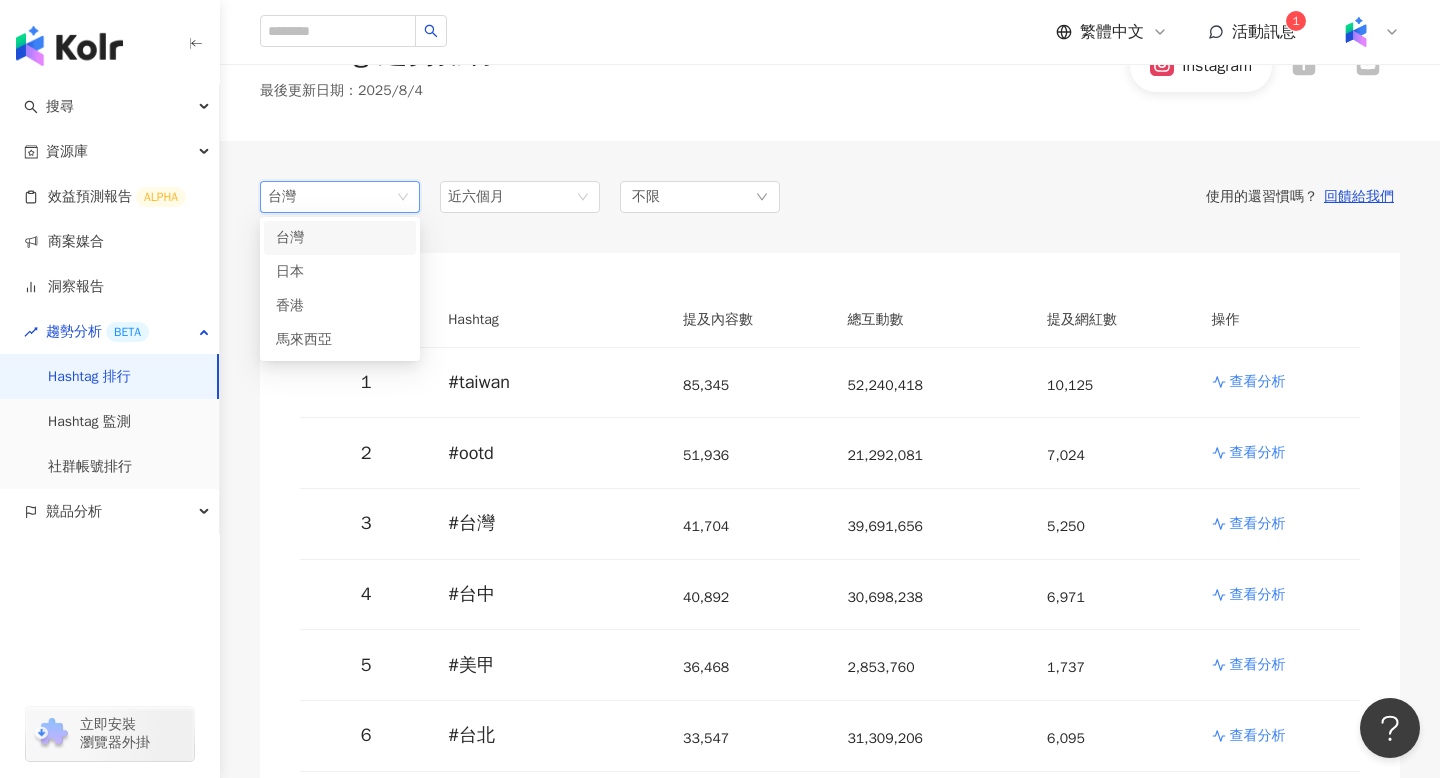 click on "台灣" at bounding box center (340, 197) 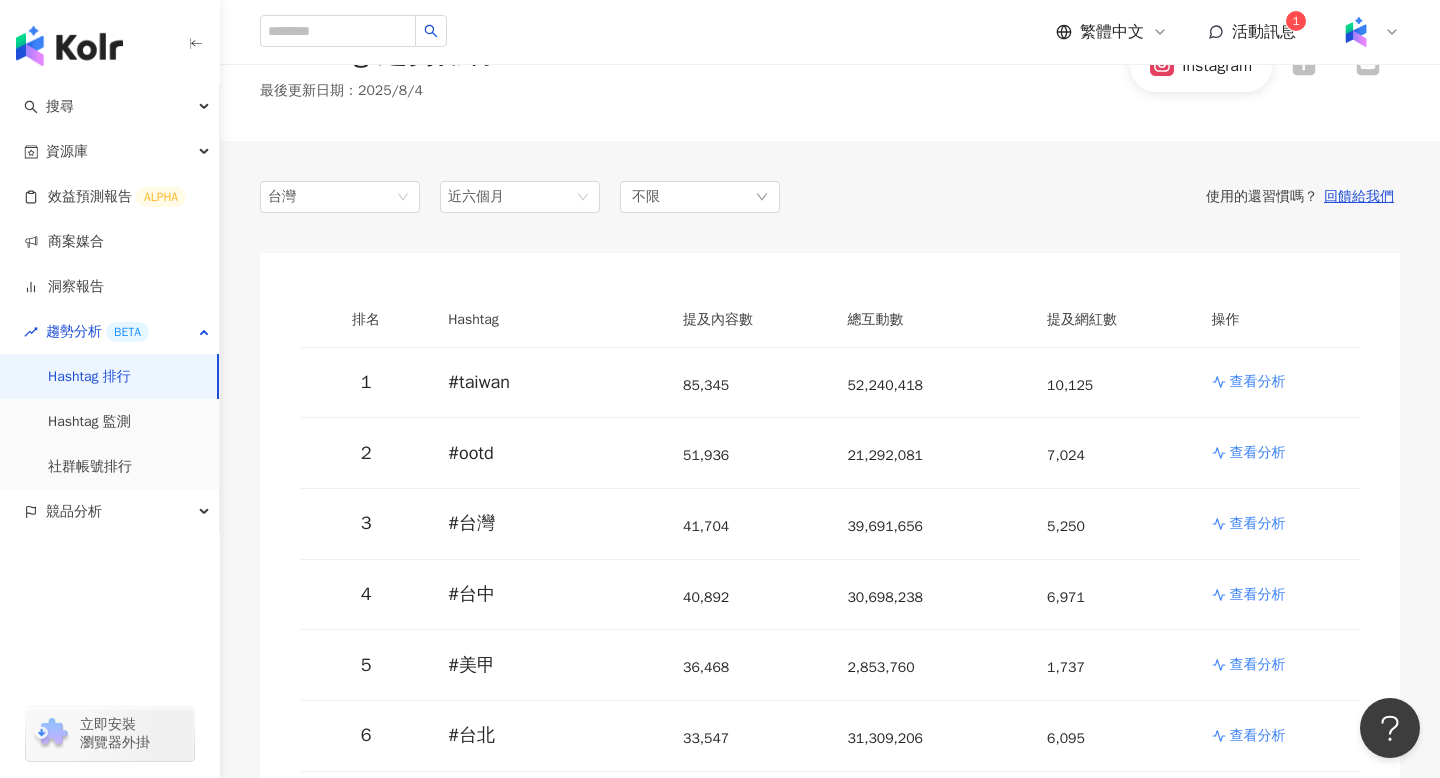 click on "使用的還習慣嗎？ 回饋給我們" at bounding box center (1090, 197) 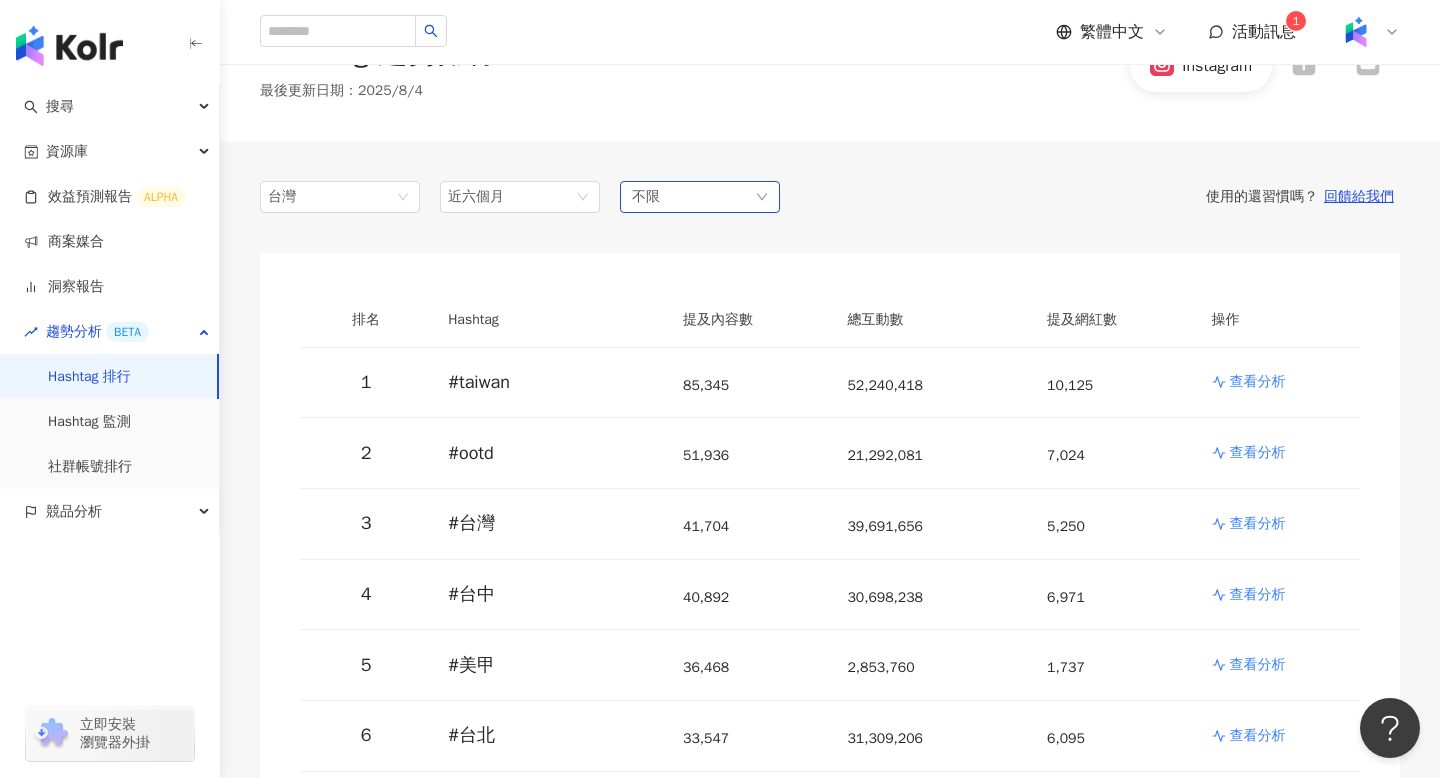 click 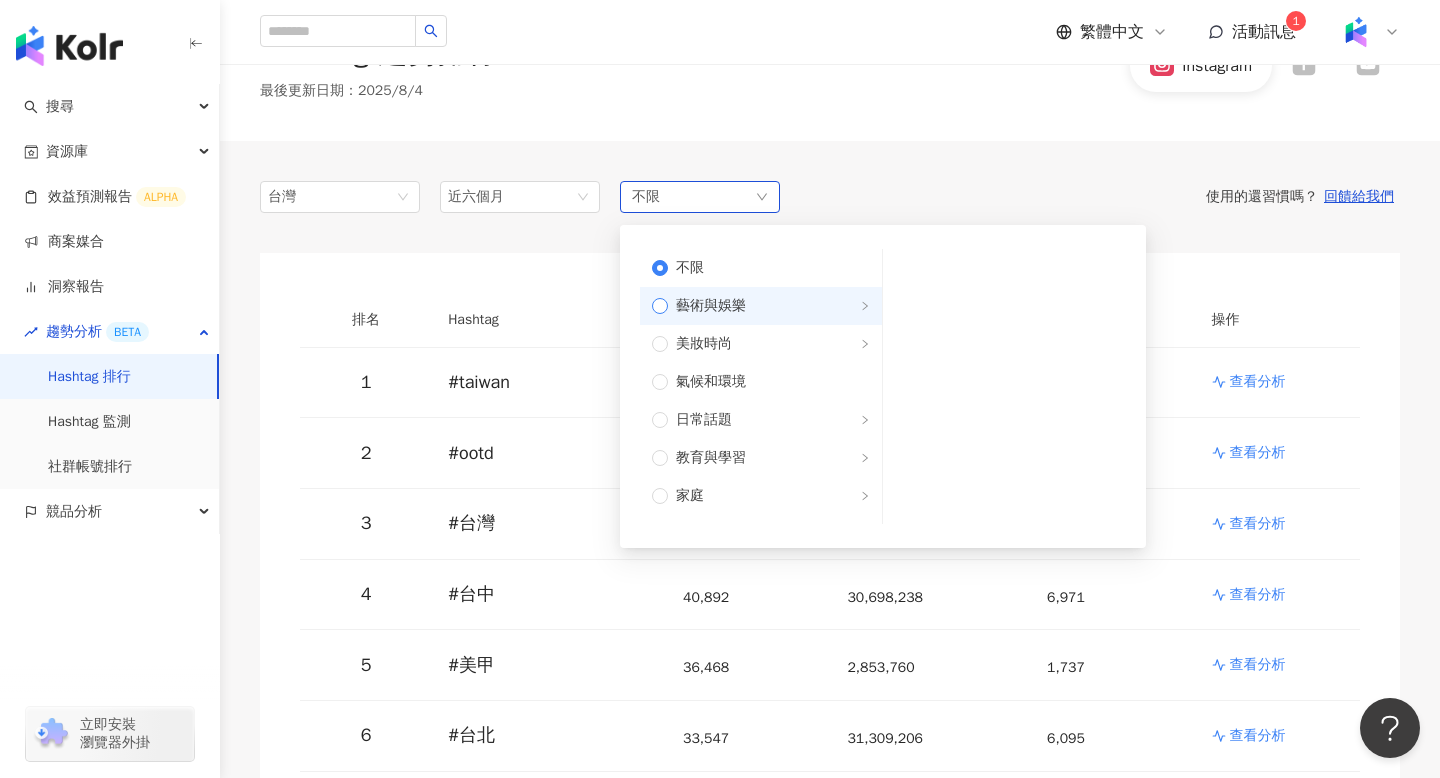 click on "藝術與娛樂" at bounding box center (711, 306) 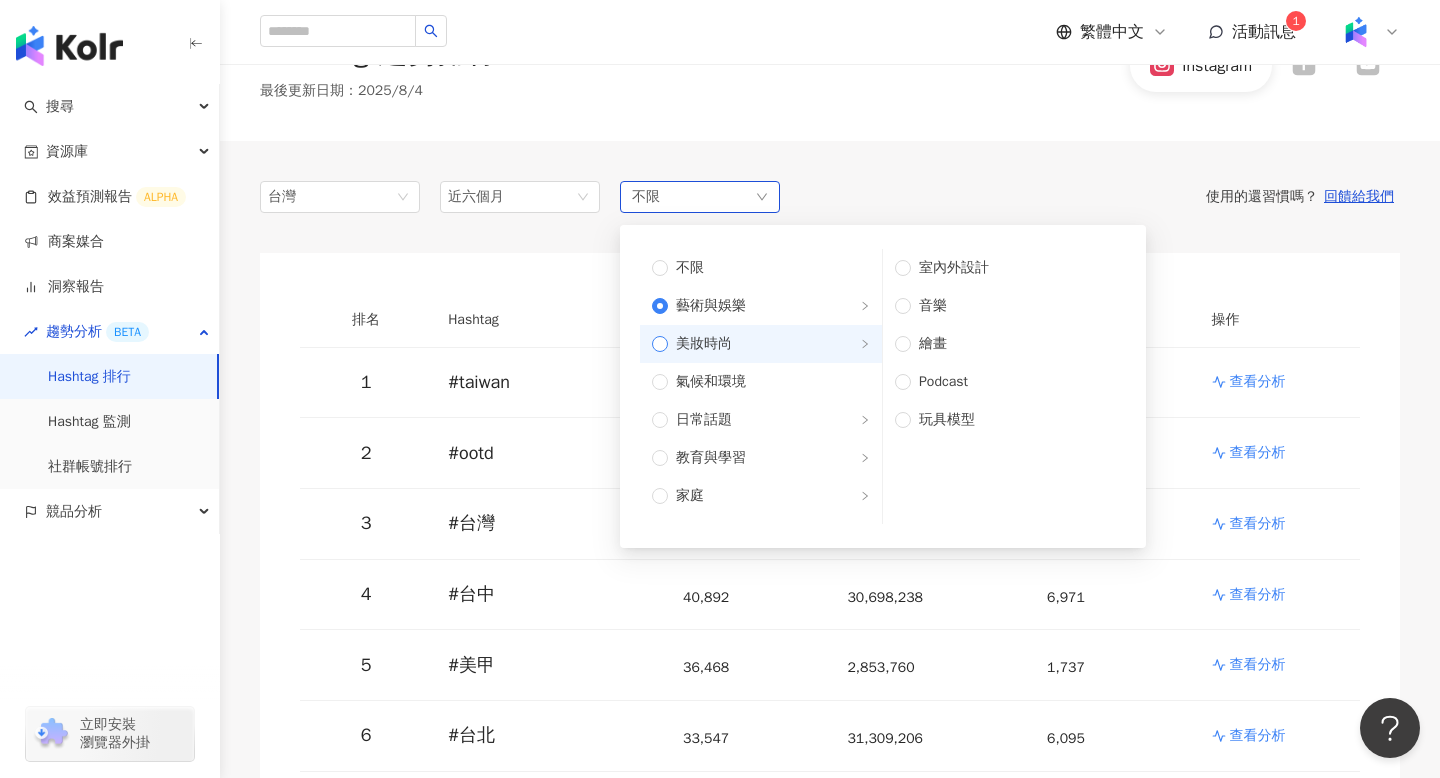 click on "美妝時尚" at bounding box center (704, 344) 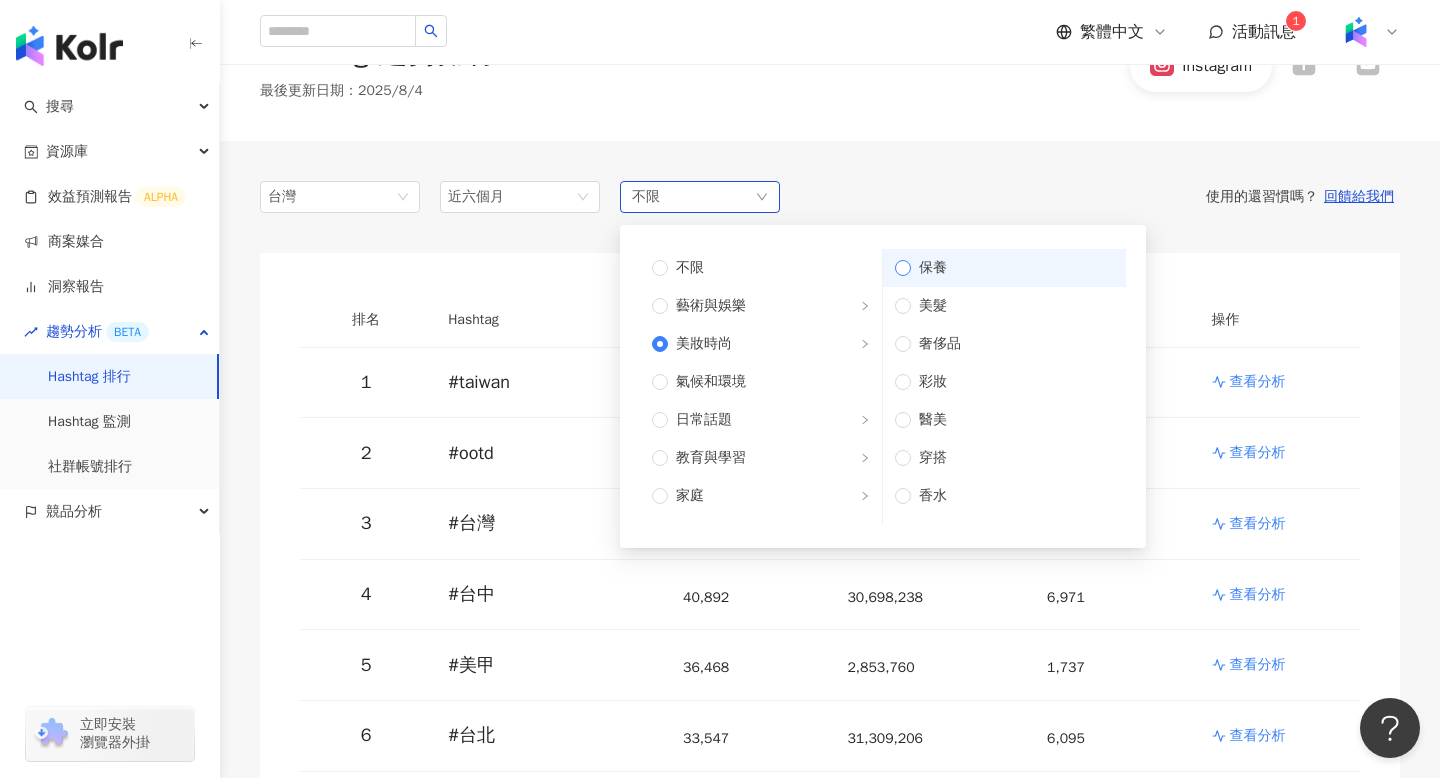 click on "保養" at bounding box center (1012, 268) 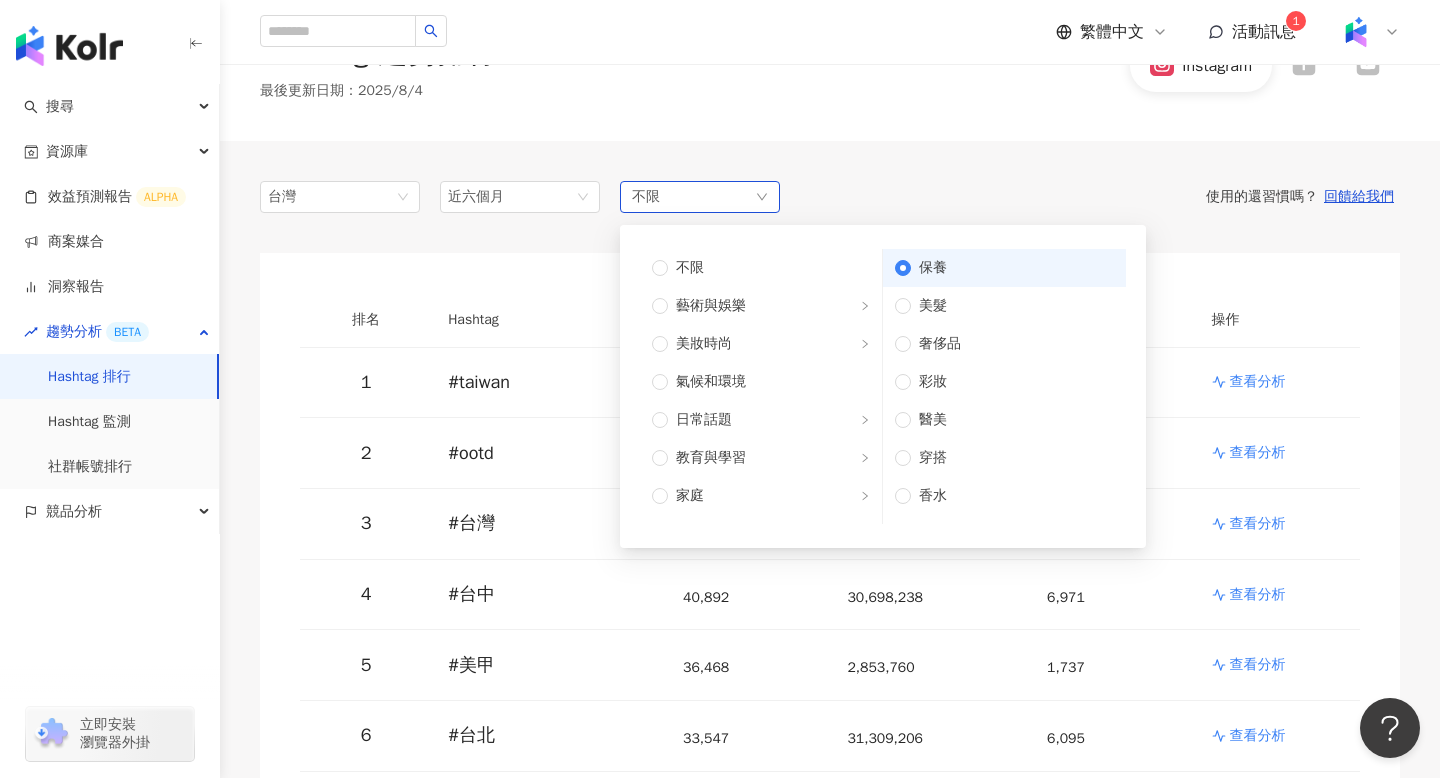 click on "保養" at bounding box center (1012, 268) 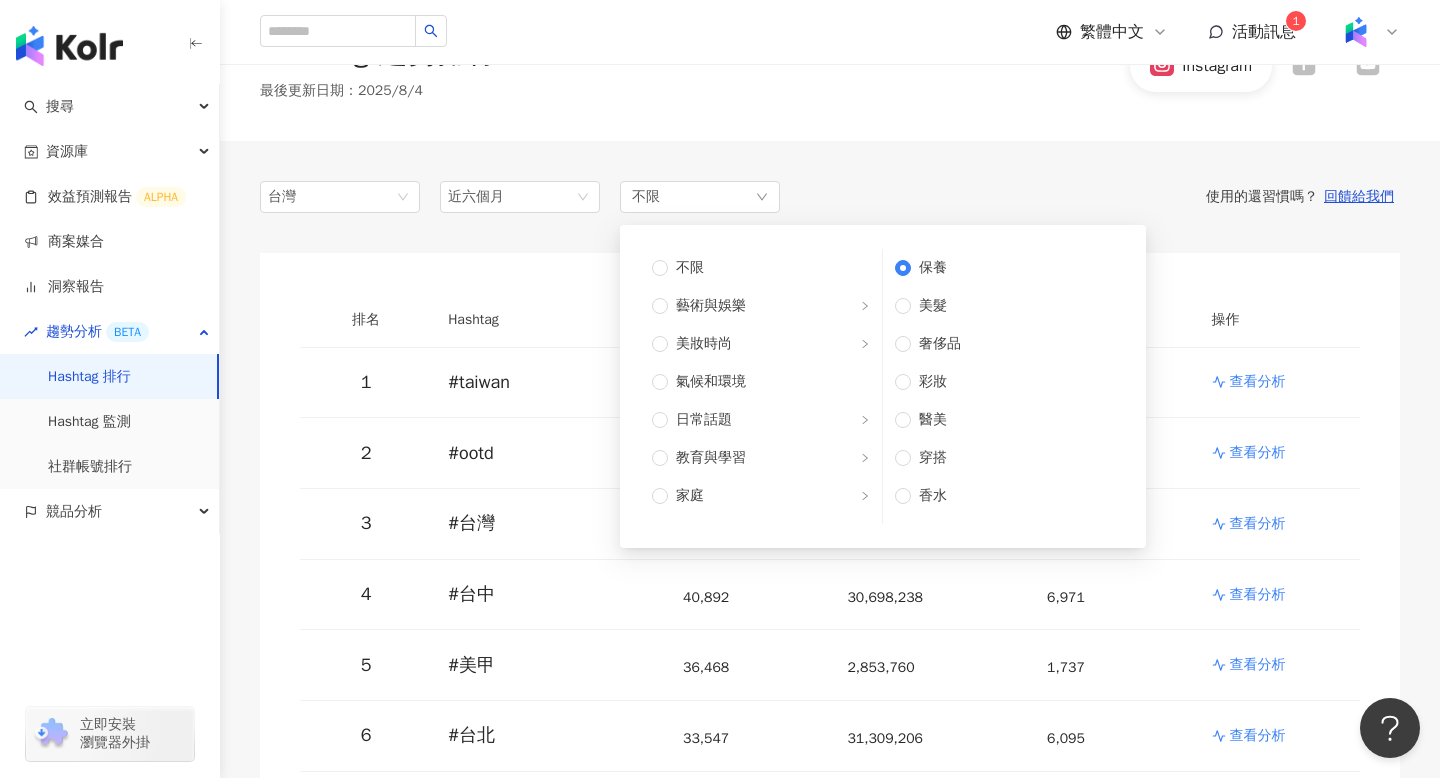 click on "Hashtag 趨勢排行 最後更新日期 ： 2025/8/4 Instagram" at bounding box center (830, 66) 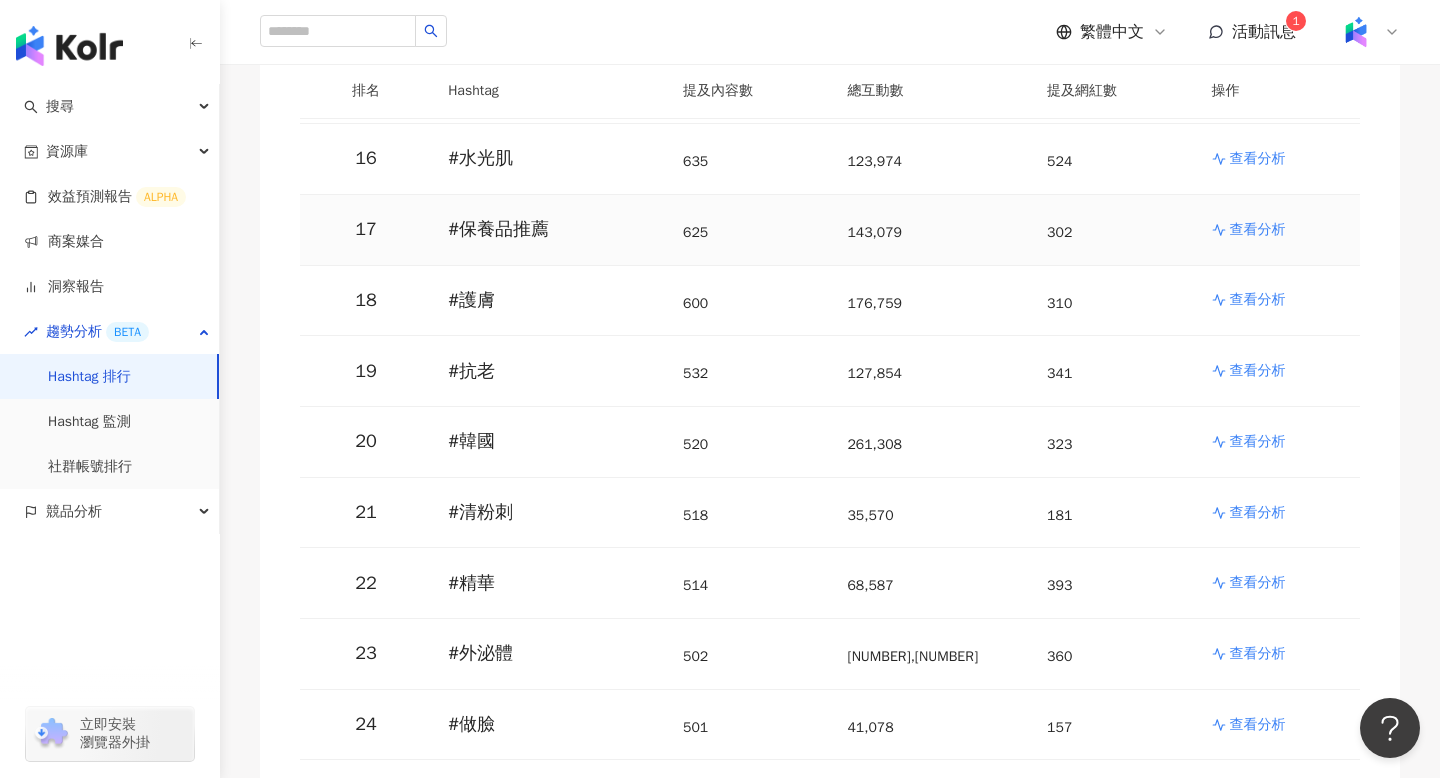 scroll, scrollTop: 0, scrollLeft: 0, axis: both 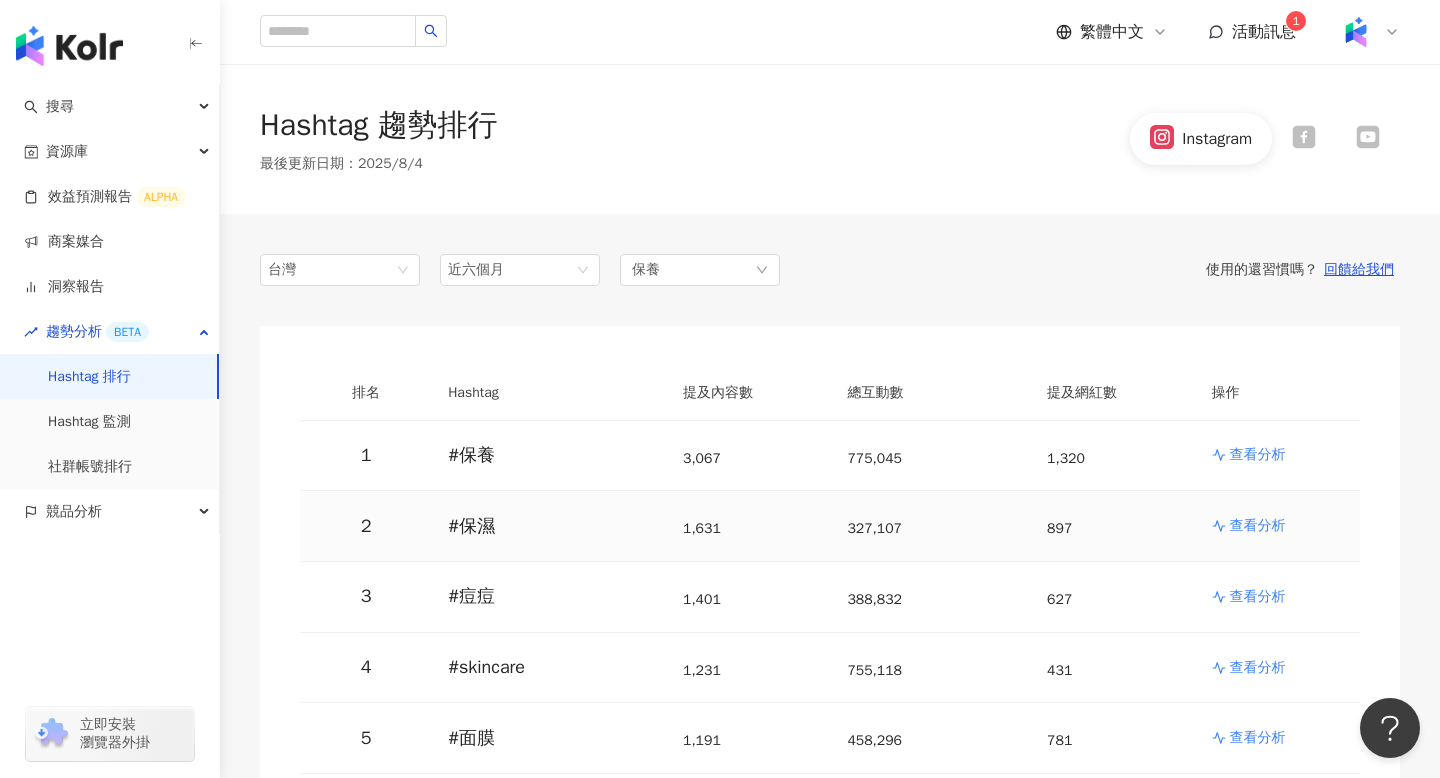 click on "查看分析" at bounding box center [1258, 526] 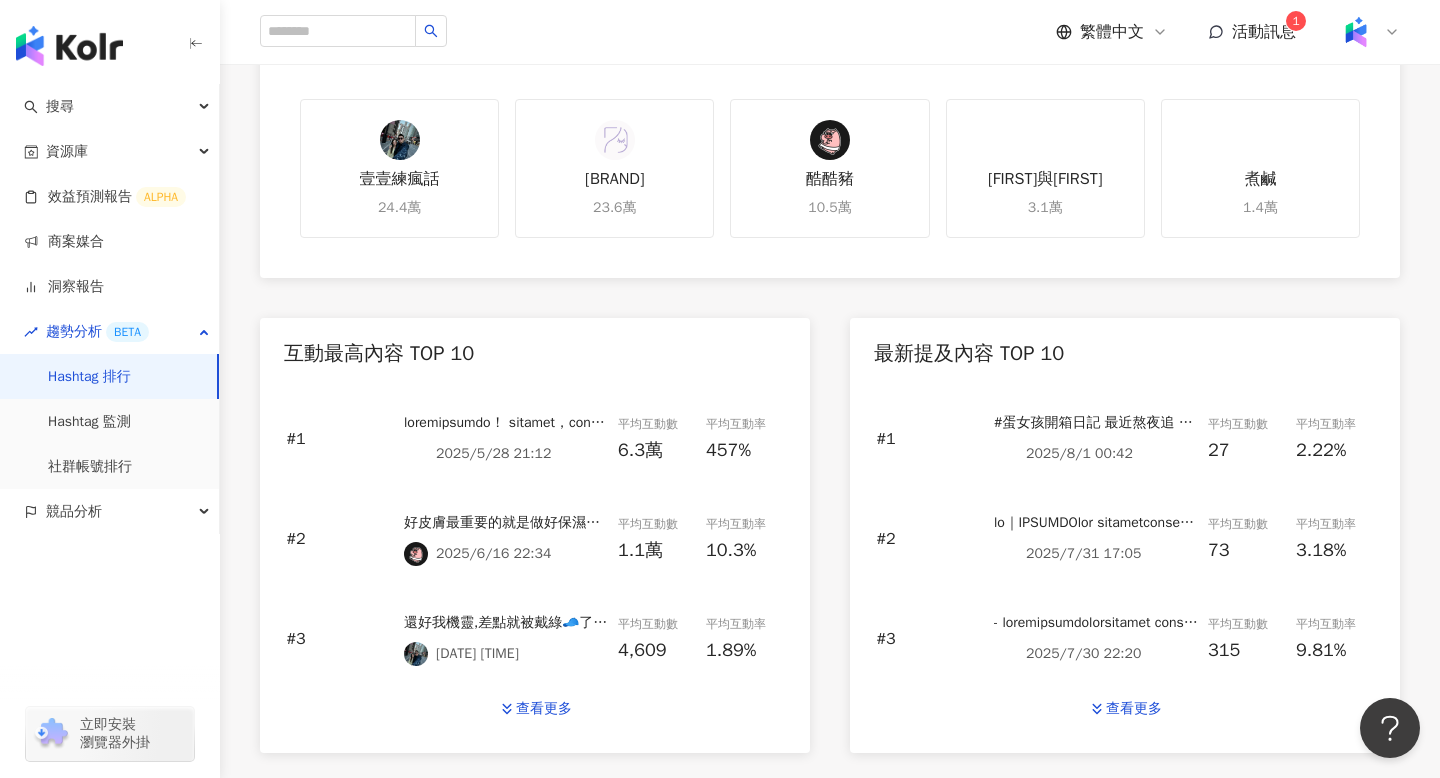 scroll, scrollTop: 666, scrollLeft: 0, axis: vertical 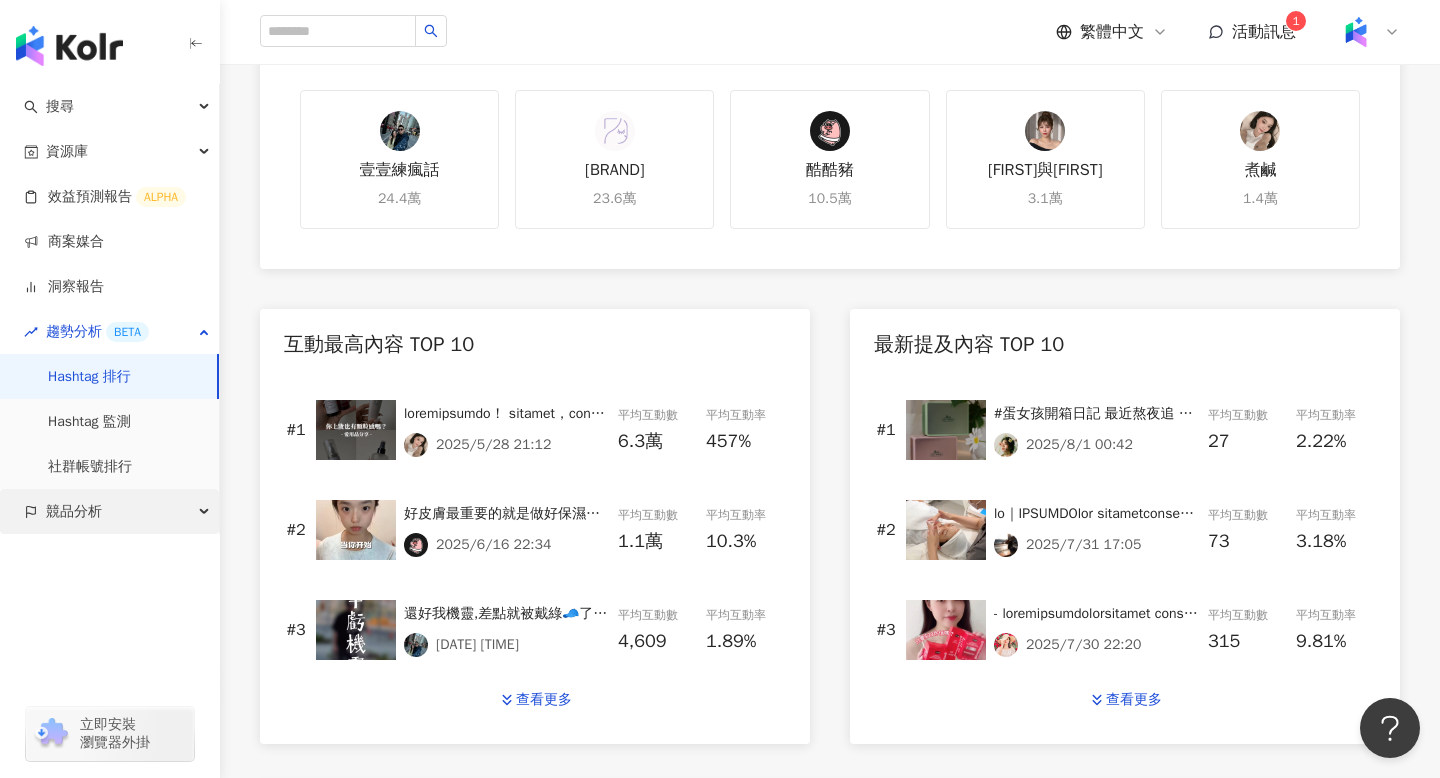 click on "競品分析" at bounding box center (109, 511) 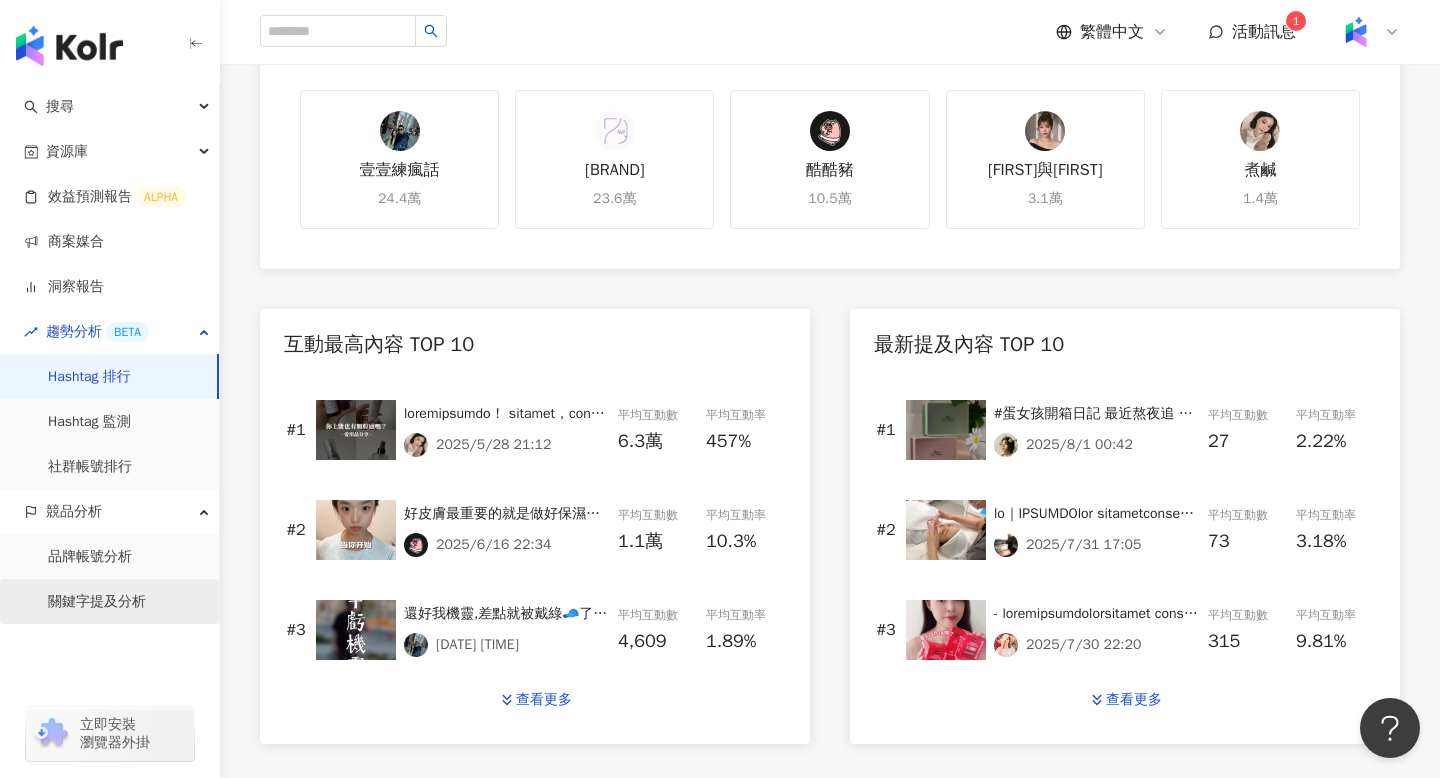 click on "關鍵字提及分析" at bounding box center [97, 602] 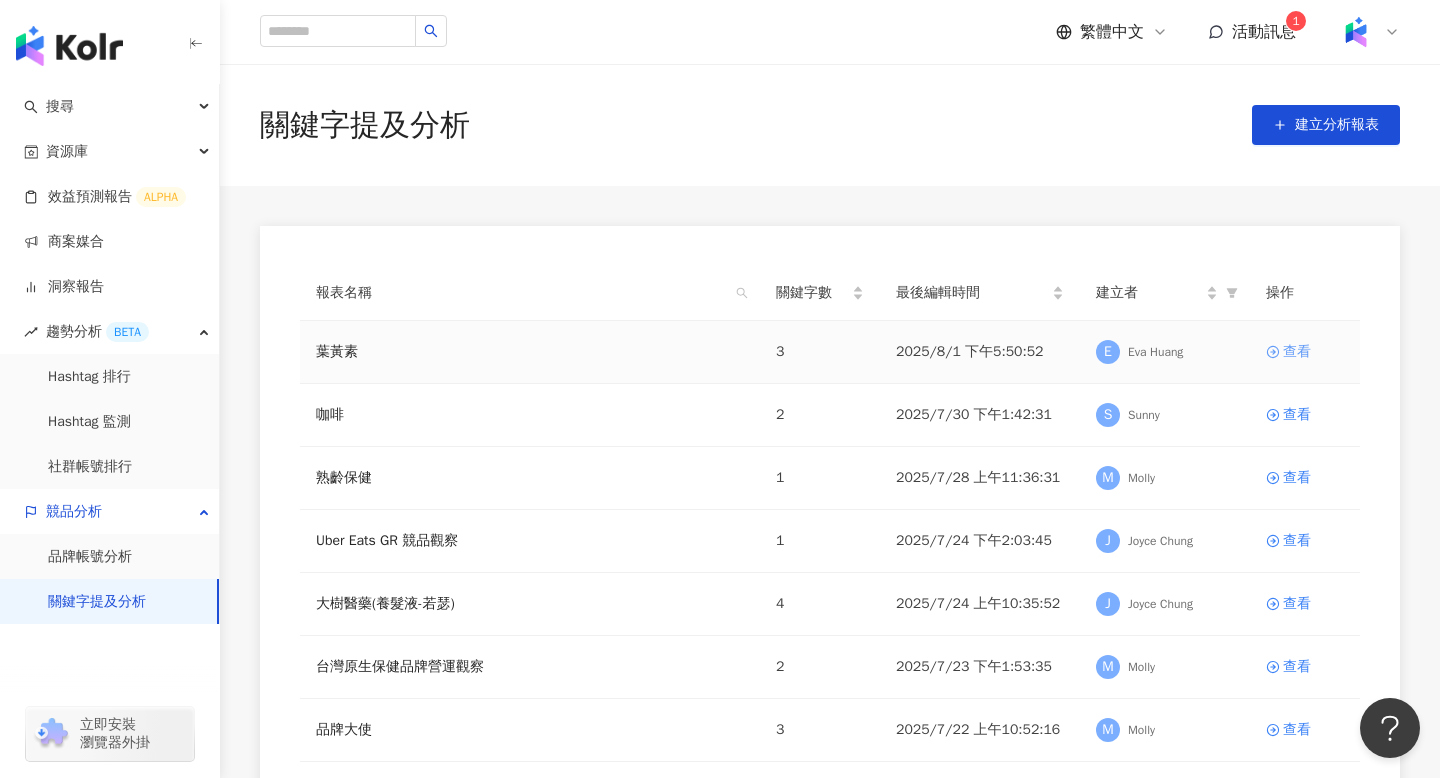click on "查看" at bounding box center (1297, 352) 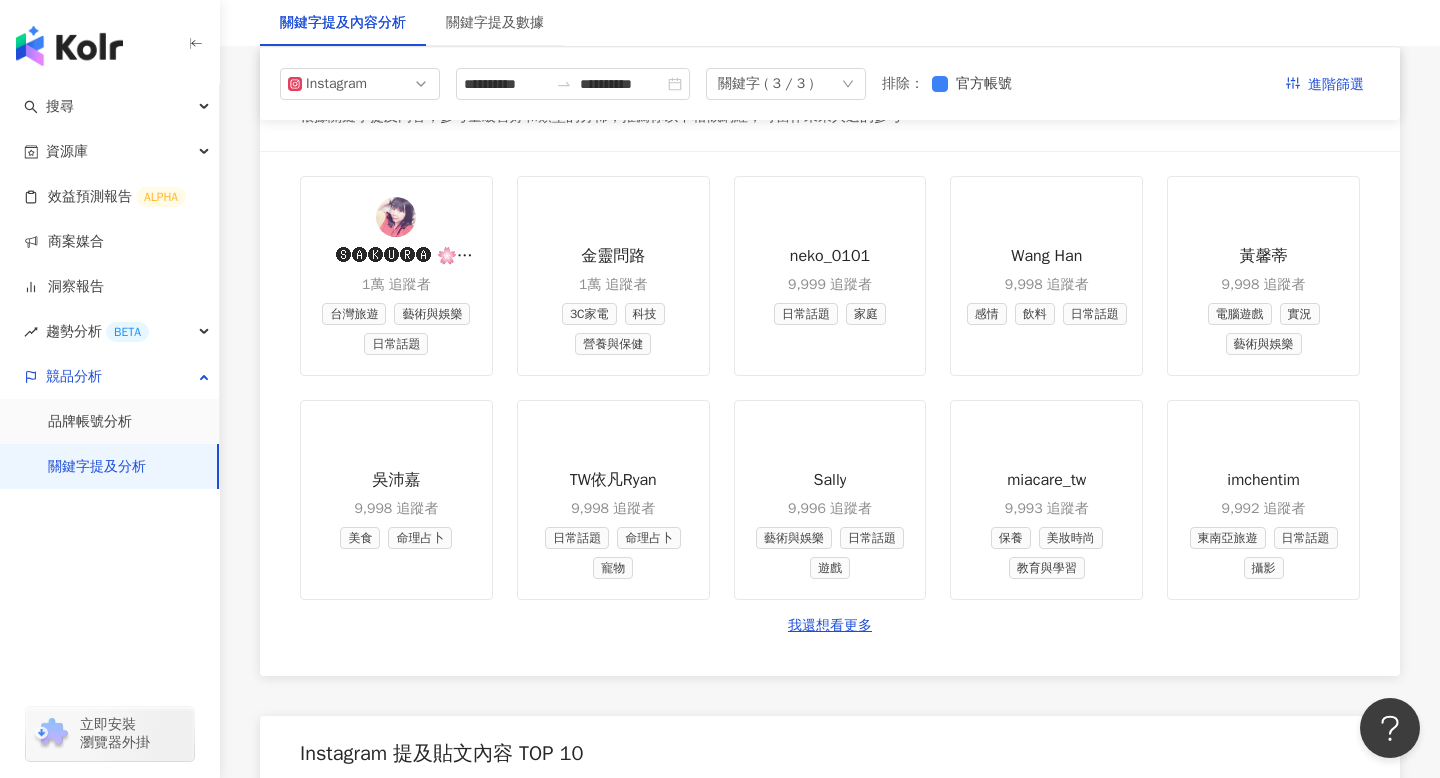 scroll, scrollTop: 2288, scrollLeft: 0, axis: vertical 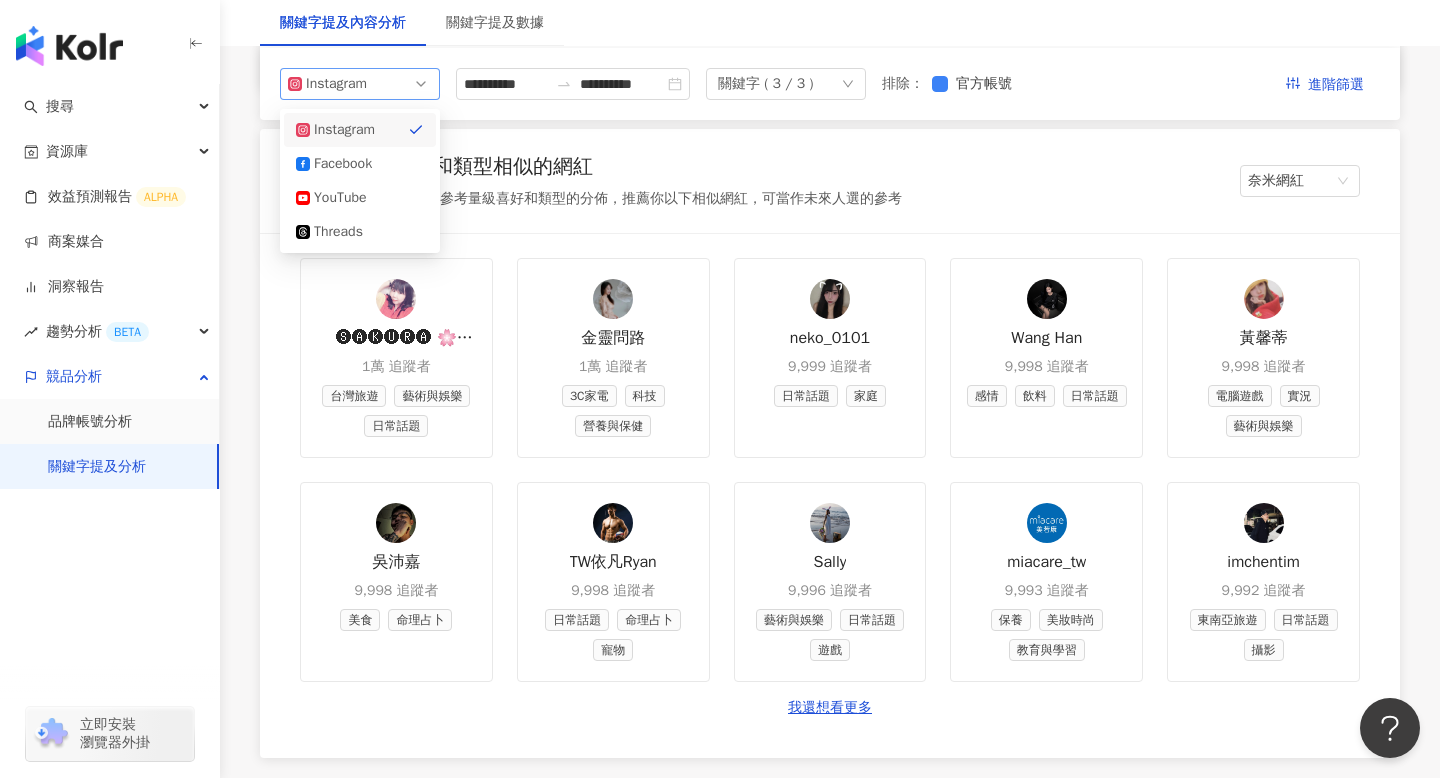 click on "Instagram" at bounding box center [360, 84] 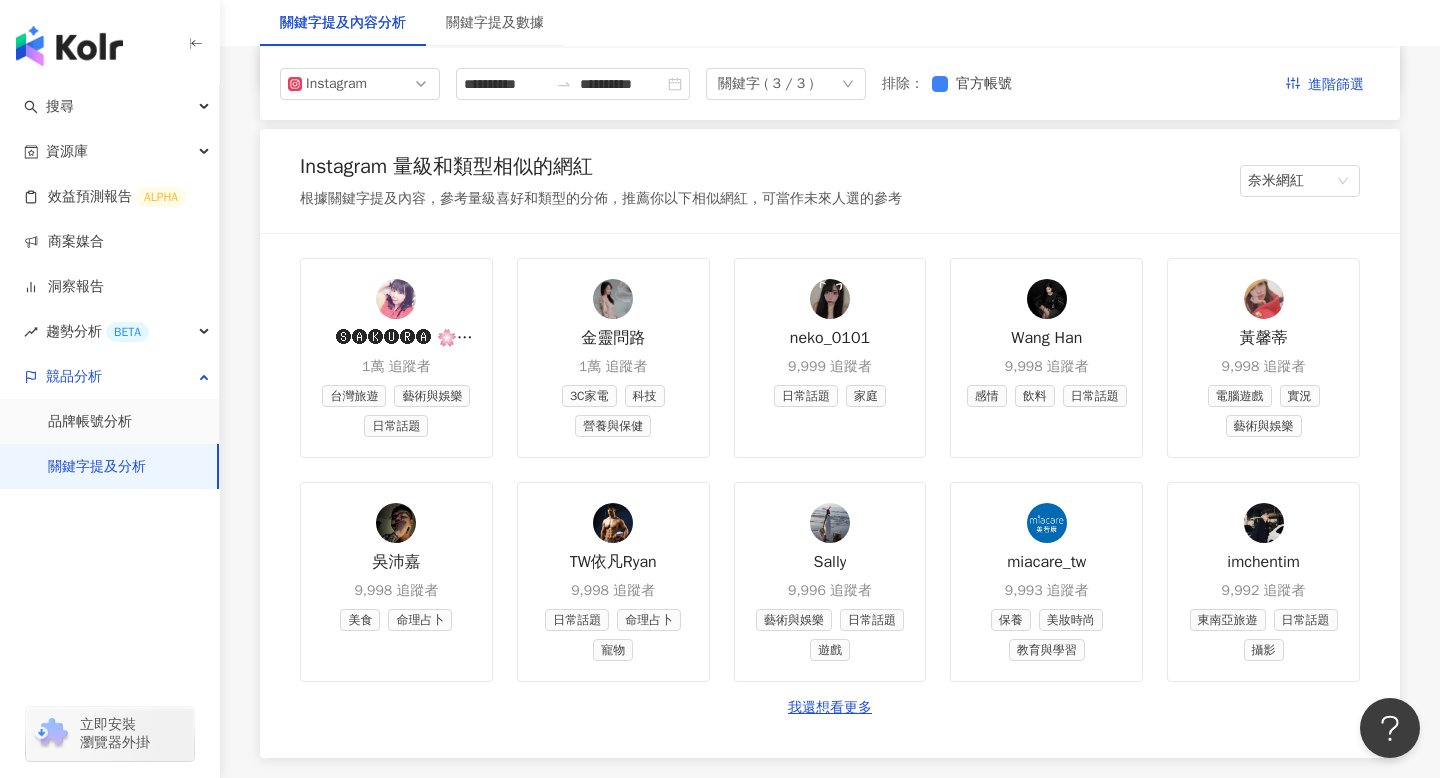 click on "根據關鍵字提及內容，參考量級喜好和類型的分佈，推薦你以下相似網紅，可當作未來人選的參考" at bounding box center (601, 199) 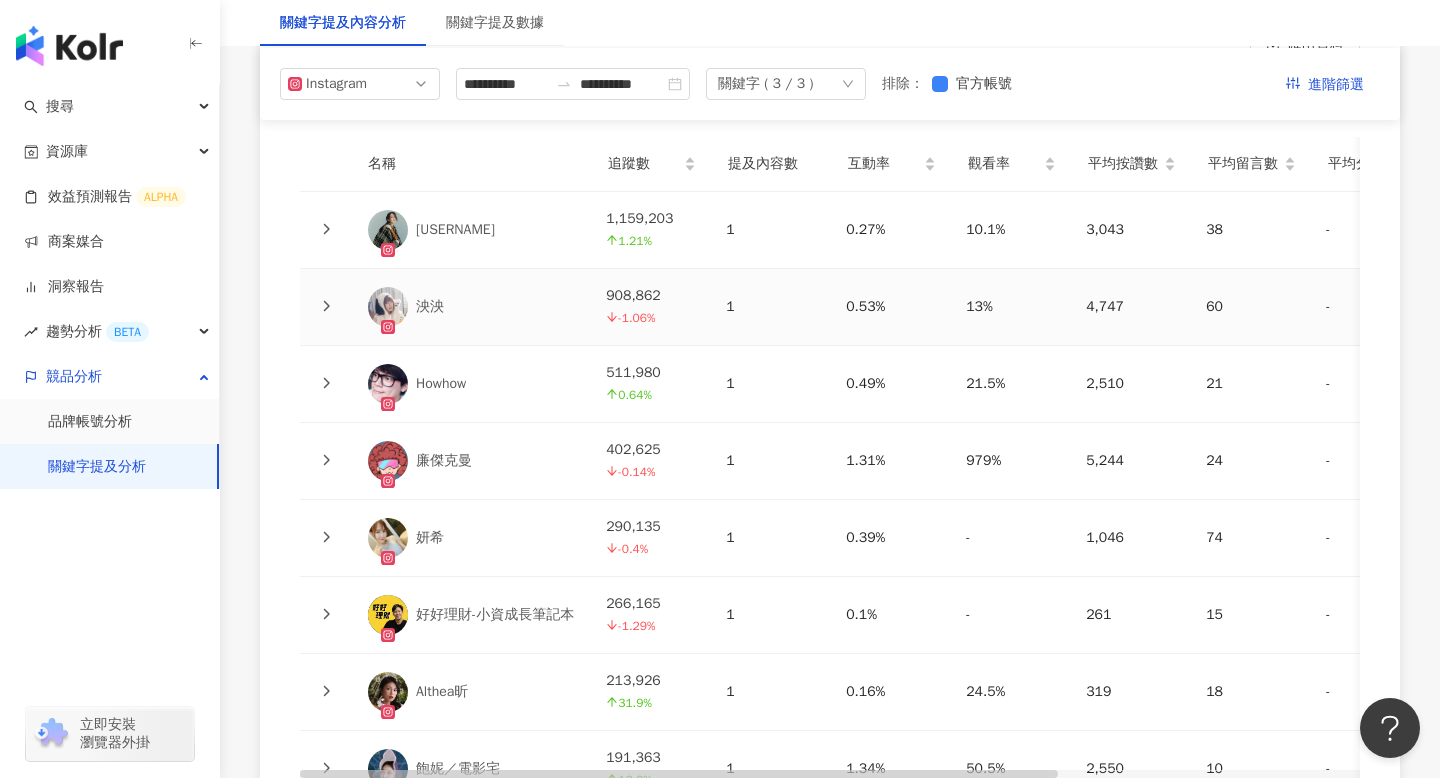 scroll, scrollTop: 4498, scrollLeft: 0, axis: vertical 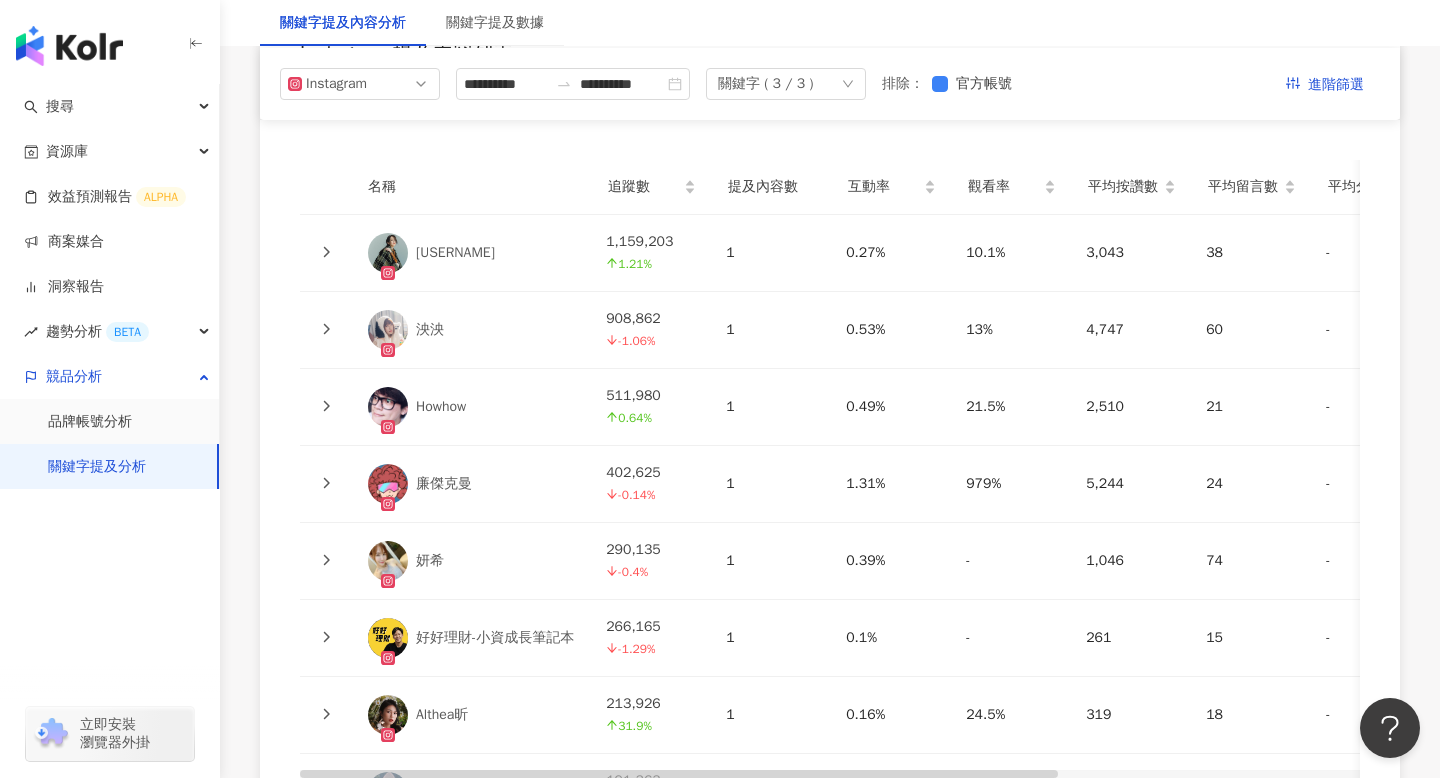 click 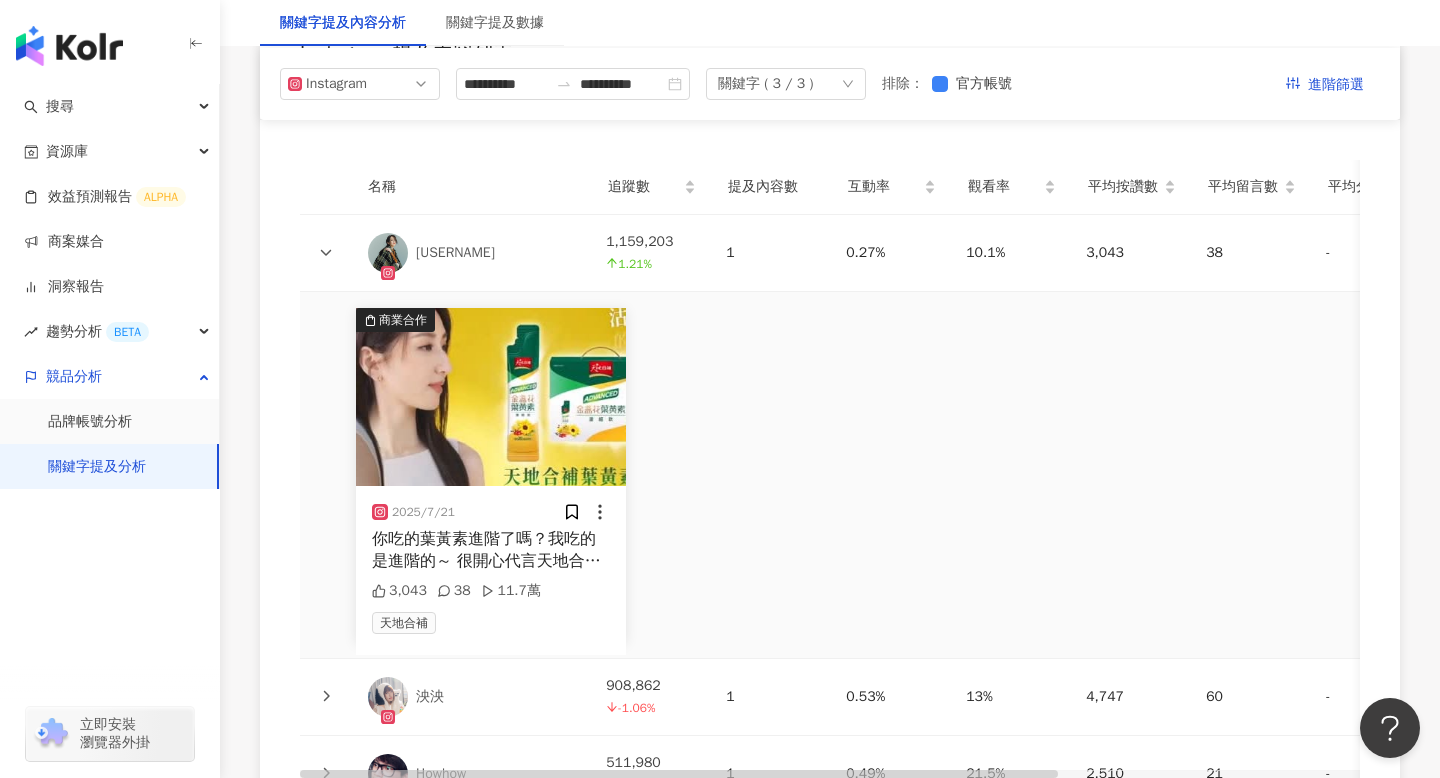 click 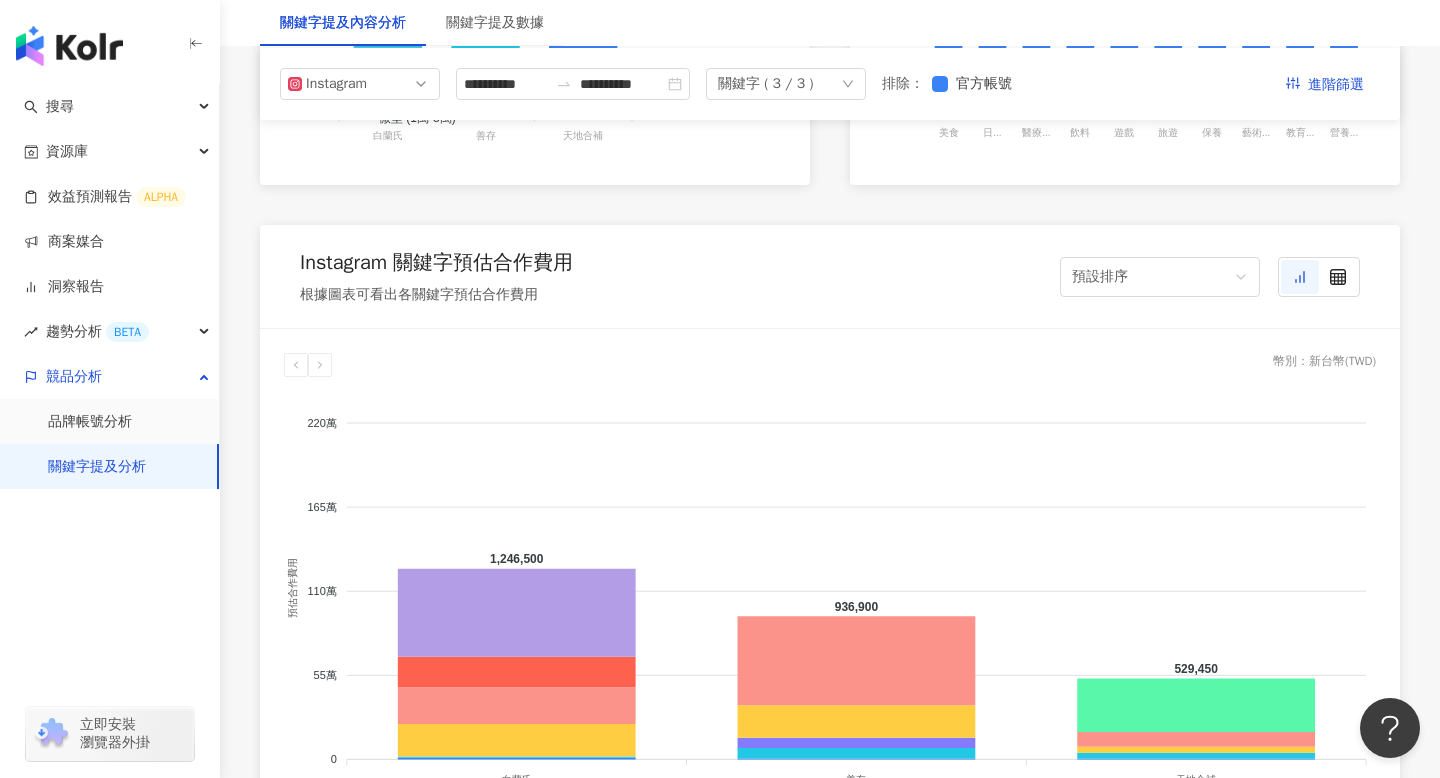 scroll, scrollTop: 0, scrollLeft: 0, axis: both 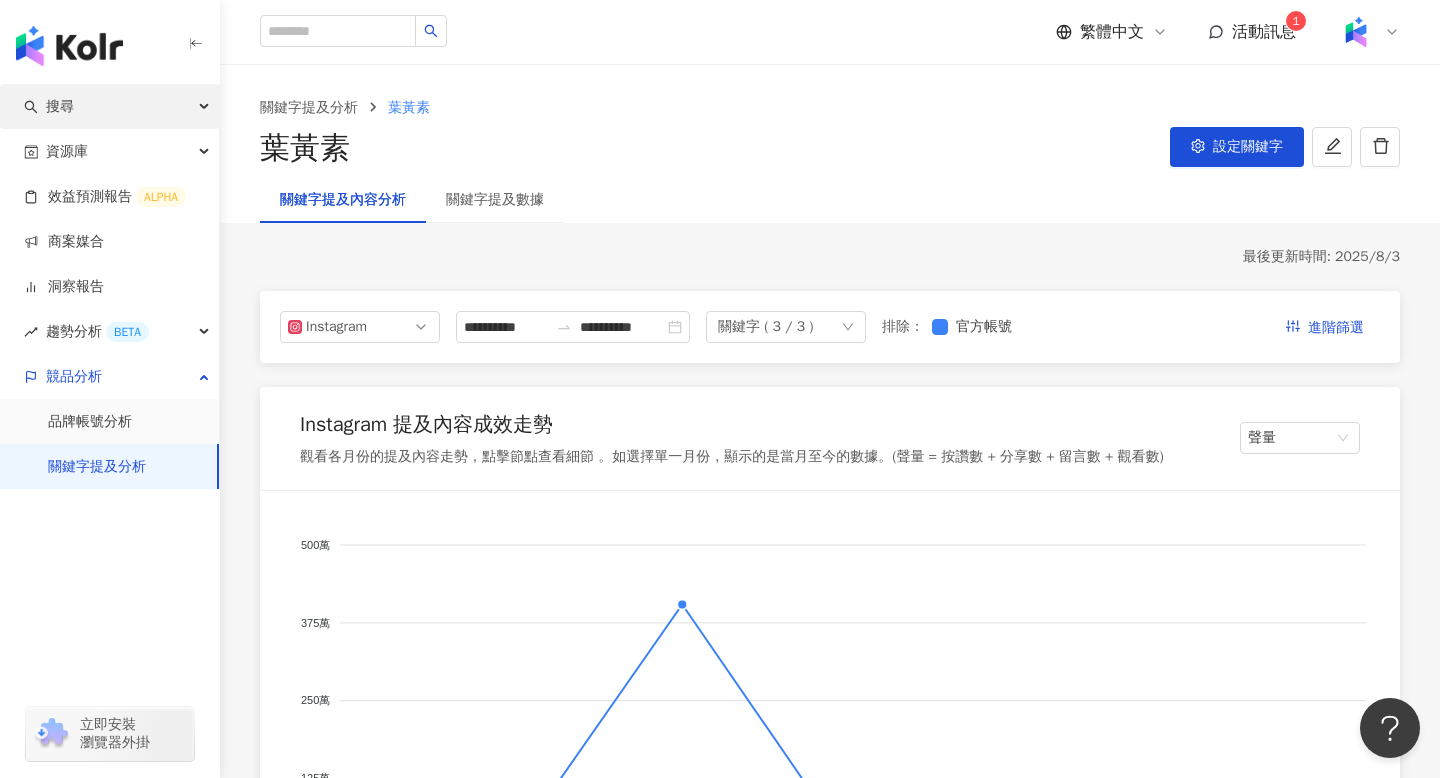 click on "搜尋" at bounding box center [109, 106] 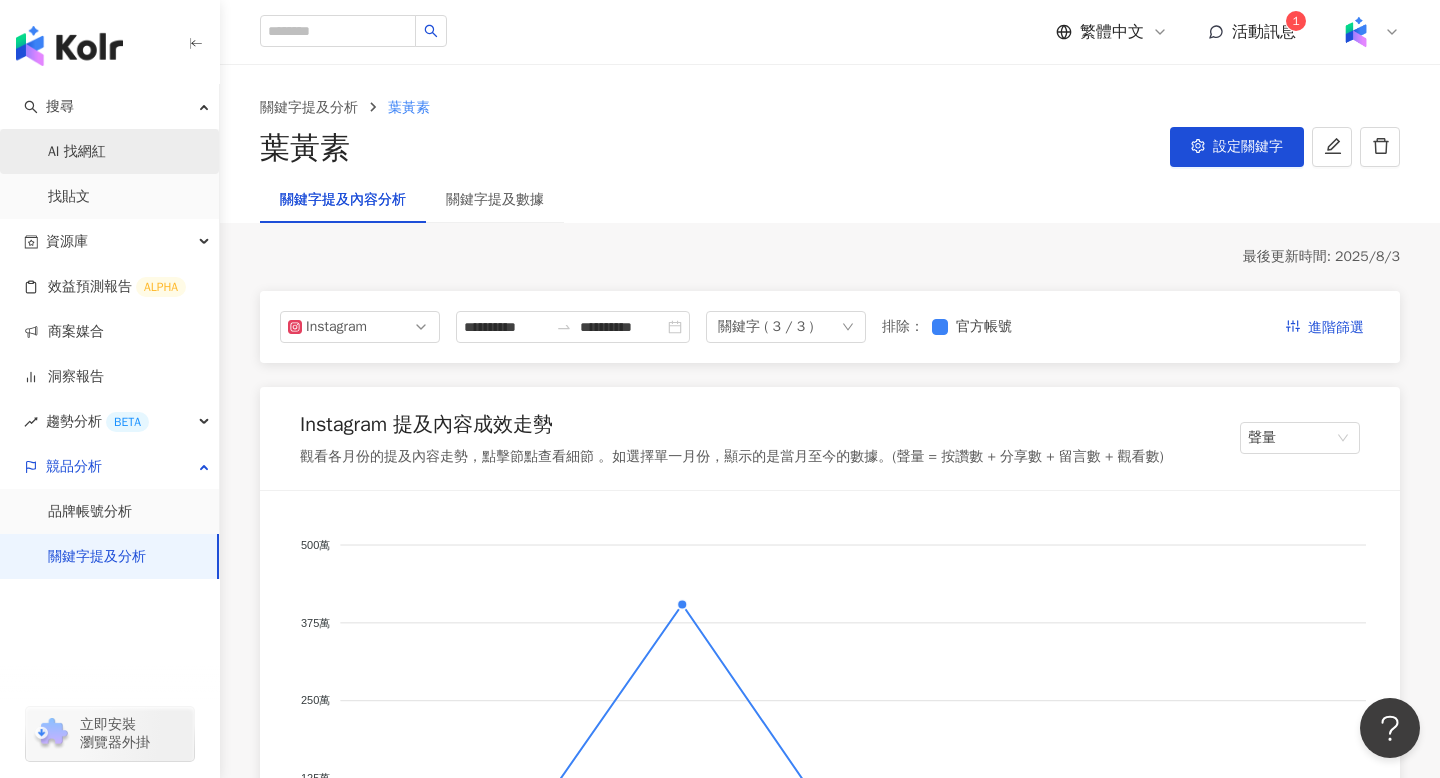 click on "AI 找網紅" at bounding box center [77, 152] 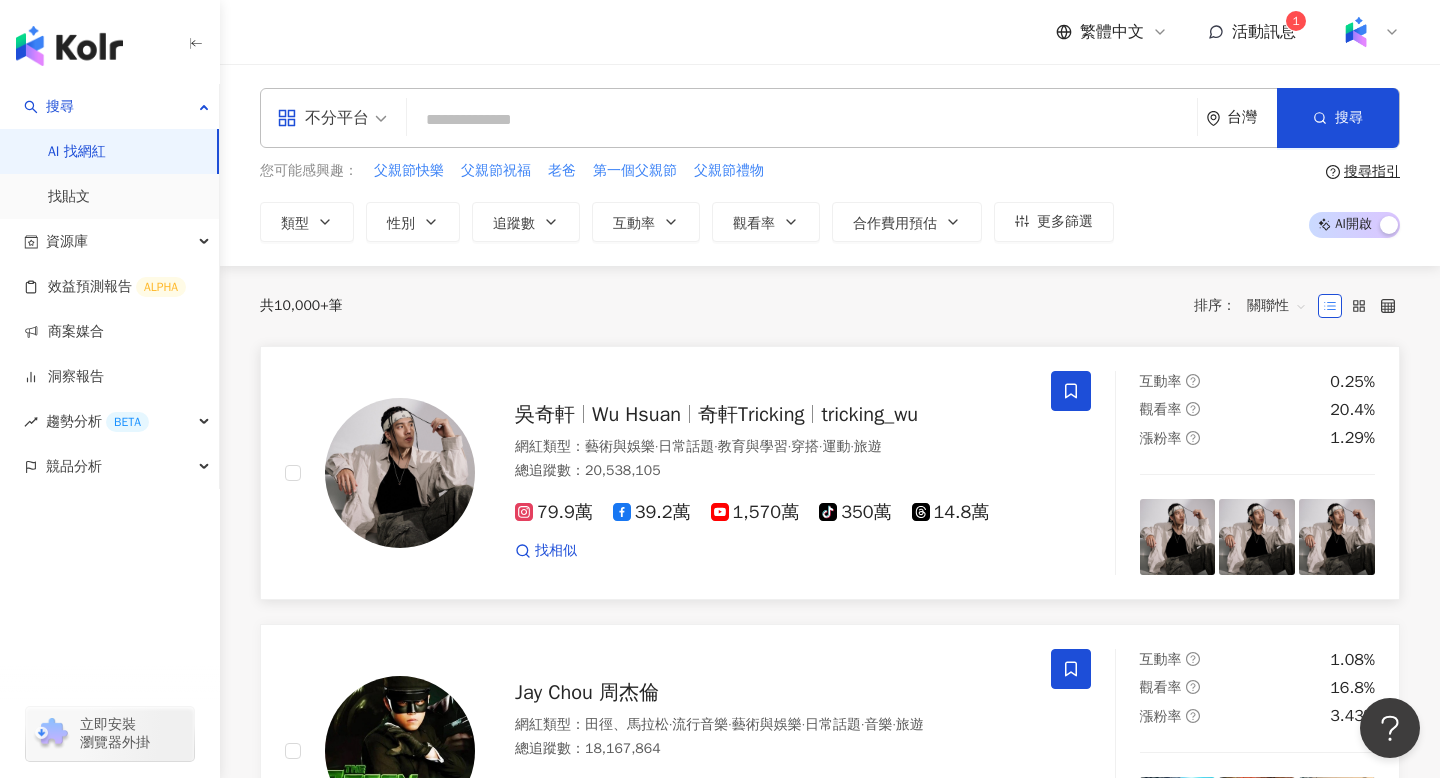 click on "tricking_wu" at bounding box center (869, 414) 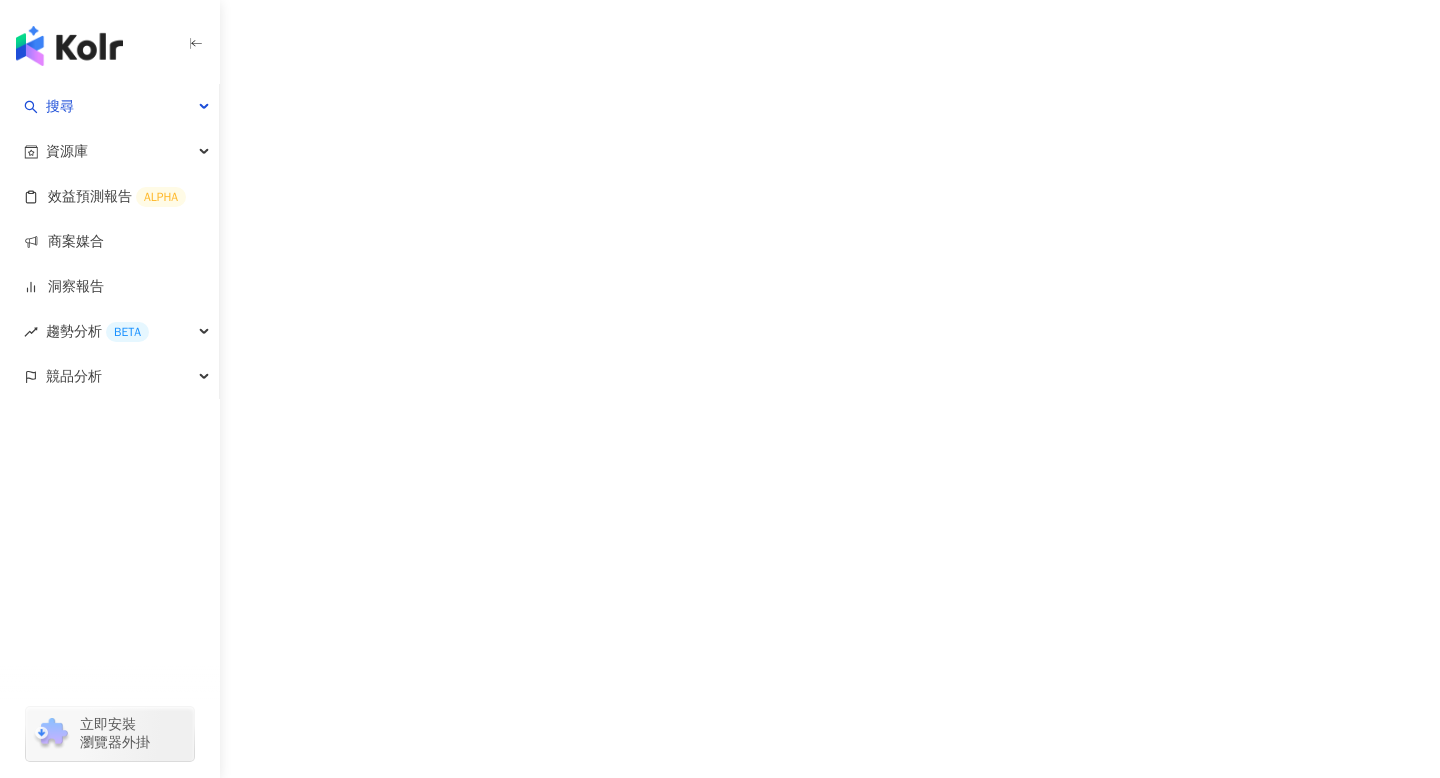 scroll, scrollTop: 0, scrollLeft: 0, axis: both 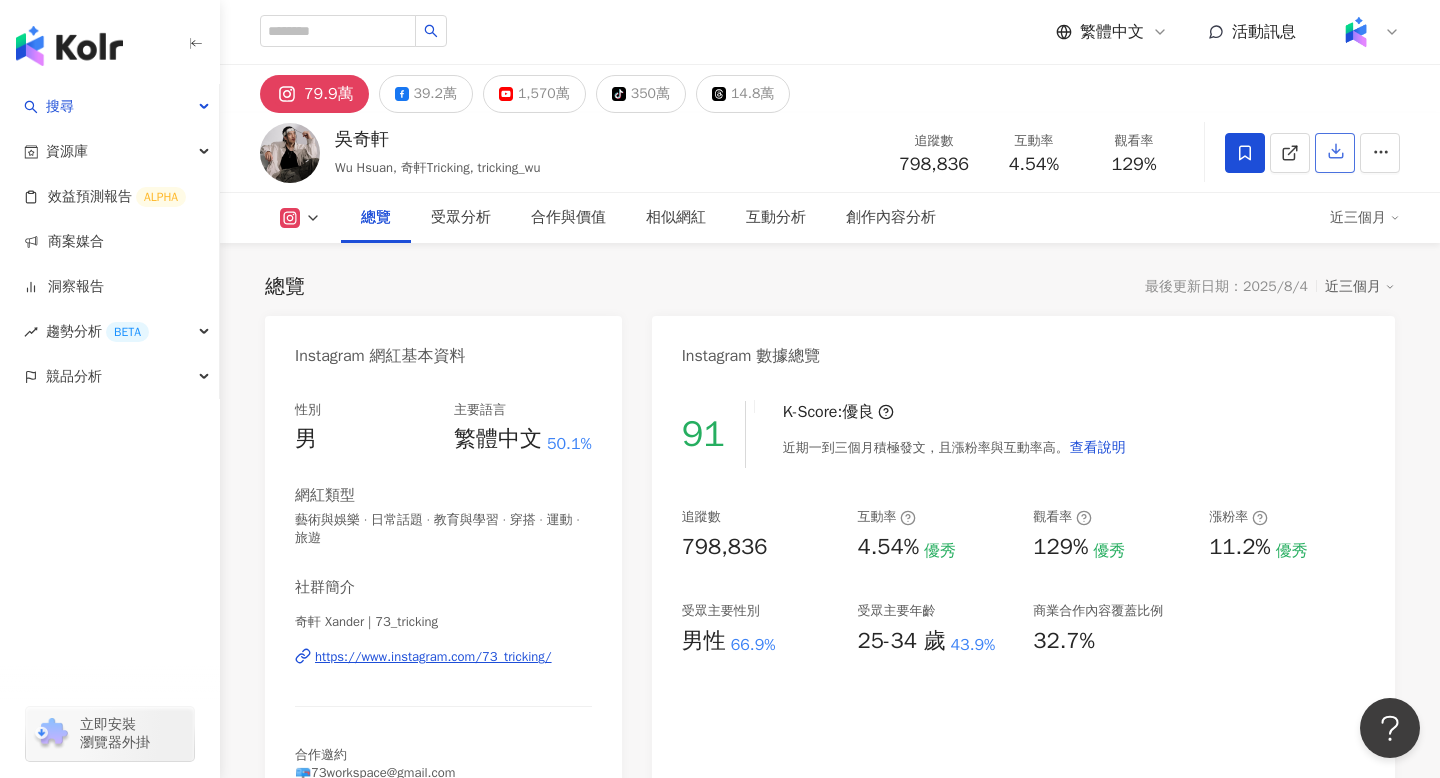 click at bounding box center [1335, 153] 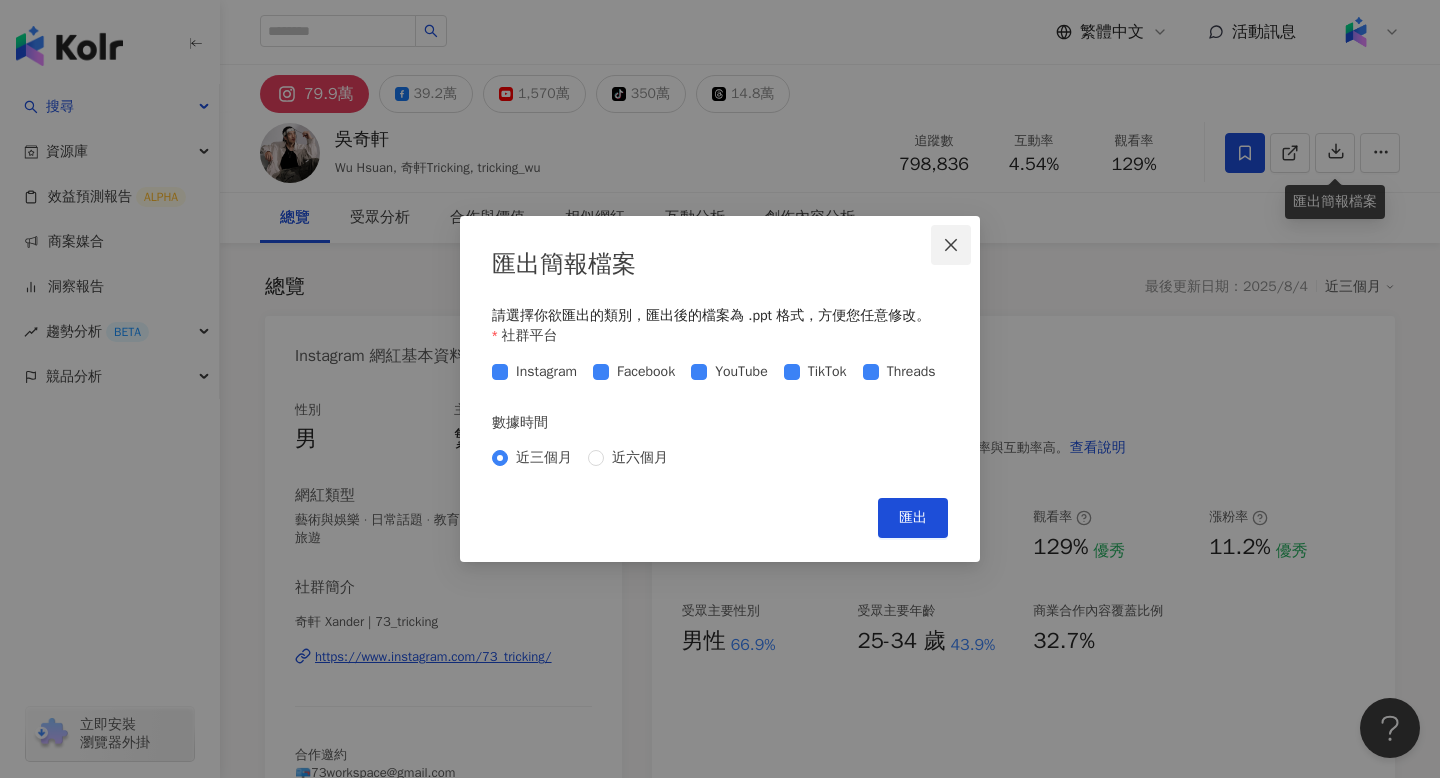 click 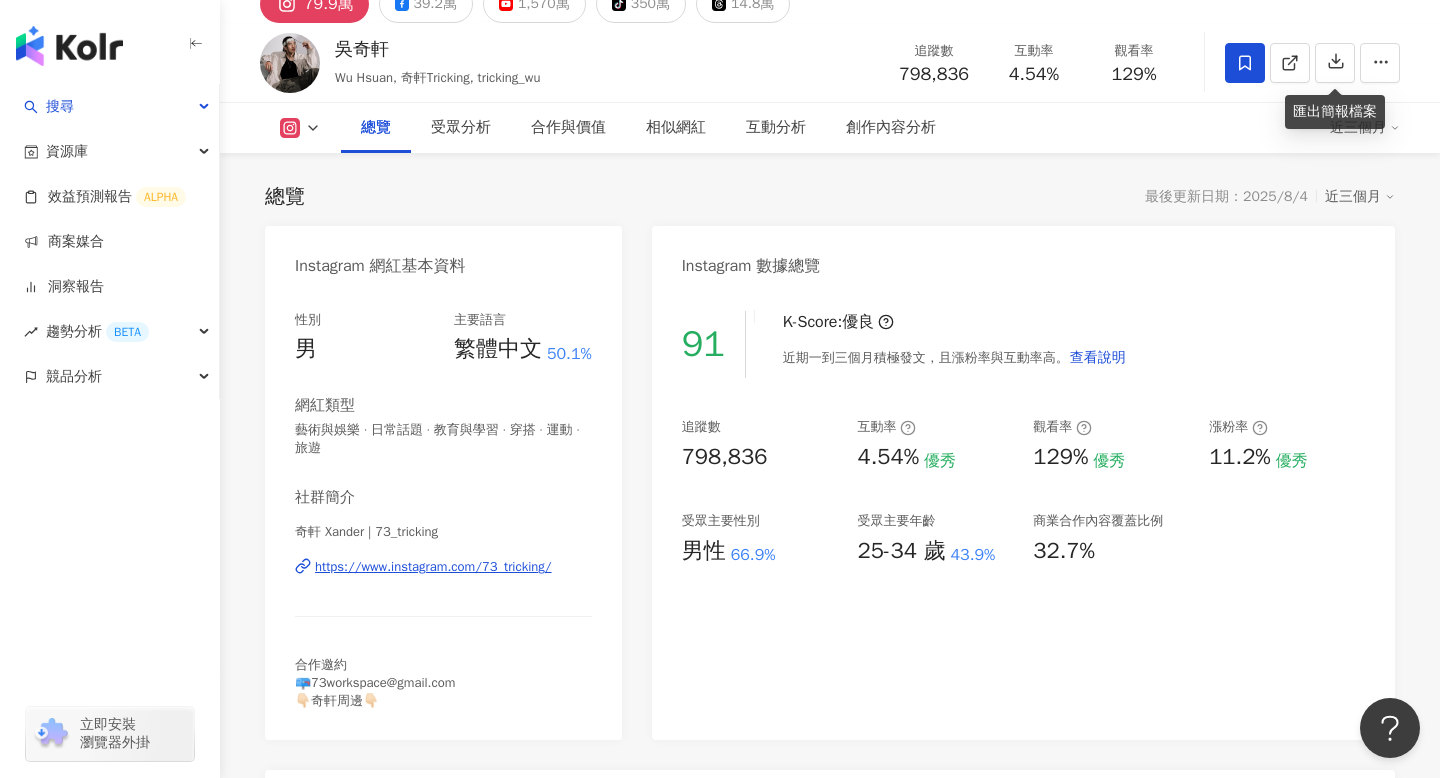 scroll, scrollTop: 56, scrollLeft: 0, axis: vertical 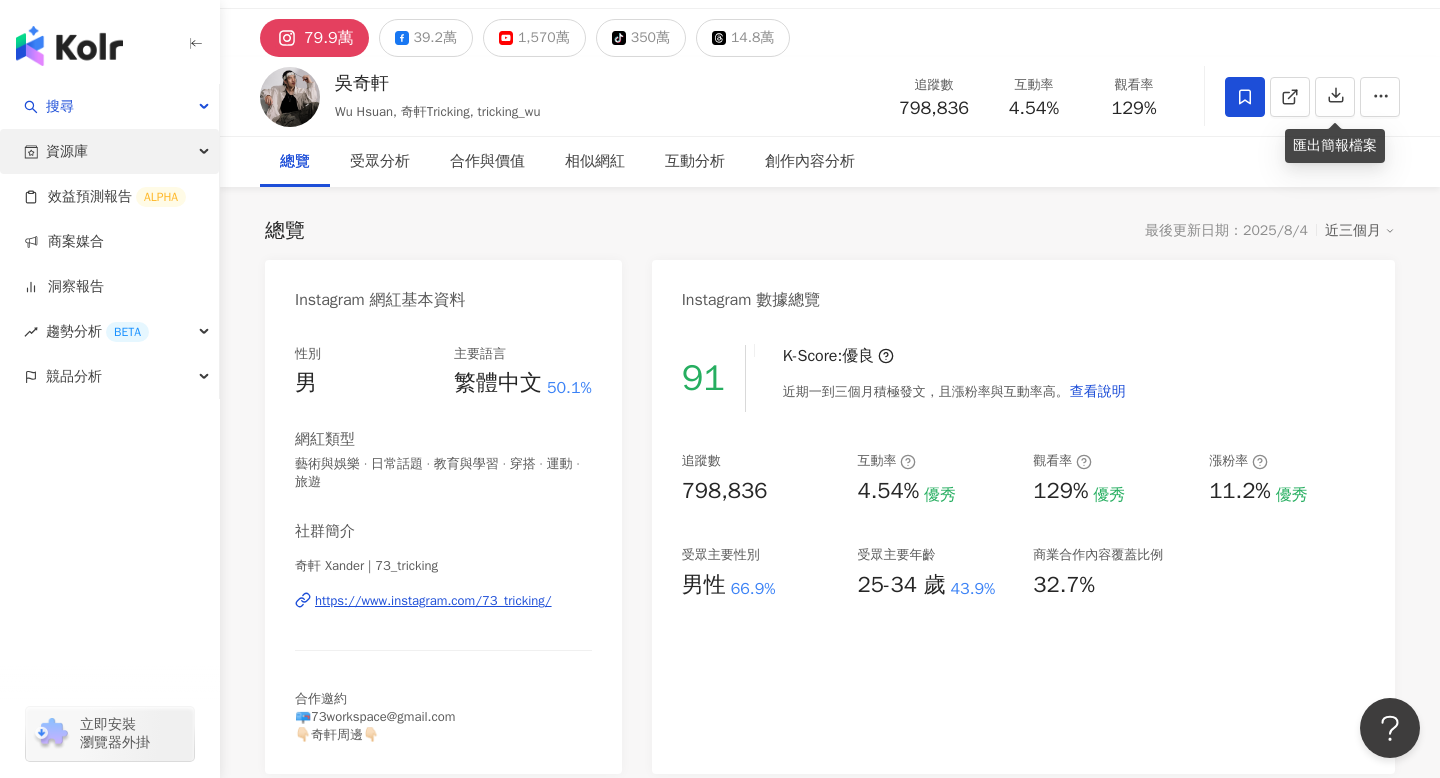 click on "資源庫" at bounding box center [109, 151] 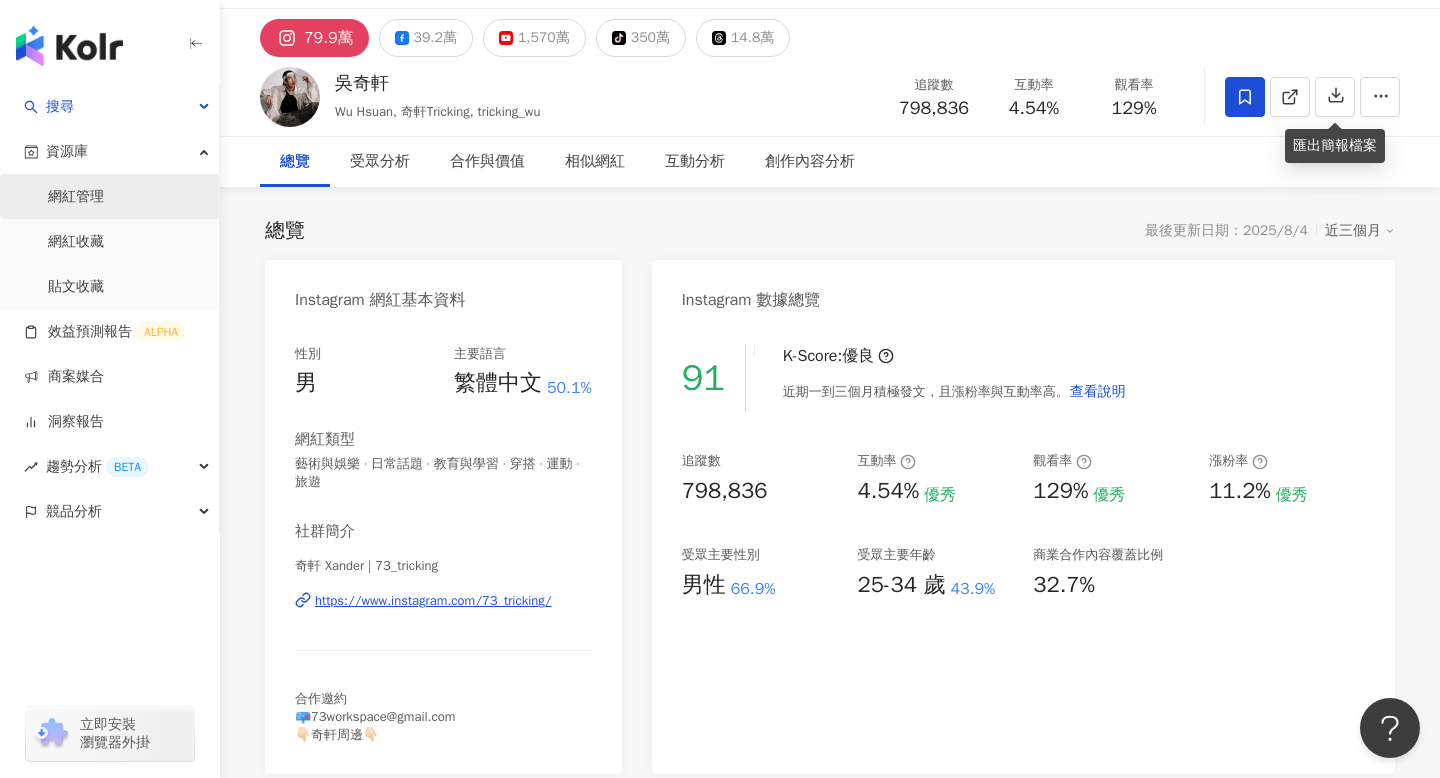 click on "網紅管理" at bounding box center (76, 197) 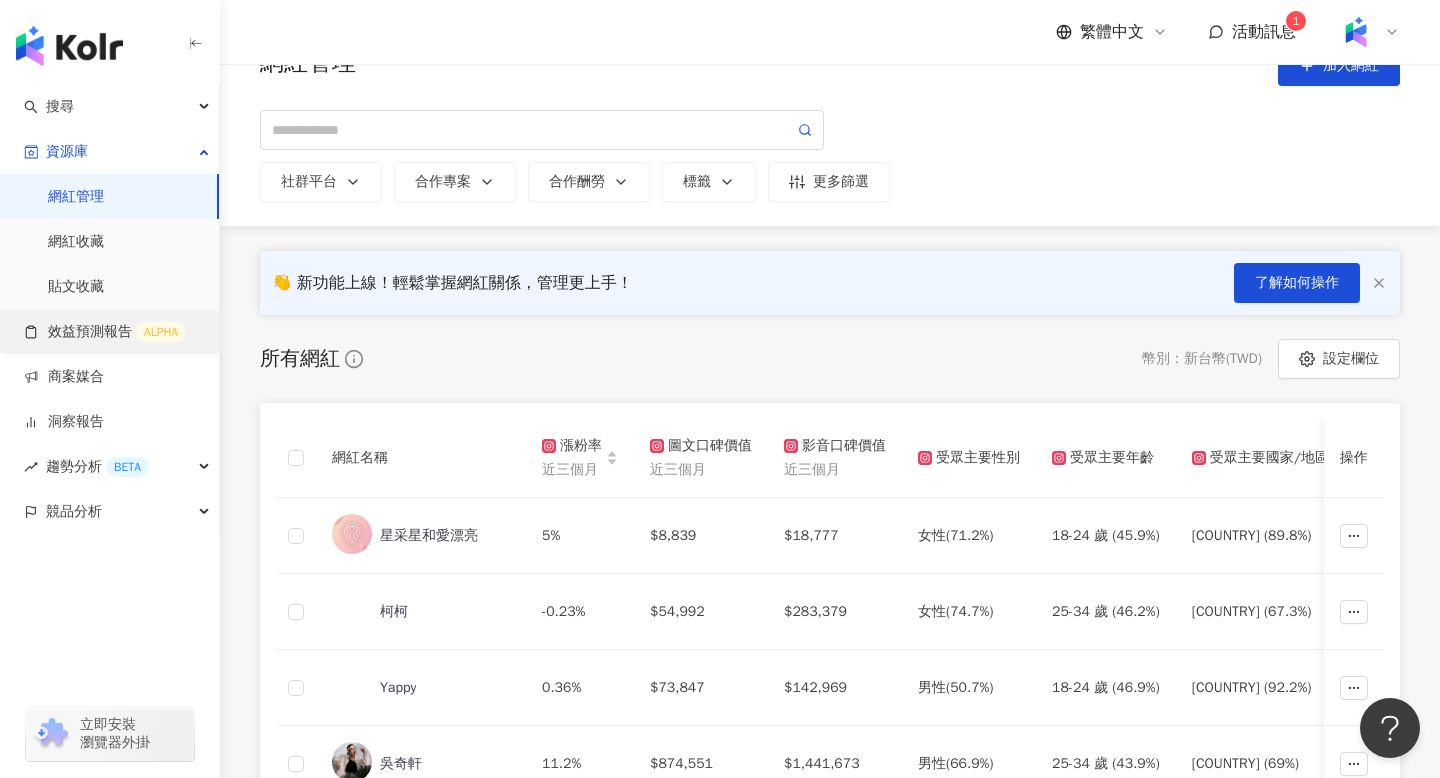 scroll, scrollTop: 48, scrollLeft: 0, axis: vertical 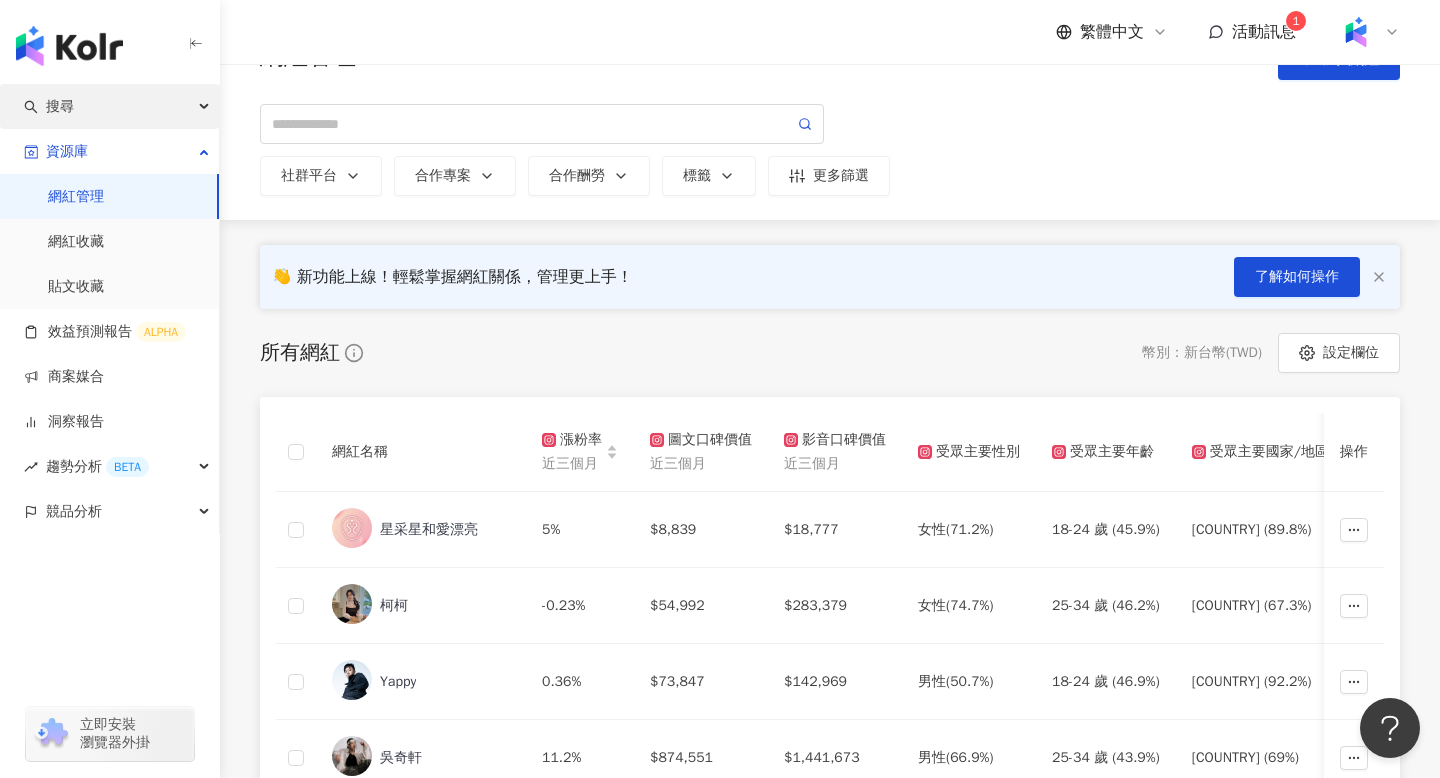 click on "搜尋" at bounding box center (109, 106) 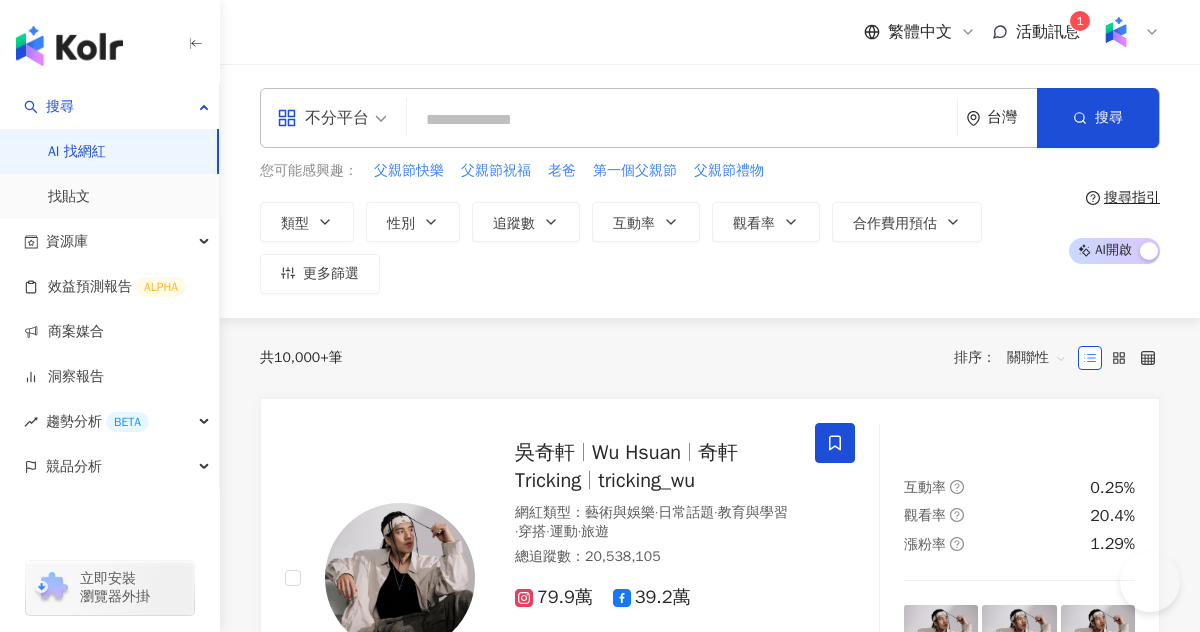 scroll, scrollTop: 0, scrollLeft: 0, axis: both 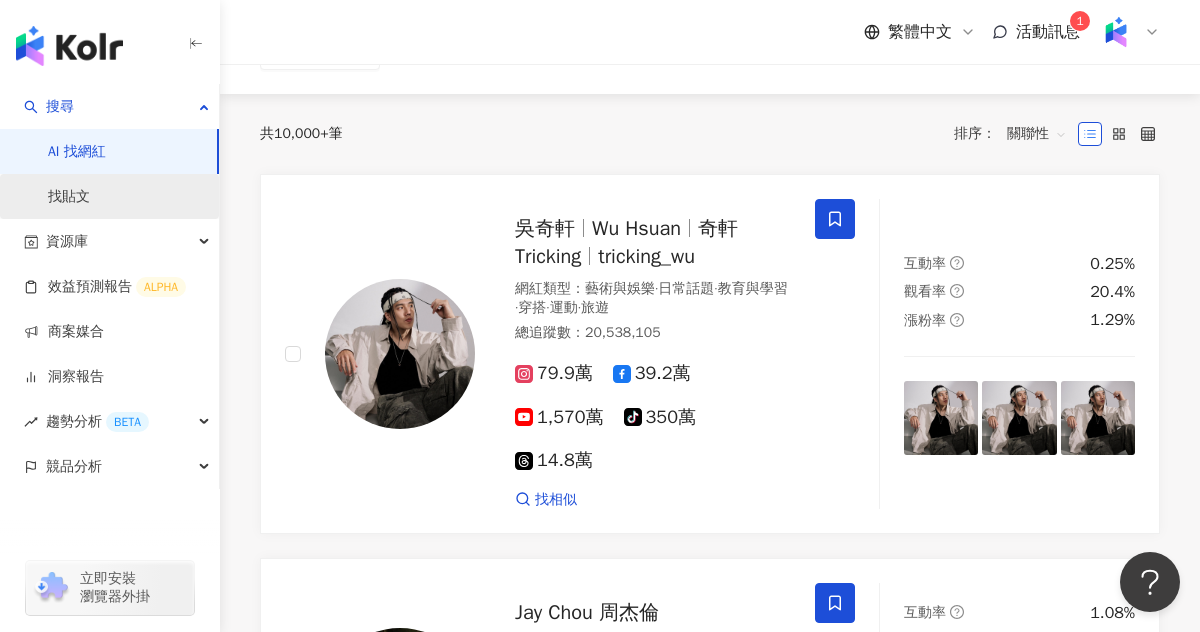click on "找貼文" at bounding box center [69, 197] 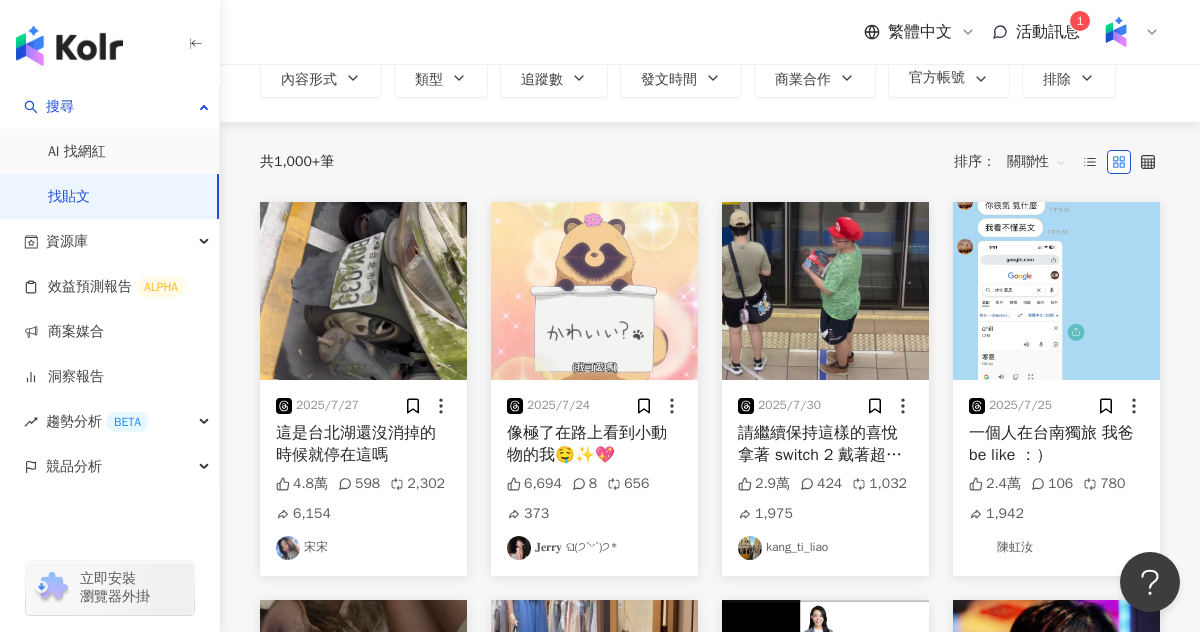 scroll, scrollTop: 0, scrollLeft: 0, axis: both 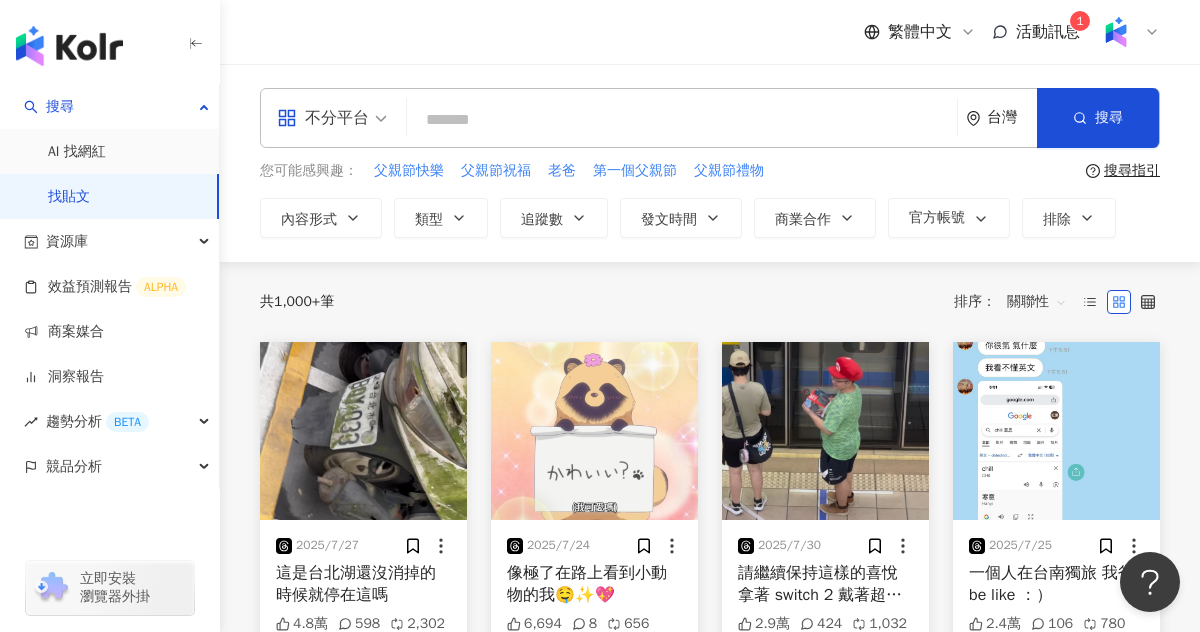 click at bounding box center (682, 119) 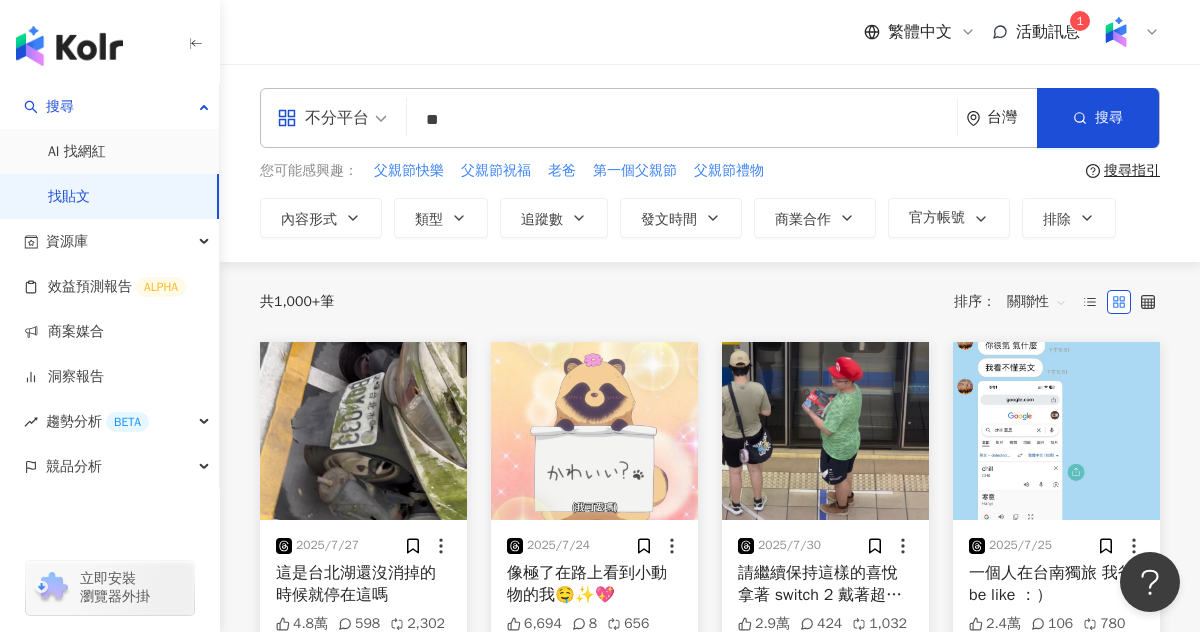 type on "*" 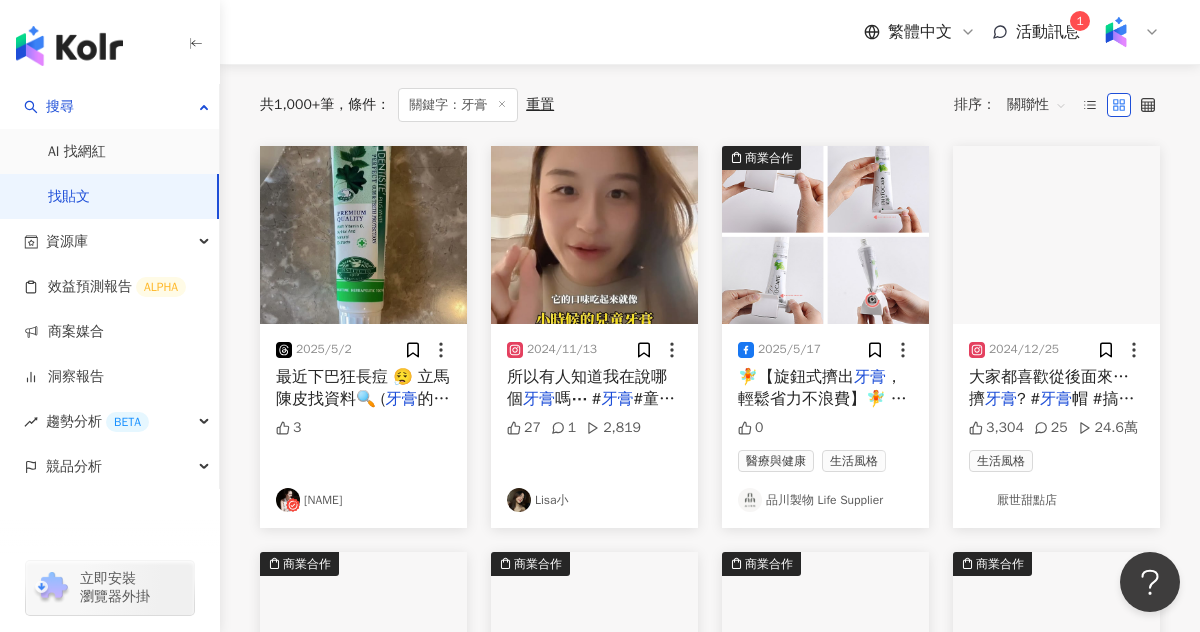 scroll, scrollTop: 0, scrollLeft: 0, axis: both 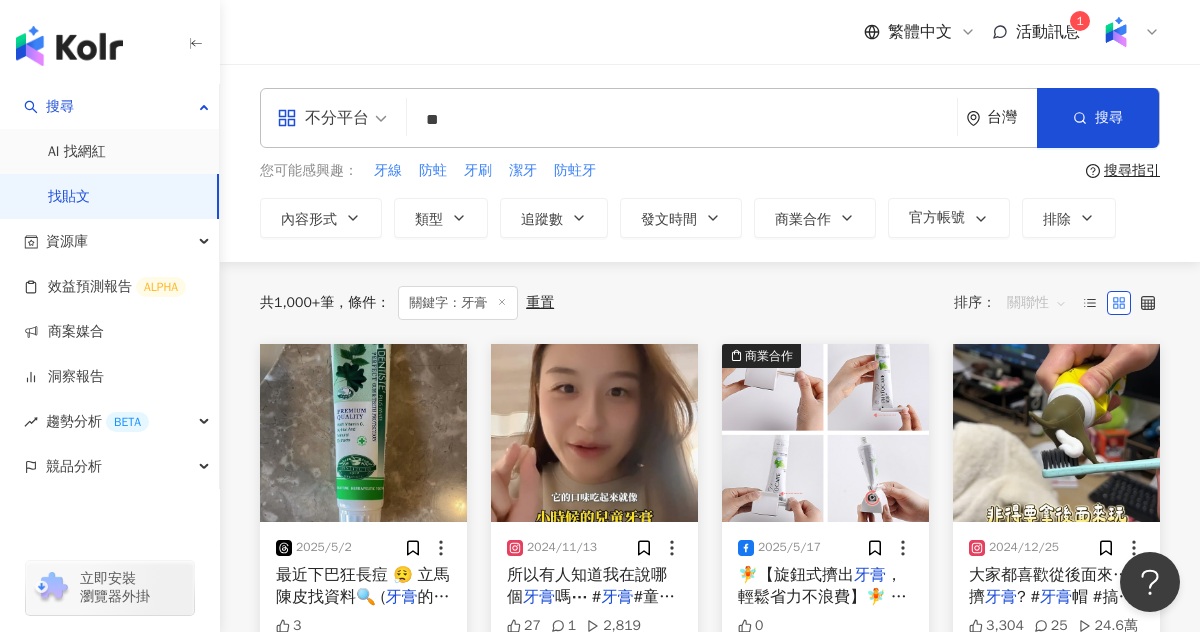 click on "關聯性" at bounding box center (1037, 303) 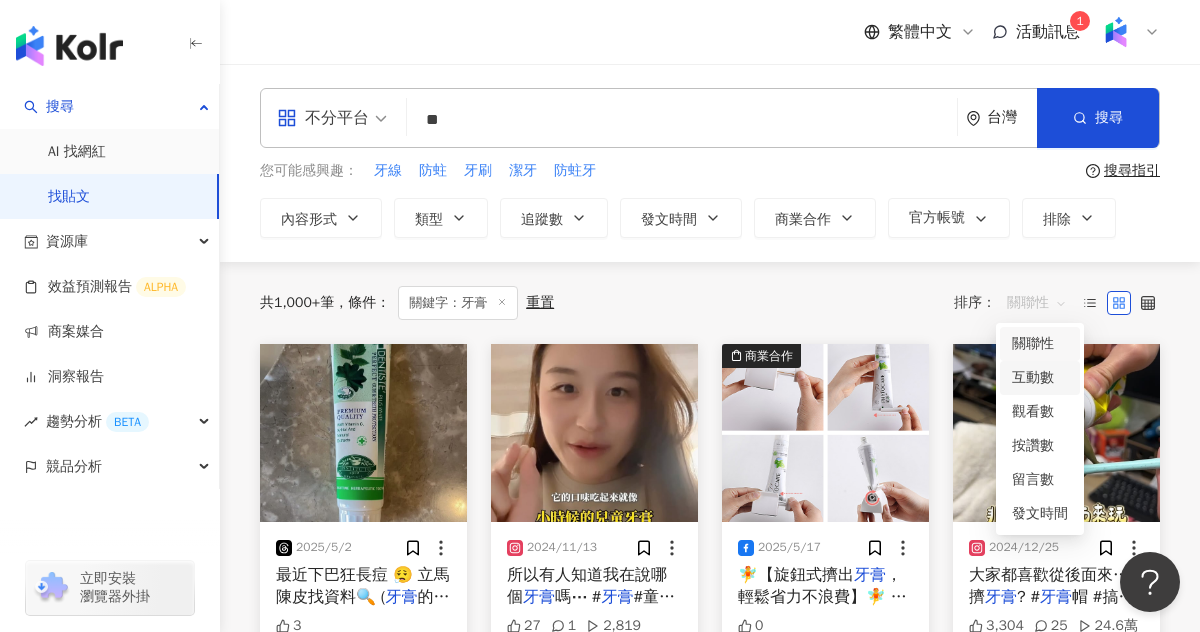 click on "互動數" at bounding box center [1040, 378] 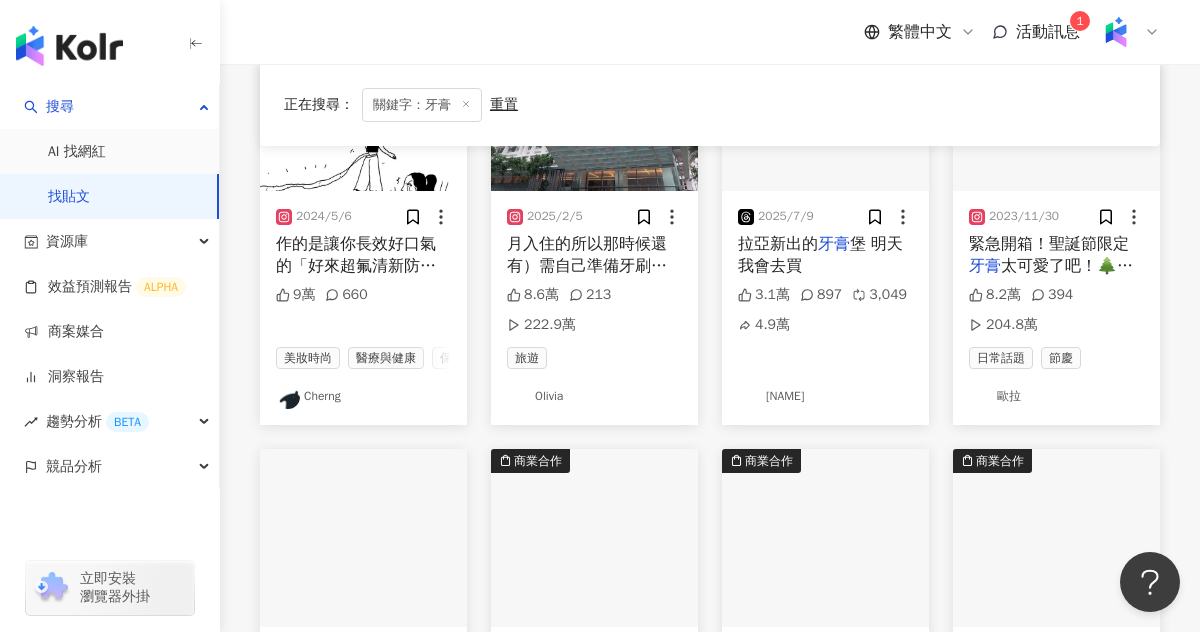 scroll, scrollTop: 0, scrollLeft: 0, axis: both 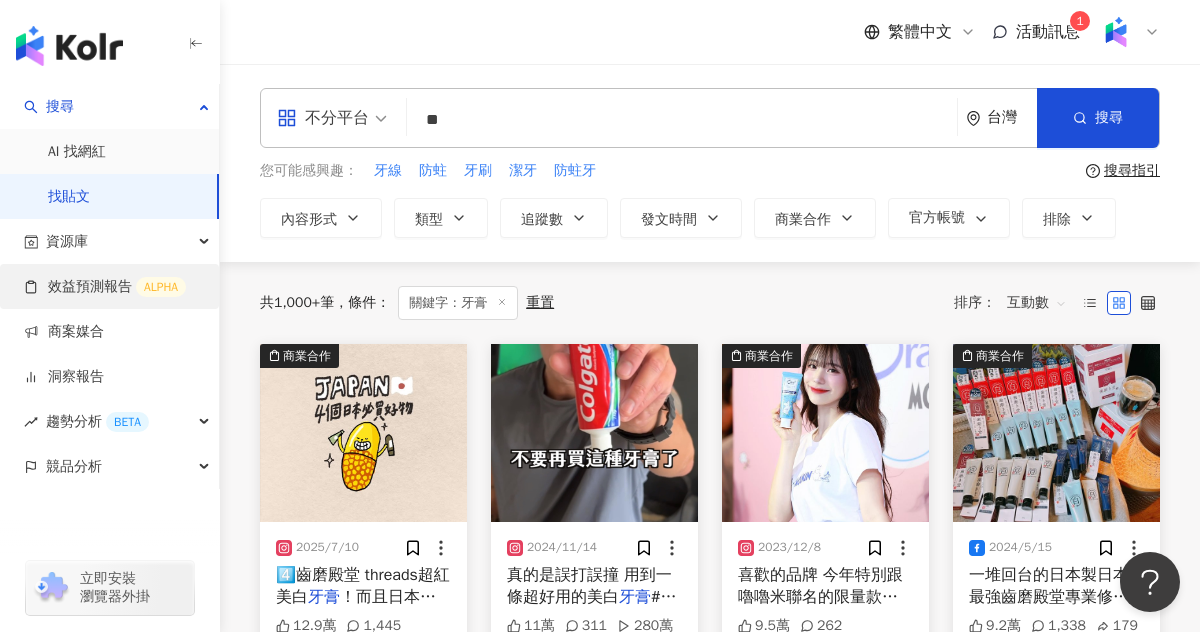click on "效益預測報告 ALPHA" at bounding box center (105, 287) 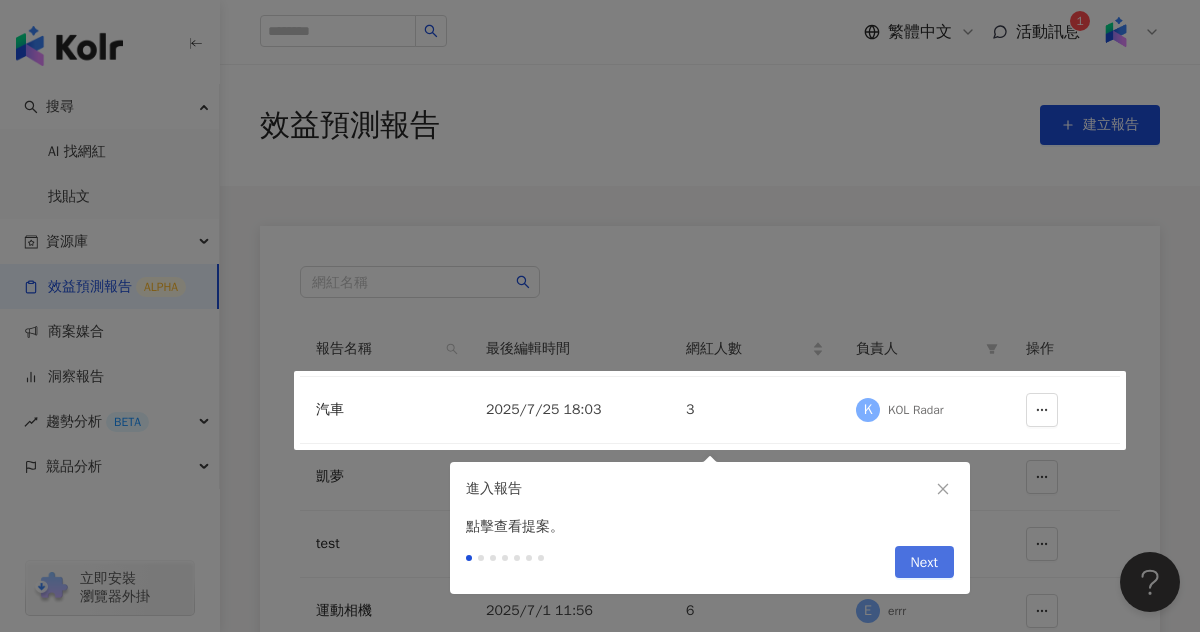 click on "Next" at bounding box center (924, 563) 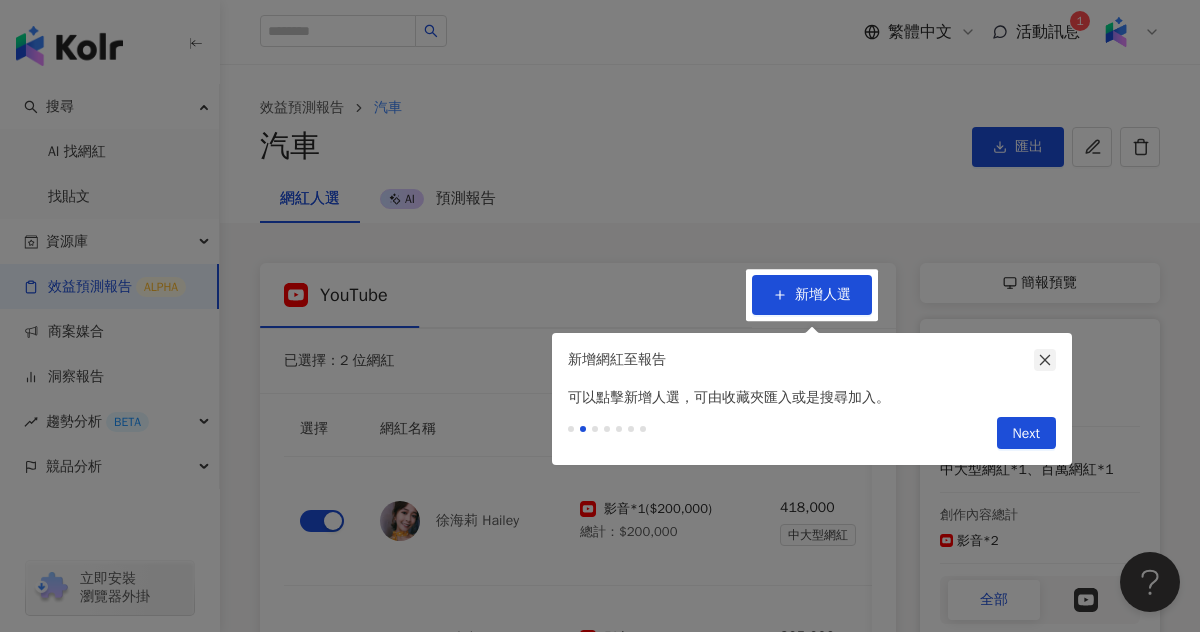 click 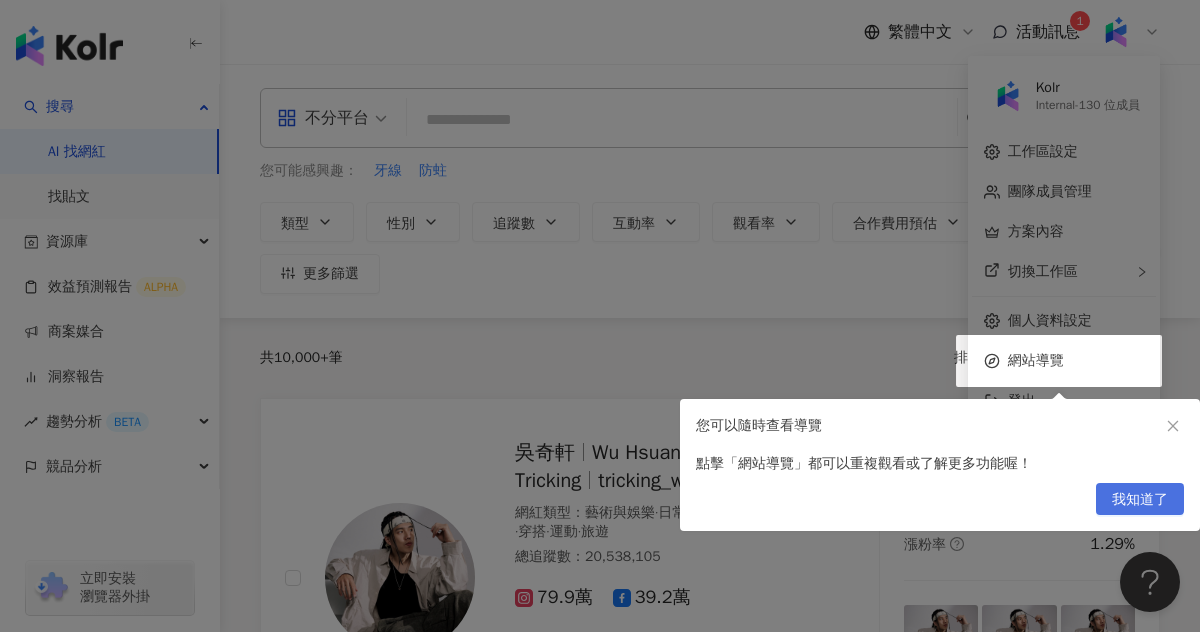 click on "我知道了" at bounding box center [1140, 500] 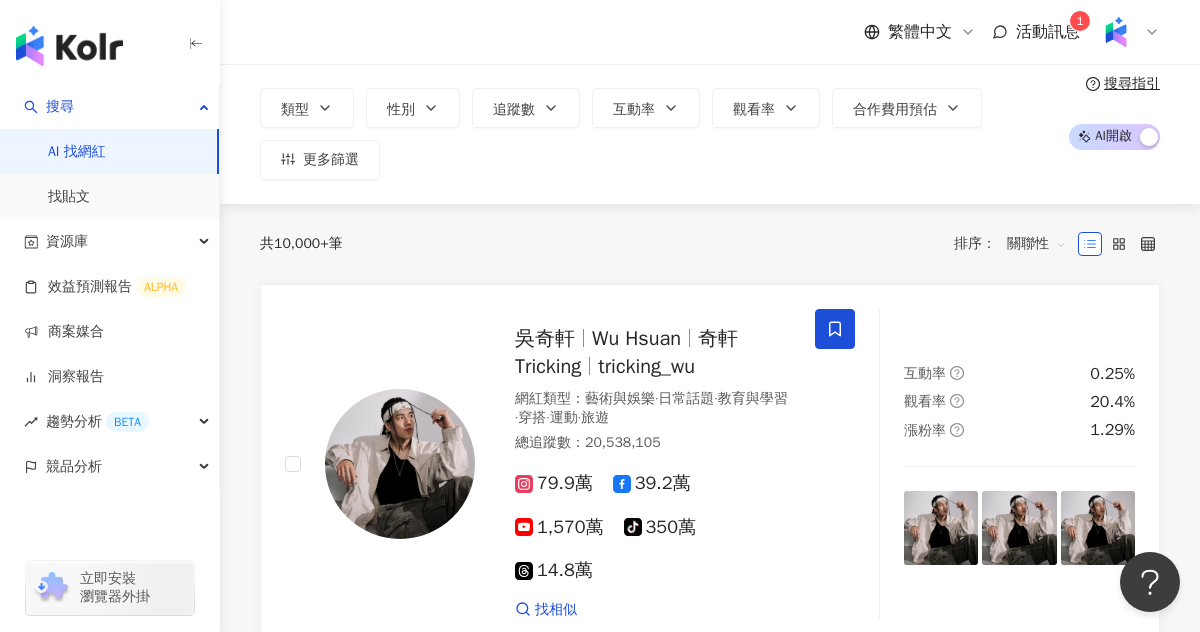 scroll, scrollTop: 133, scrollLeft: 0, axis: vertical 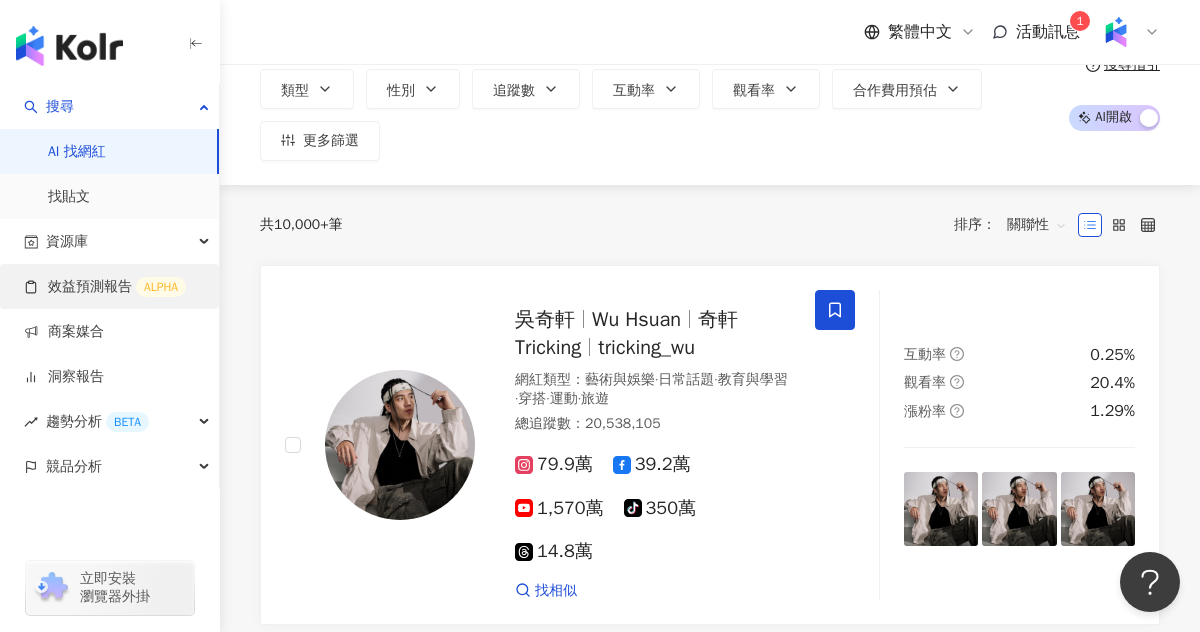 click on "效益預測報告 ALPHA" at bounding box center [105, 287] 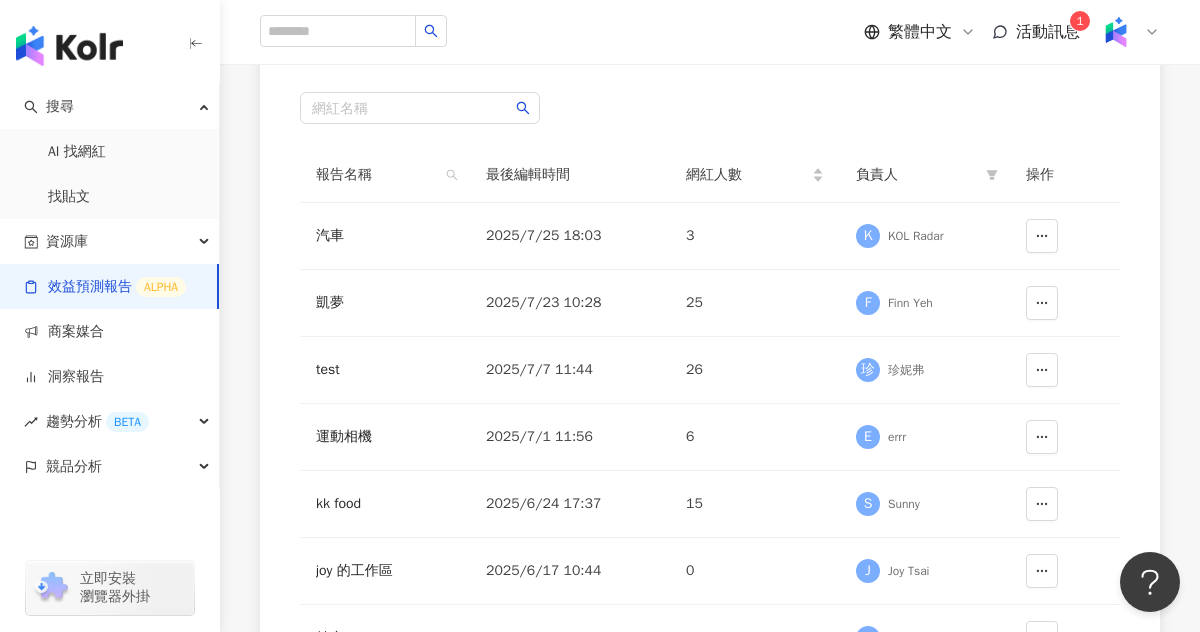 scroll, scrollTop: 175, scrollLeft: 0, axis: vertical 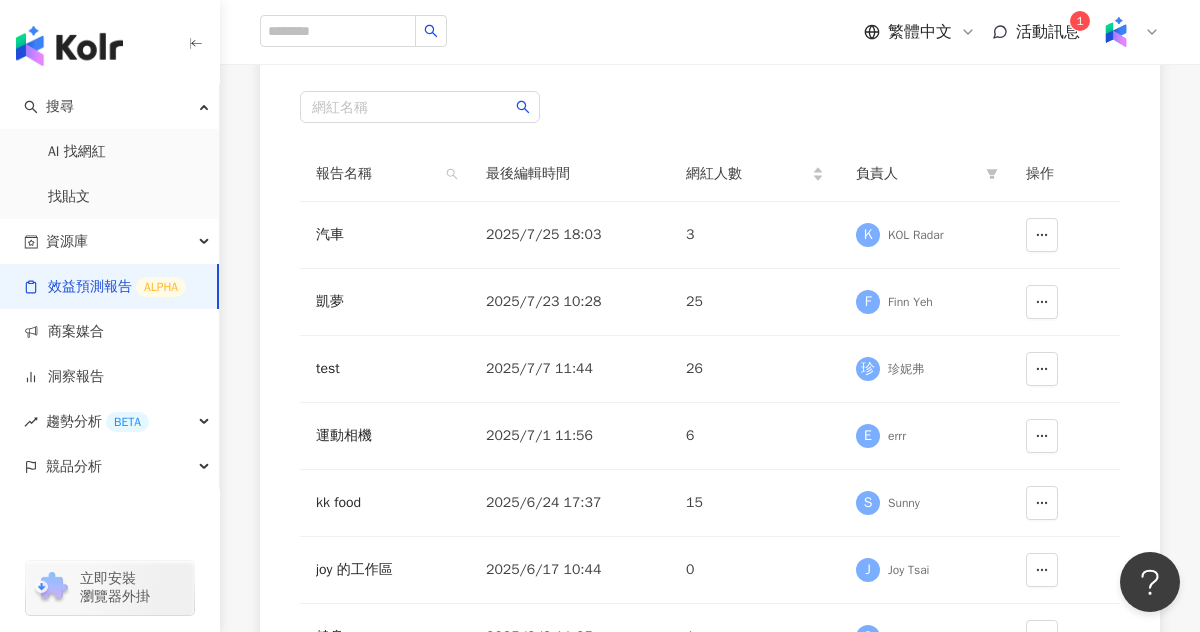 click on "活動訊息" at bounding box center [1048, 32] 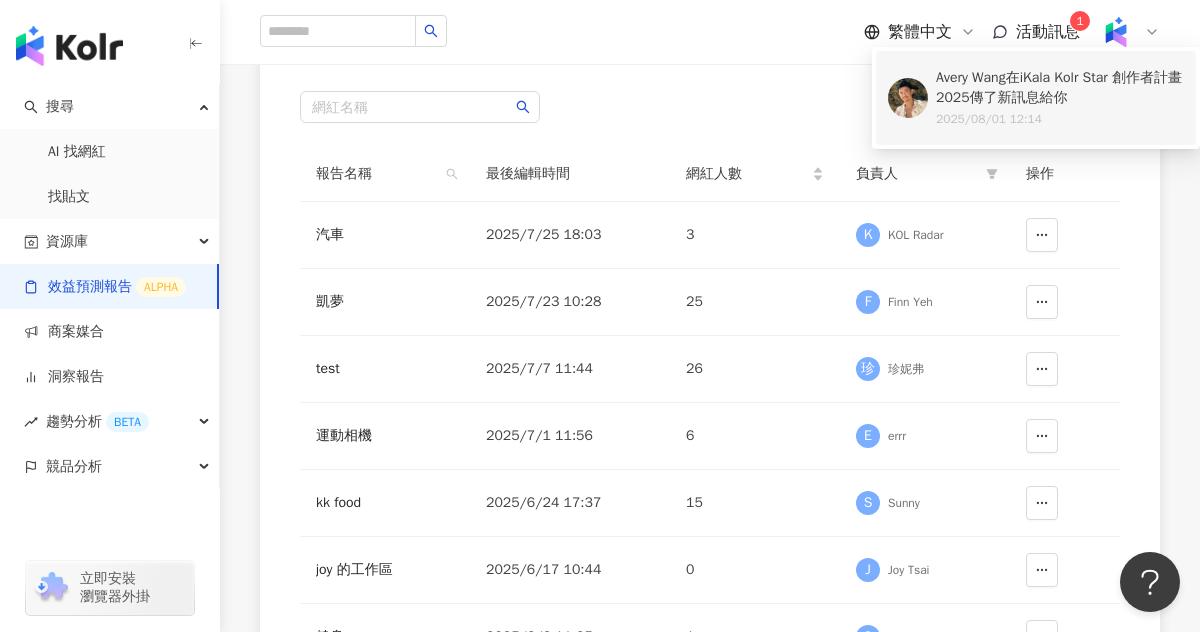 click on "Avery Wang   在  iKala Kolr Star 創作者計畫2025  傳了新訊息給你 2025/08/01 12:14" at bounding box center (1060, 98) 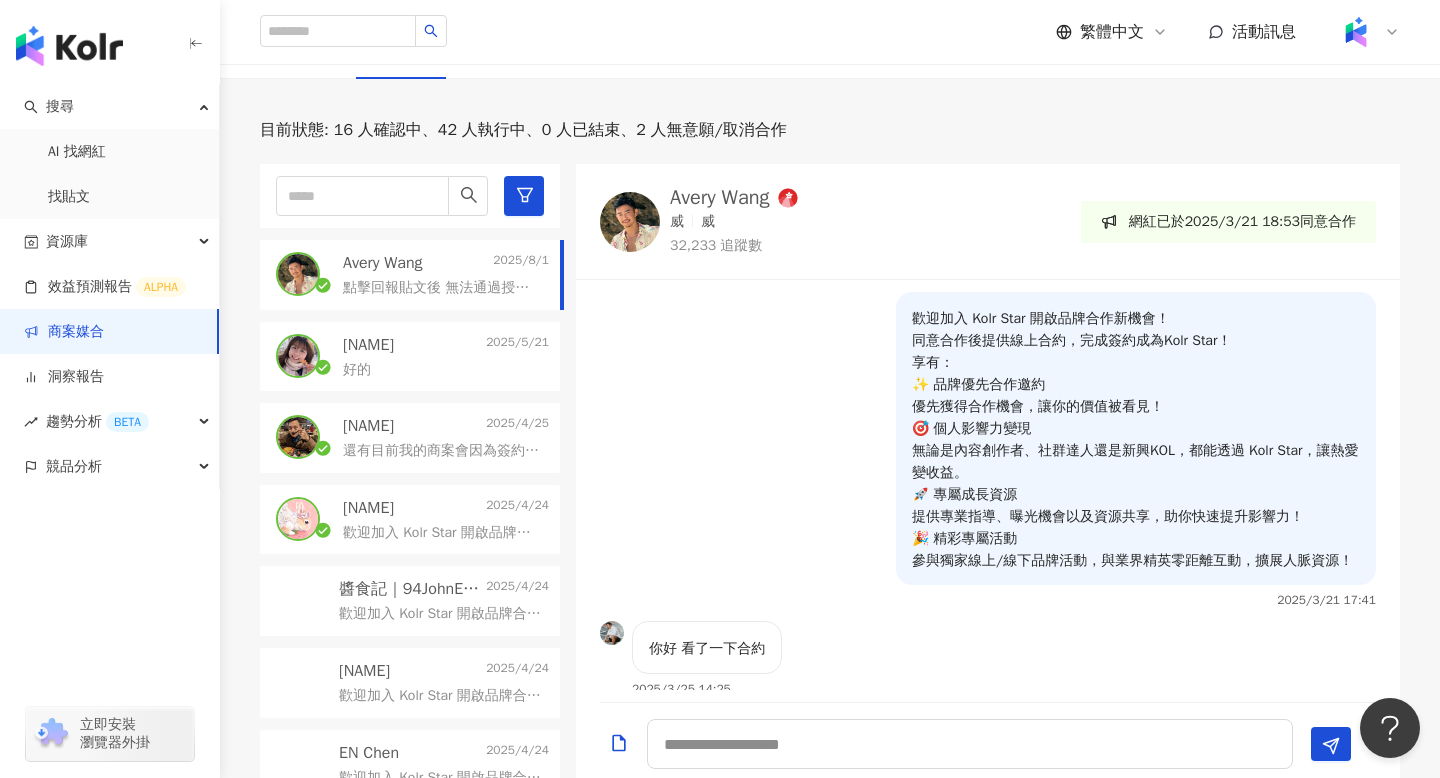 scroll, scrollTop: 374, scrollLeft: 0, axis: vertical 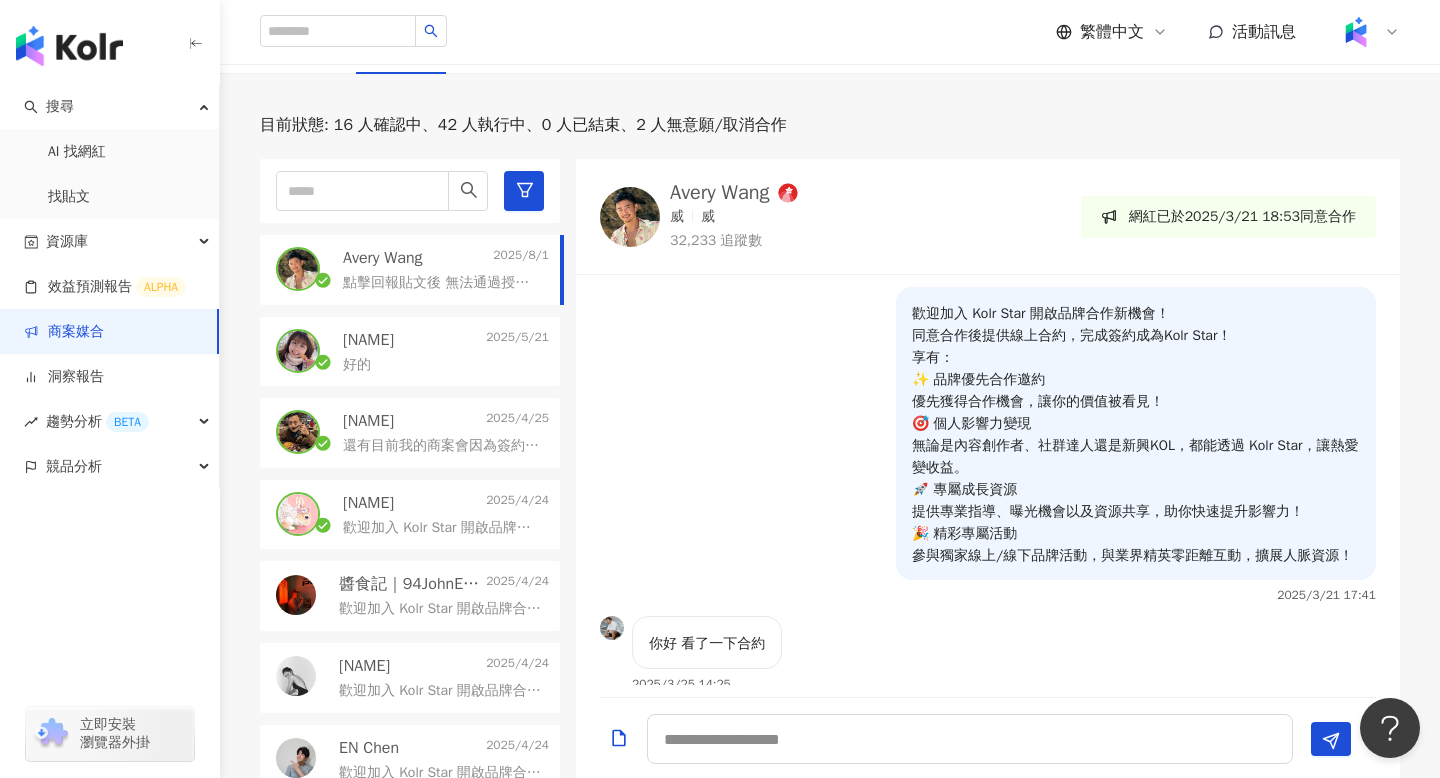 click on "我是SpiraL 2025/4/25" at bounding box center [446, 421] 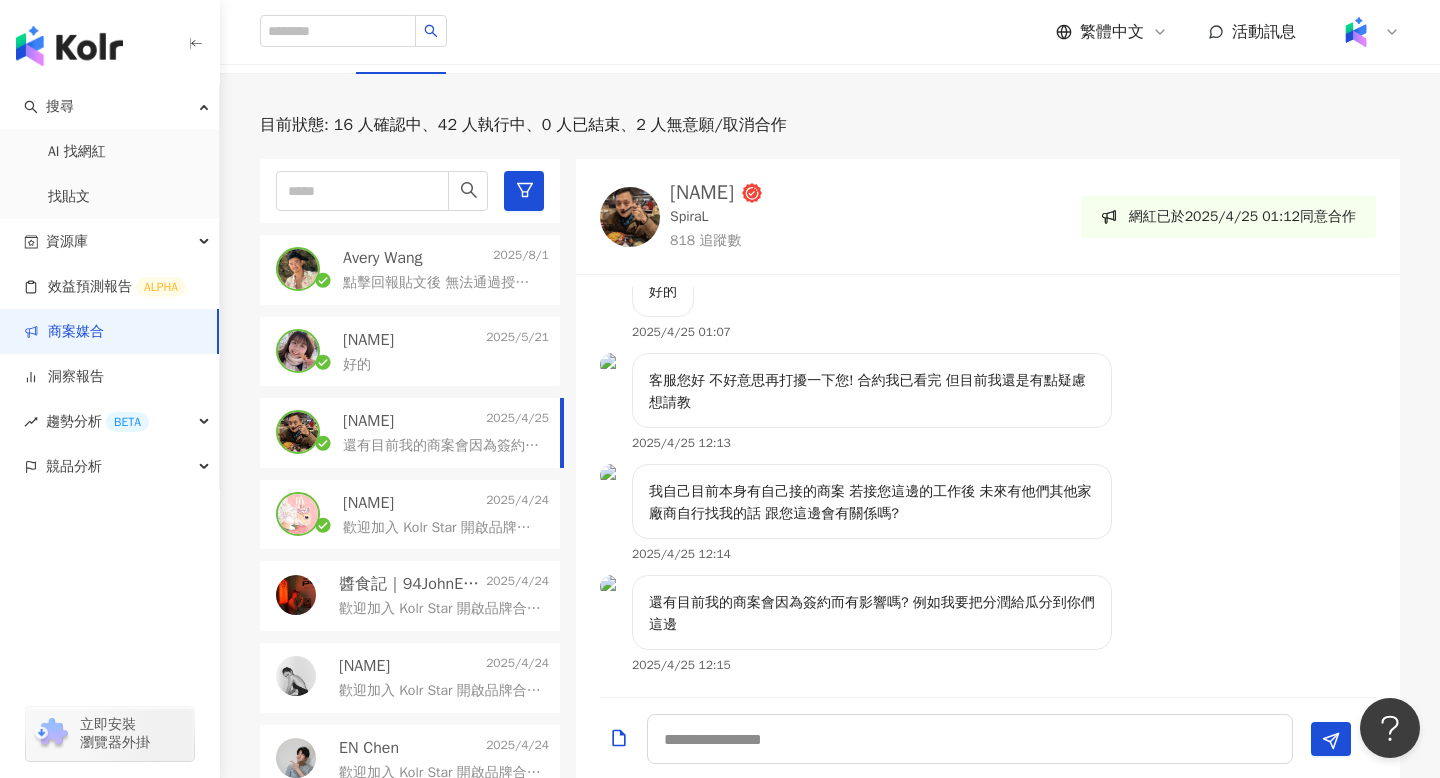 scroll, scrollTop: 1194, scrollLeft: 0, axis: vertical 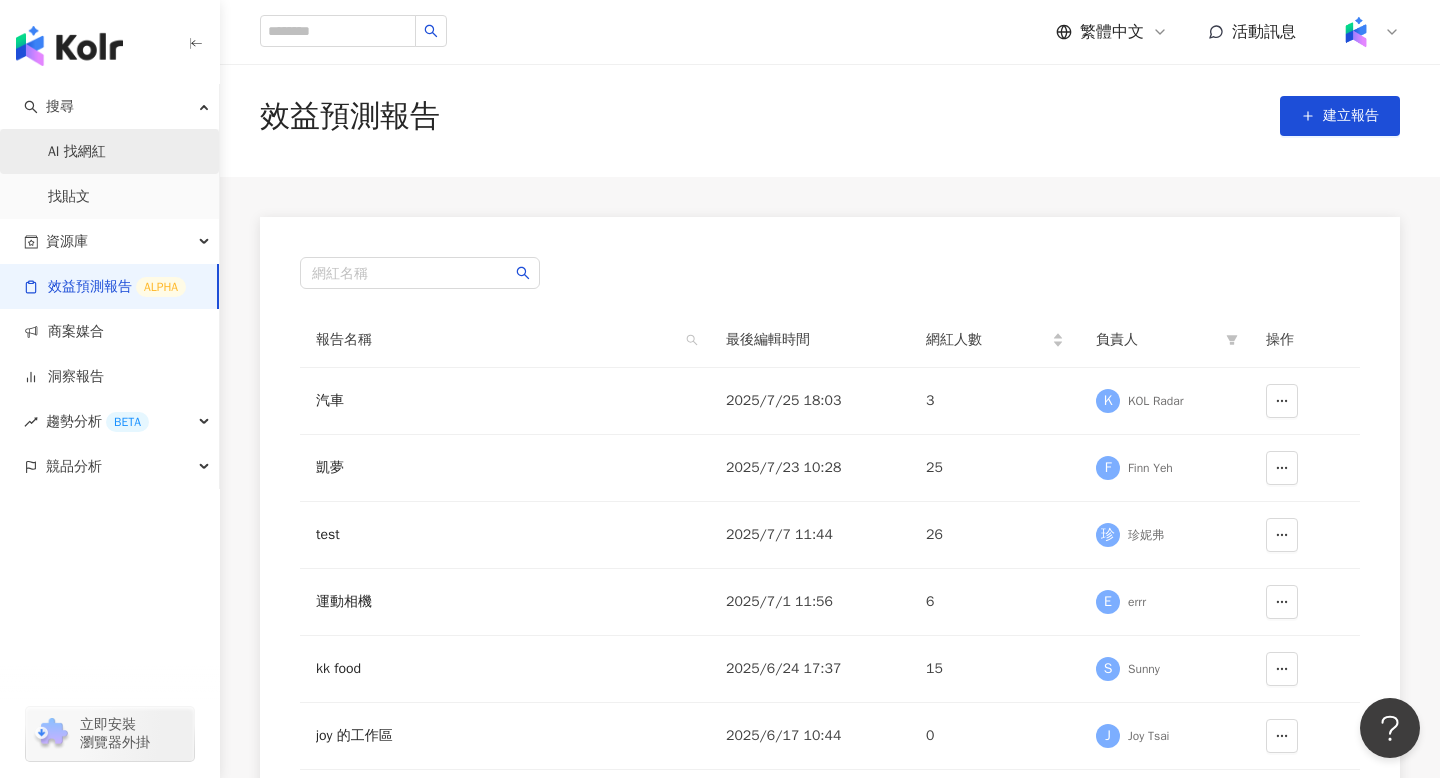 click on "AI 找網紅" at bounding box center (77, 152) 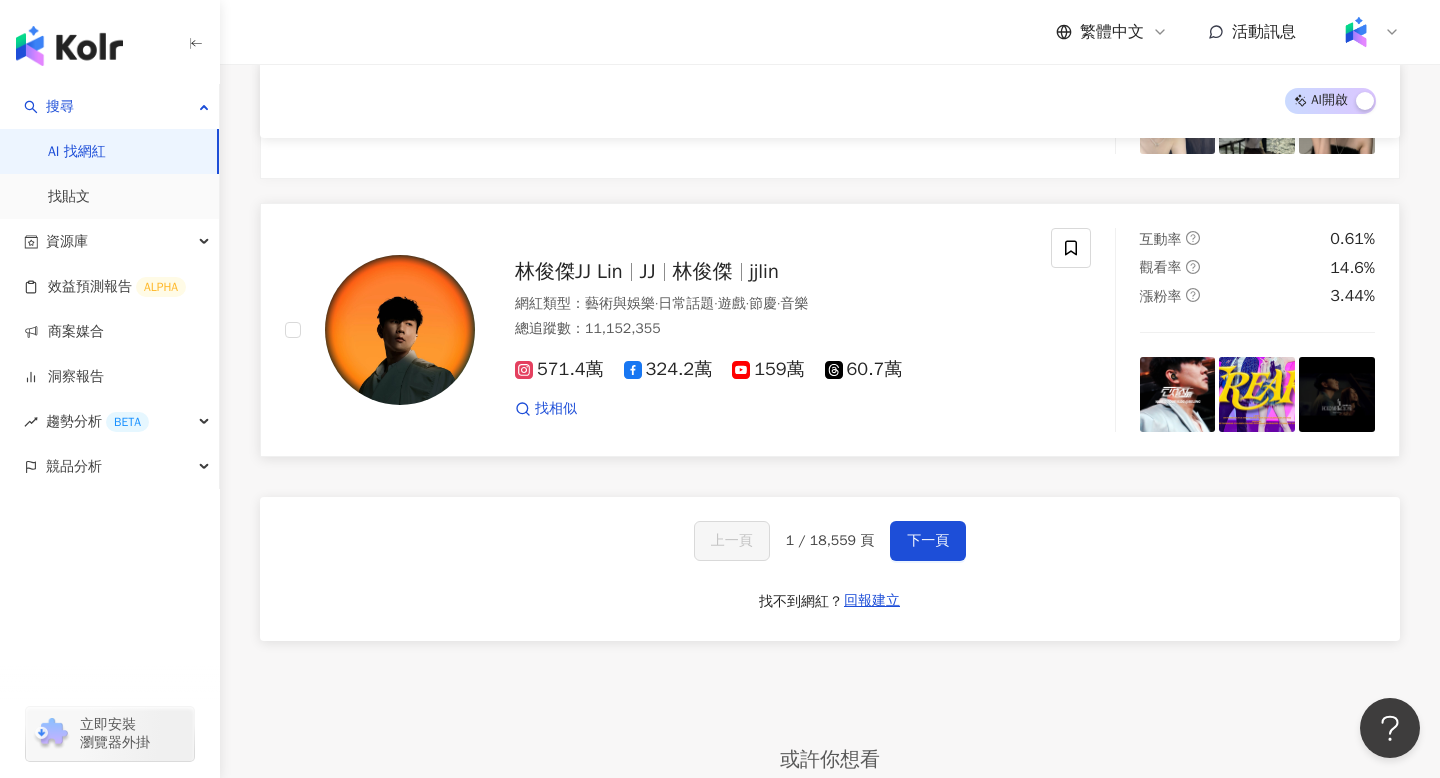 scroll, scrollTop: 3192, scrollLeft: 0, axis: vertical 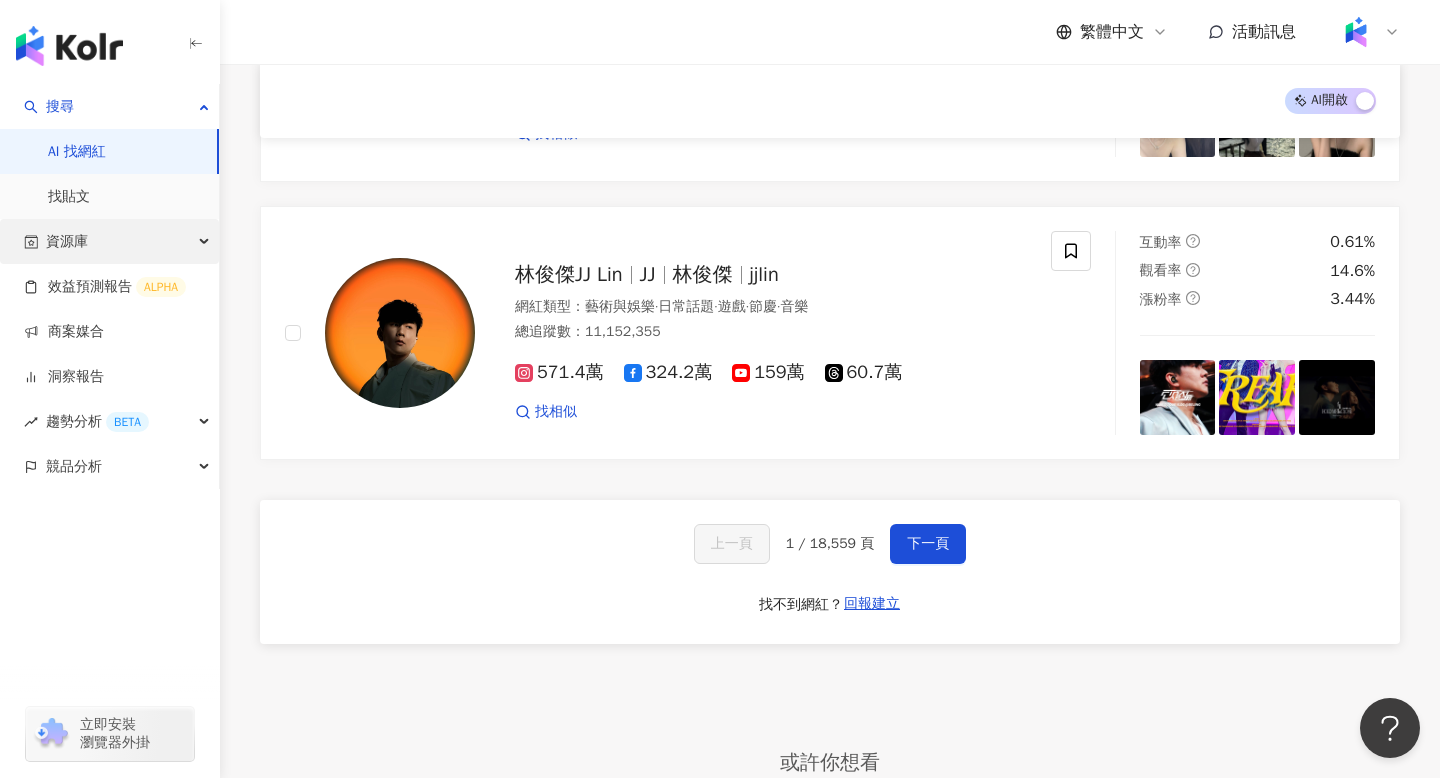 click on "資源庫" at bounding box center (109, 241) 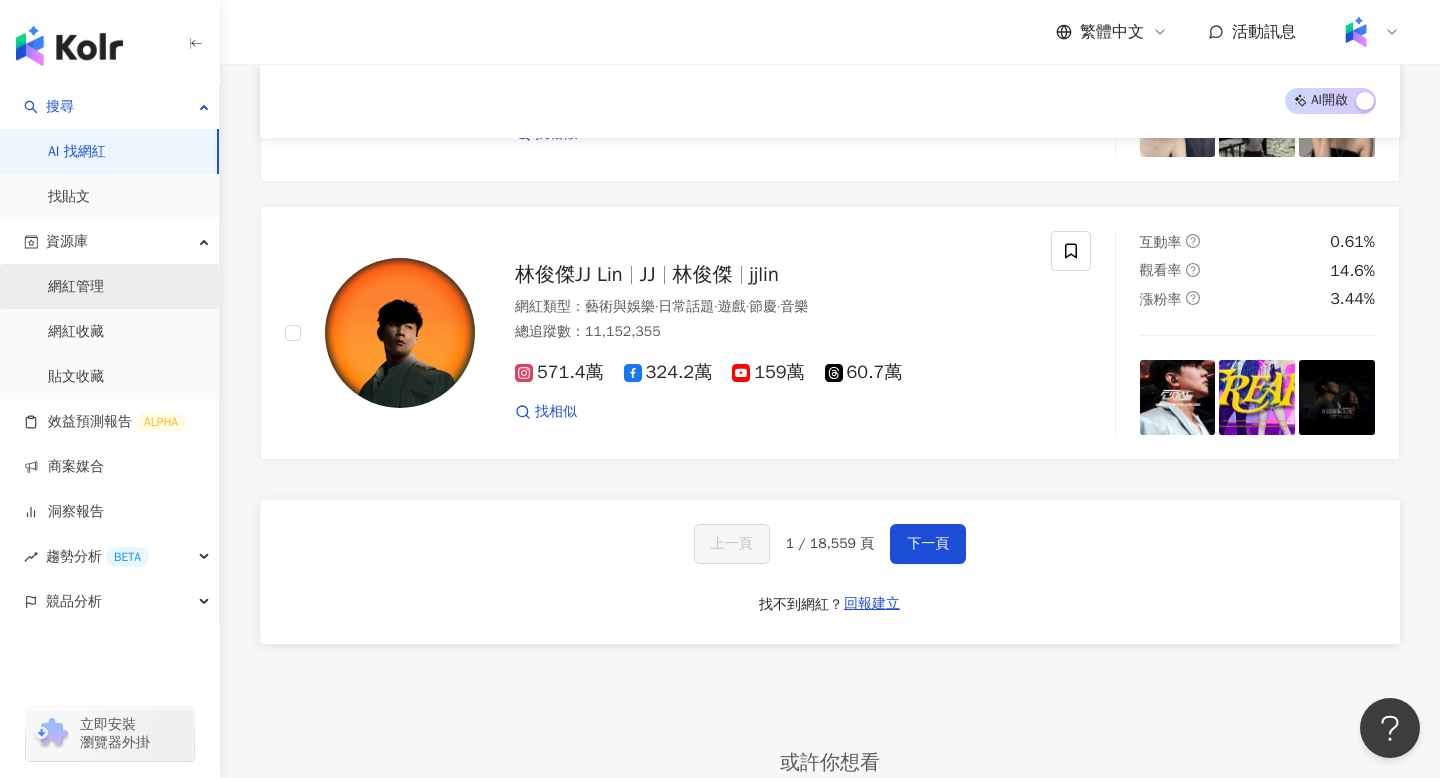 click on "網紅管理" at bounding box center (76, 287) 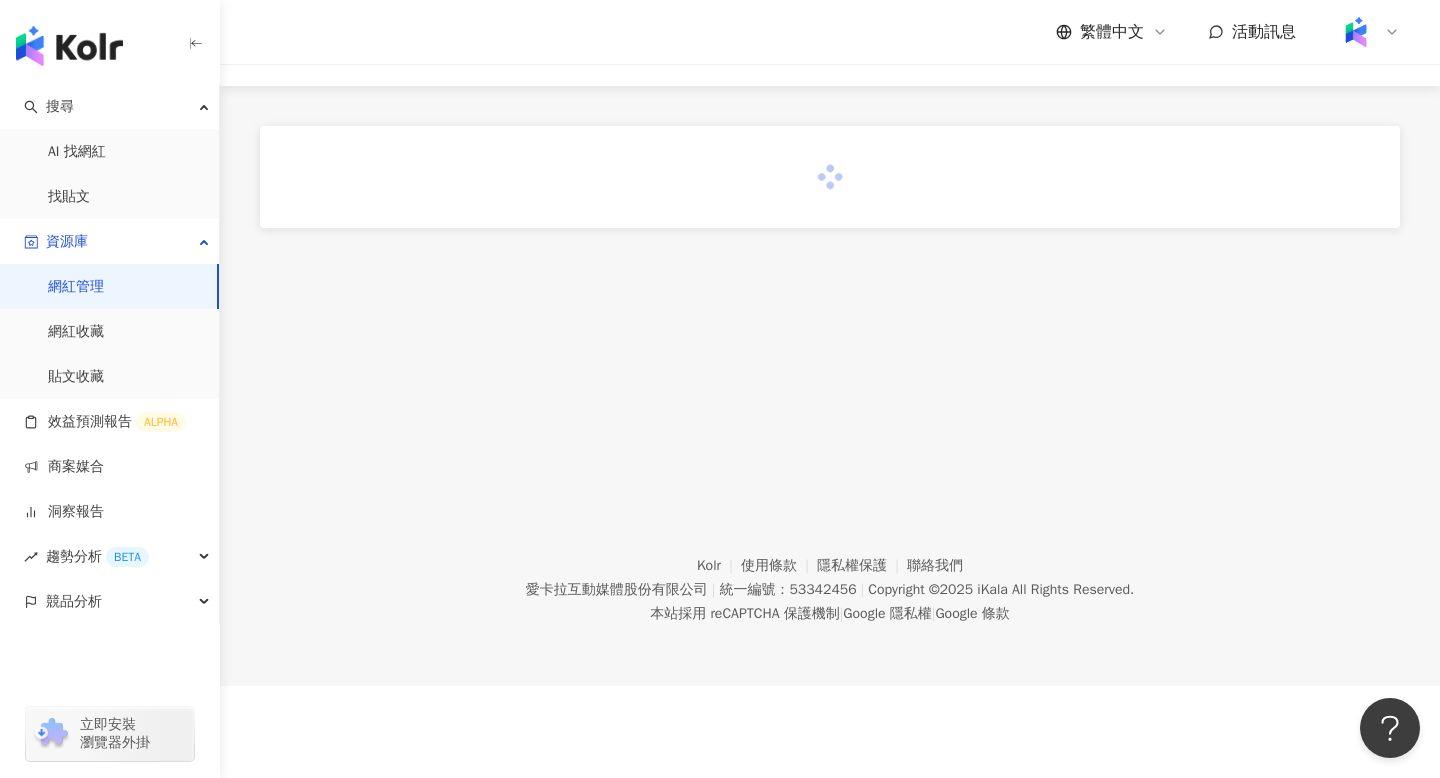scroll, scrollTop: 0, scrollLeft: 0, axis: both 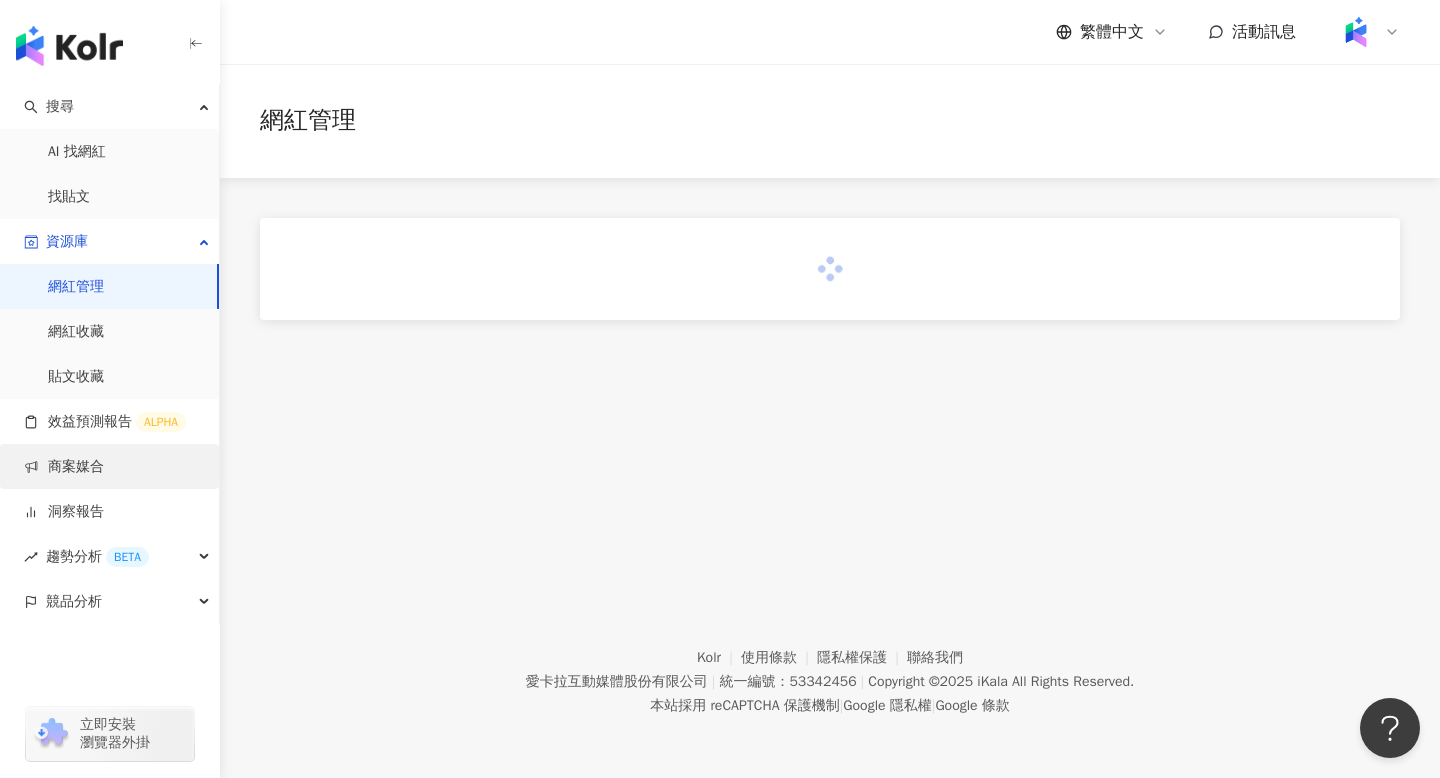 click on "商案媒合" at bounding box center [64, 467] 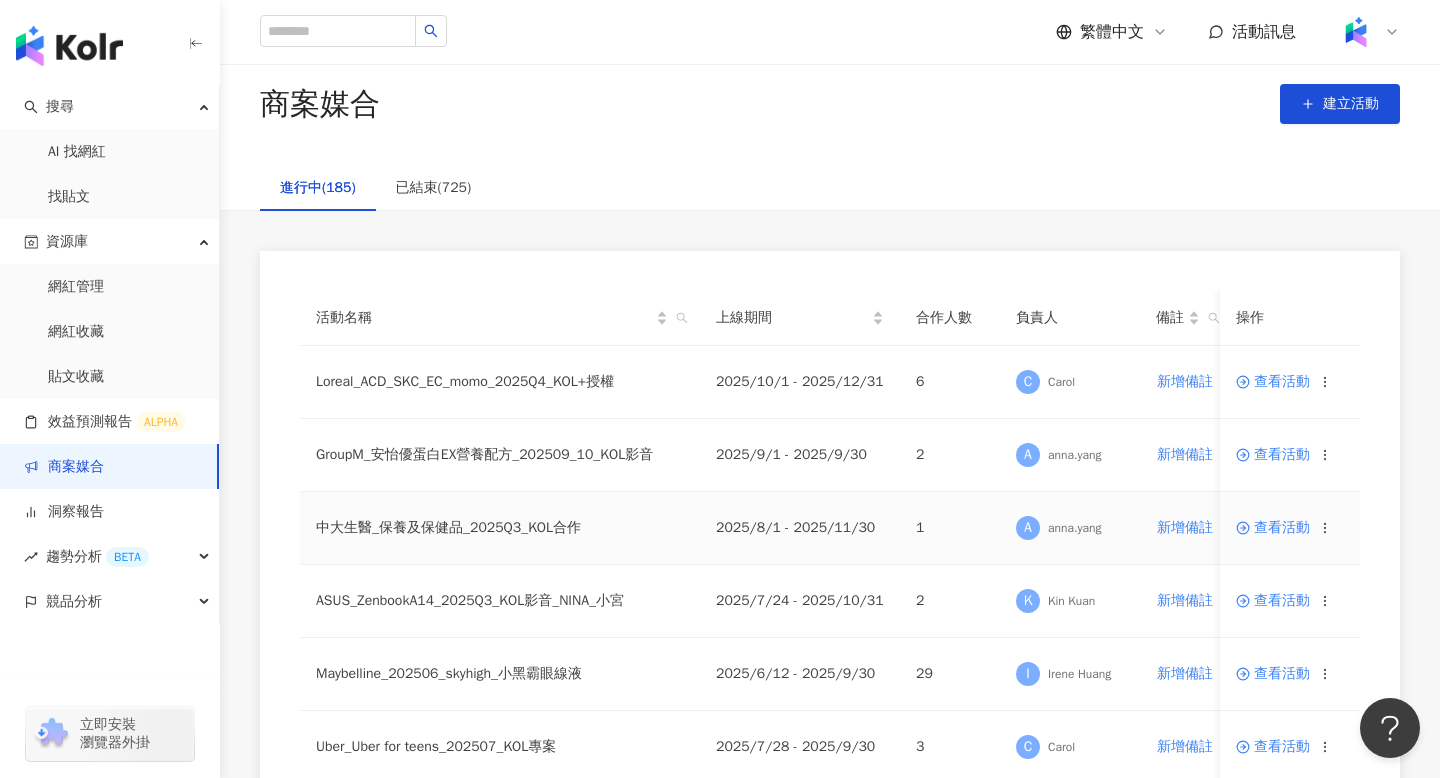 scroll, scrollTop: 13, scrollLeft: 0, axis: vertical 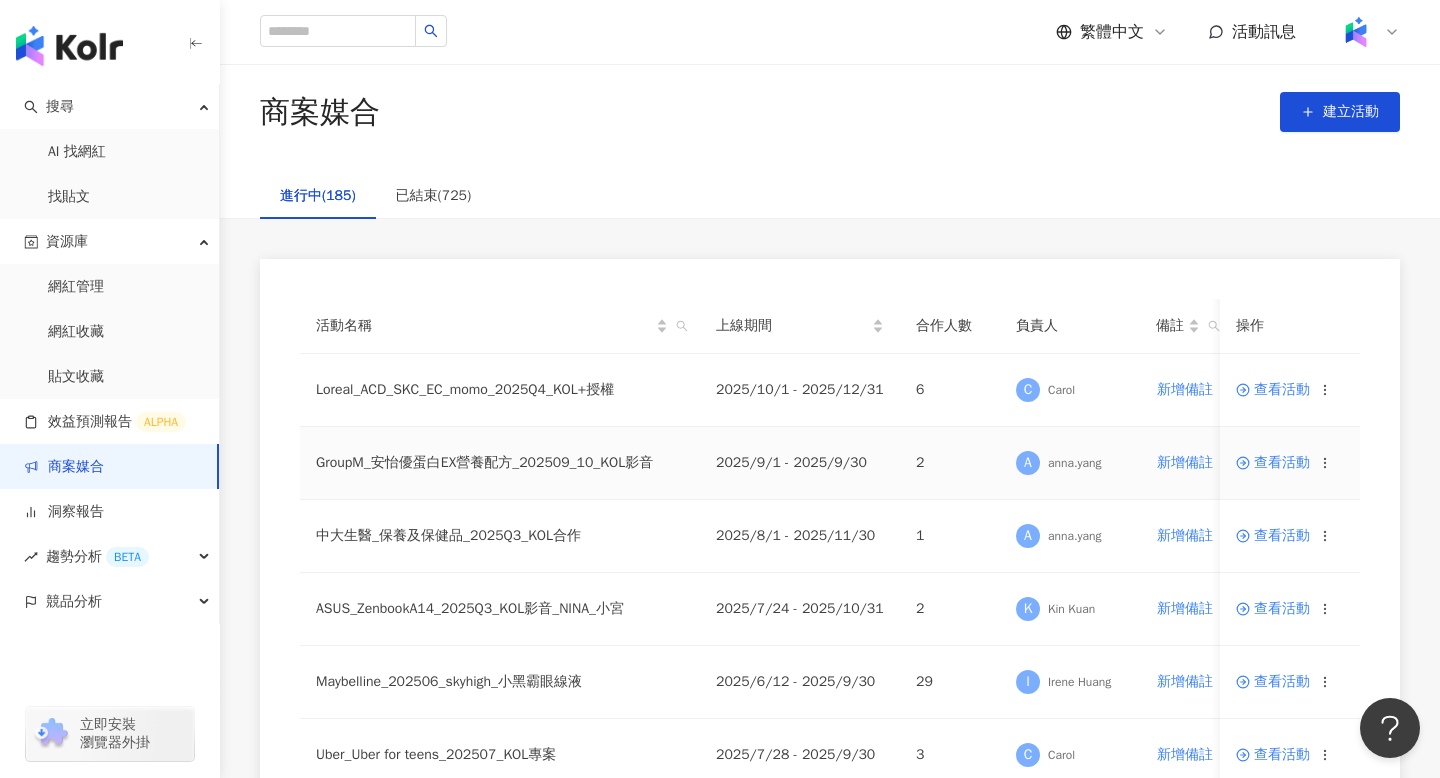click on "查看活動" at bounding box center (1273, 463) 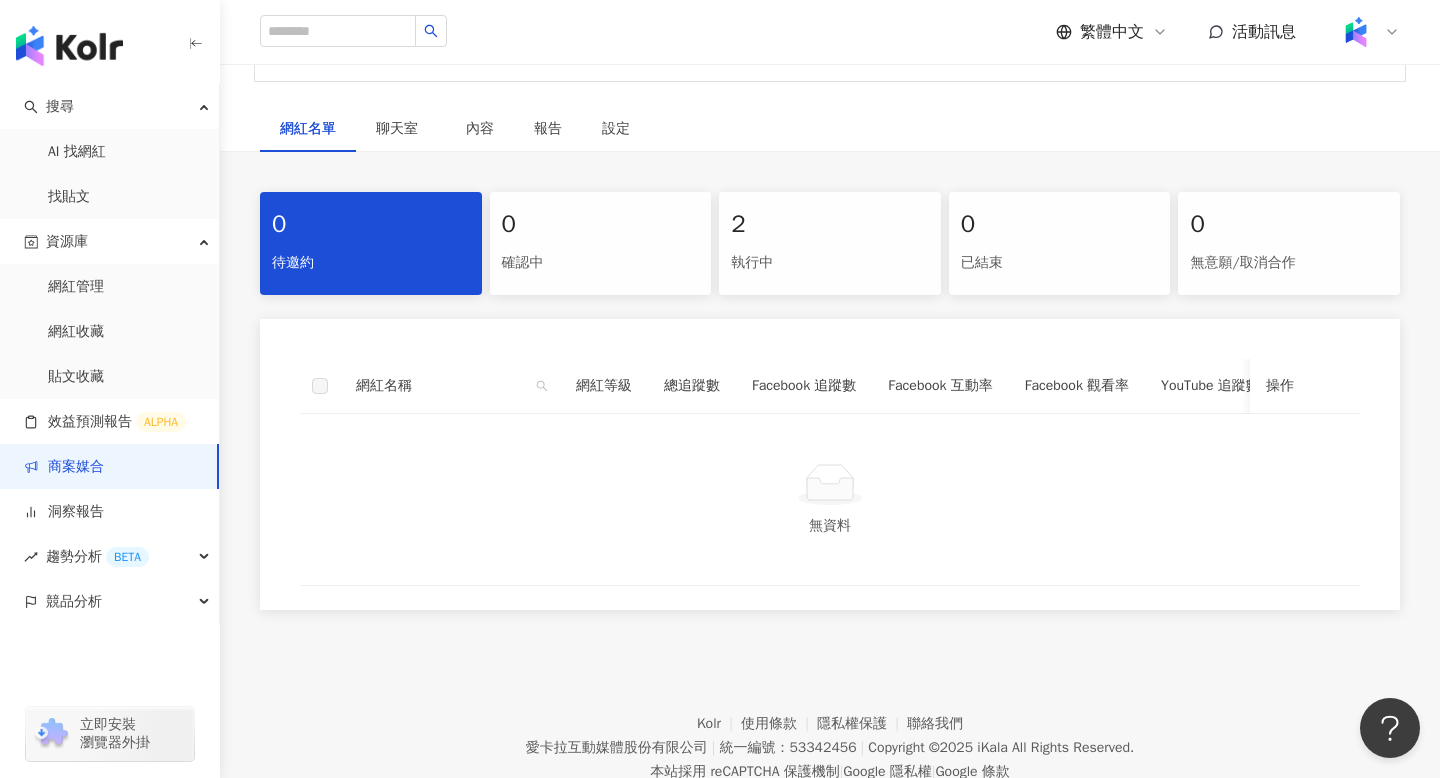 scroll, scrollTop: 292, scrollLeft: 0, axis: vertical 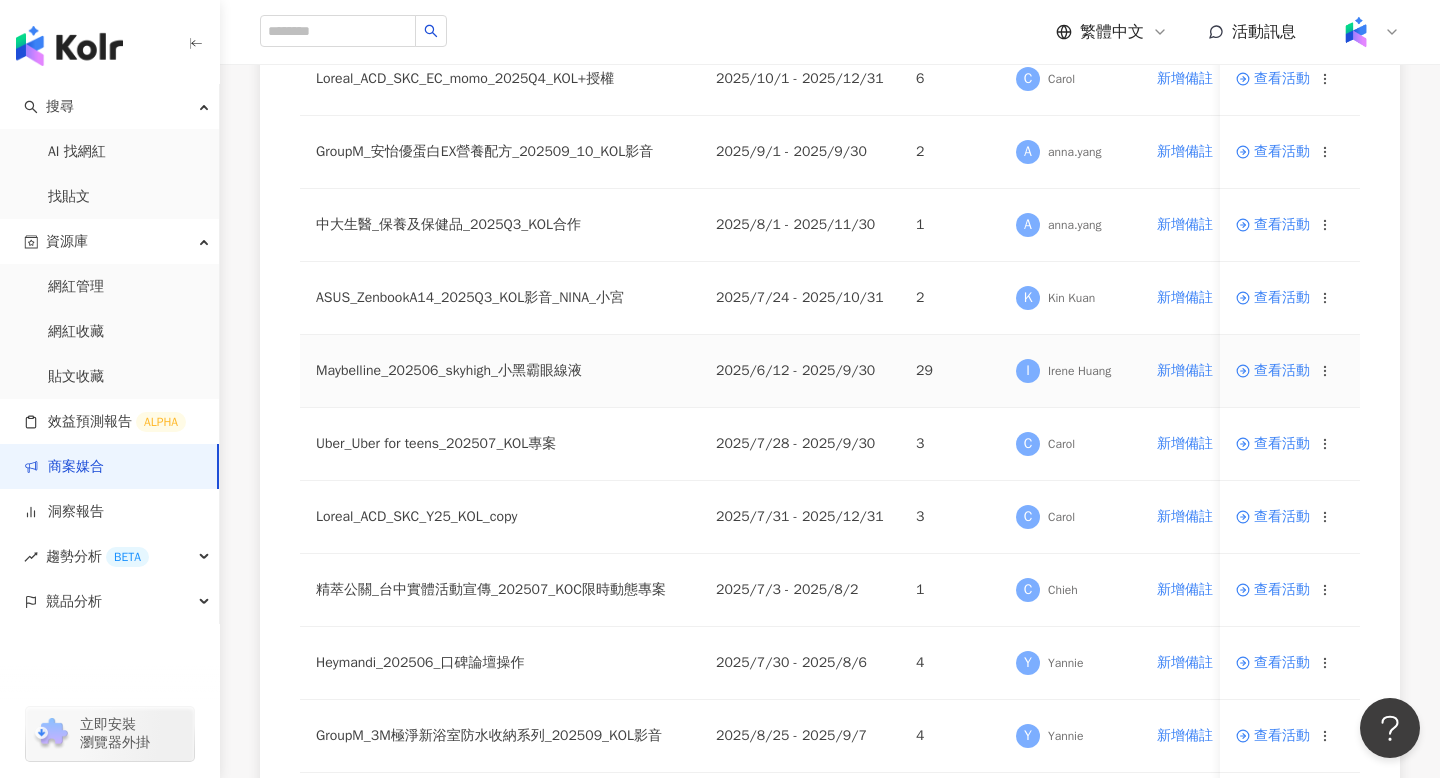 click on "查看活動" at bounding box center (1273, 371) 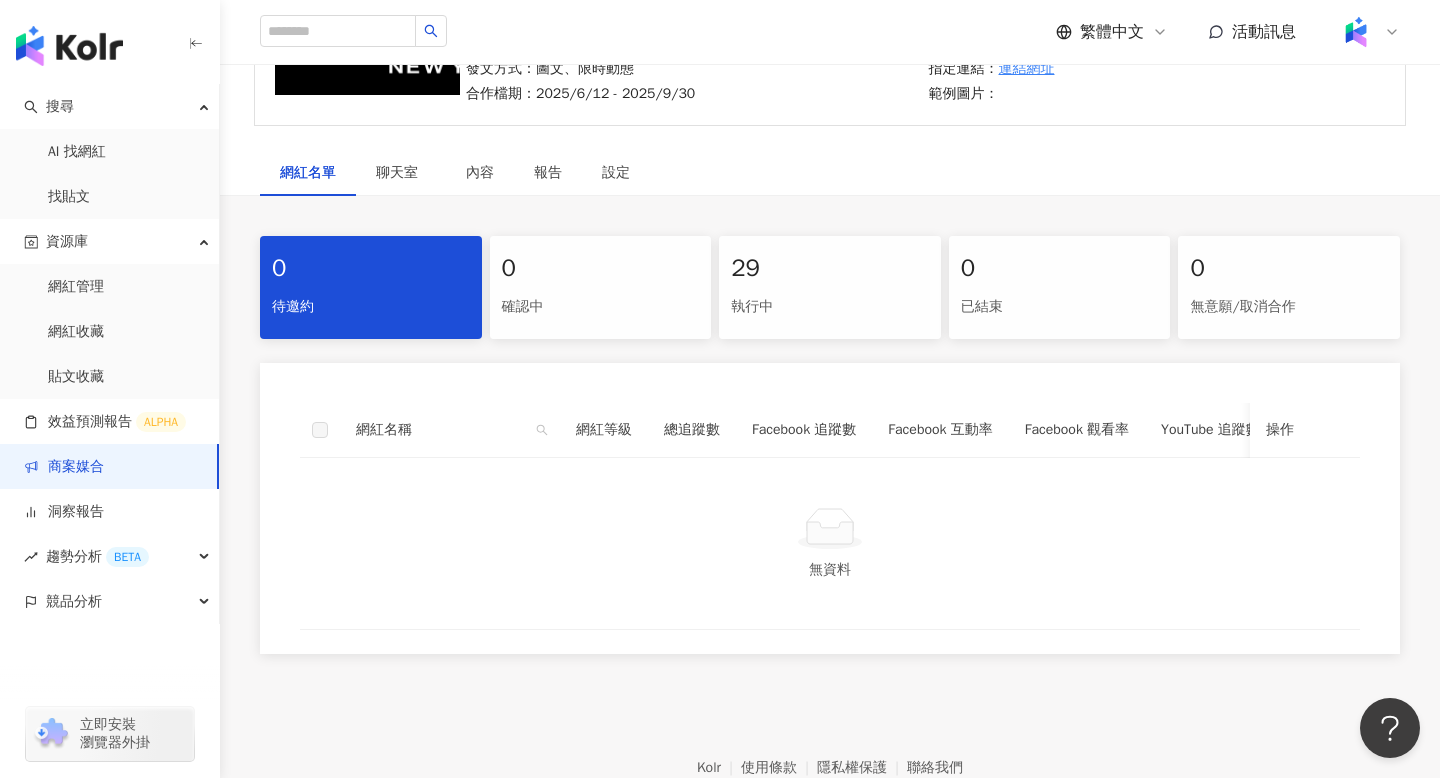 scroll, scrollTop: 249, scrollLeft: 0, axis: vertical 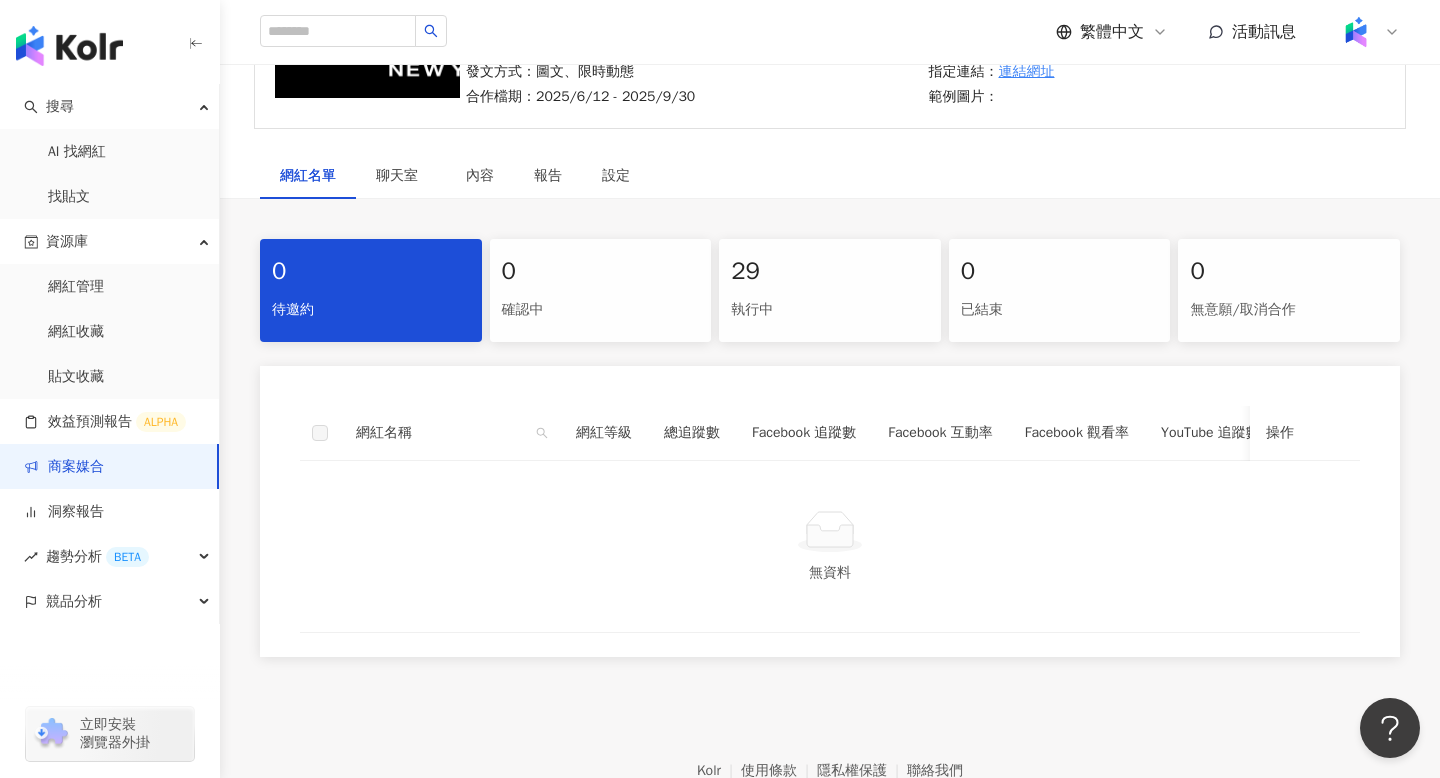 click on "執行中" at bounding box center (830, 310) 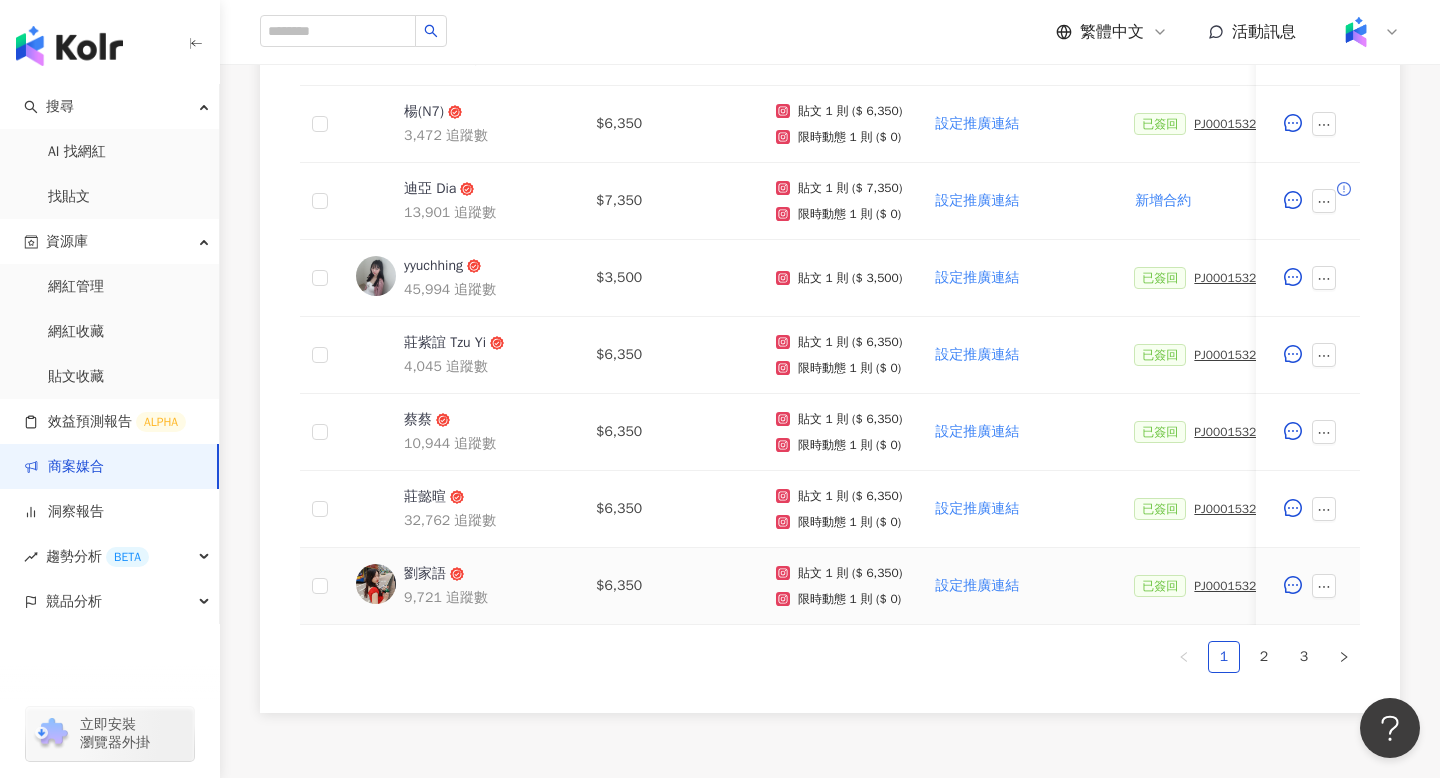 scroll, scrollTop: 893, scrollLeft: 0, axis: vertical 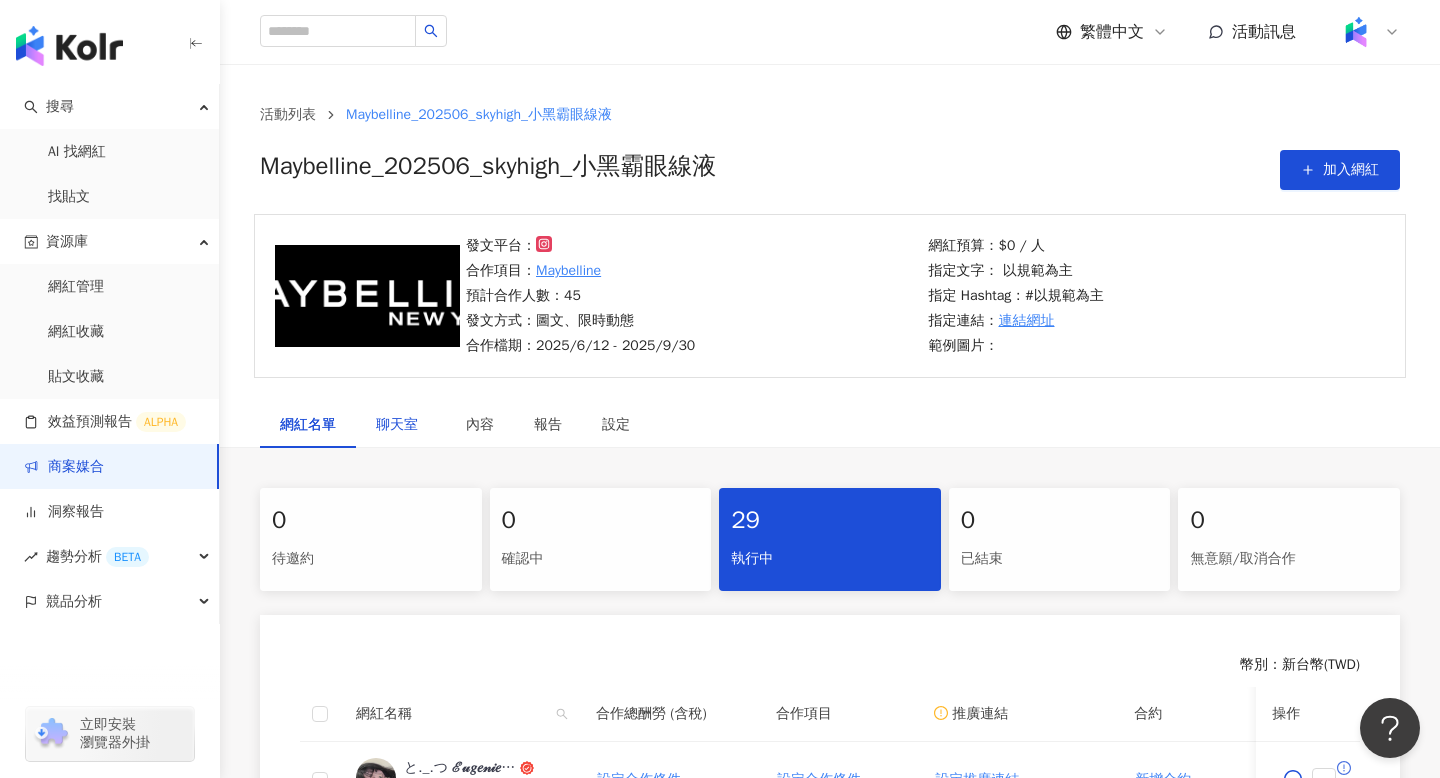 click on "聊天室" at bounding box center [401, 425] 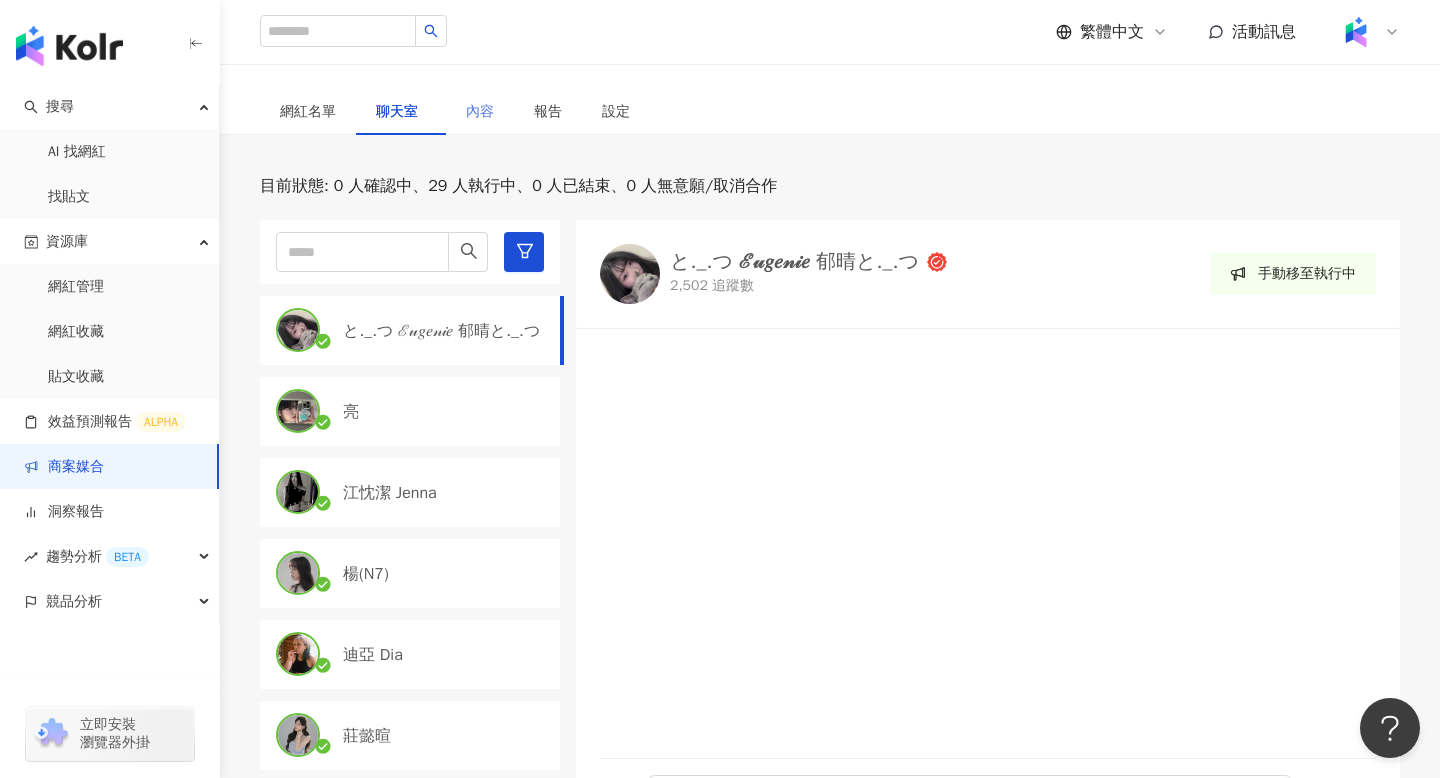 scroll, scrollTop: 311, scrollLeft: 0, axis: vertical 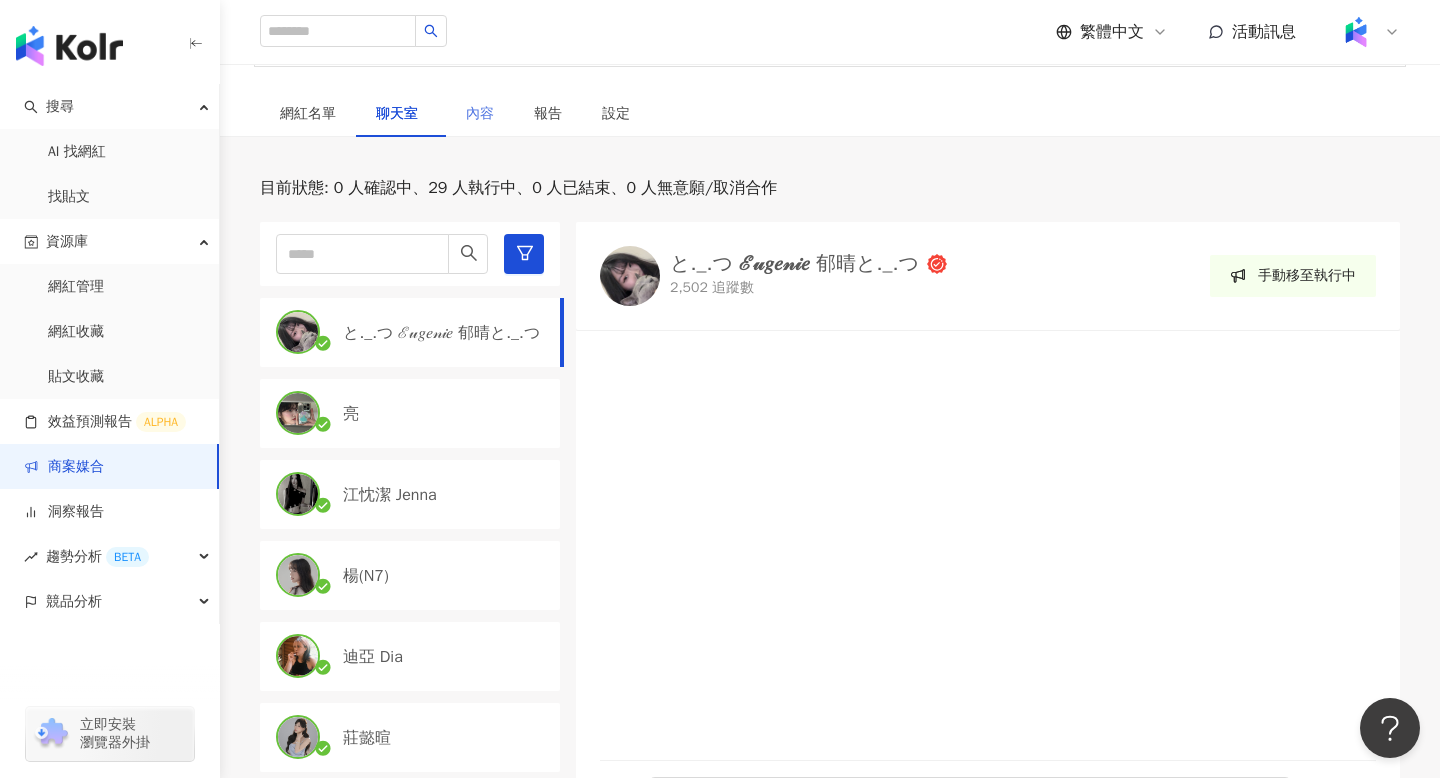click on "內容" at bounding box center (480, 114) 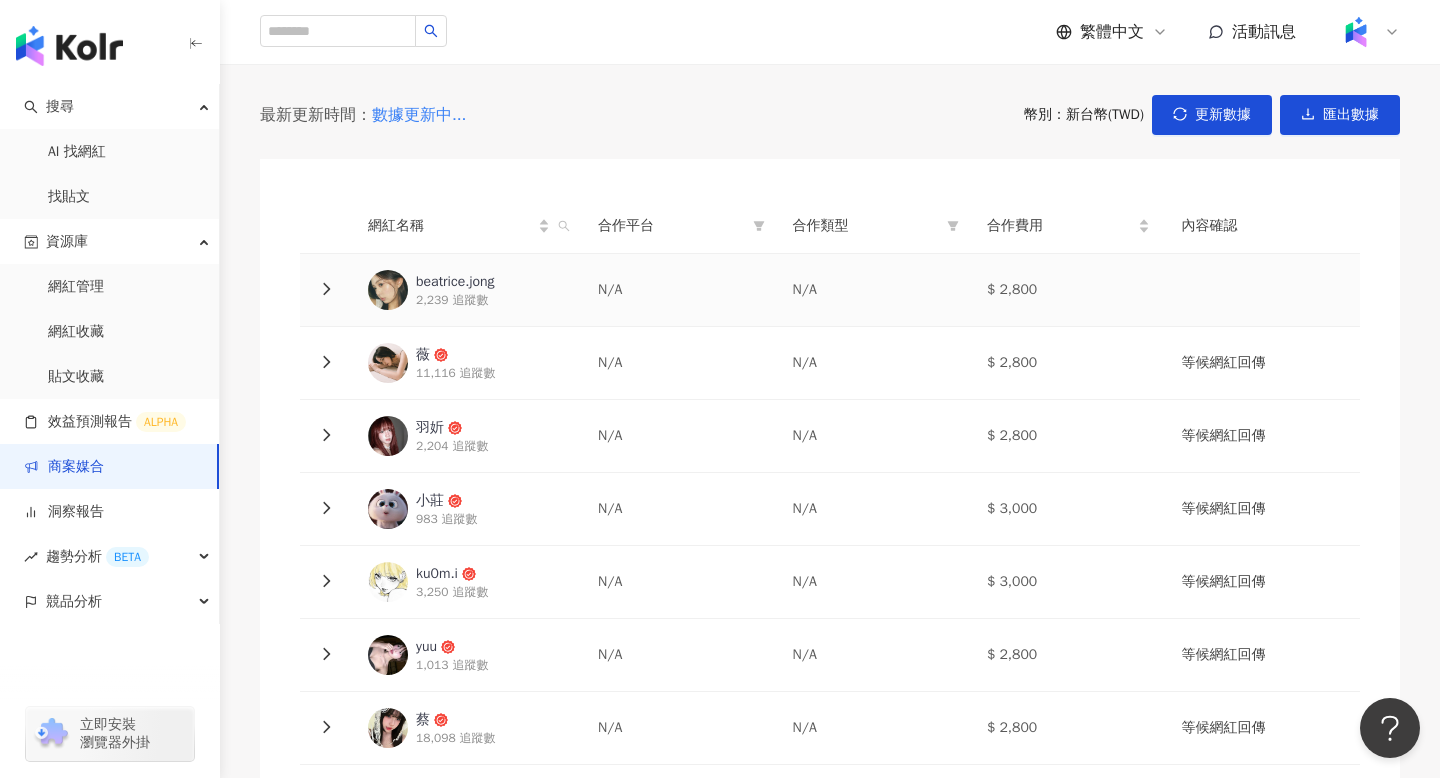 scroll, scrollTop: 303, scrollLeft: 0, axis: vertical 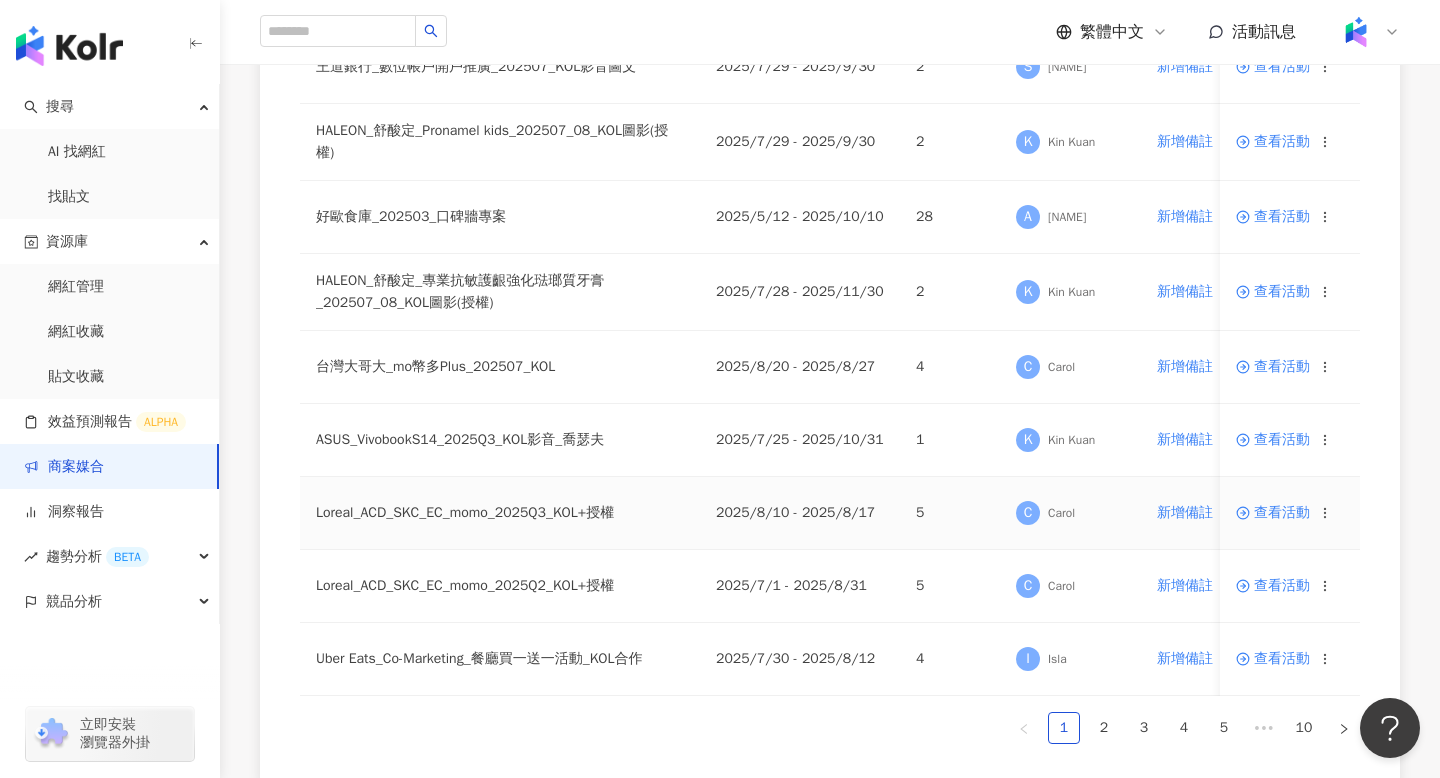 click on "查看活動" at bounding box center [1273, 513] 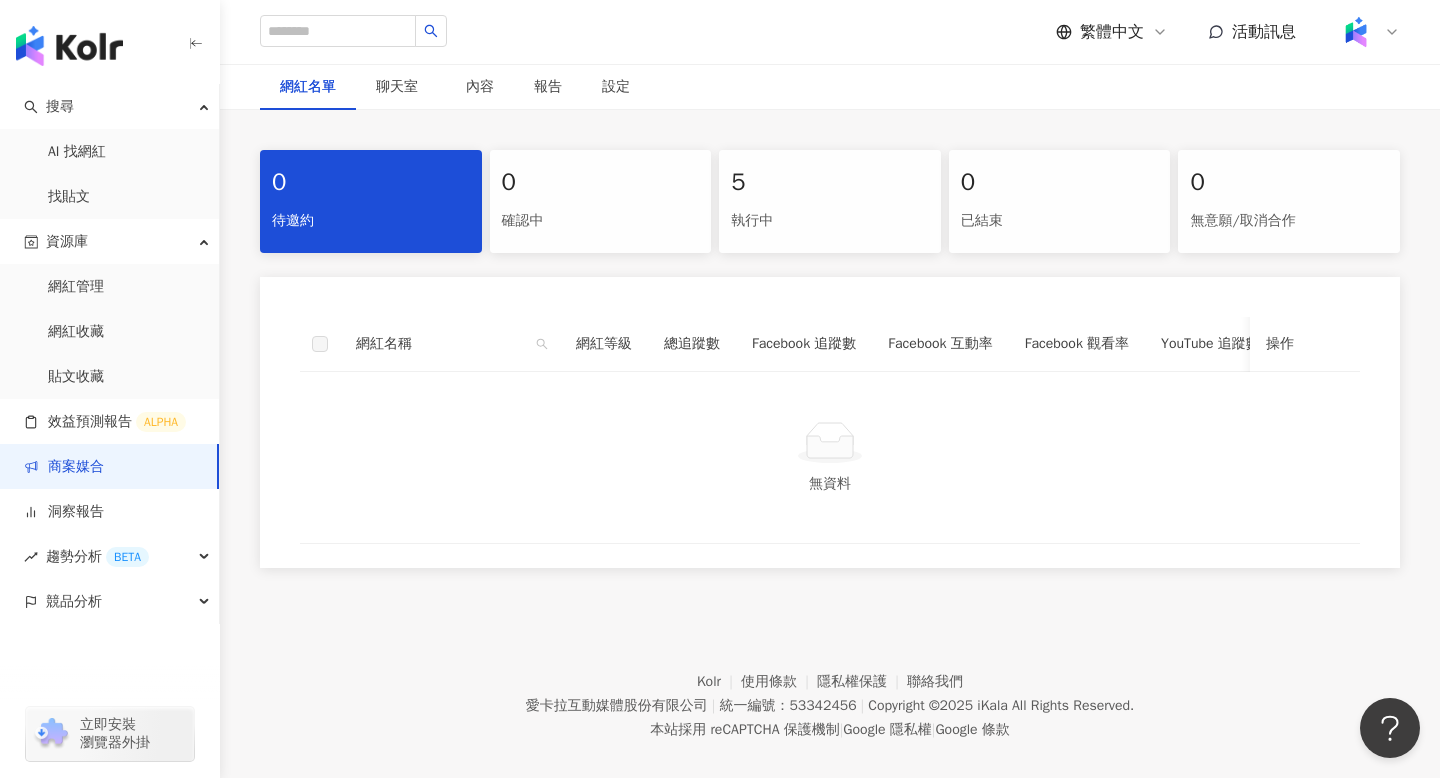 scroll, scrollTop: 339, scrollLeft: 0, axis: vertical 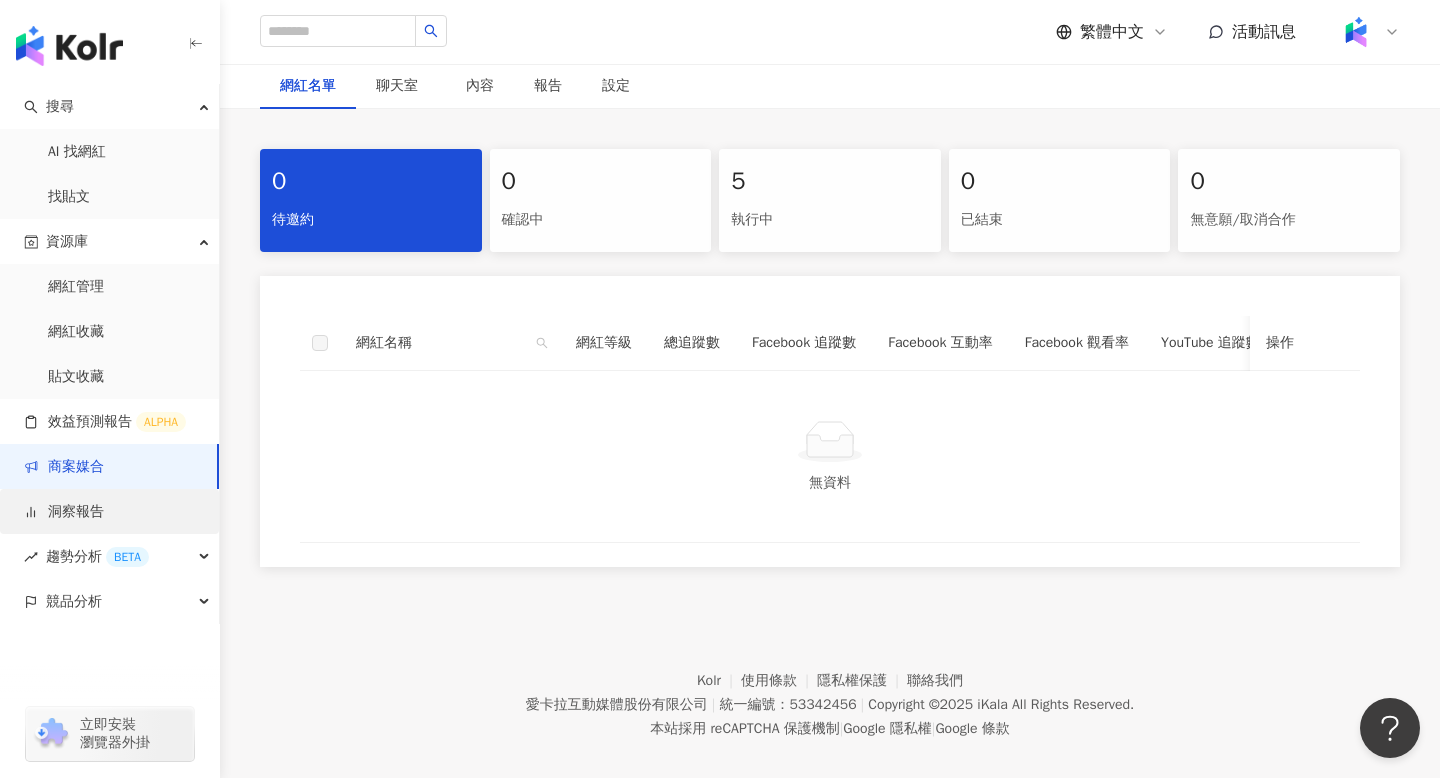 click on "洞察報告" at bounding box center (64, 512) 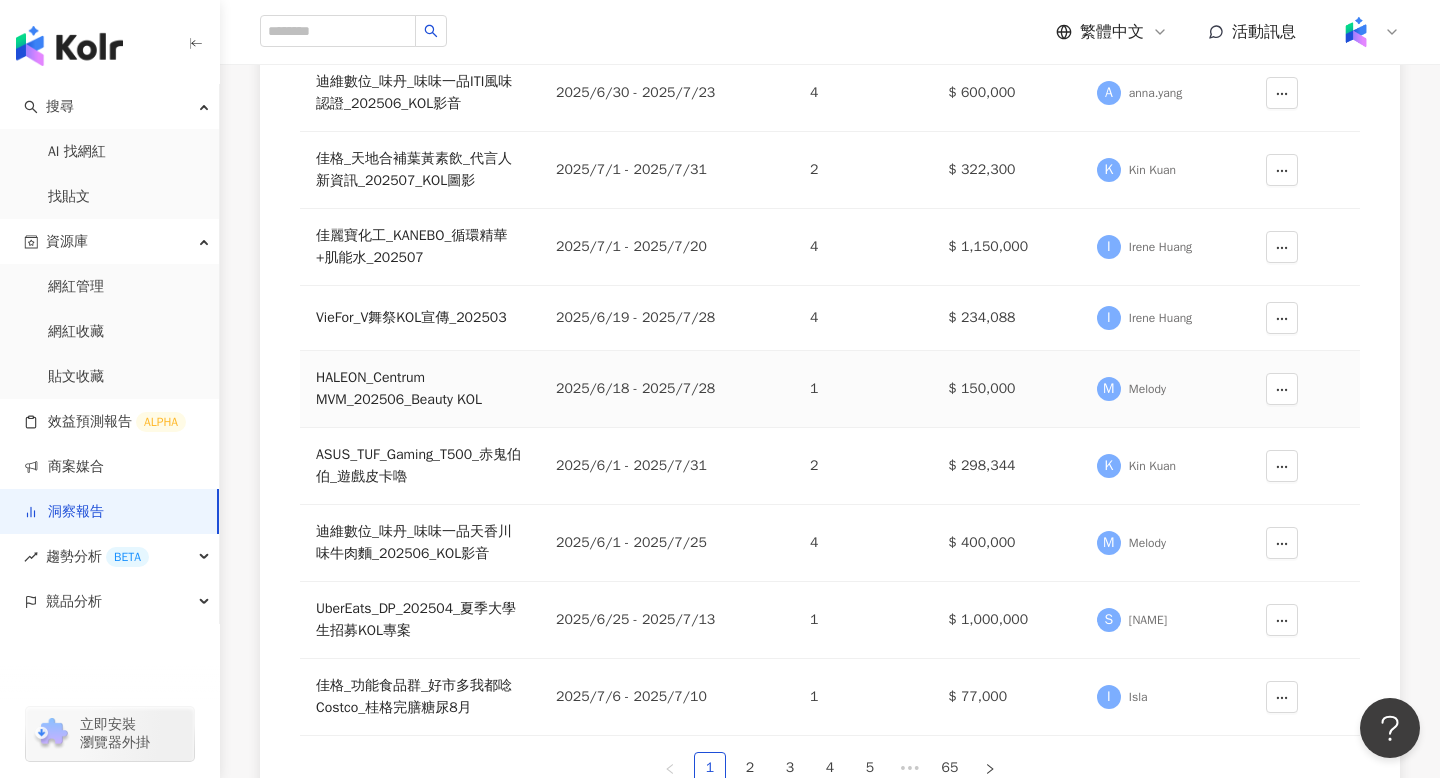 scroll, scrollTop: 400, scrollLeft: 0, axis: vertical 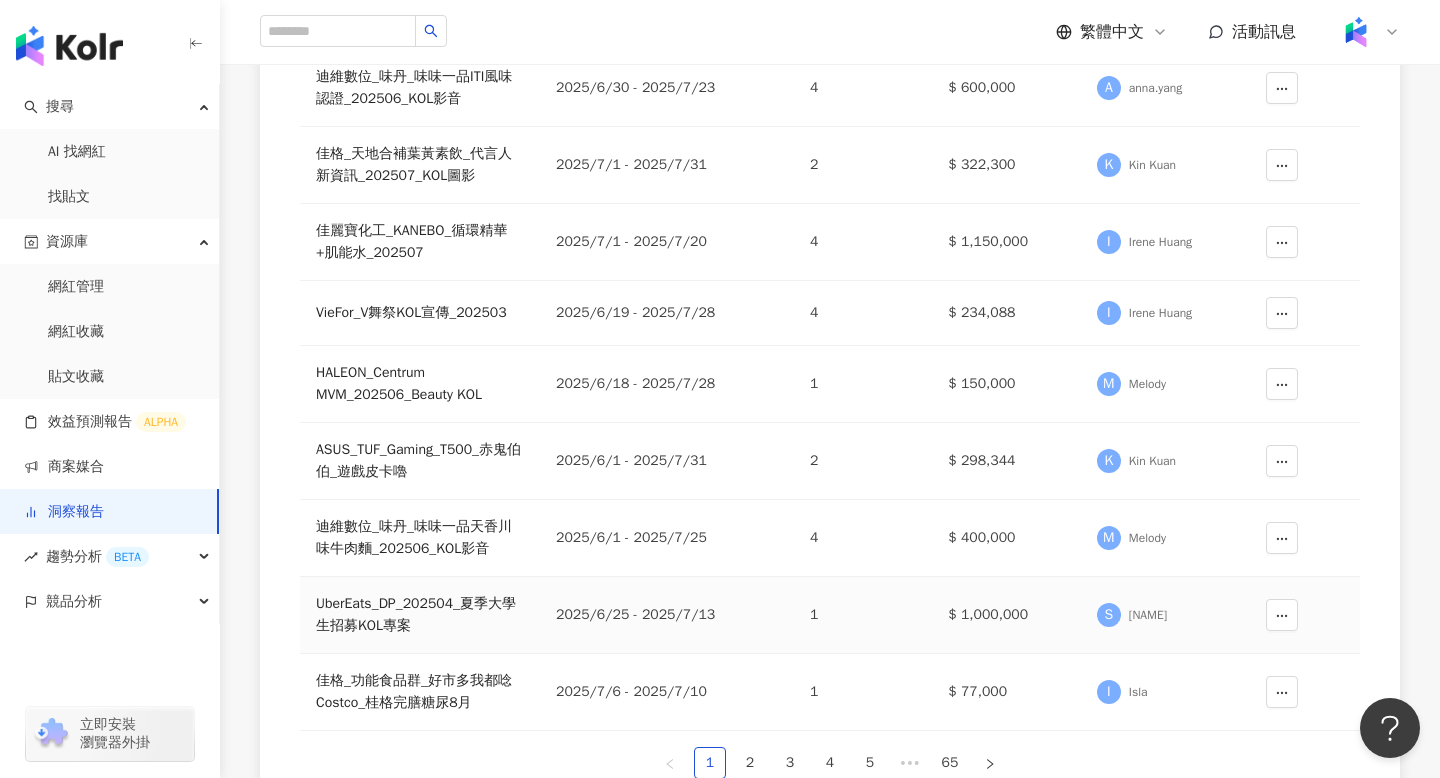 click on "UberEats_DP_202504_夏季大學生招募KOL專案" at bounding box center (420, 615) 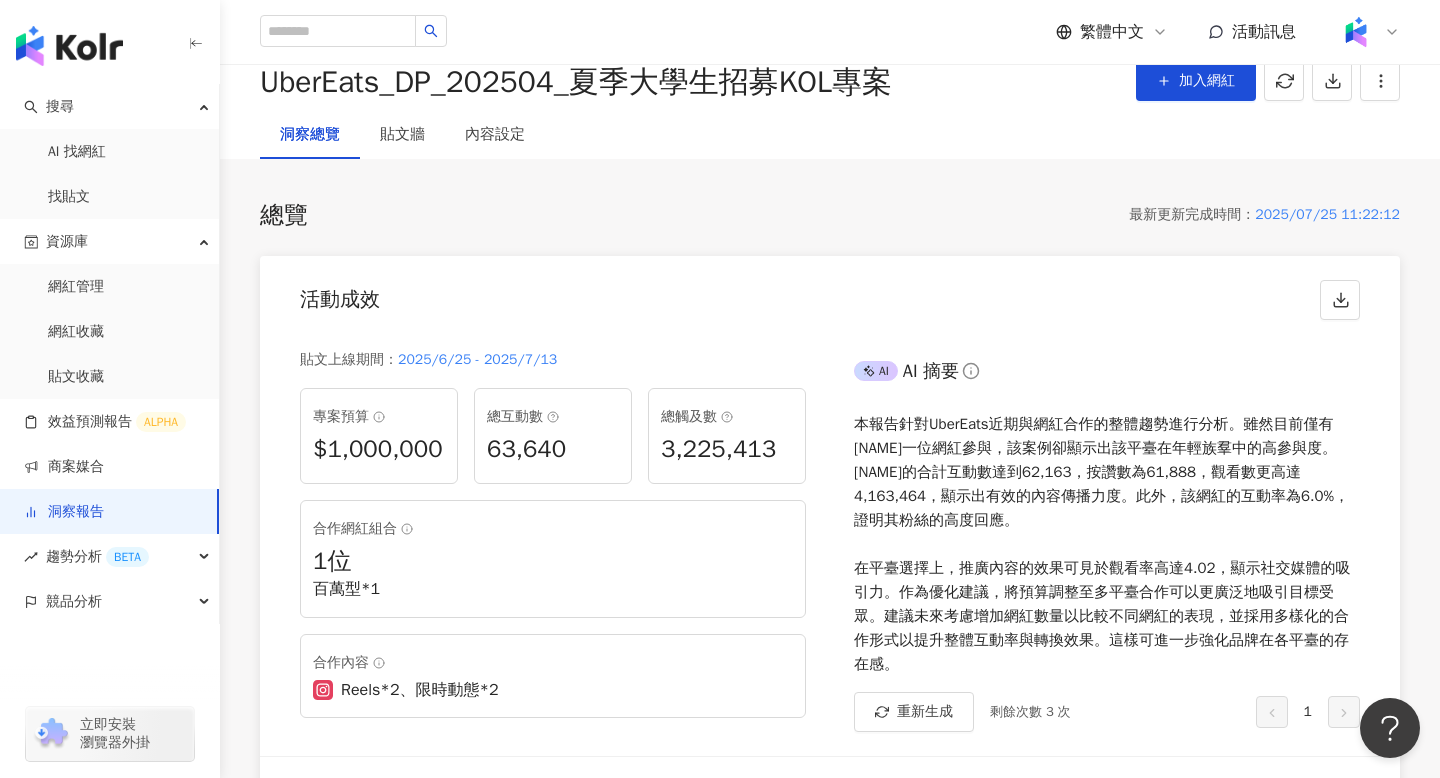 scroll, scrollTop: 0, scrollLeft: 0, axis: both 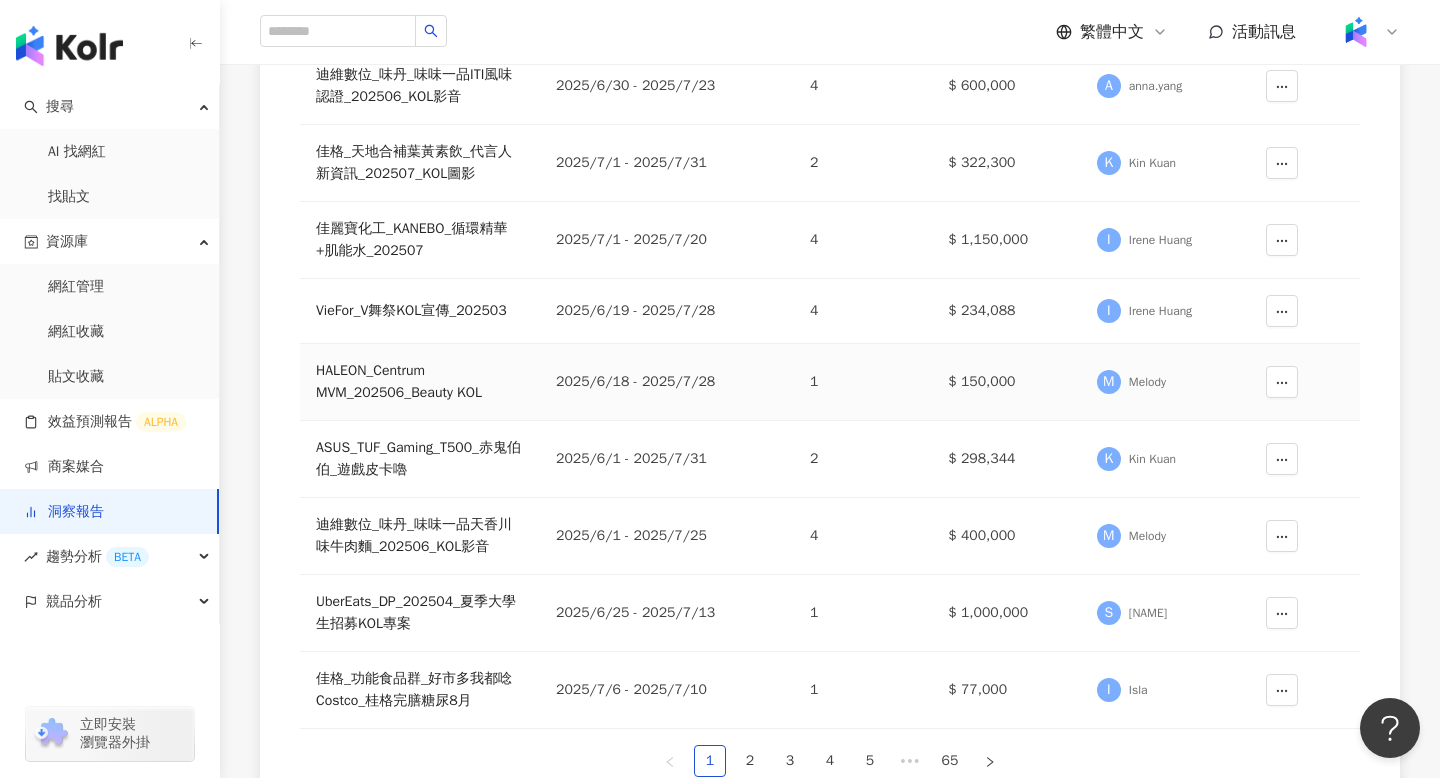 click on "HALEON_Centrum MVM_202506_Beauty KOL" at bounding box center (420, 382) 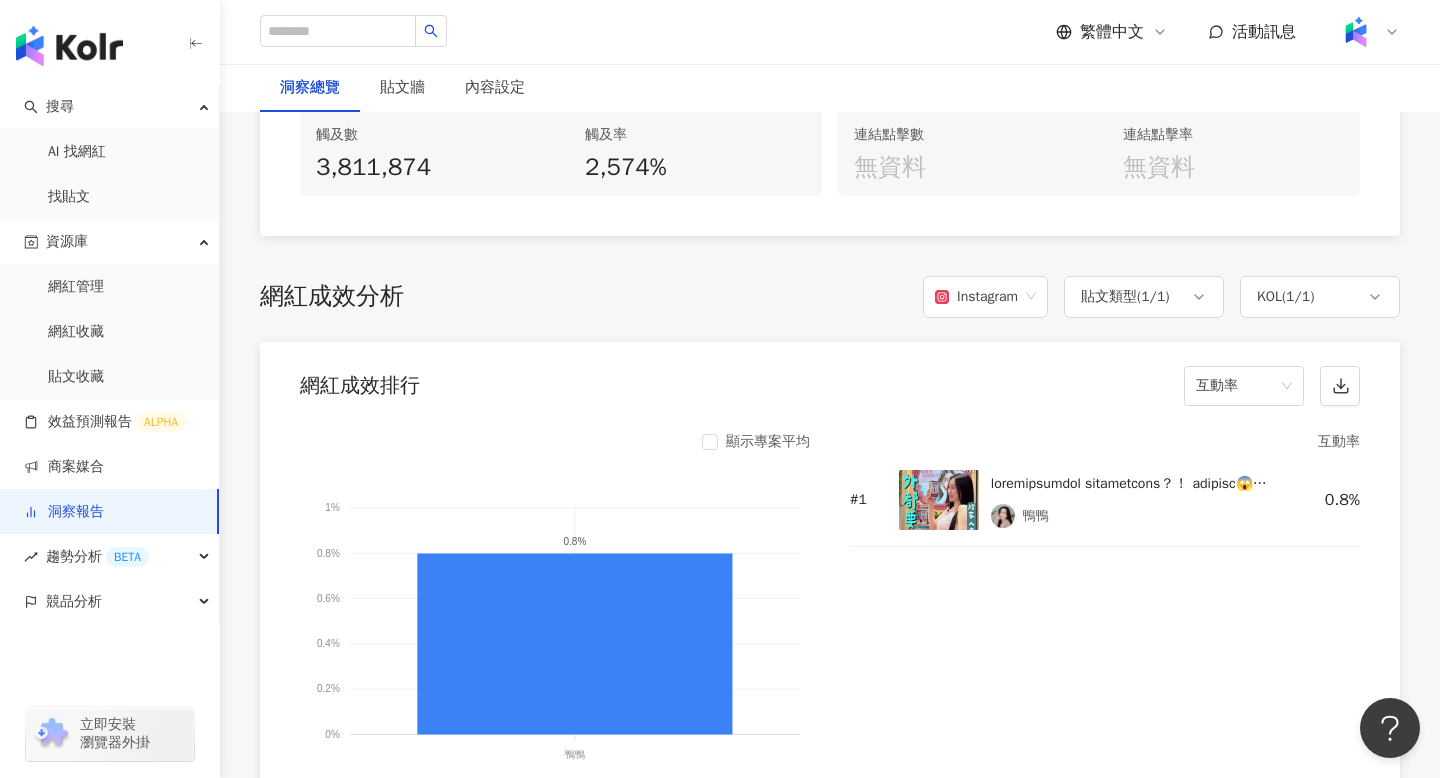 scroll, scrollTop: 1362, scrollLeft: 0, axis: vertical 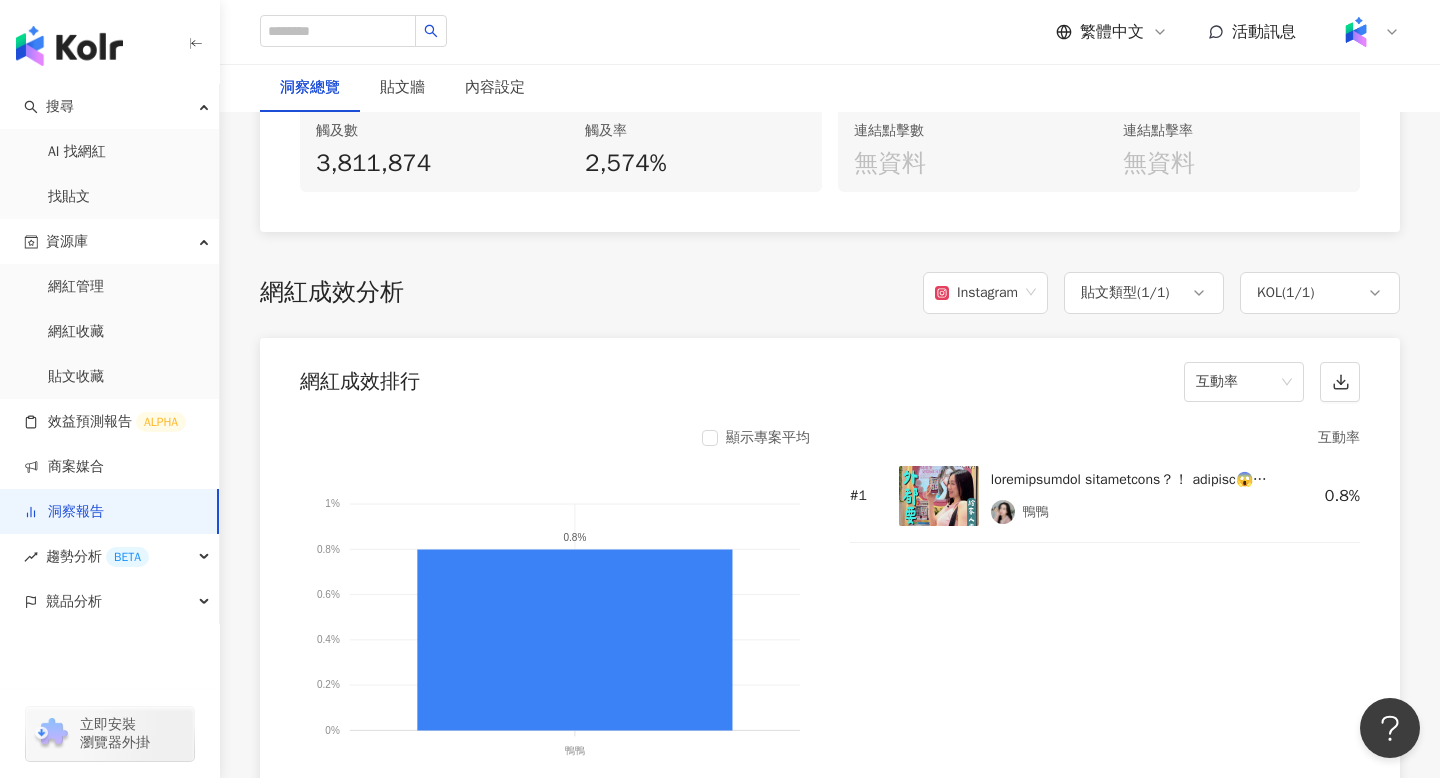 click at bounding box center (939, 496) 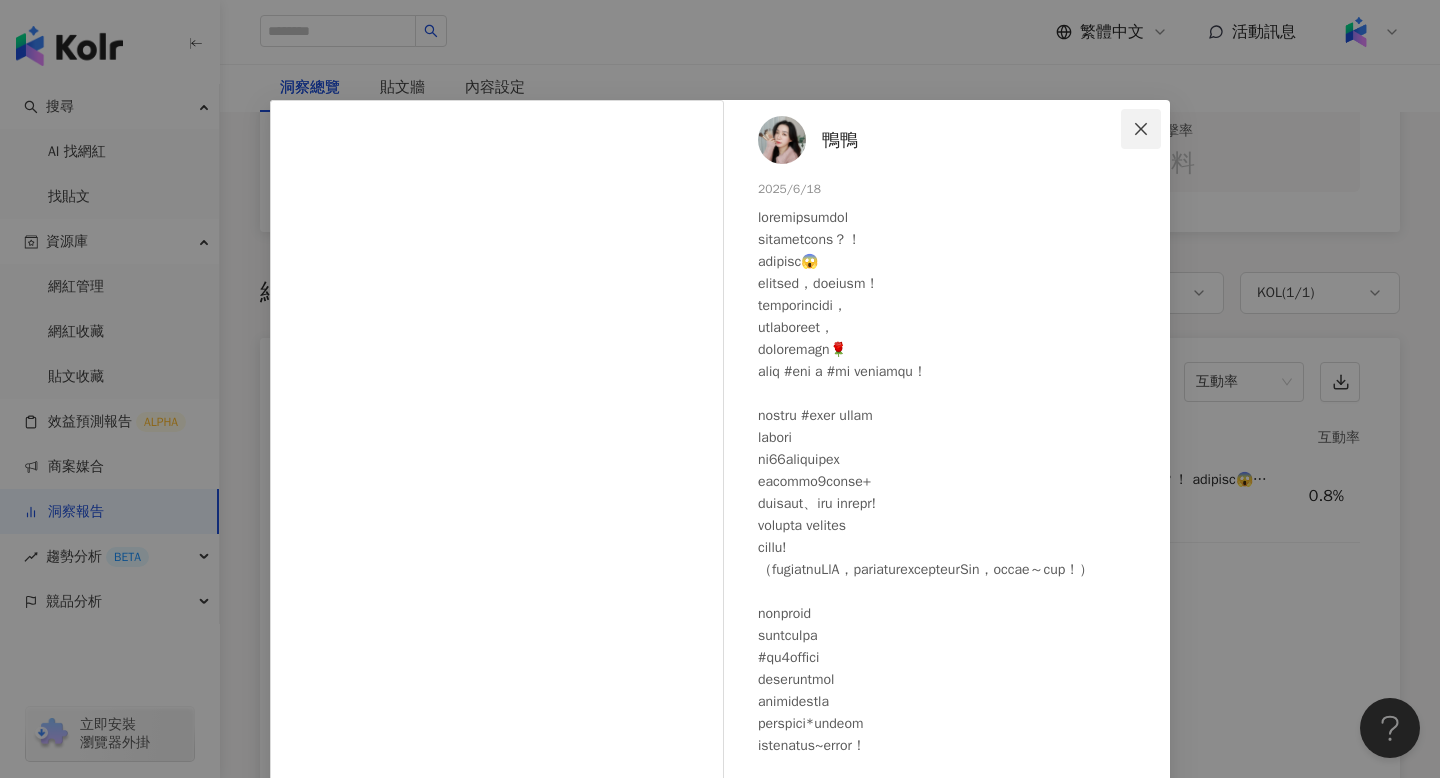 click 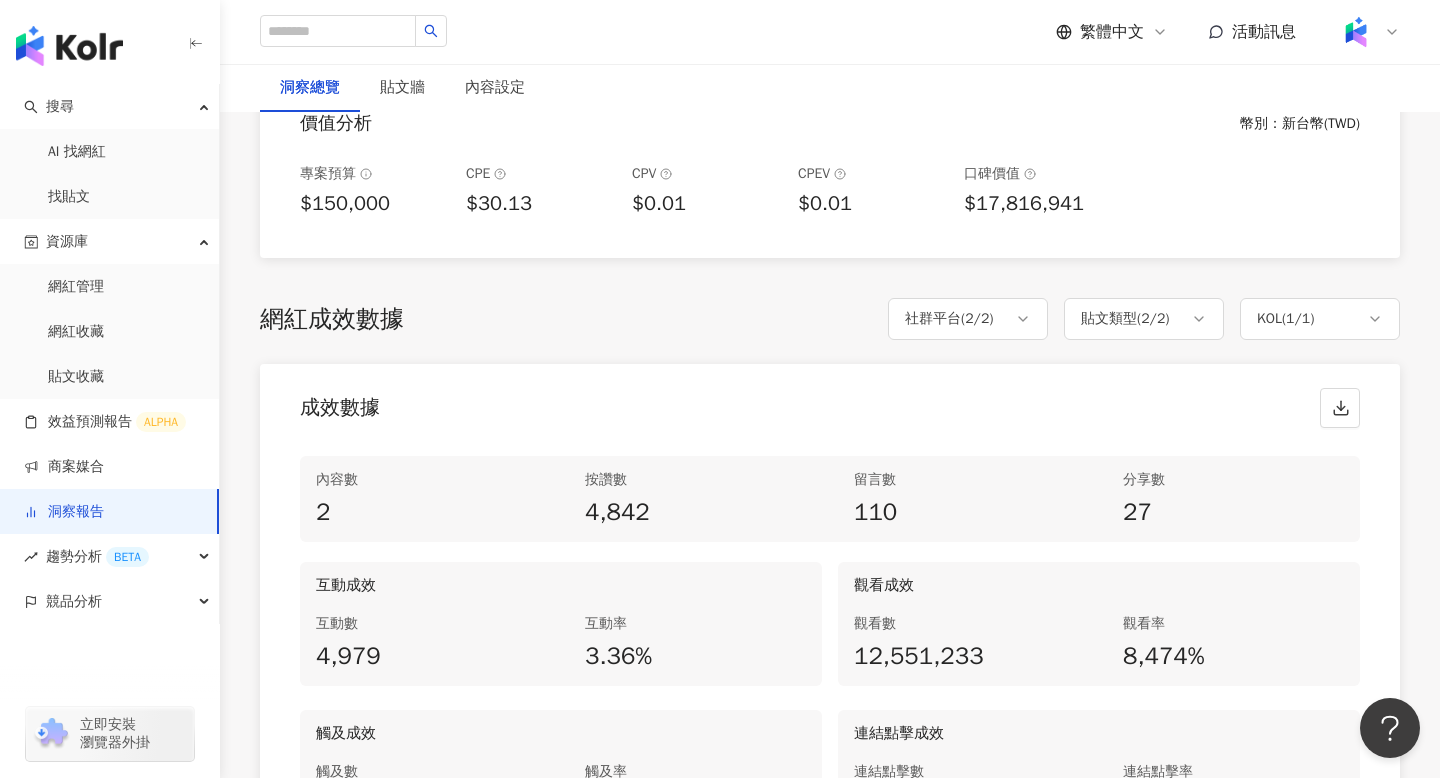 scroll, scrollTop: 0, scrollLeft: 0, axis: both 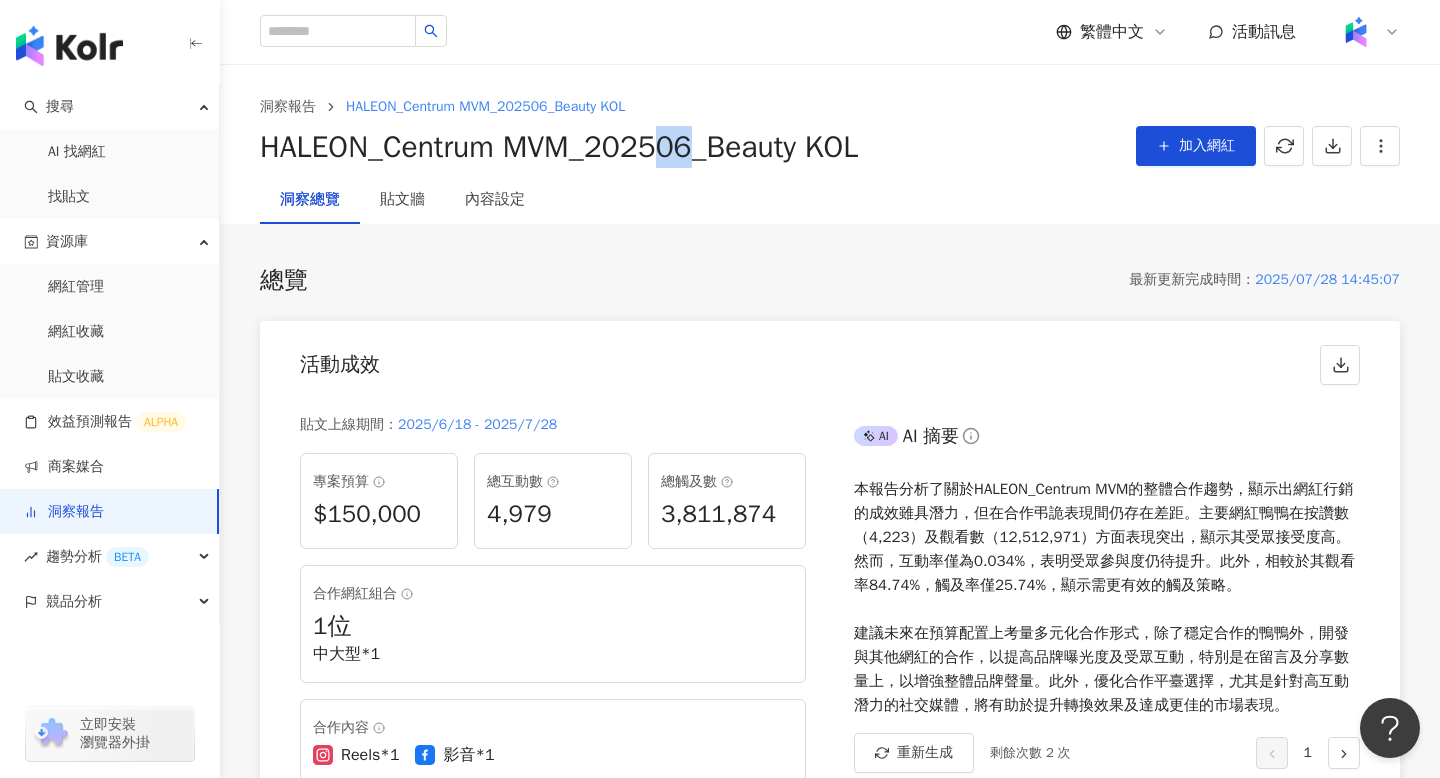 drag, startPoint x: 735, startPoint y: 155, endPoint x: 707, endPoint y: 156, distance: 28.01785 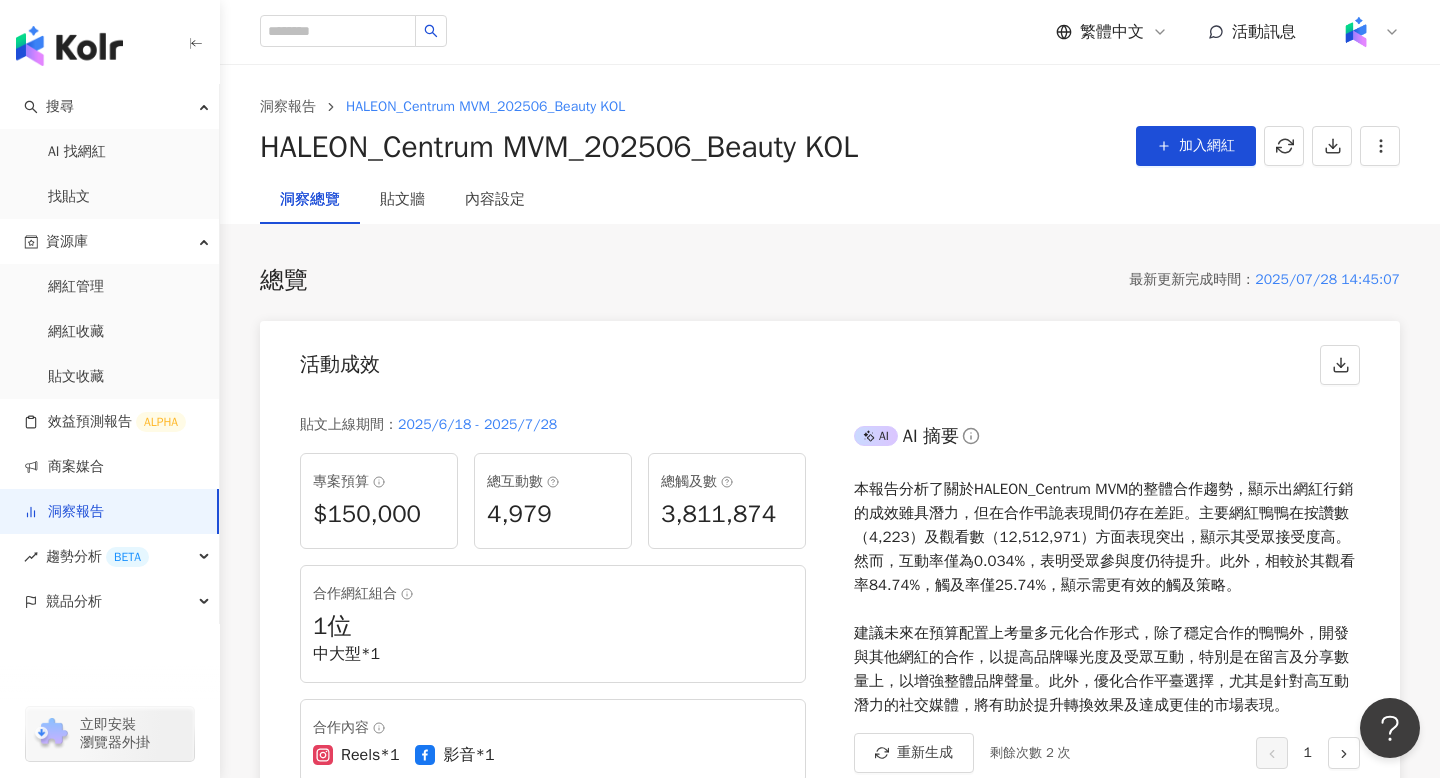 click on "總覽 最新更新完成時間 ： 2025/07/28 14:45:07 活動成效 貼文上線期間 ： 2025/6/18 - 2025/7/28 專案預算 $150,000 總互動數 4,979 總觸及數 3,811,874 合作網紅組合   1 位 中大型*1 合作內容 Reels*1 影音*1 AI AI 摘要 重新生成 剩餘次數 2 次 1 價值分析 幣別 ： 新台幣 ( TWD ) 專案預算 $150,000 CPE $30.13 CPV $0.01 CPEV $0.01 口碑價值 $17,816,941 網紅成效數據 社群平台  ( 2 / 2 ) 貼文類型  ( 2 / 2 ) KOL  ( 1 / 1 ) 成效數據 內容數 2 按讚數 4,842 留言數 110 分享數 27 互動成效 互動數 4,979 互動率 3.36% 觀看成效 觀看數 12,551,233 觀看率 8,474% 觸及成效 觸及數 3,811,874 觸及率 2,574% 連結點擊成效 連結點擊數 無資料 連結點擊率 無資料 網紅成效分析   Instagram 貼文類型  ( 1 / 1 ) KOL  ( 1 / 1 ) 網紅成效排行 互動率 顯示專案平均 1% 1% 0.8% 0.8% 0.6% 0.6% 0.4% 0.4% 0.2% 0.2% 0% 0% 0.8% 鴨鴨 鴨鴨 互動率 # 1 鴨鴨 0.8% AI AI 摘要 互動率 1% #" at bounding box center [830, 3121] 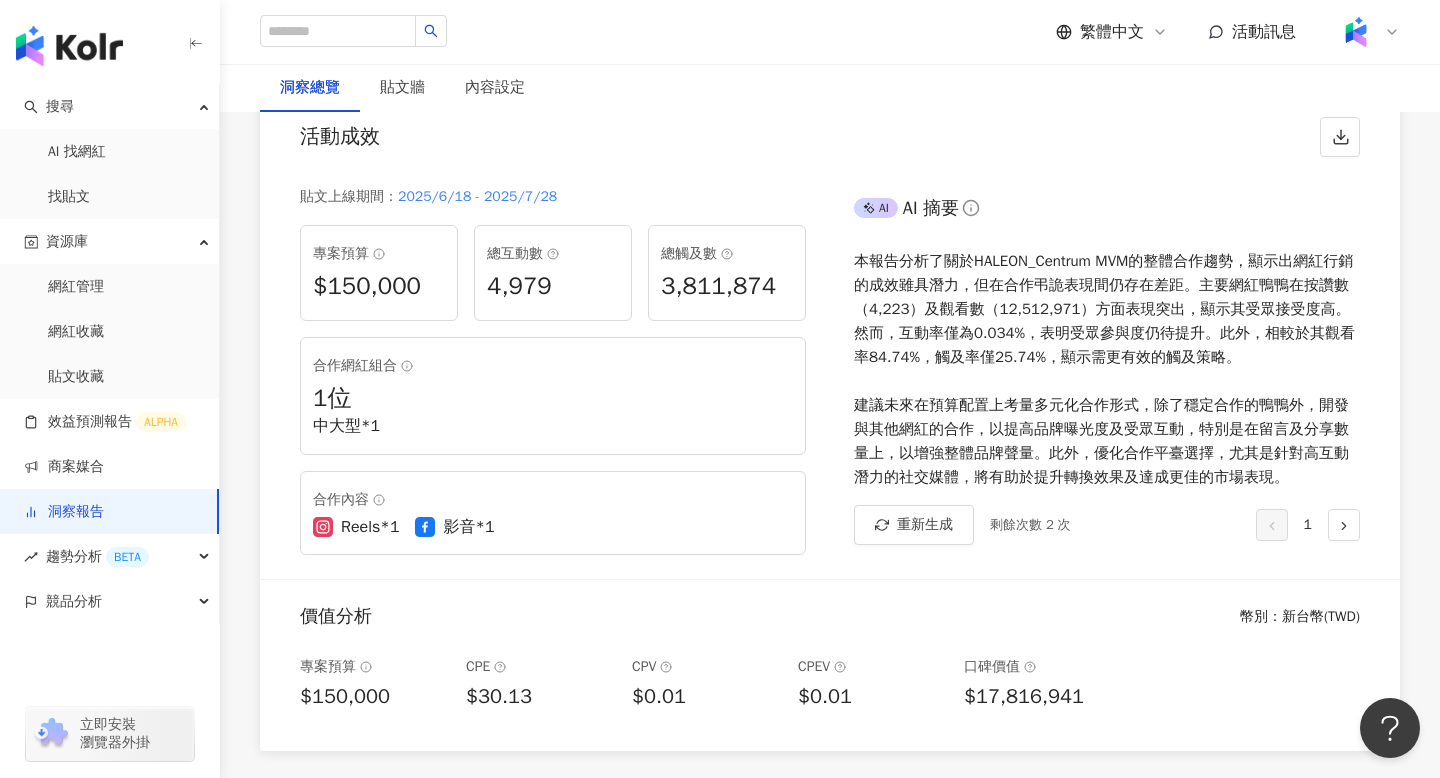 scroll, scrollTop: 229, scrollLeft: 0, axis: vertical 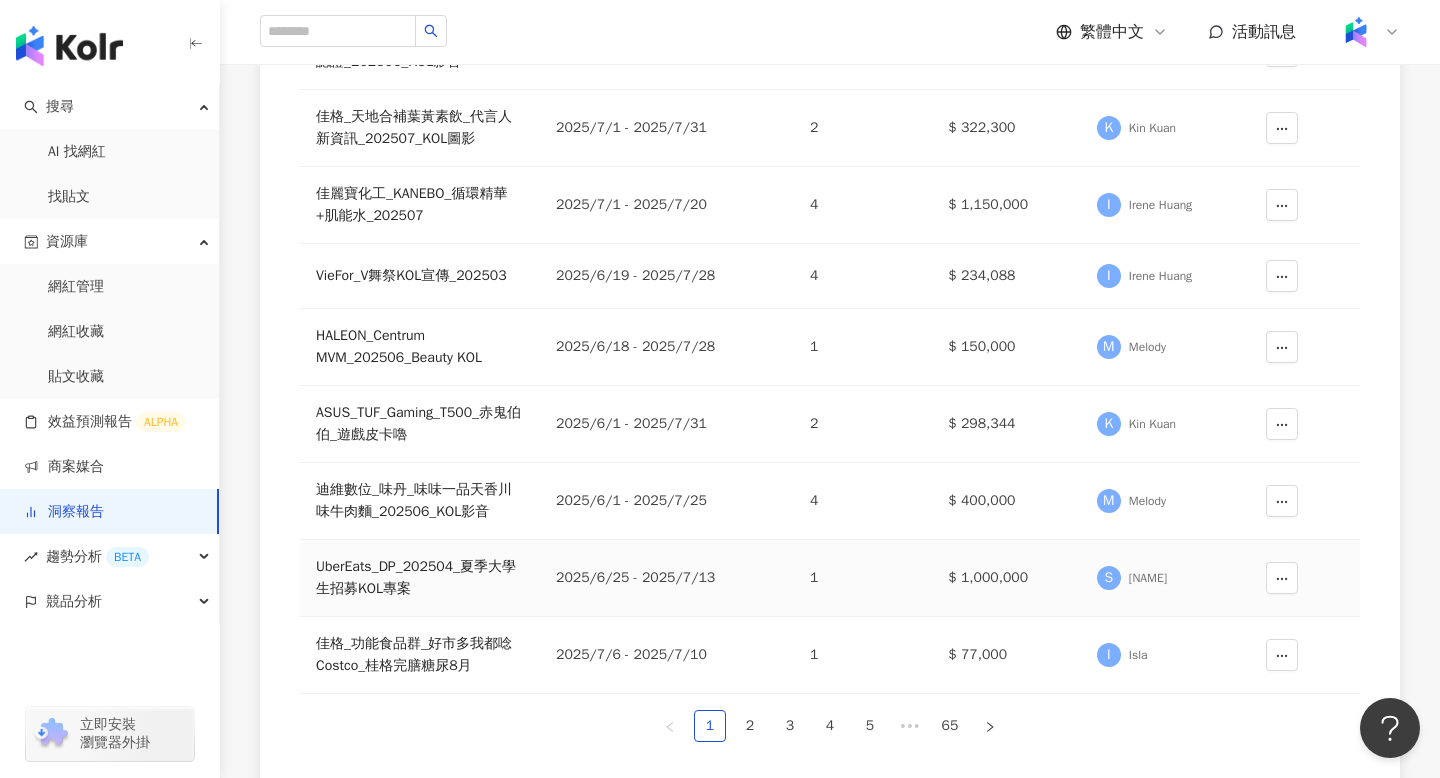 click on "UberEats_DP_202504_夏季大學生招募KOL專案" at bounding box center [420, 578] 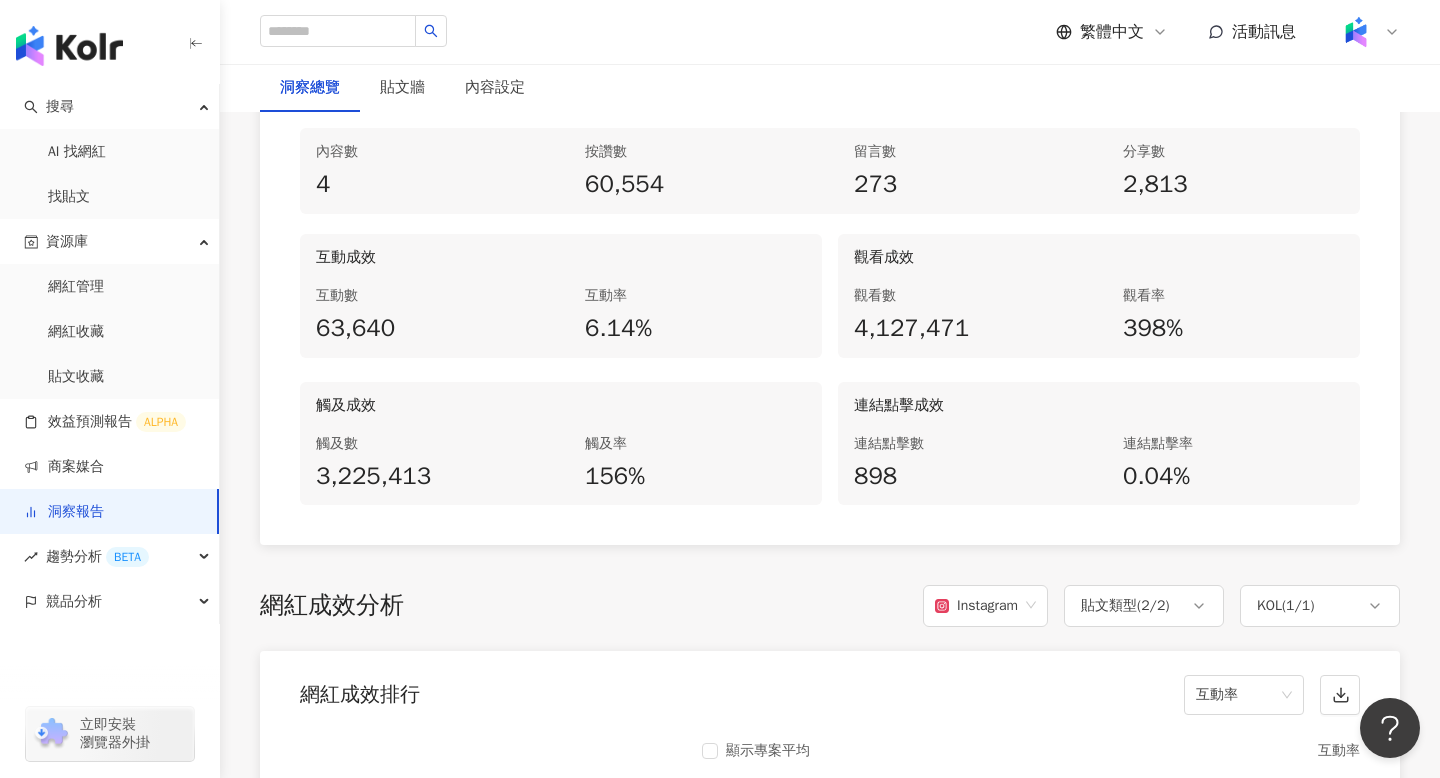 scroll, scrollTop: 1079, scrollLeft: 0, axis: vertical 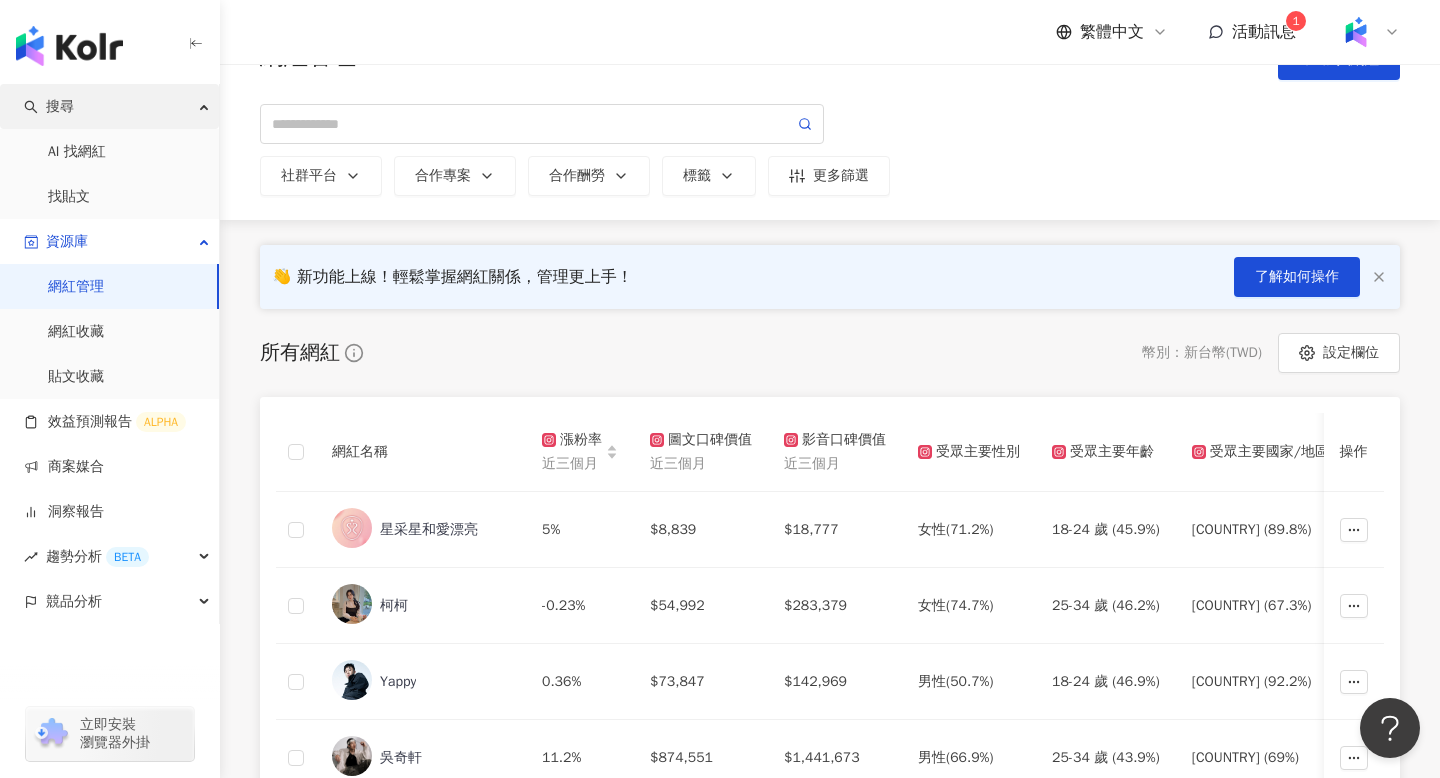 click on "搜尋" at bounding box center (109, 106) 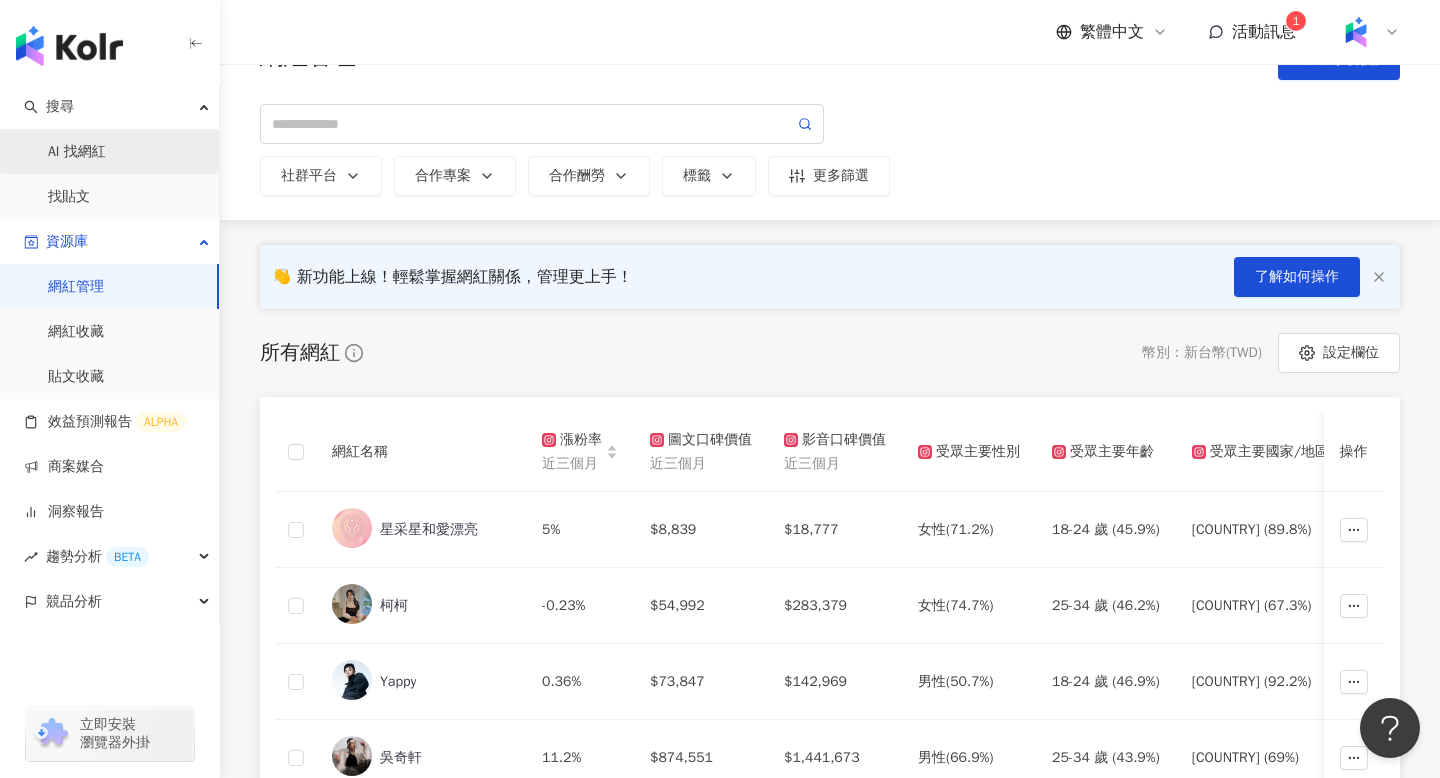 click on "AI 找網紅" at bounding box center [77, 152] 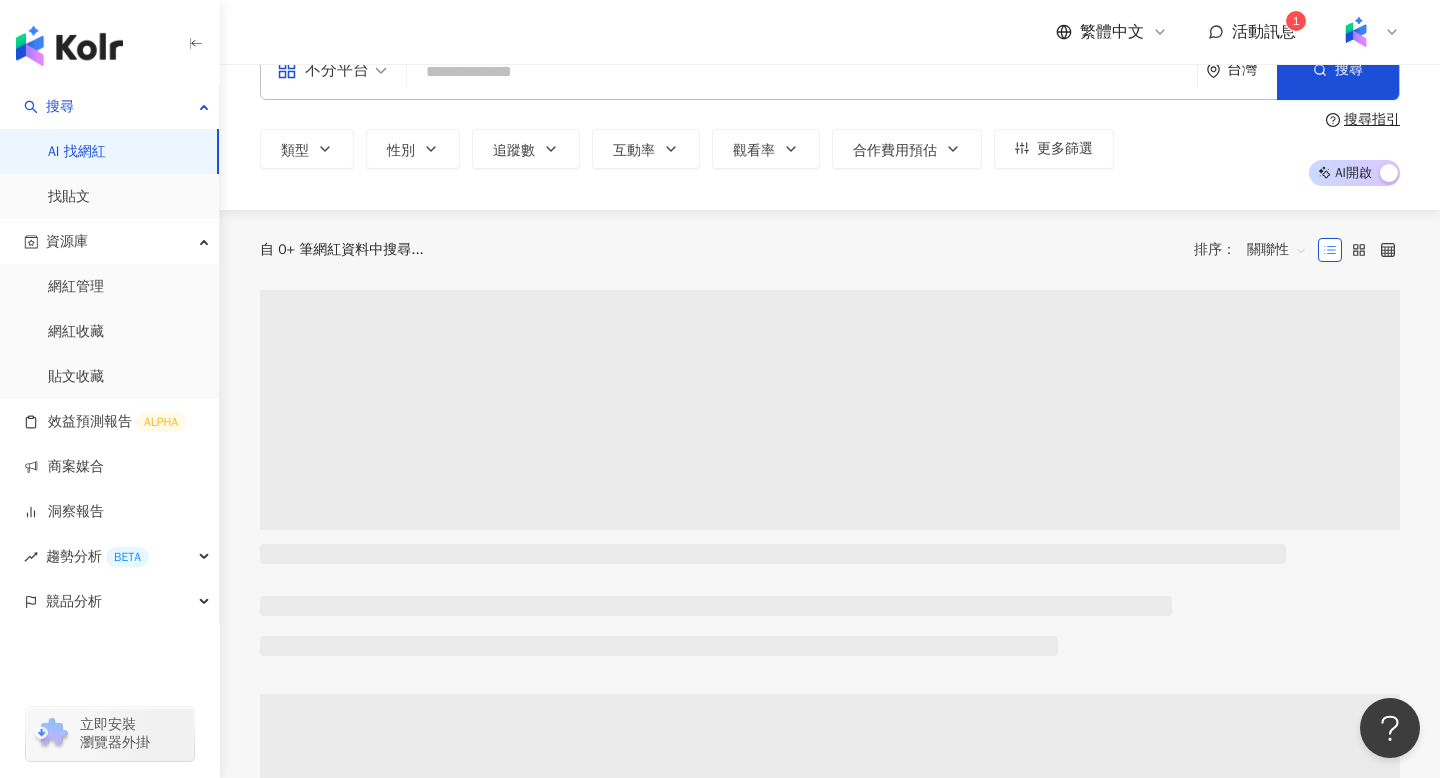 scroll, scrollTop: 0, scrollLeft: 0, axis: both 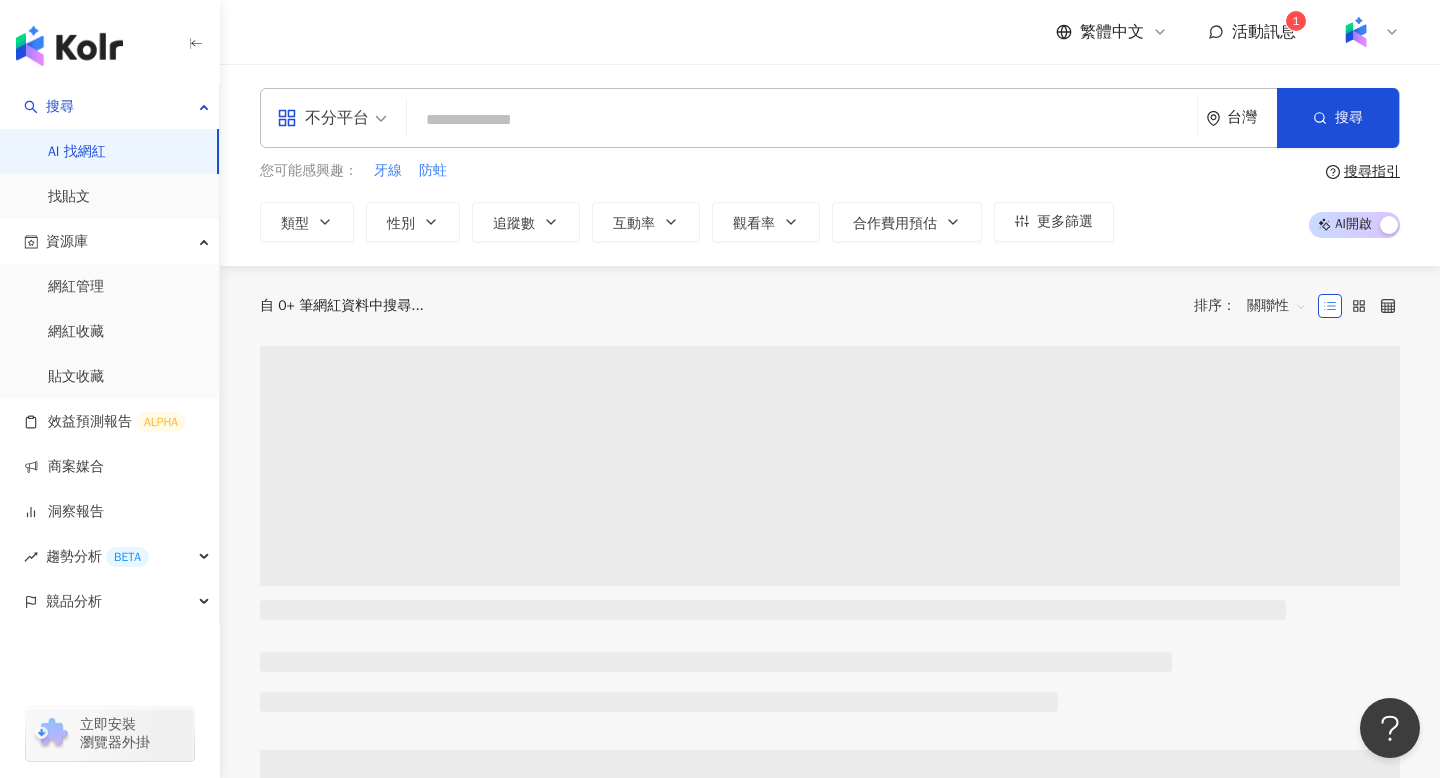 click on "搜尋指引" at bounding box center [1372, 172] 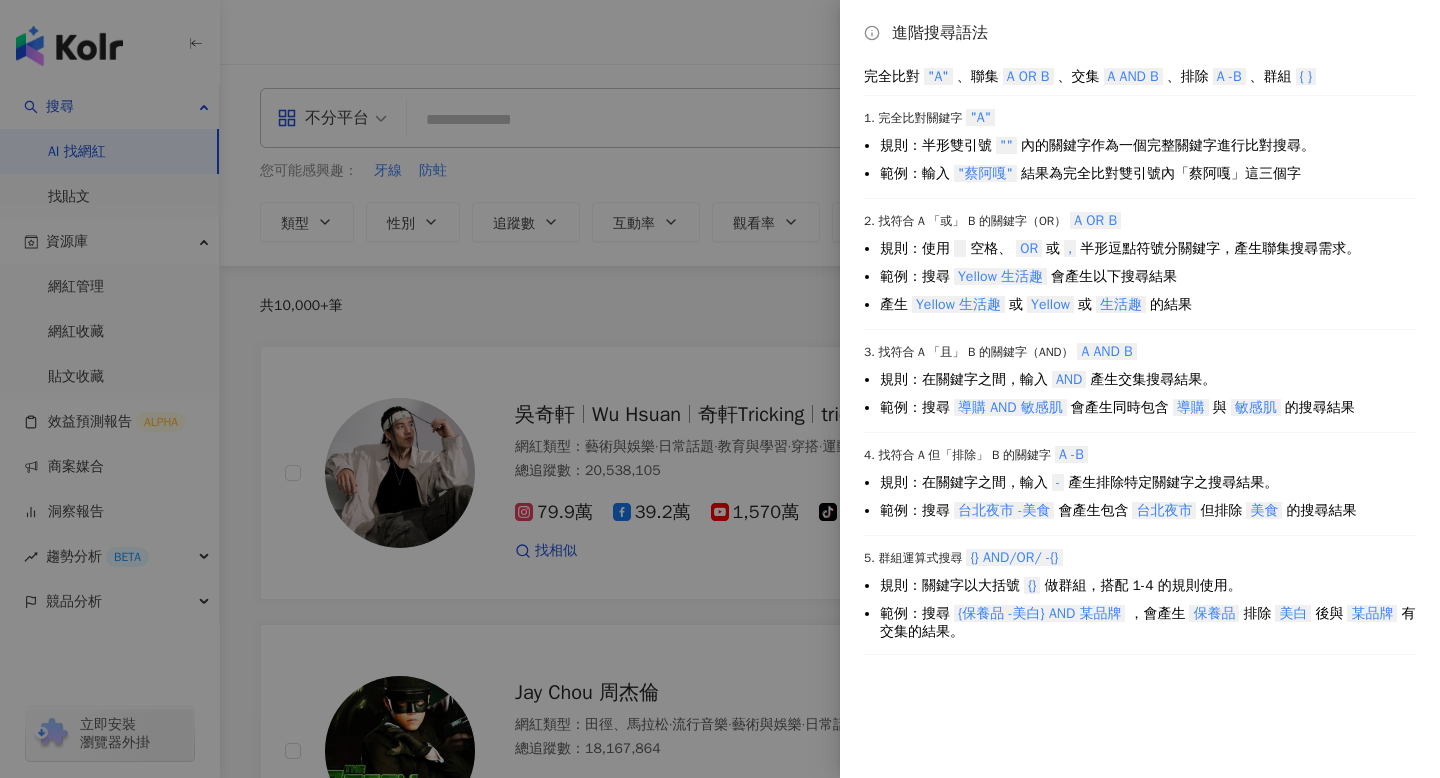 click at bounding box center (720, 389) 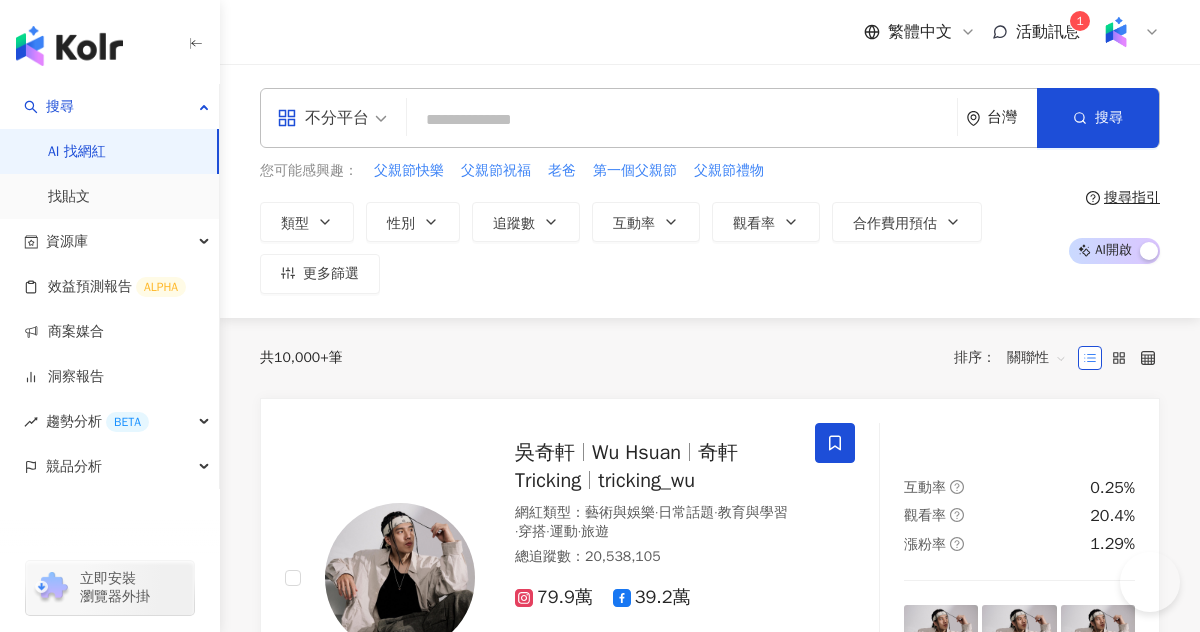 scroll, scrollTop: 0, scrollLeft: 0, axis: both 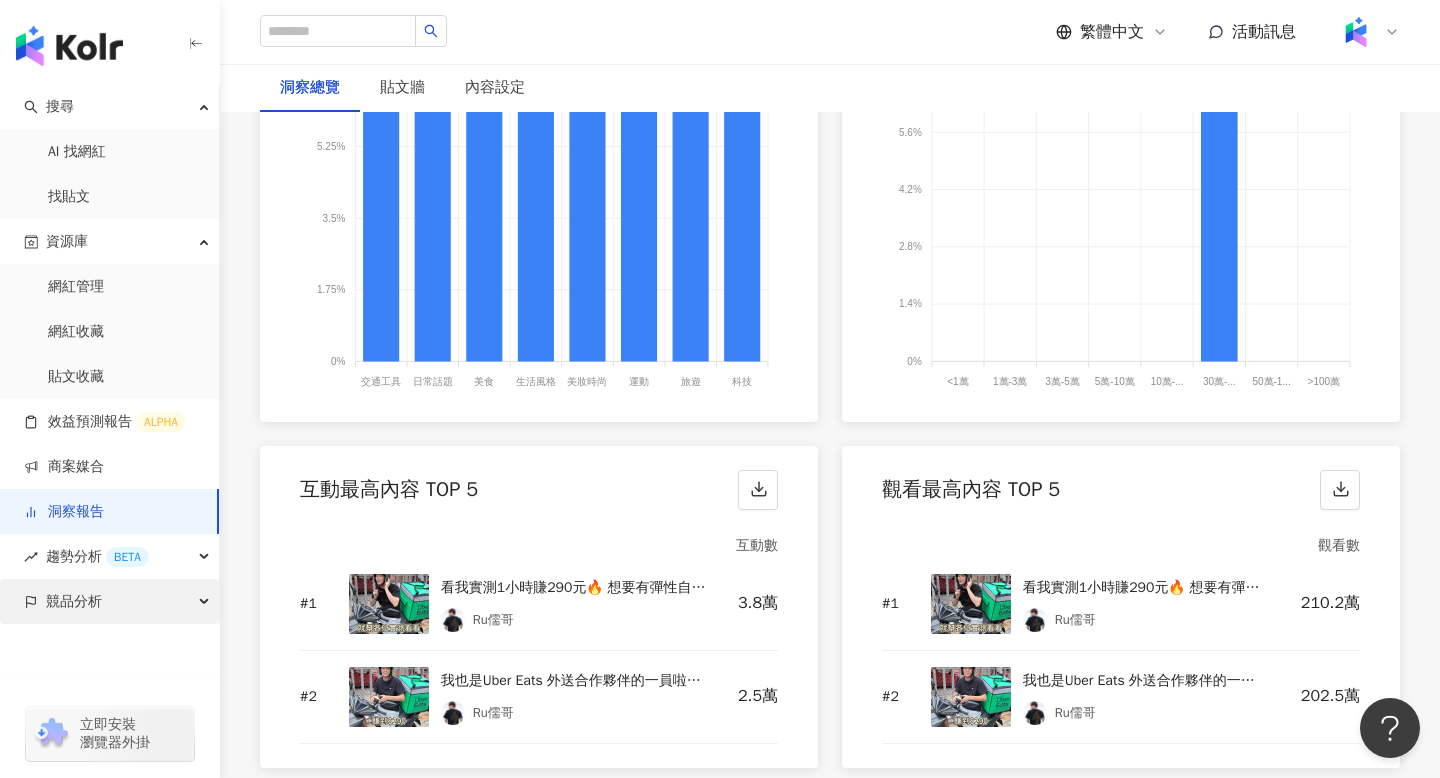 click on "競品分析" at bounding box center (109, 601) 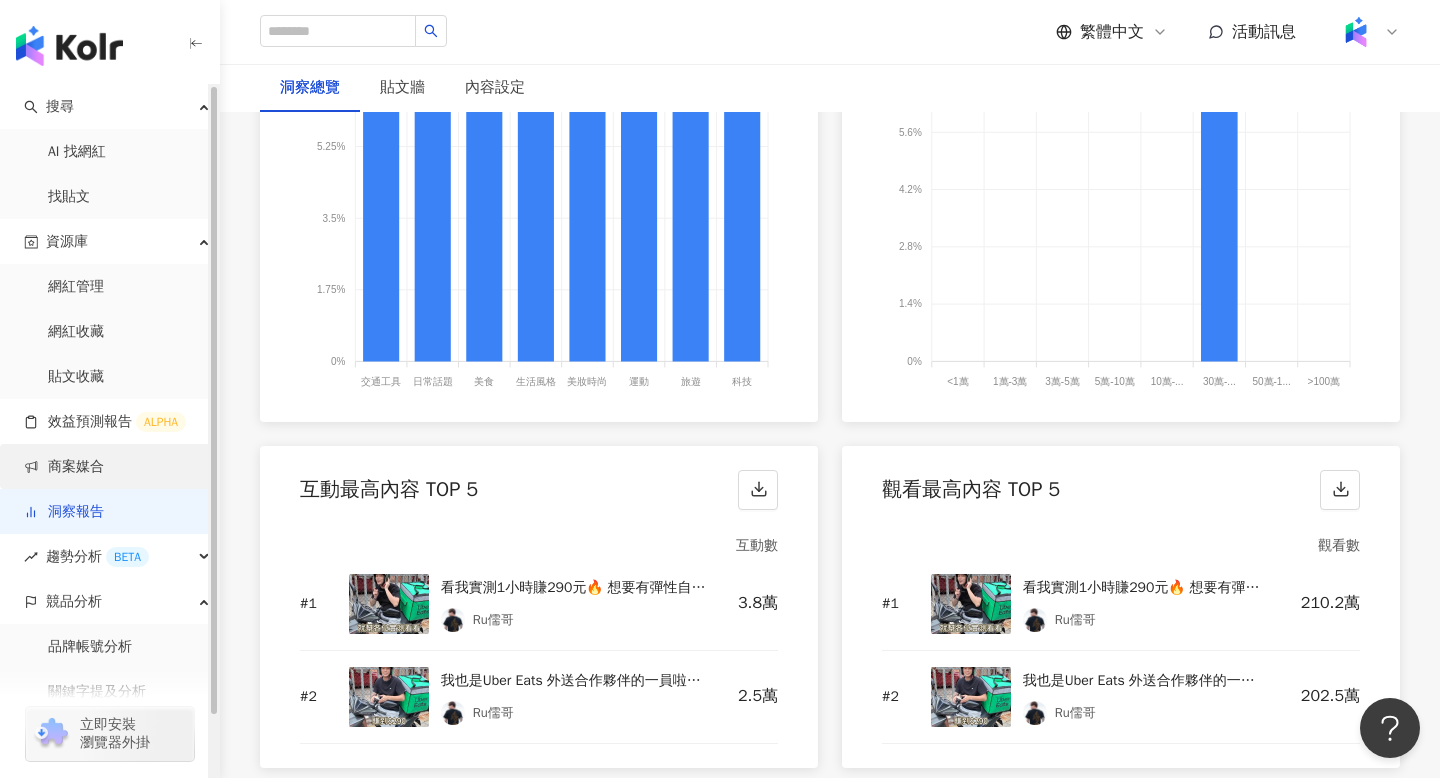 click on "商案媒合" at bounding box center (64, 467) 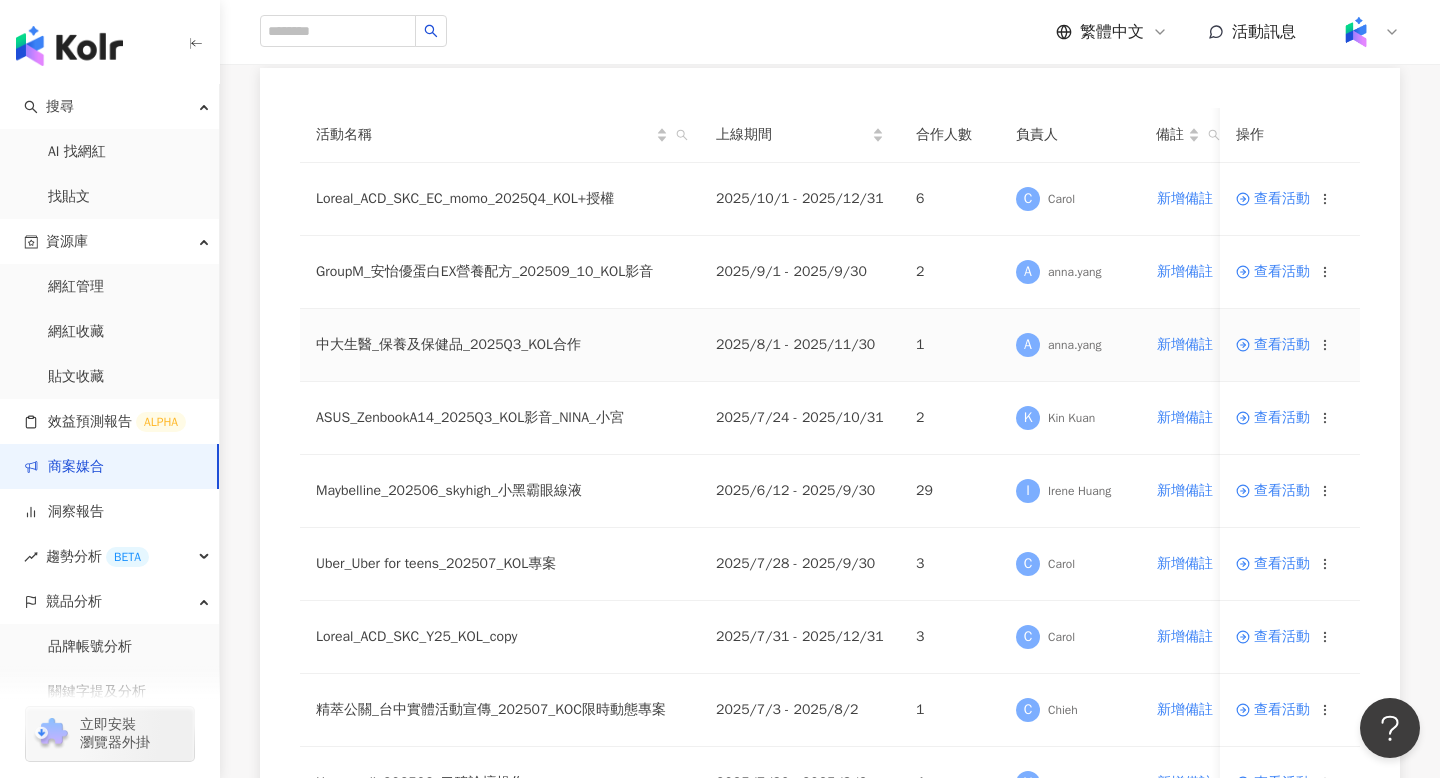 scroll, scrollTop: 205, scrollLeft: 0, axis: vertical 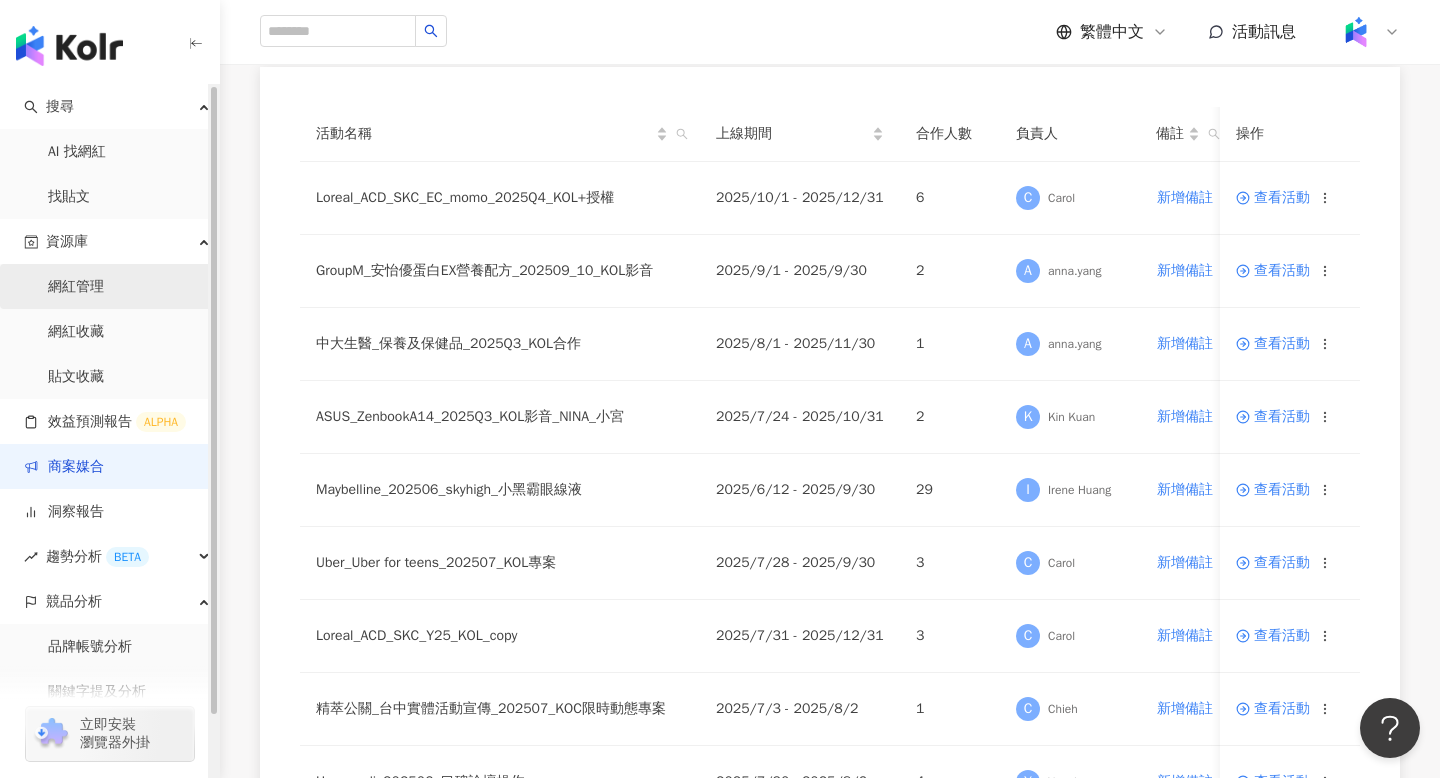 click on "網紅管理" at bounding box center (76, 287) 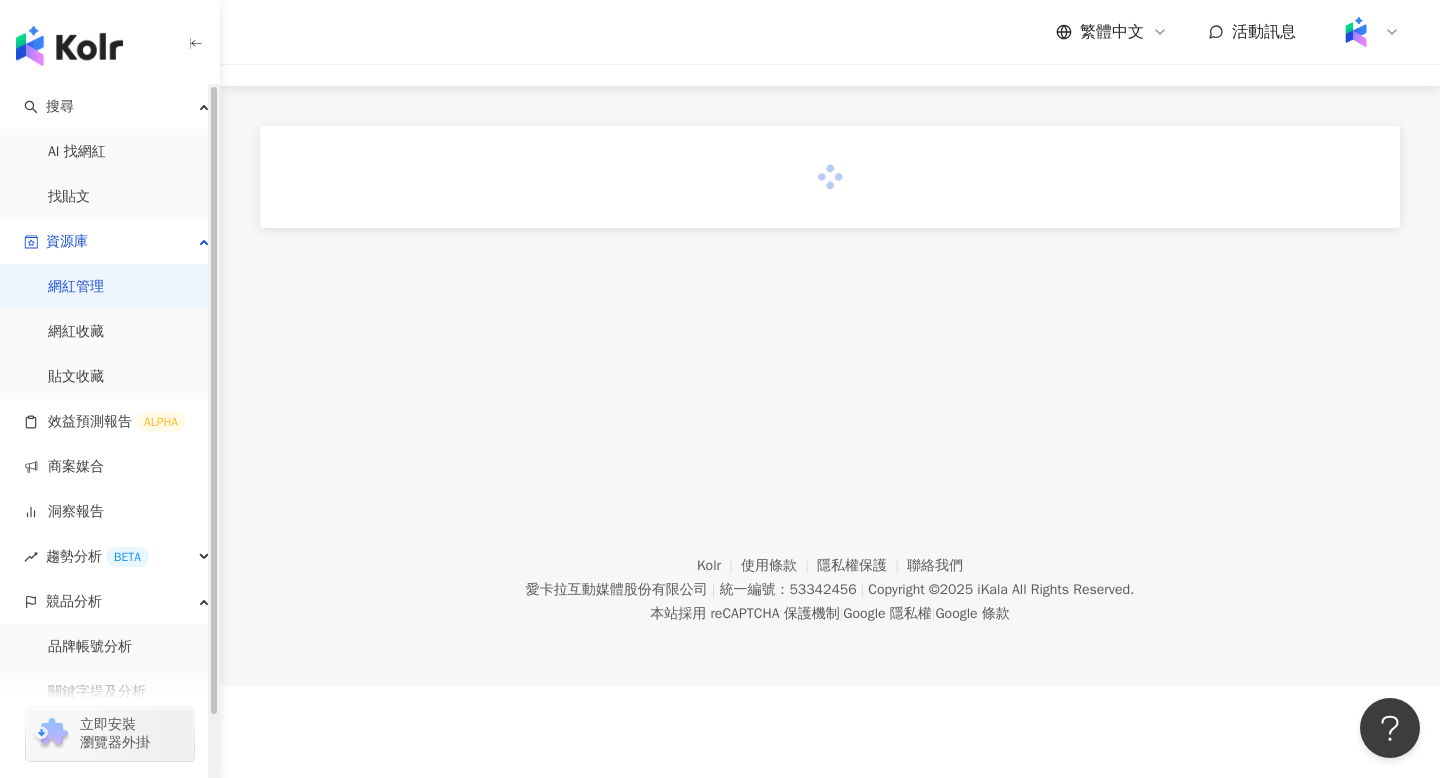 scroll, scrollTop: 0, scrollLeft: 0, axis: both 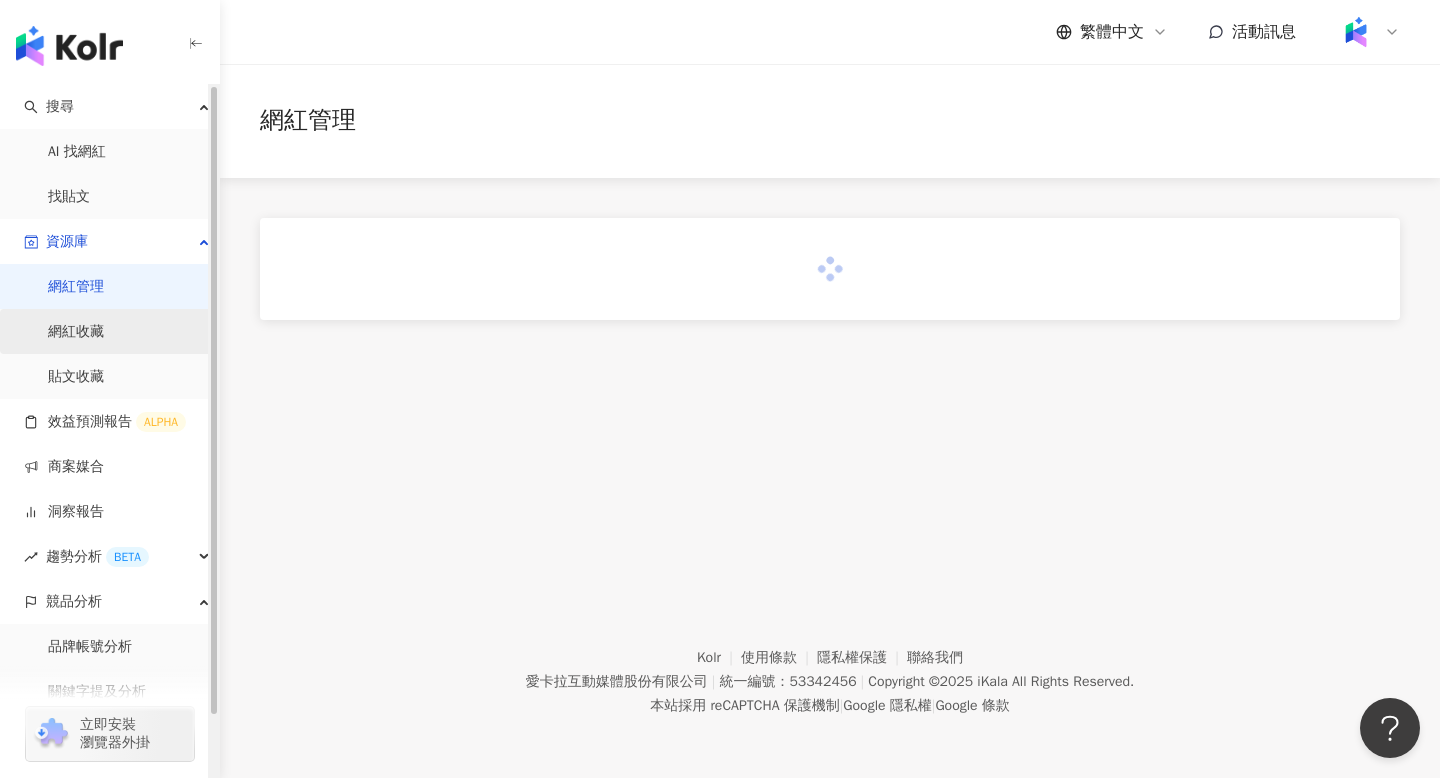 click on "網紅收藏" at bounding box center (76, 332) 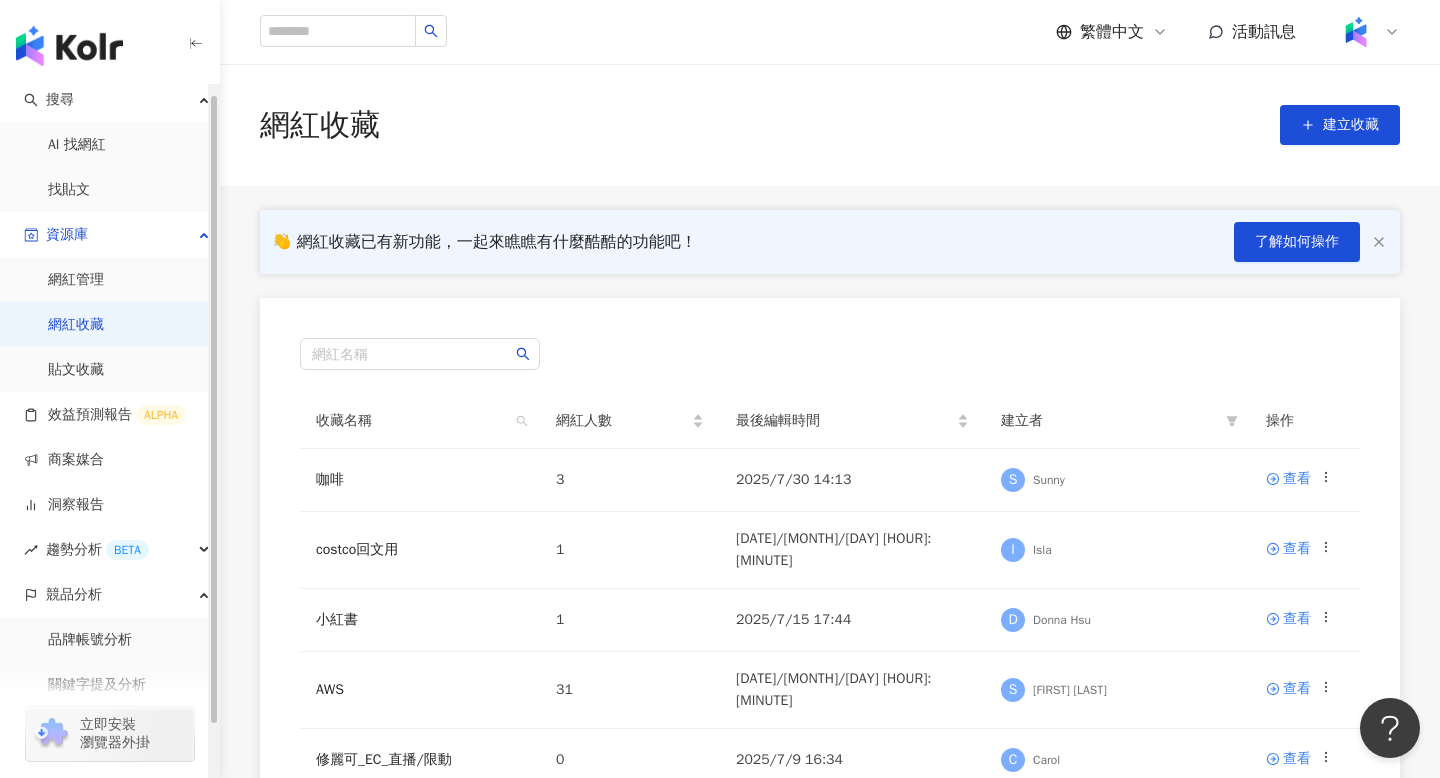 scroll, scrollTop: 10, scrollLeft: 0, axis: vertical 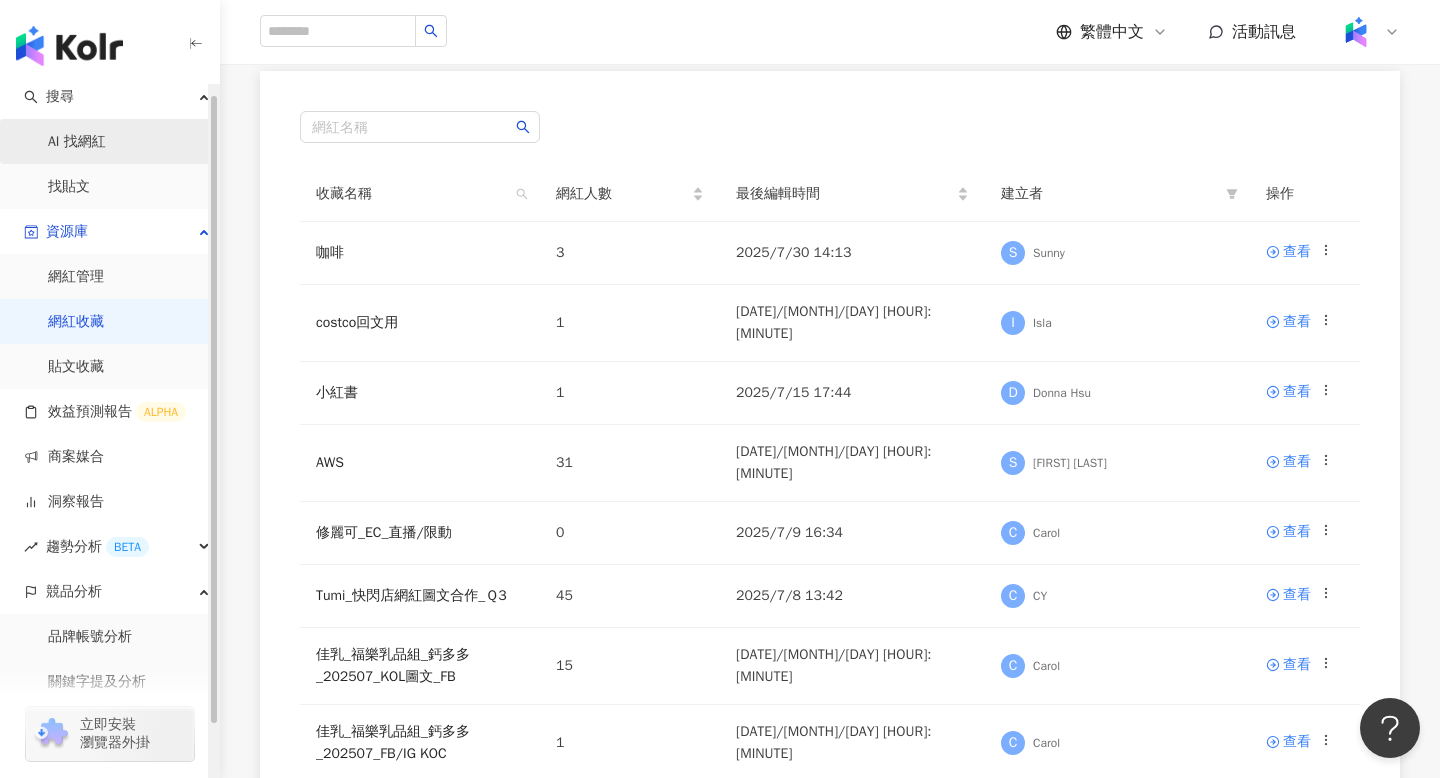 click on "AI 找網紅" at bounding box center [77, 142] 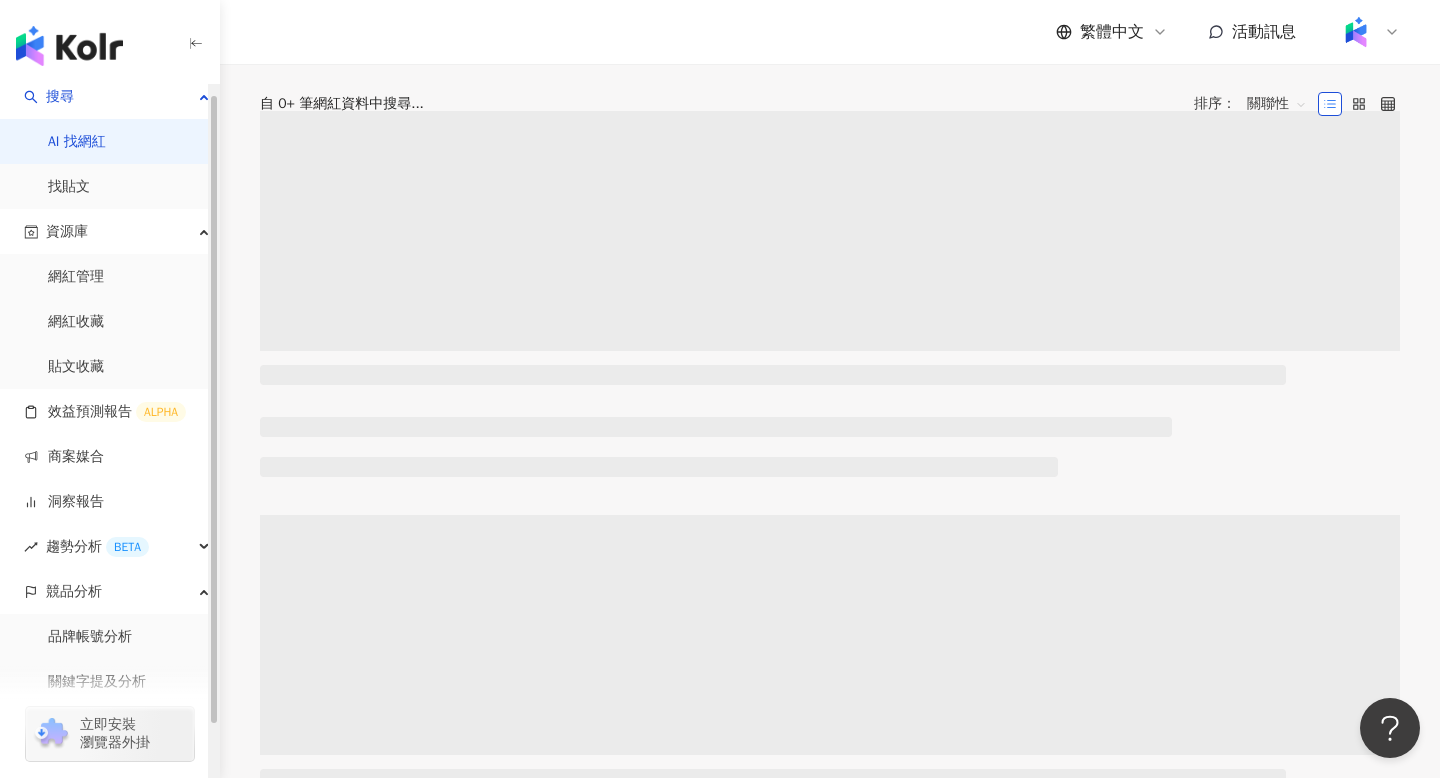 scroll, scrollTop: 0, scrollLeft: 0, axis: both 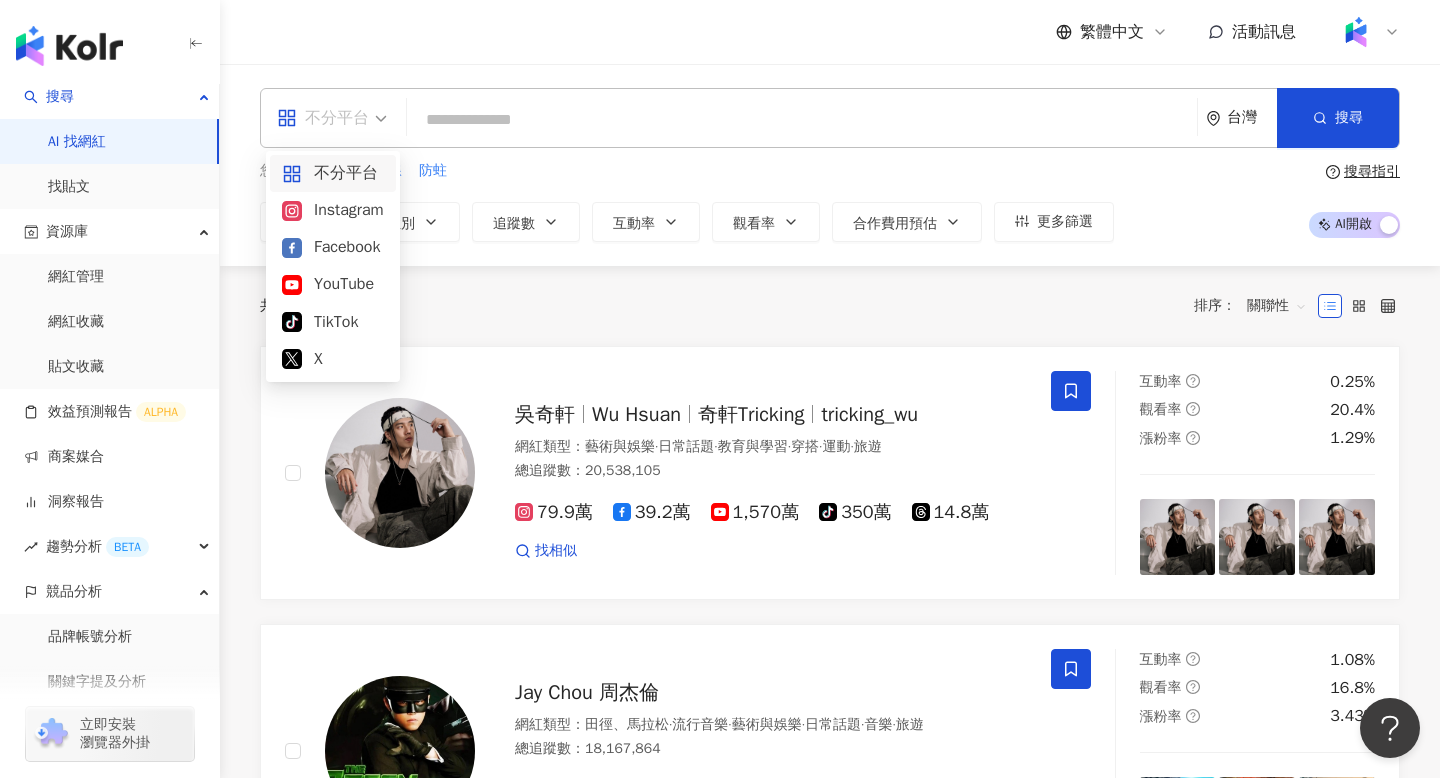 click on "不分平台" at bounding box center [332, 118] 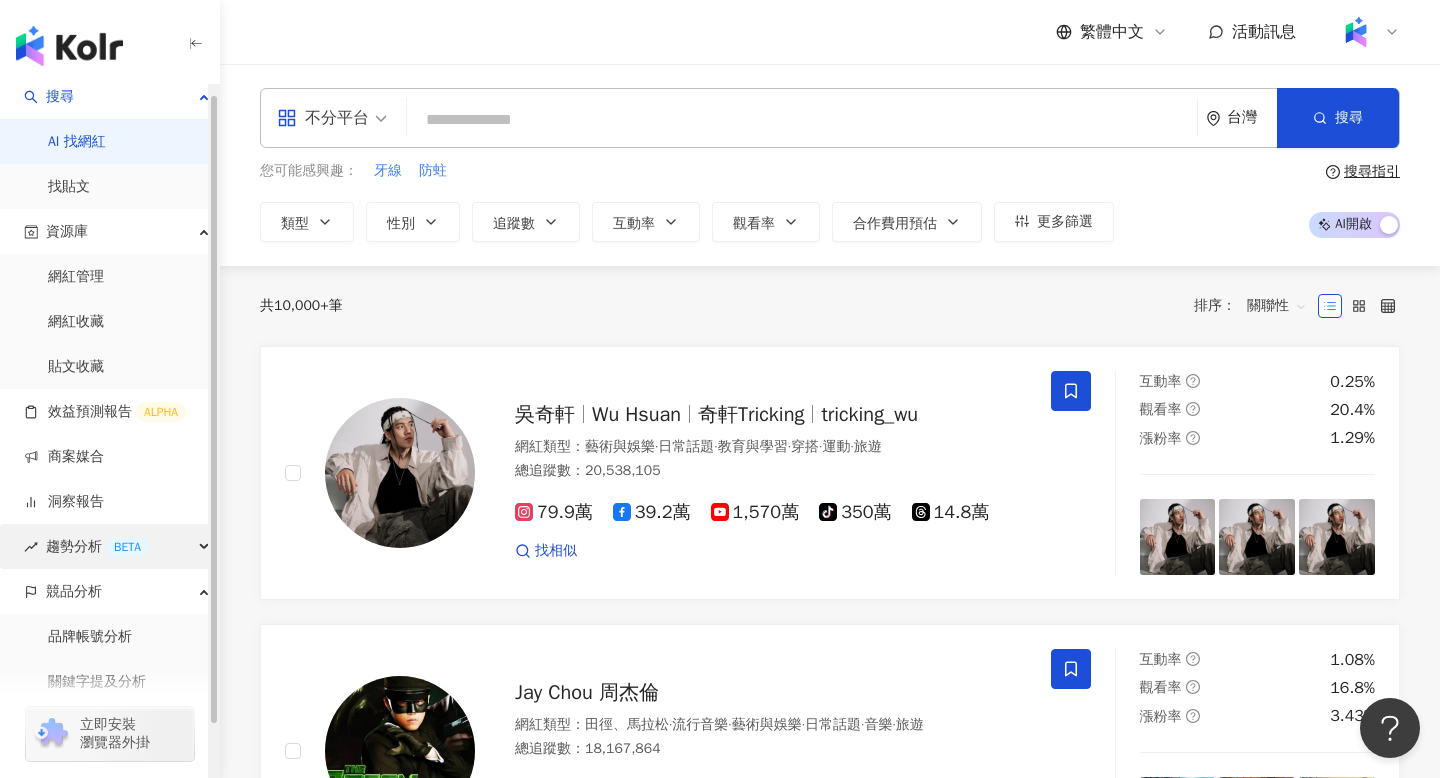 click on "趨勢分析 BETA" at bounding box center (109, 546) 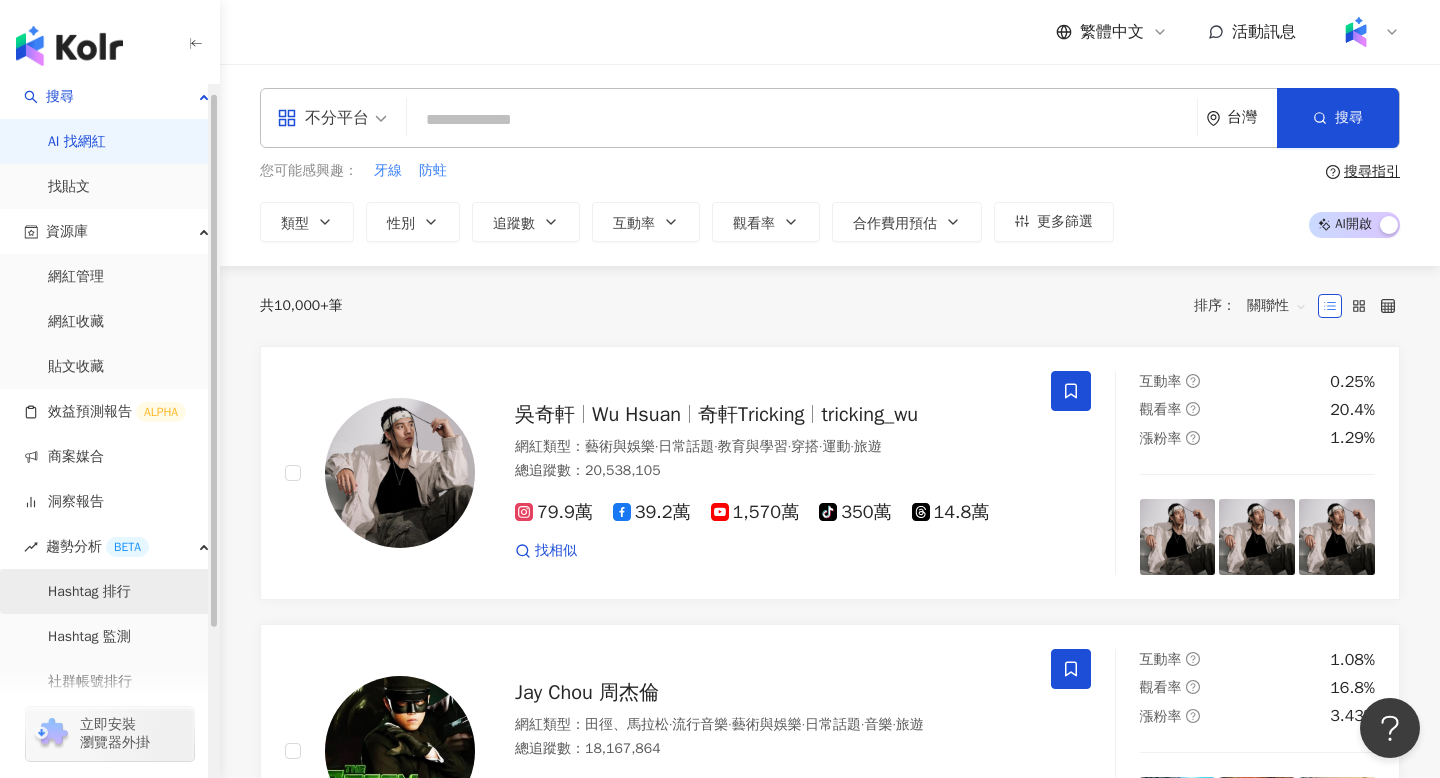 click on "Hashtag 排行" at bounding box center (89, 592) 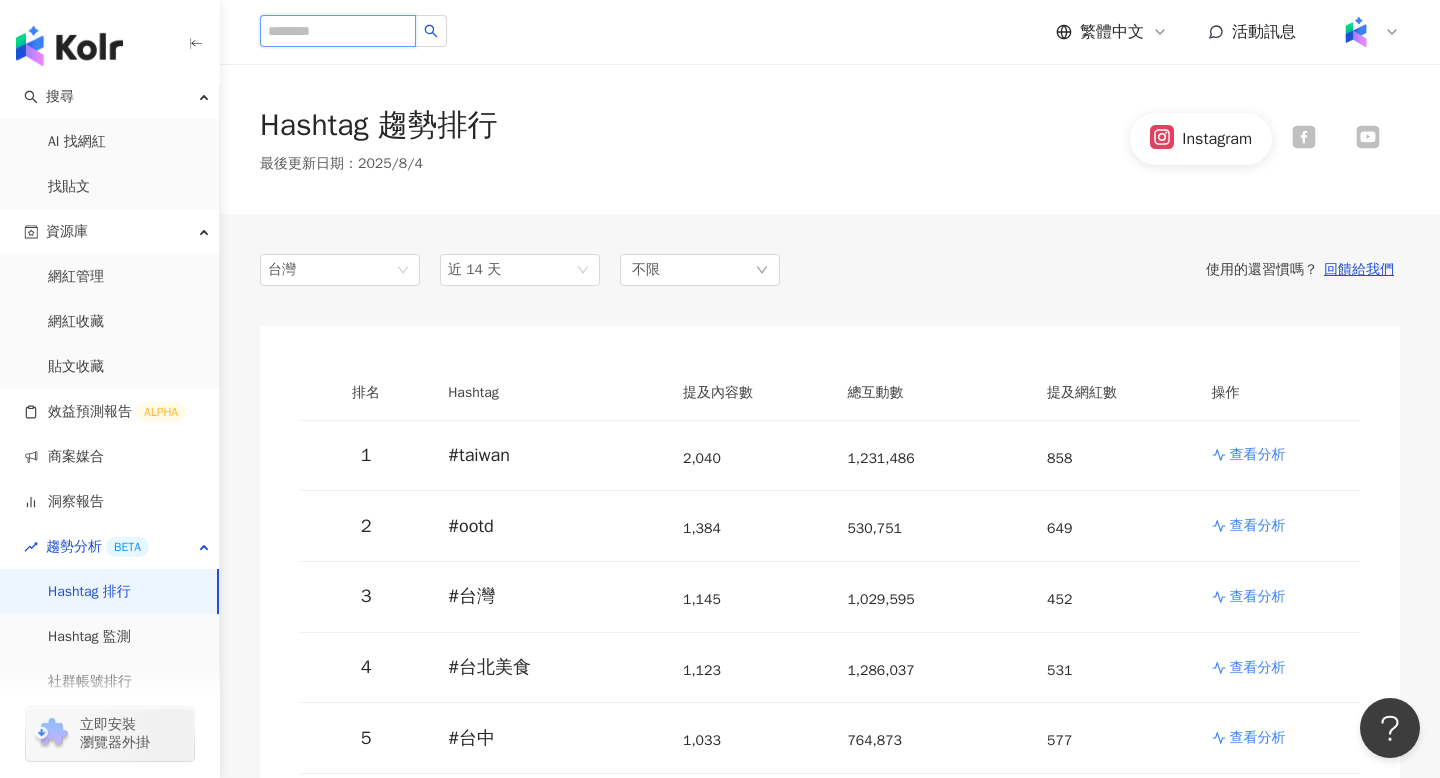 click at bounding box center [338, 31] 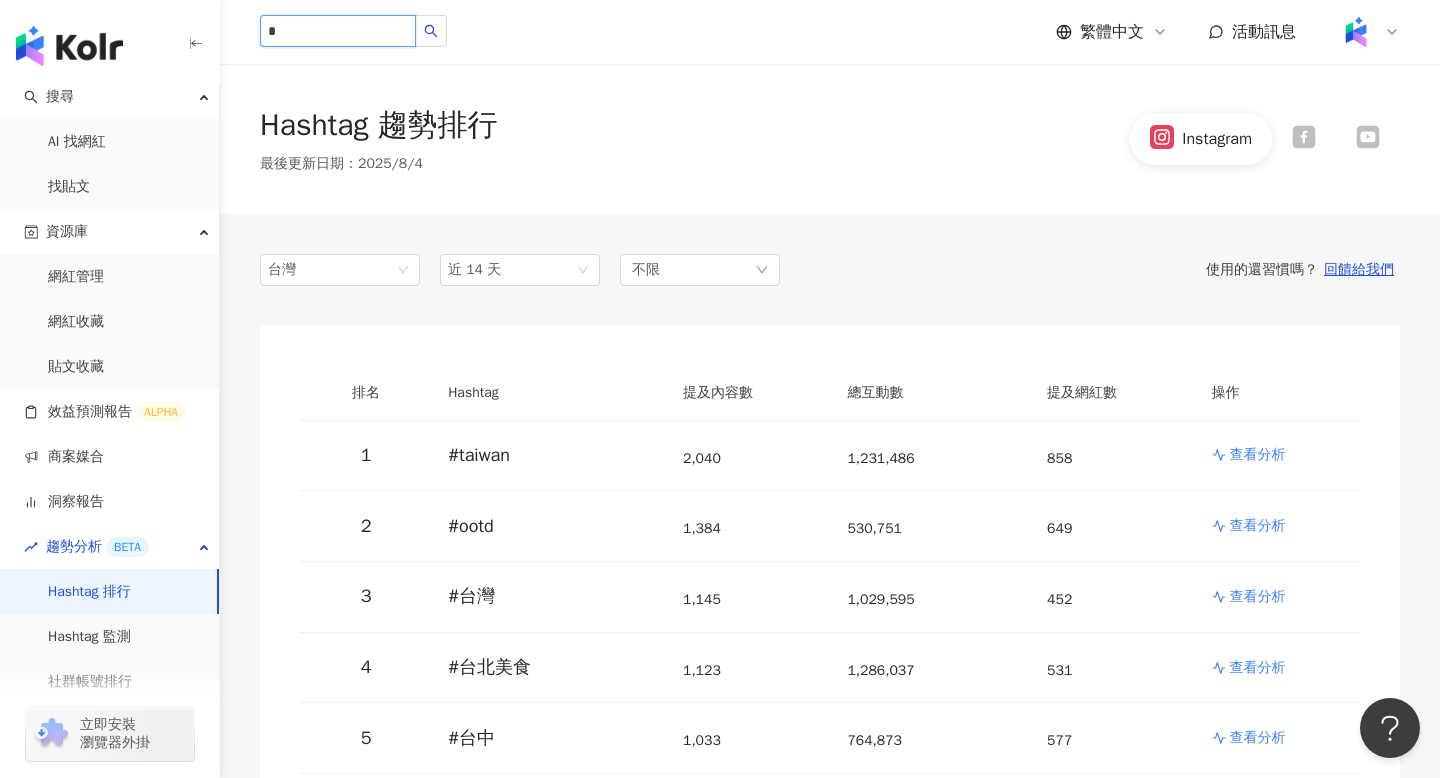 type on "*" 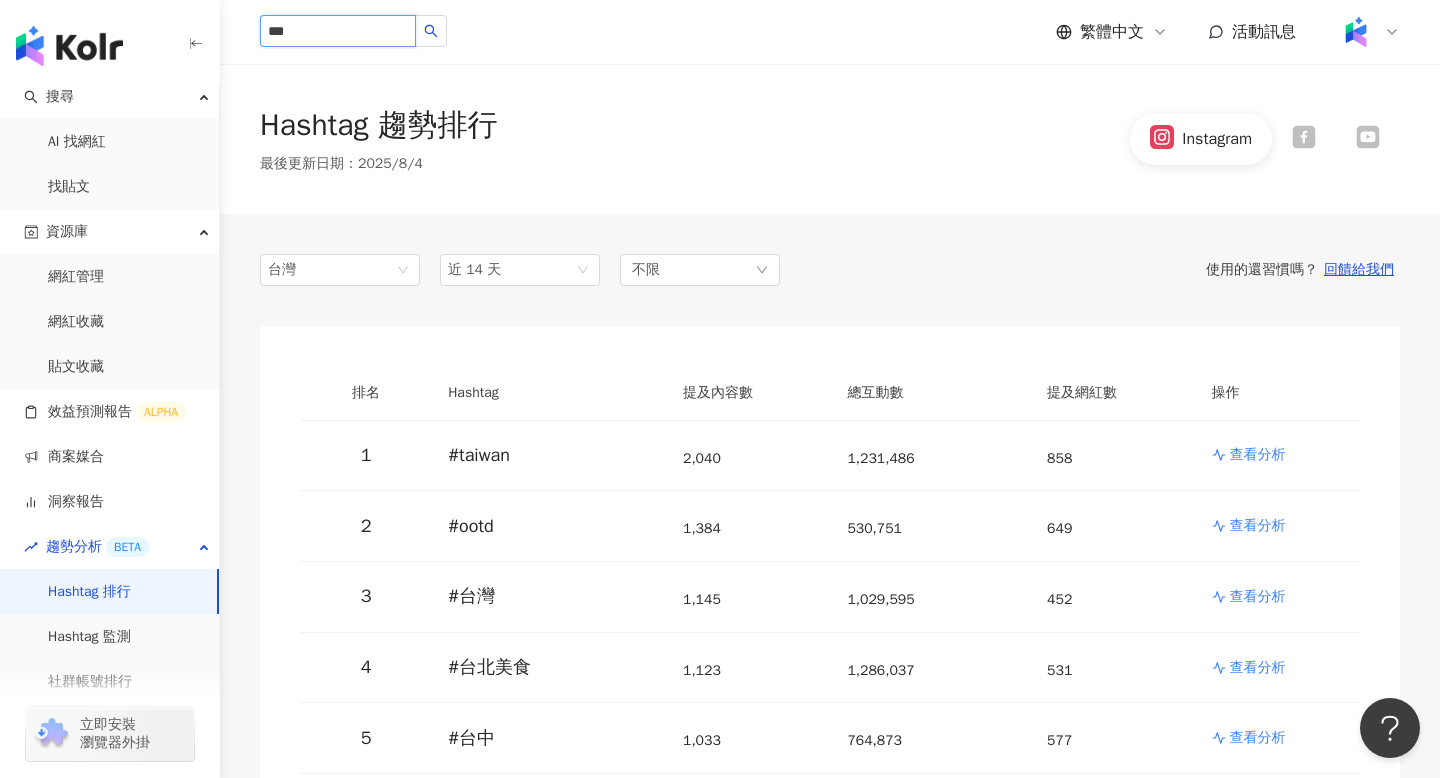 type on "***" 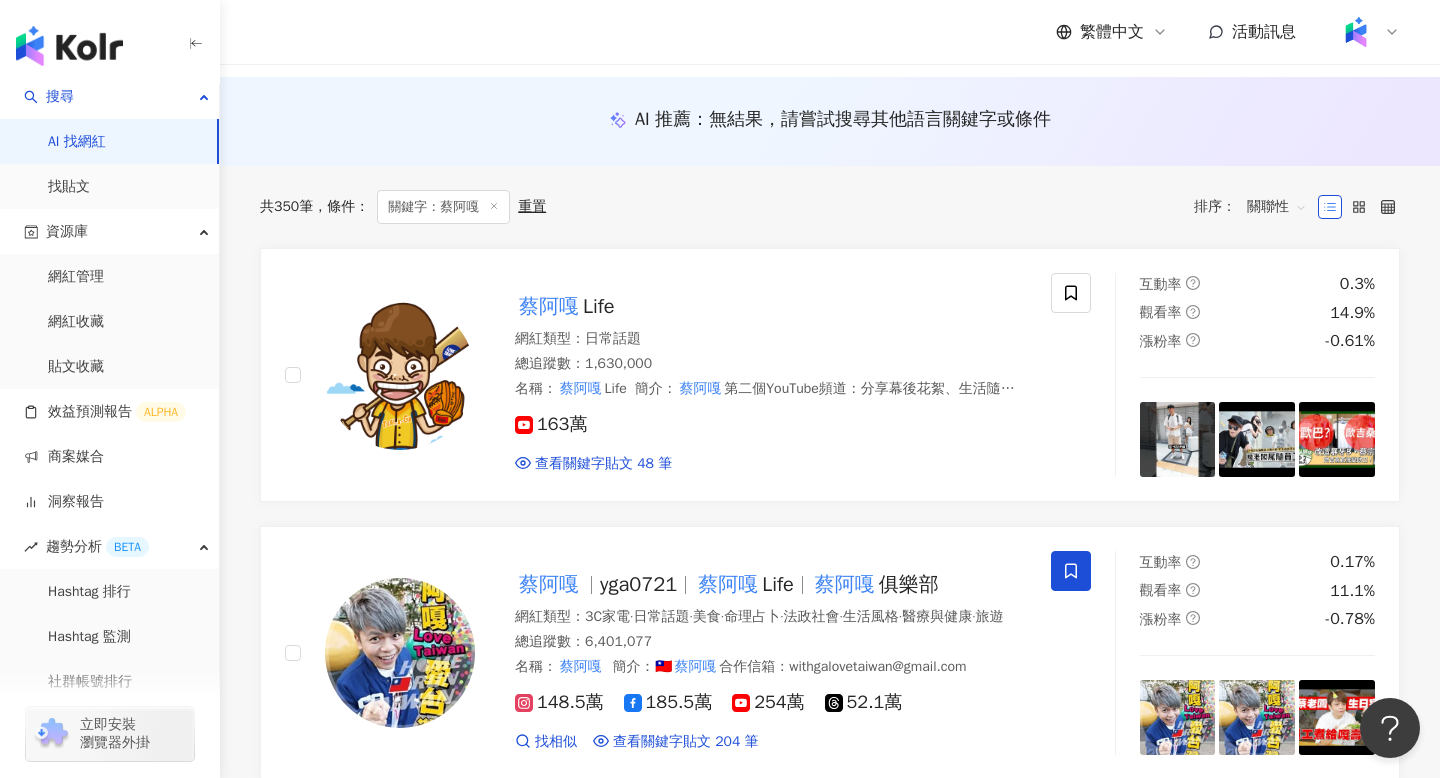 scroll, scrollTop: 180, scrollLeft: 0, axis: vertical 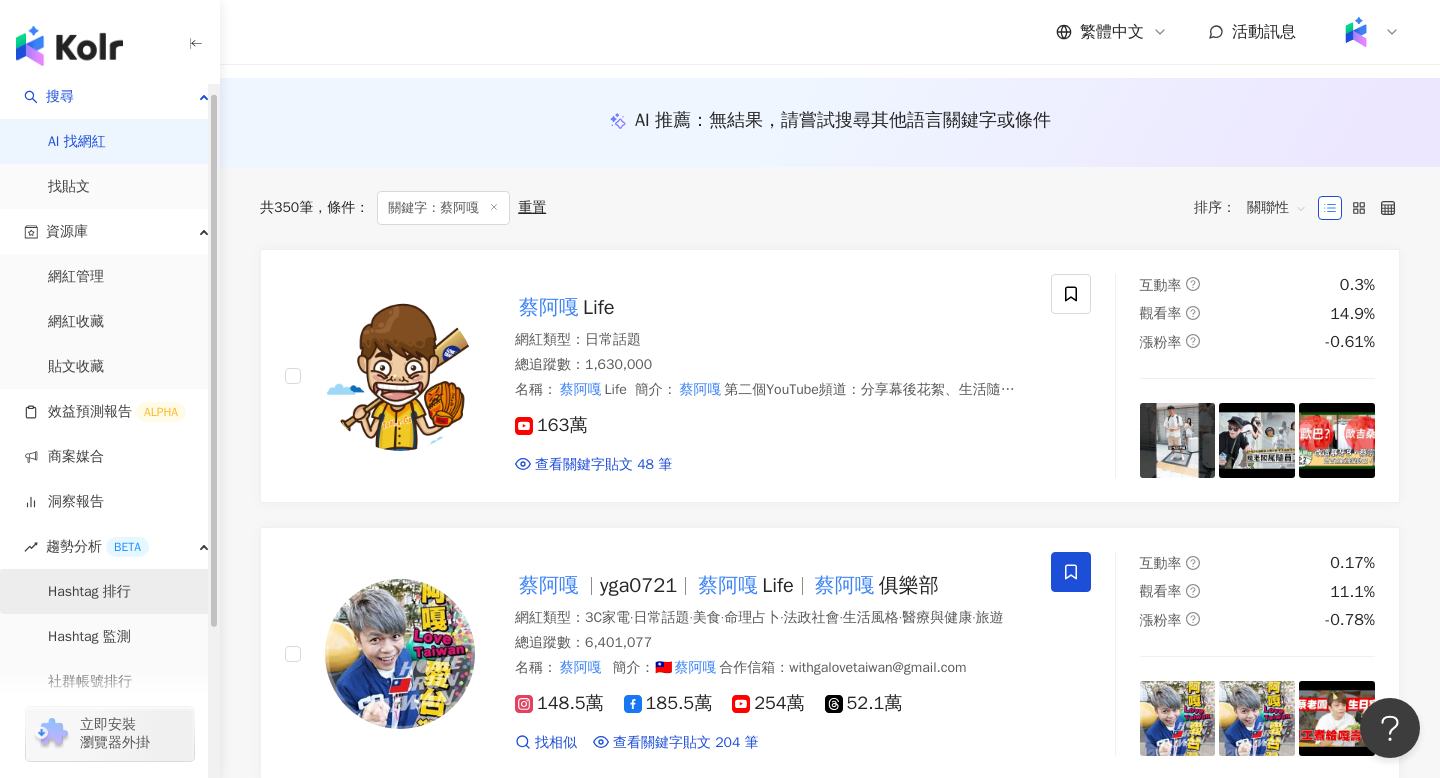 click on "Hashtag 排行" at bounding box center [89, 592] 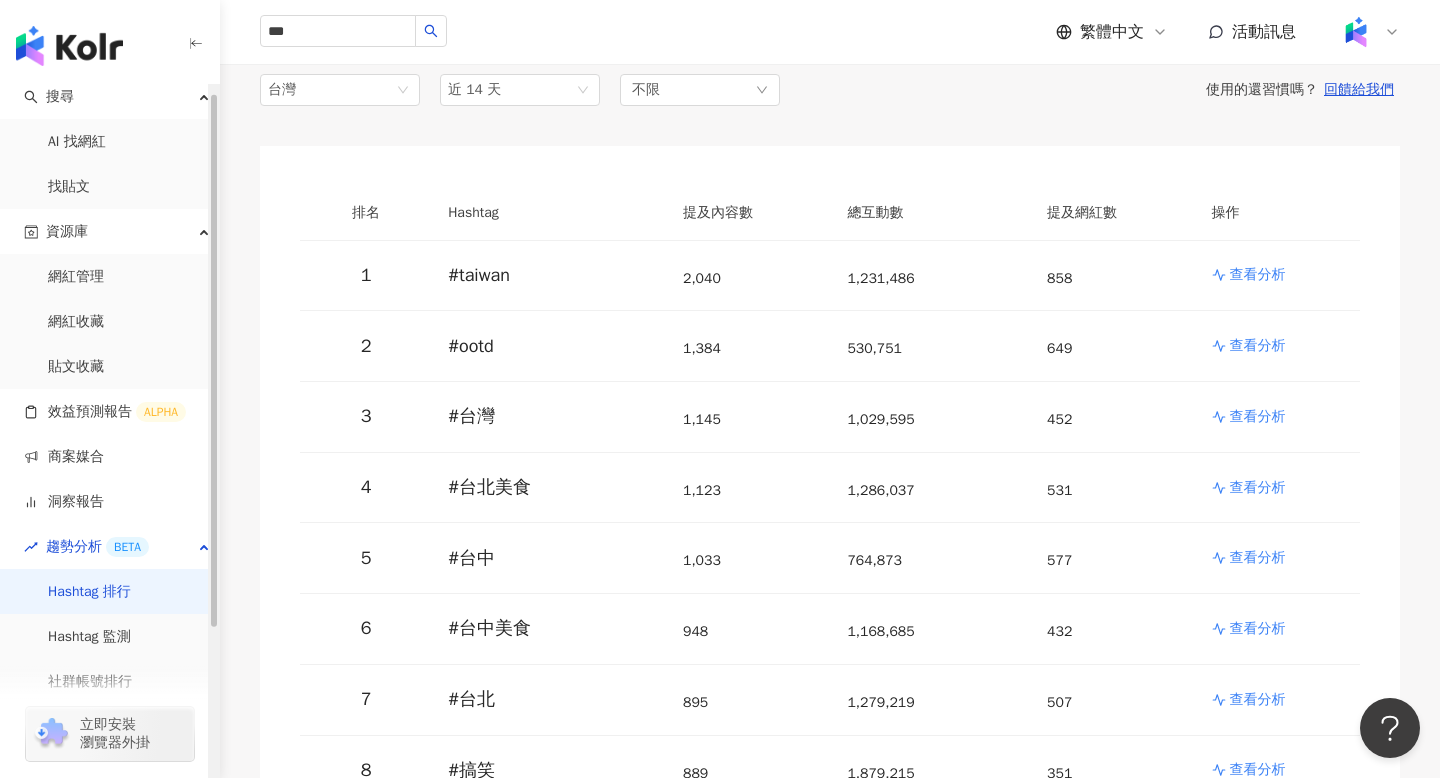 scroll, scrollTop: 0, scrollLeft: 0, axis: both 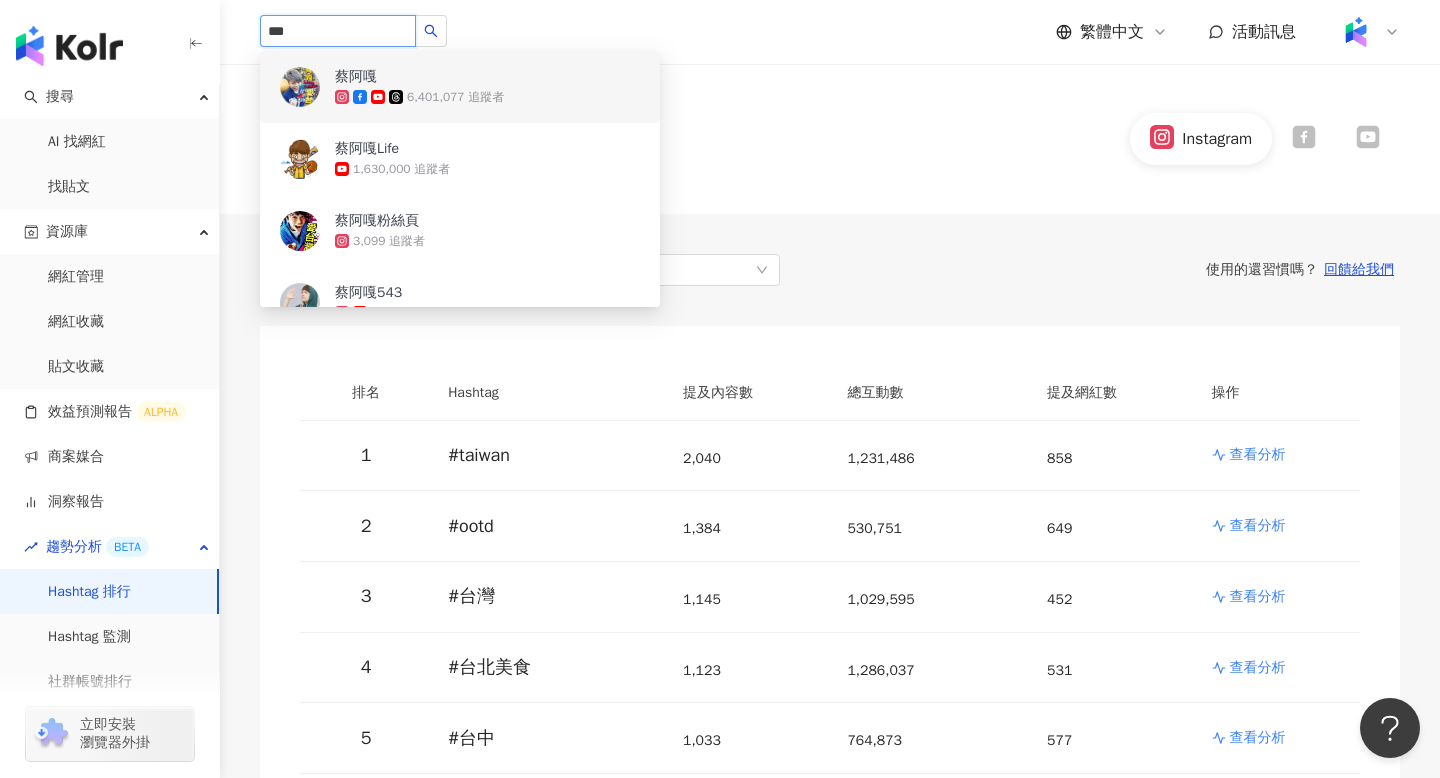 click on "***" at bounding box center [338, 31] 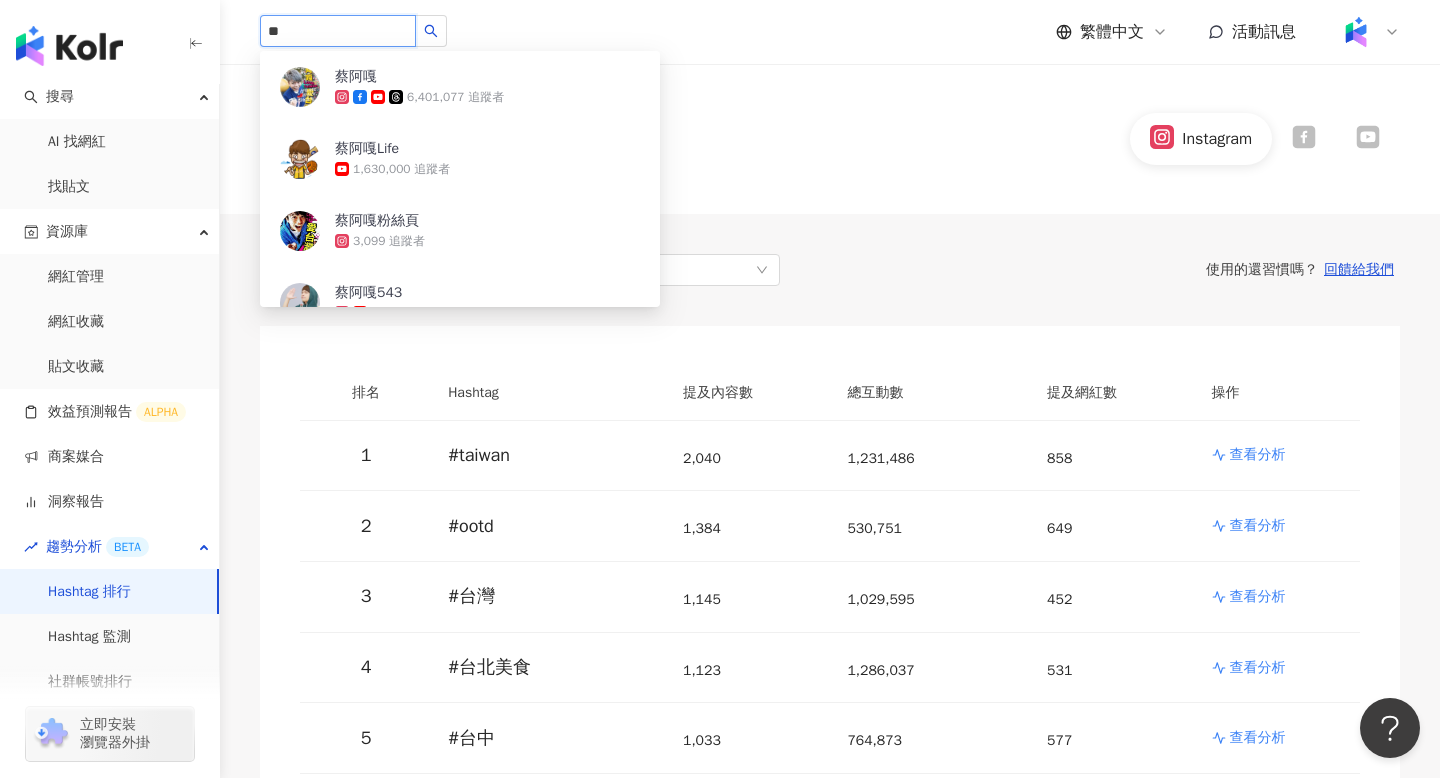 type on "*" 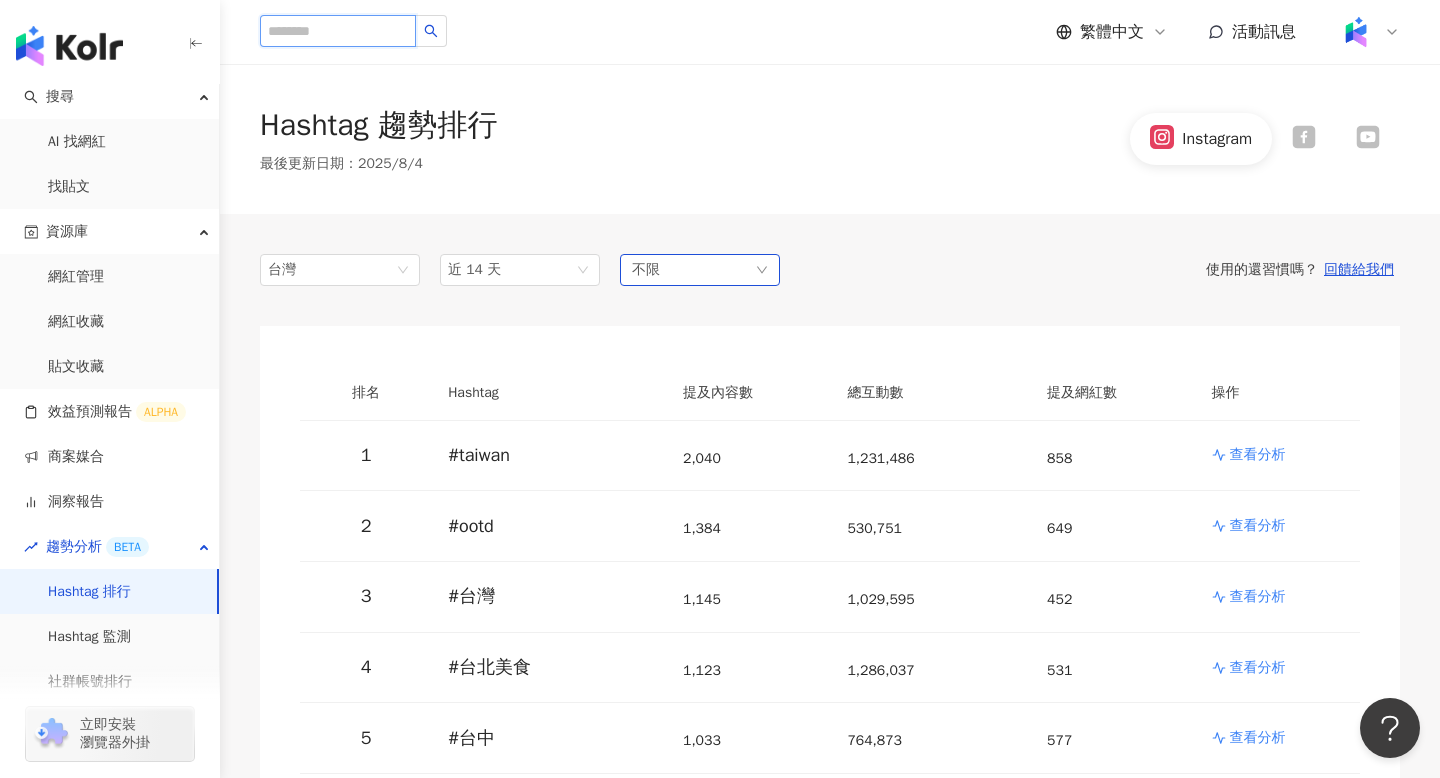 type 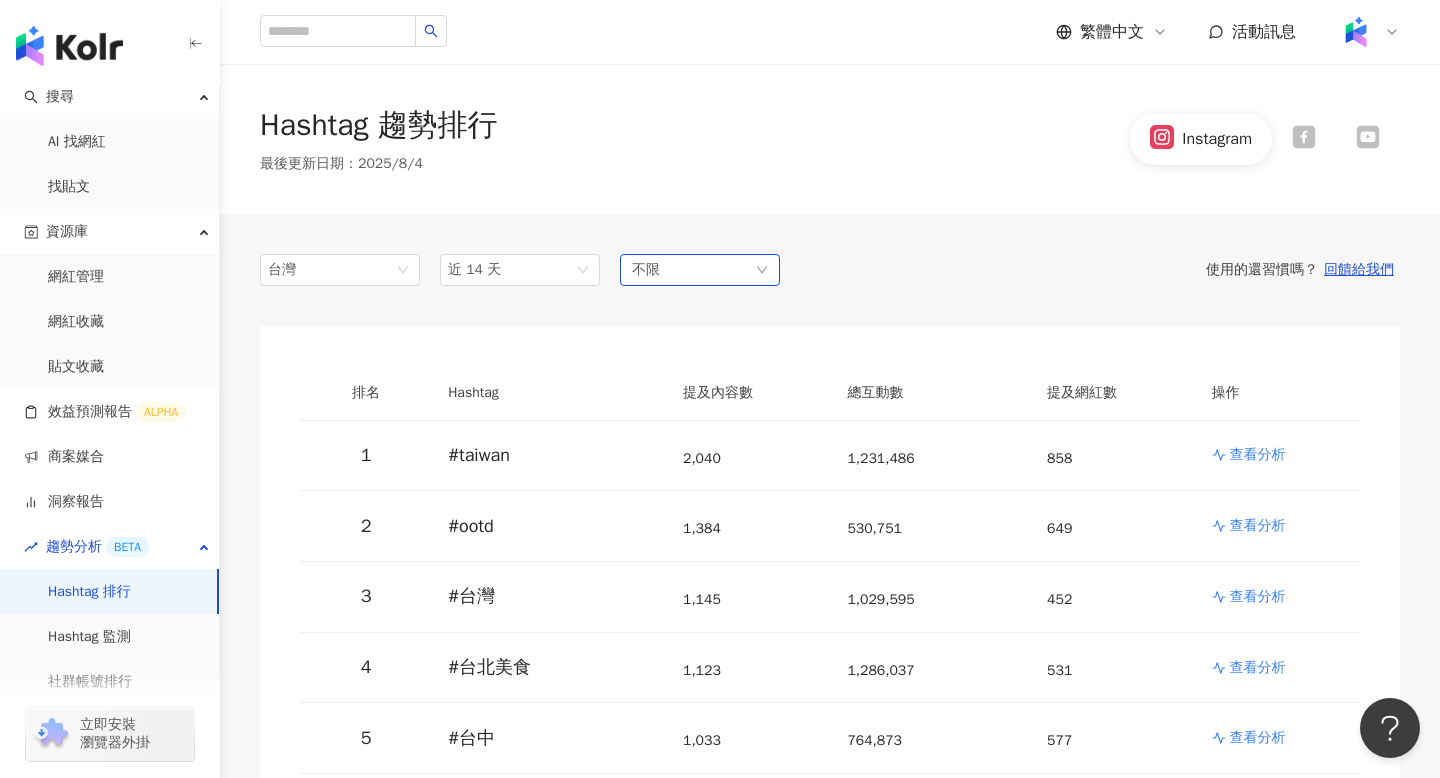 click on "不限" at bounding box center [700, 270] 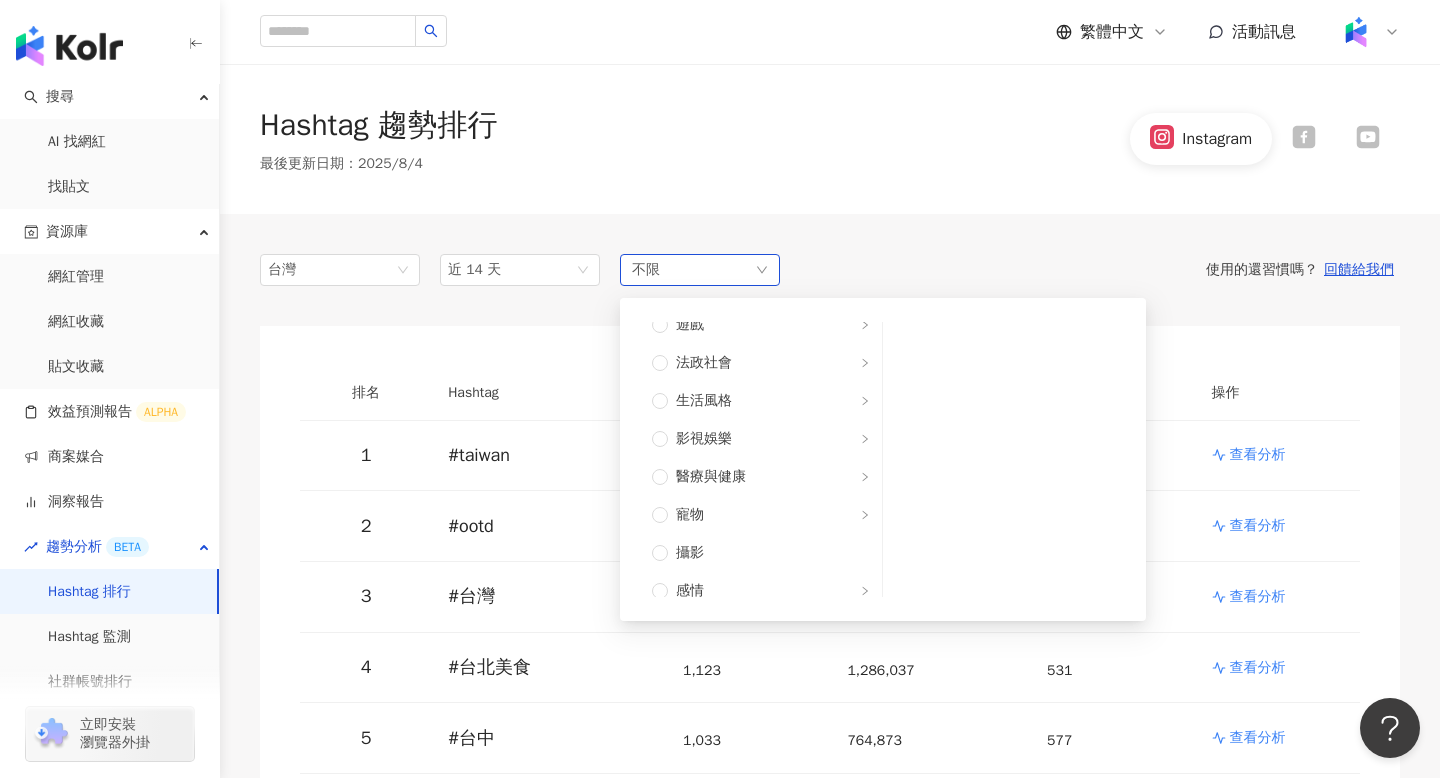 scroll, scrollTop: 405, scrollLeft: 0, axis: vertical 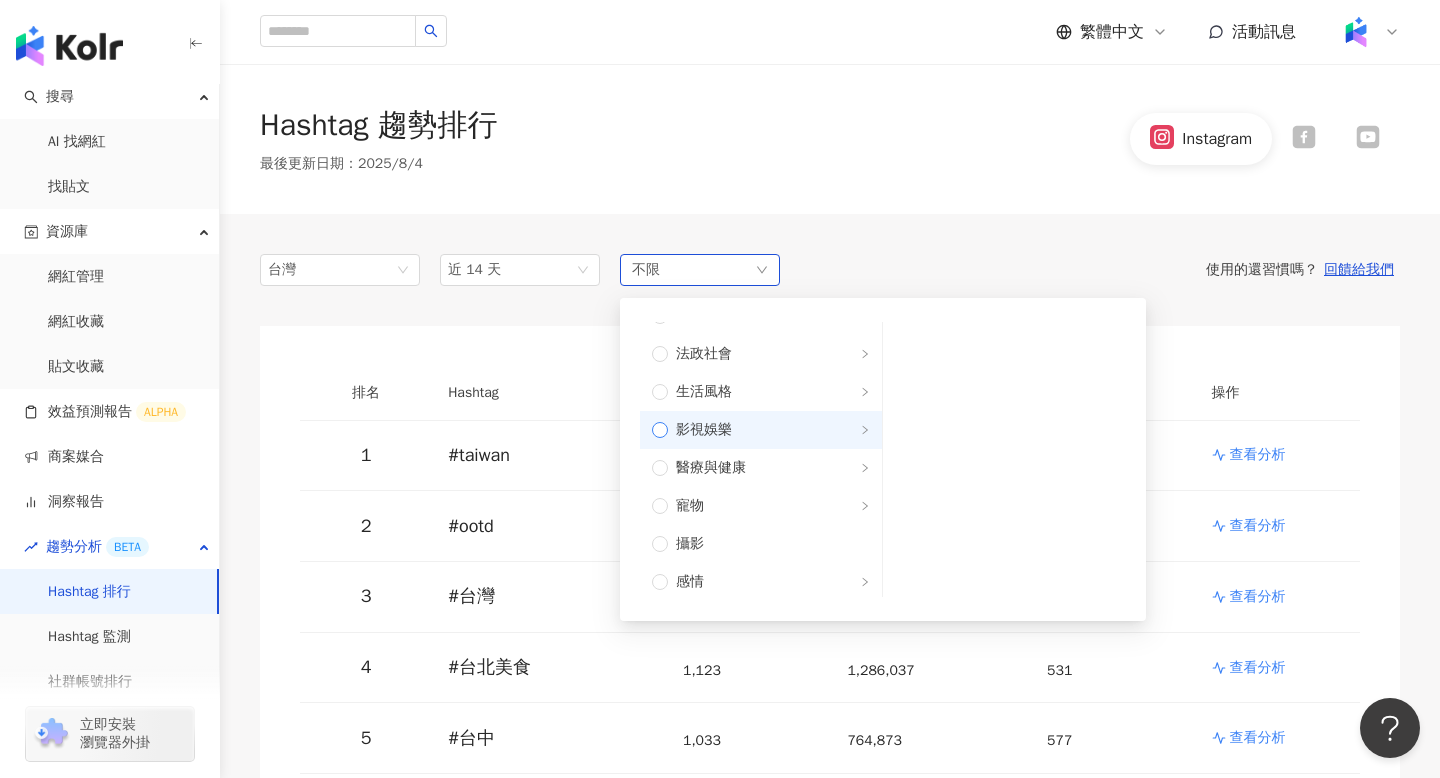 click on "影視娛樂" at bounding box center (769, 430) 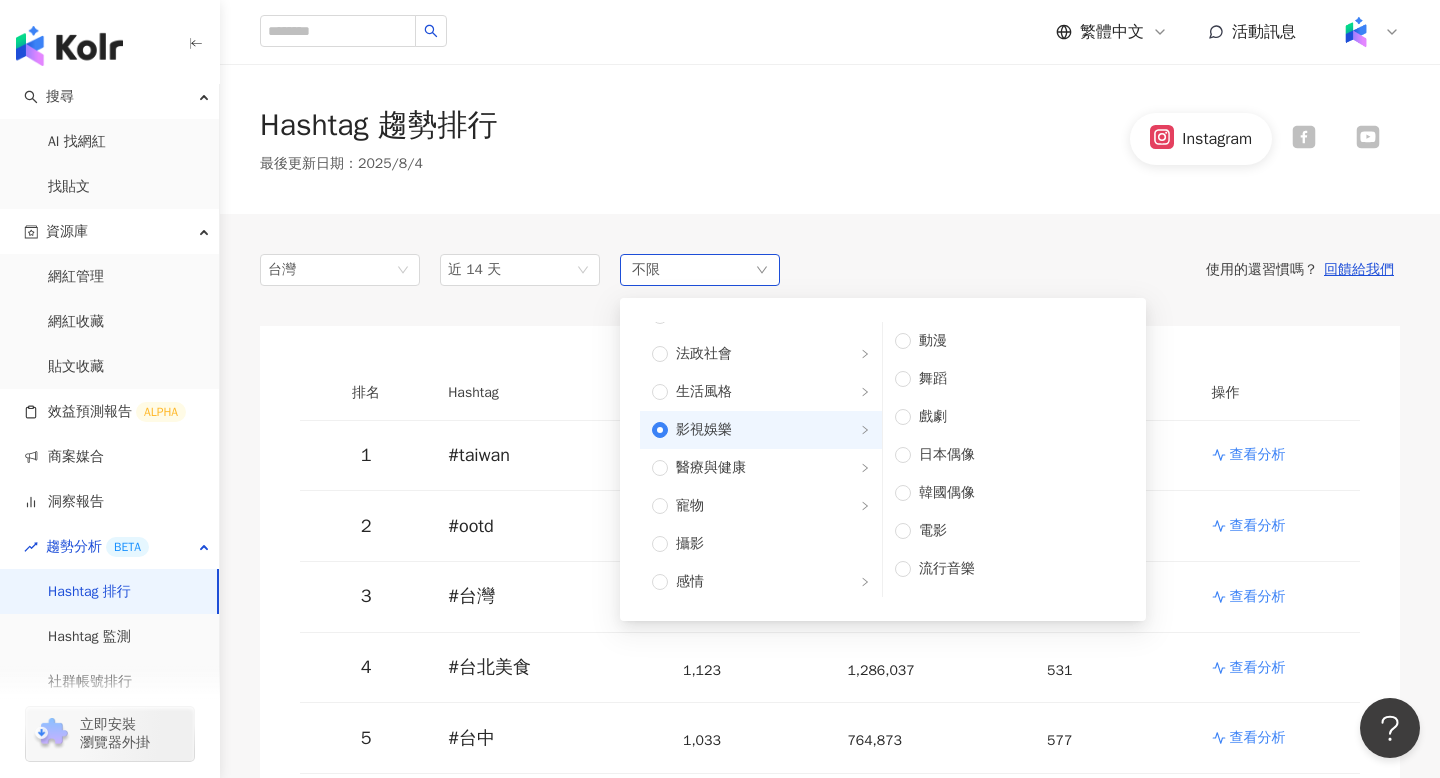 click on "影視娛樂" at bounding box center [769, 430] 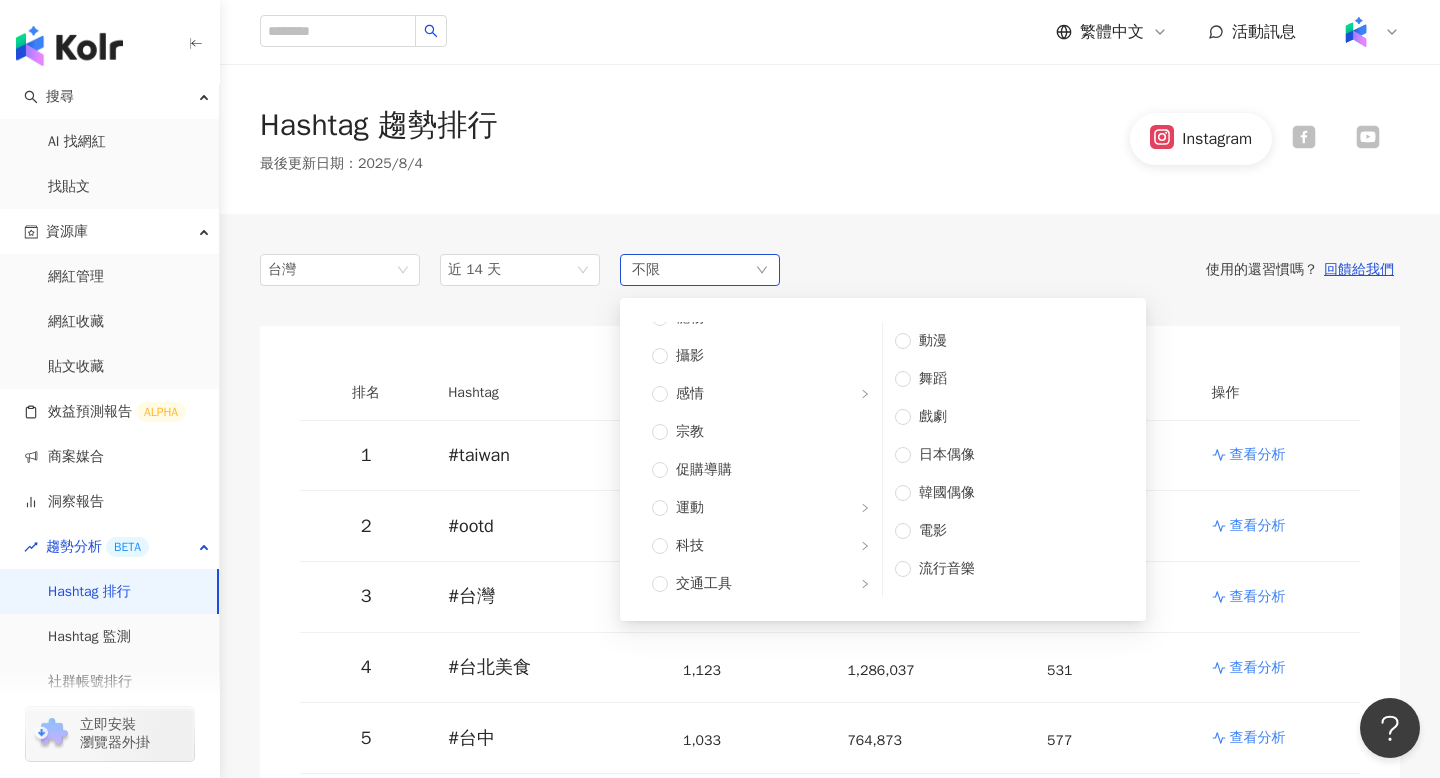 scroll, scrollTop: 613, scrollLeft: 0, axis: vertical 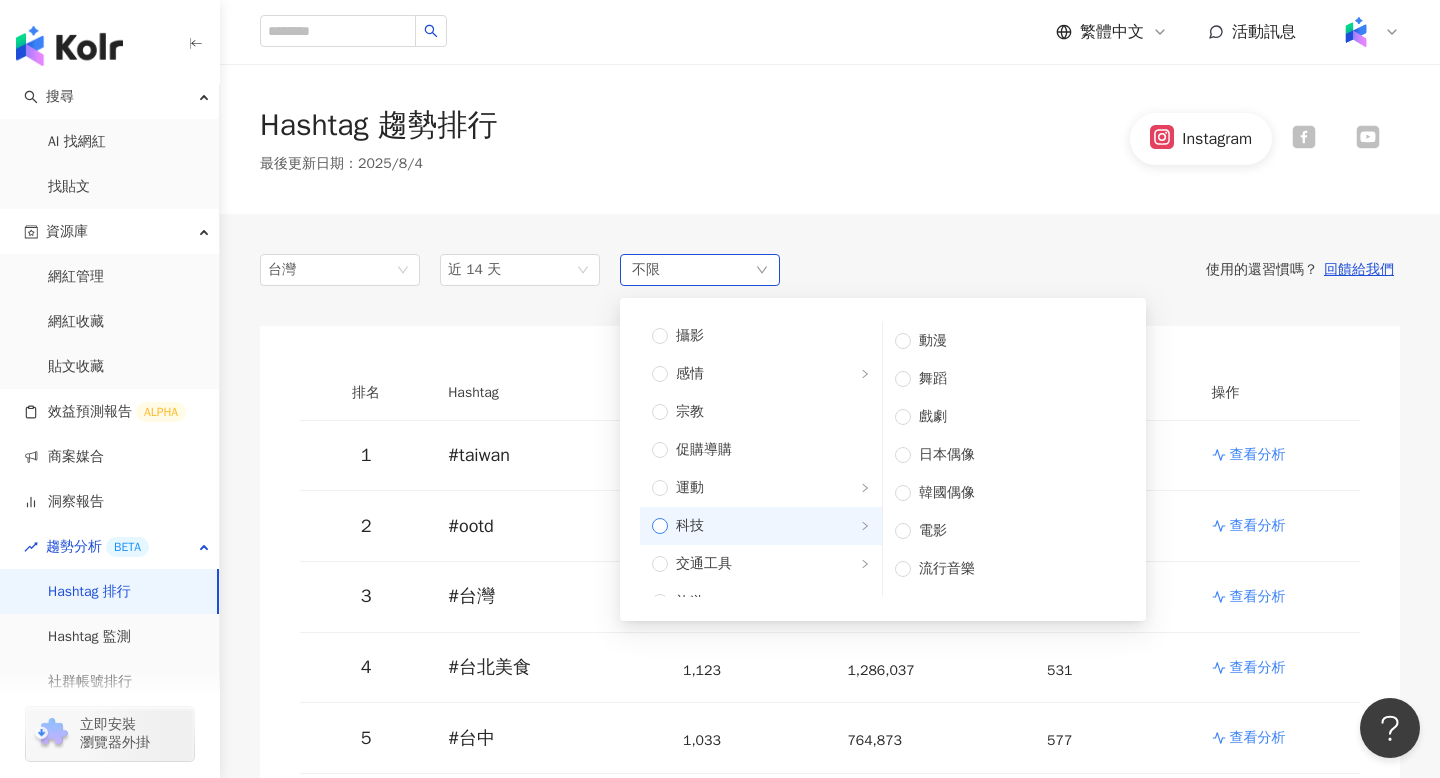 click on "科技" at bounding box center [769, 526] 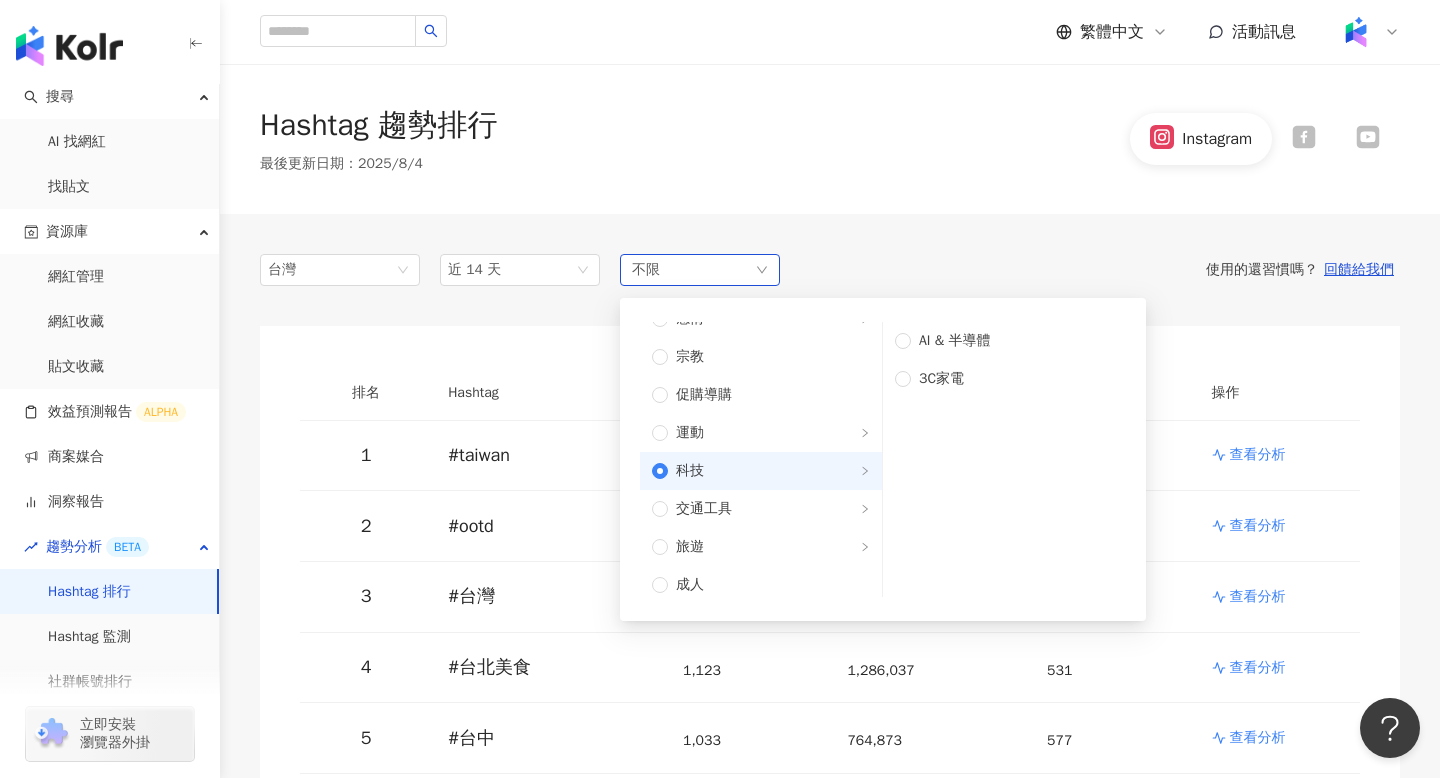 scroll, scrollTop: 675, scrollLeft: 0, axis: vertical 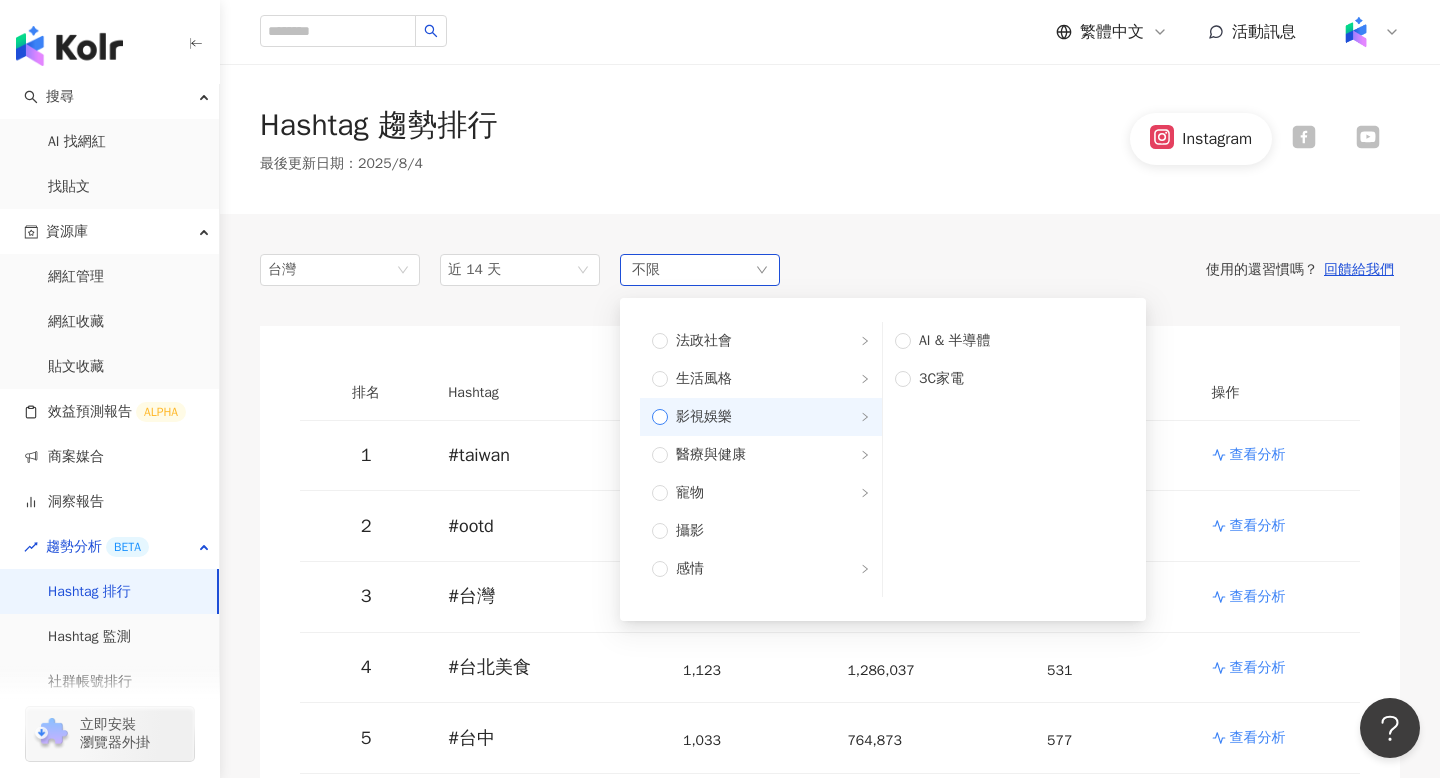 click on "影視娛樂" at bounding box center (769, 417) 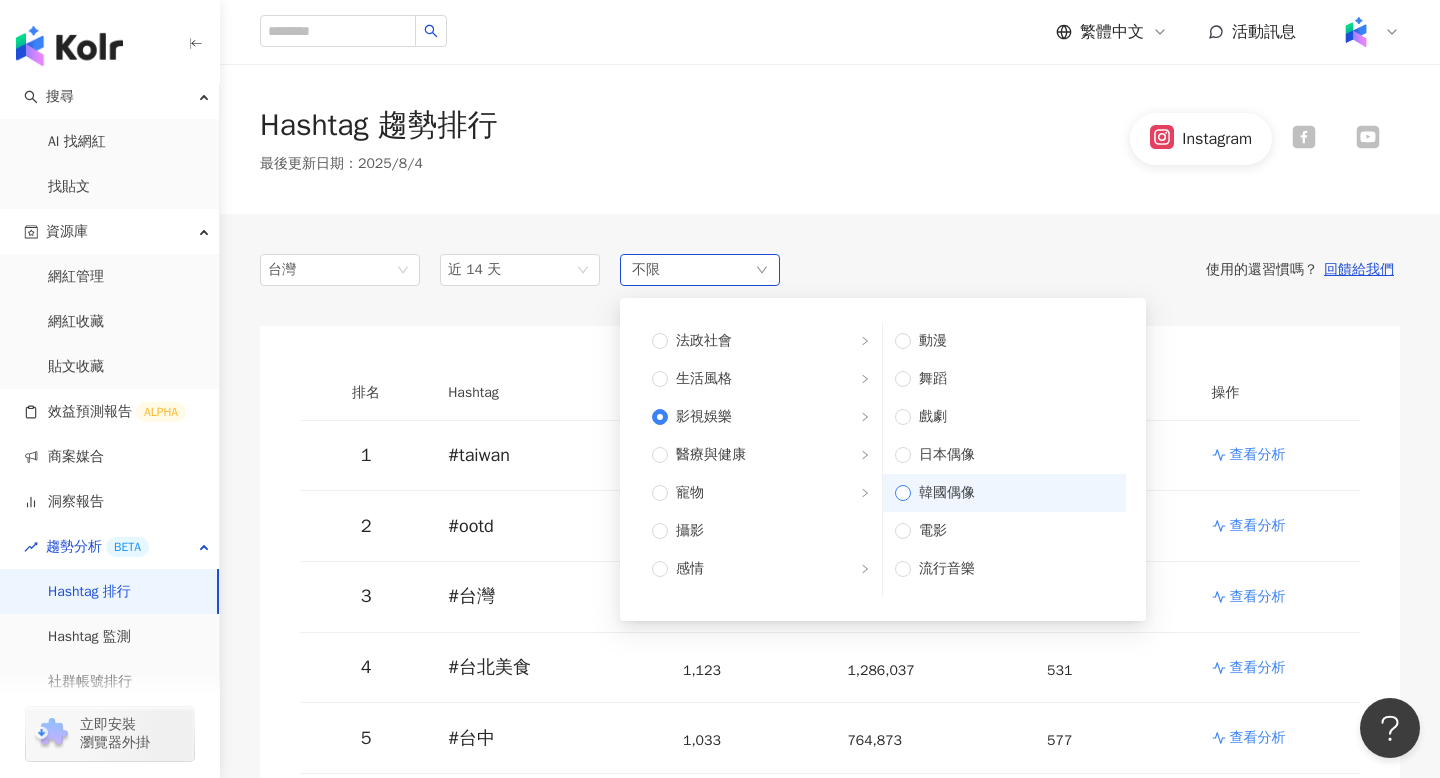 scroll, scrollTop: 29, scrollLeft: 0, axis: vertical 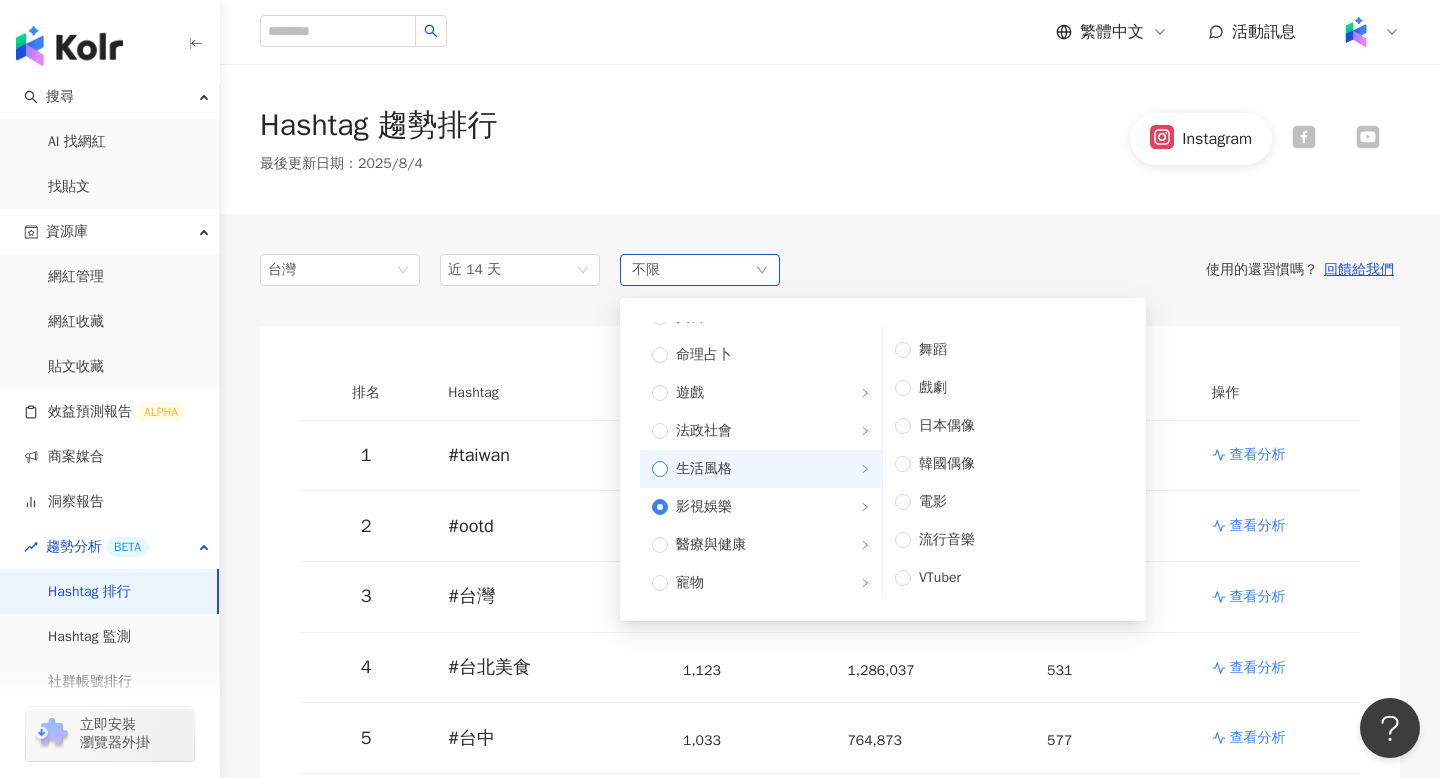 click on "生活風格" at bounding box center [761, 469] 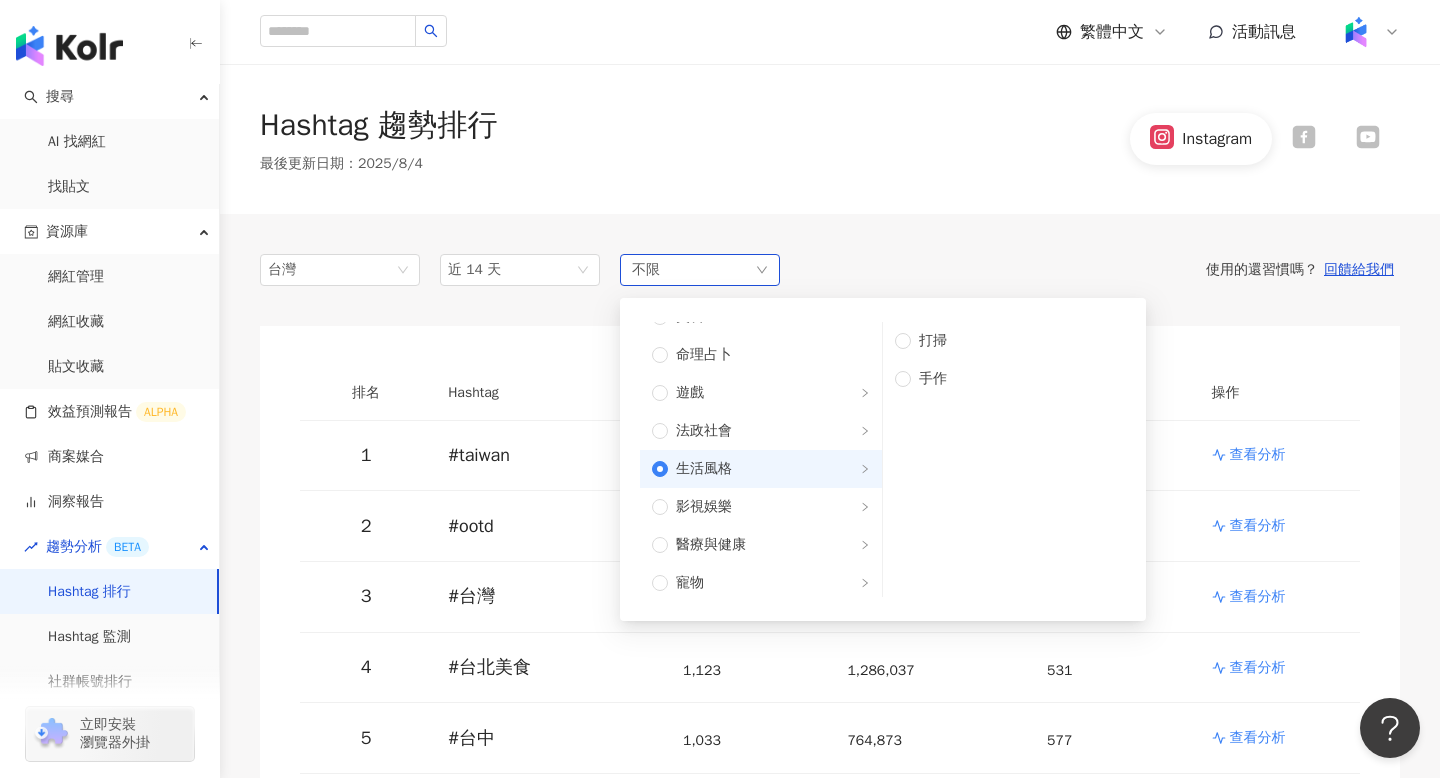 scroll, scrollTop: 0, scrollLeft: 0, axis: both 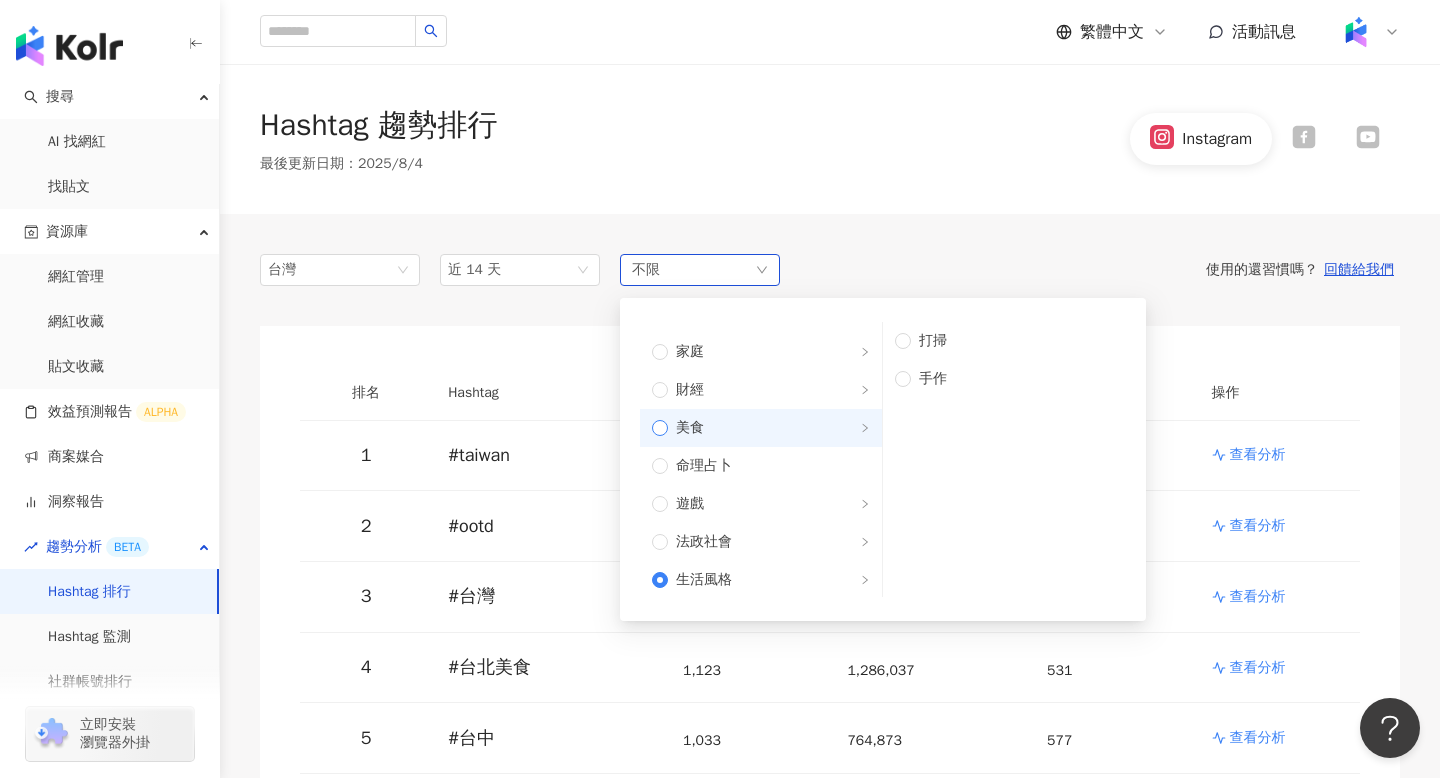 click on "美食" at bounding box center (769, 428) 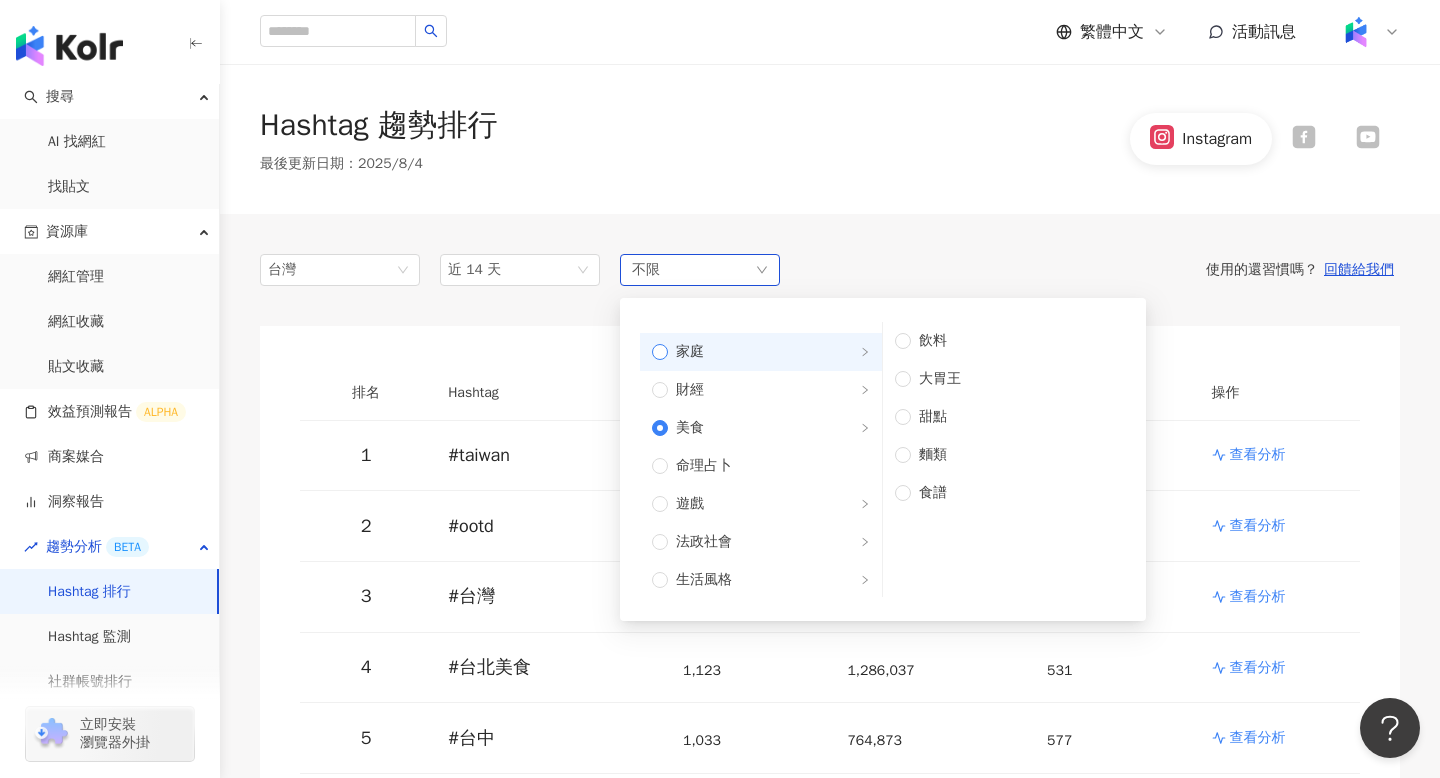 click on "家庭" at bounding box center (769, 352) 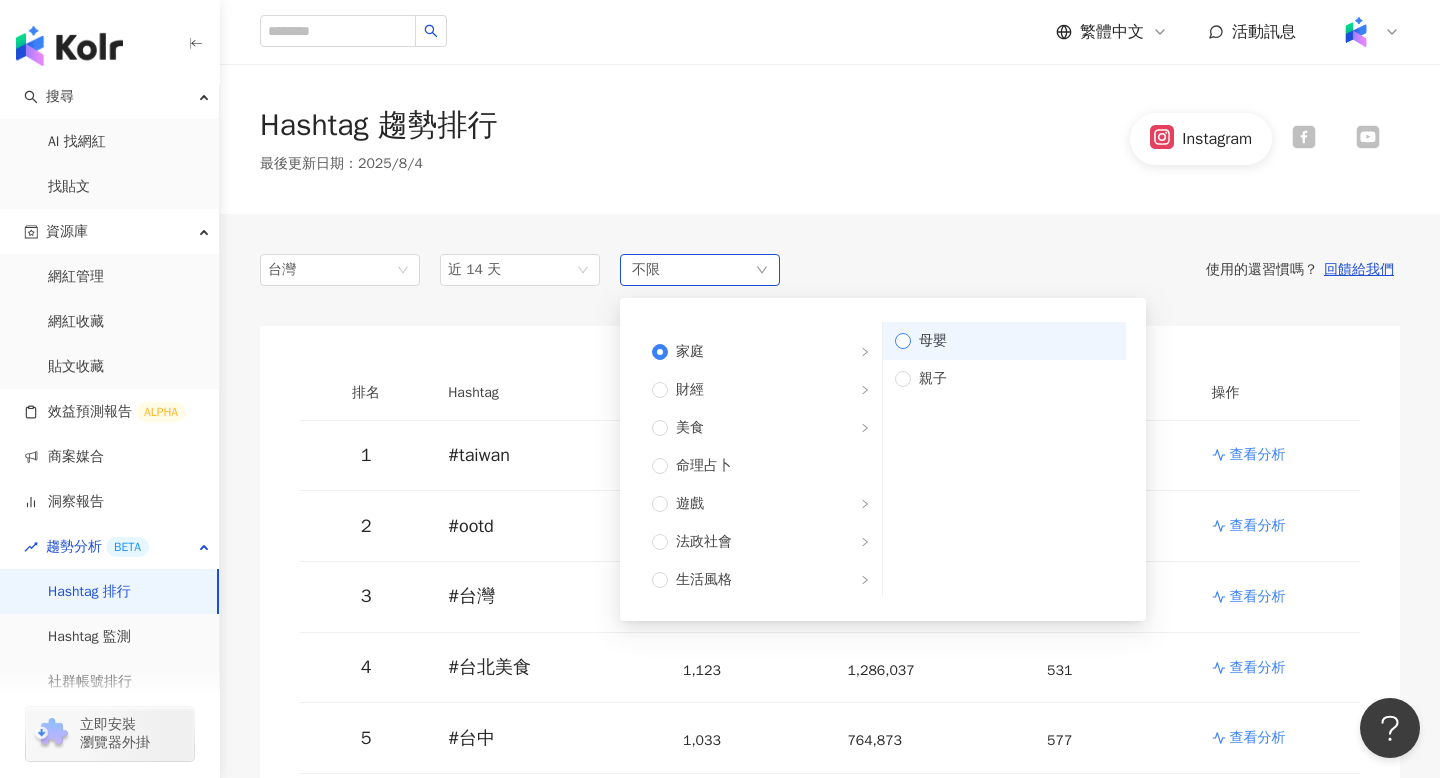 click on "母嬰" at bounding box center [1012, 341] 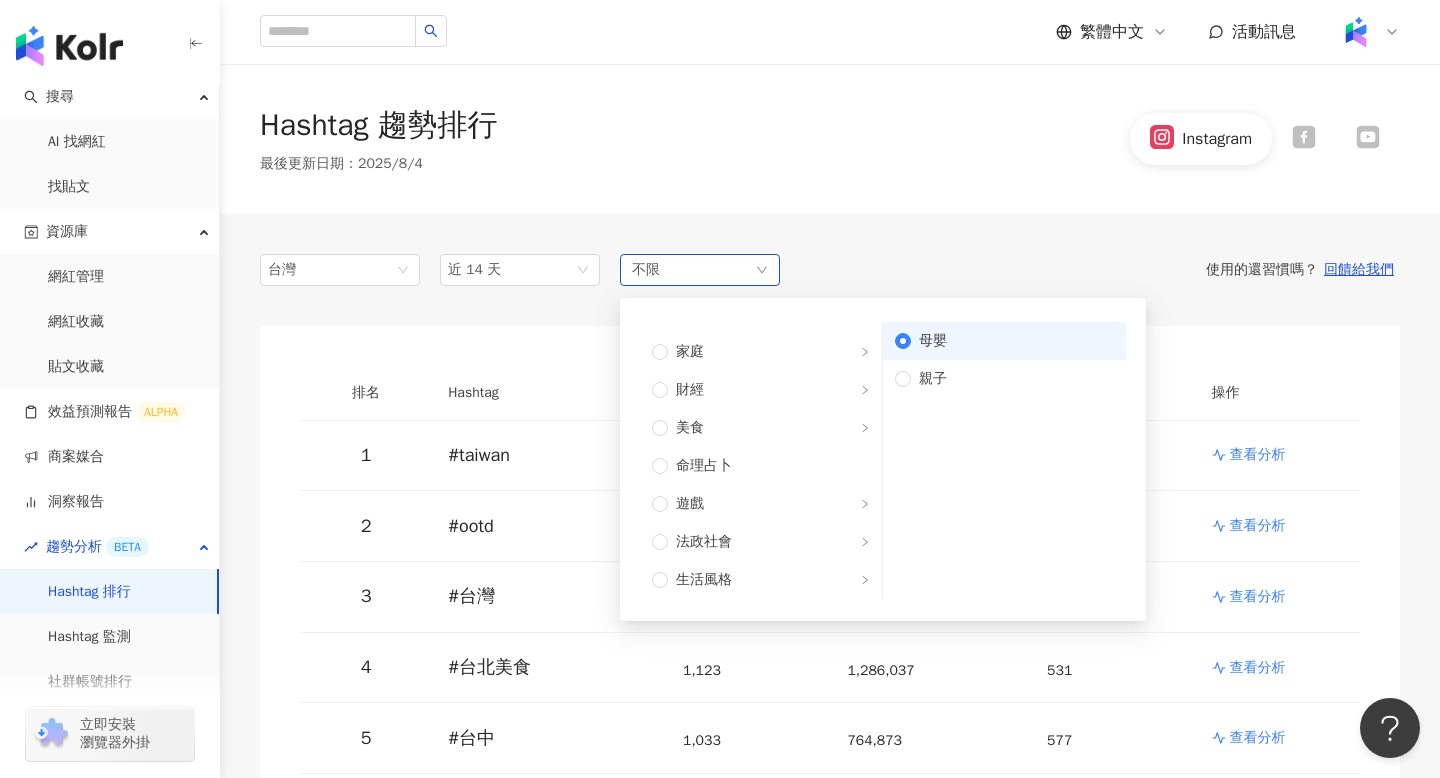 click on "母嬰" at bounding box center [1012, 341] 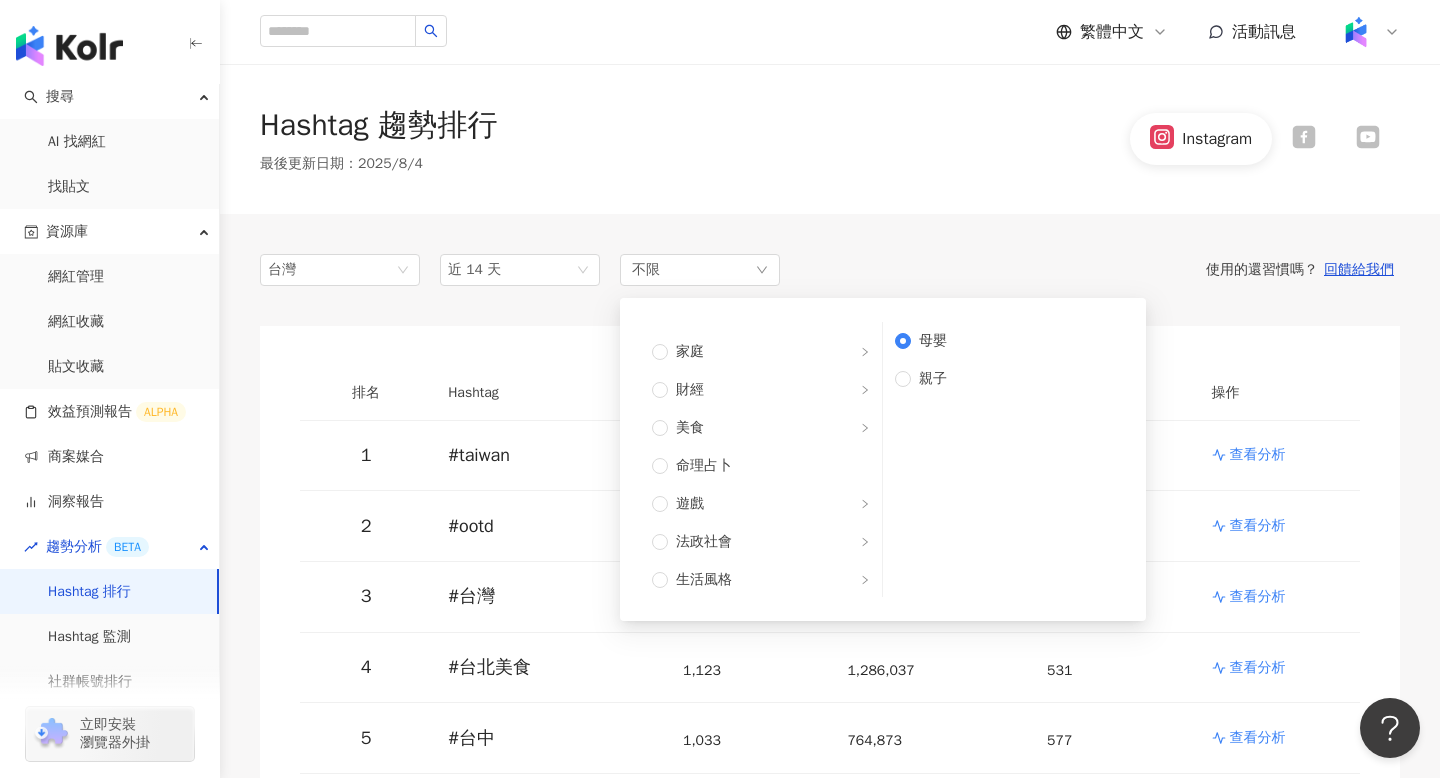click on "台灣 近 14 天 不限 不限 藝術與娛樂 美妝時尚 氣候和環境 日常話題 教育與學習 家庭 財經 美食 命理占卜 遊戲 法政社會 生活風格 影視娛樂 醫療與健康 寵物 攝影 感情 宗教 促購導購 運動 科技 交通工具 旅遊 成人 母嬰 親子 使用的還習慣嗎？ 回饋給我們 排名 Hashtag 提及內容數 總互動數 提及網紅數 操作             1 #taiwan 2,040 1,231,486 858 查看分析 2 # ootd 1,384 530,751 649 查看分析 3 # 台灣 1,145 1,029,595 452 查看分析 4 # 台北美食 1,123 1,286,037 531 查看分析 5 # 台中 1,033 764,873 577 查看分析 6 # 台中美食 948 1,168,685 432 查看分析 7 # 台北 895 1,279,219 507 查看分析 8 # 搞笑 889 1,879,215 351 查看分析 9 # taipei 851 428,309 449 查看分析 10 # 台南 843 678,382 375 查看分析 11 # 星座 810 3,356,936 82 查看分析 12 # 日常 746 897,345 394 查看分析 13 # 高雄 719 335,944 396 查看分析 14 # 高雄美食 718 806,990 309 15 # 703" at bounding box center [830, 3892] 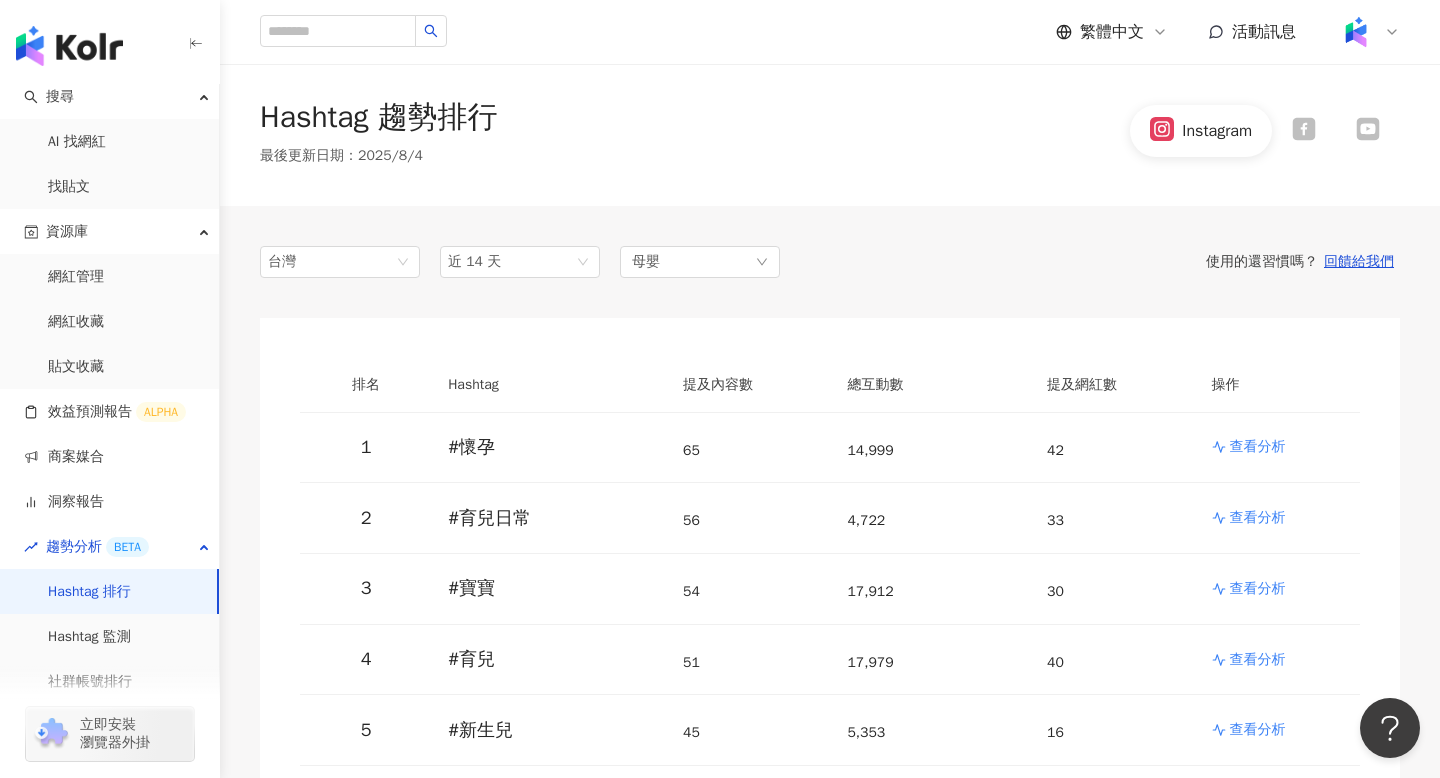 scroll, scrollTop: 0, scrollLeft: 0, axis: both 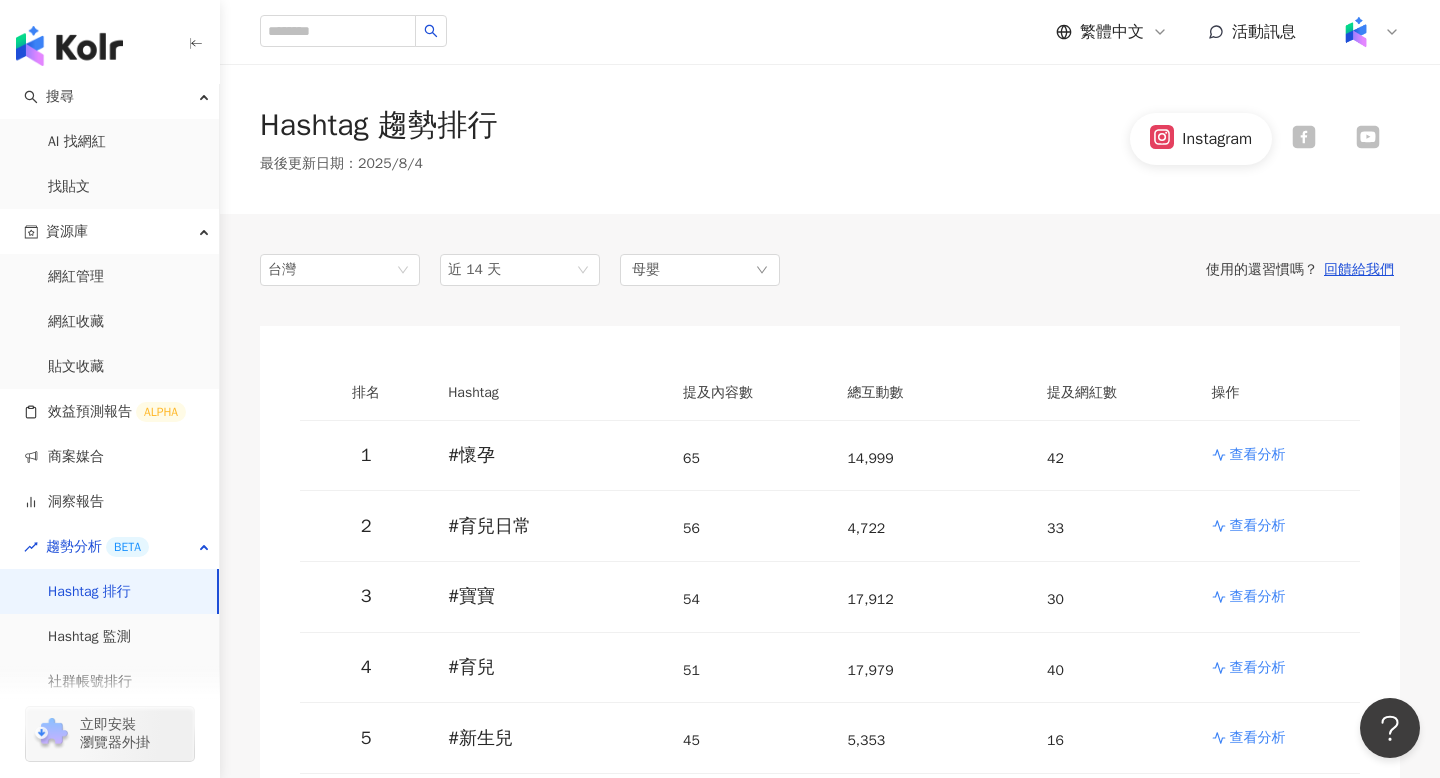 click on "Instagram" at bounding box center (1217, 139) 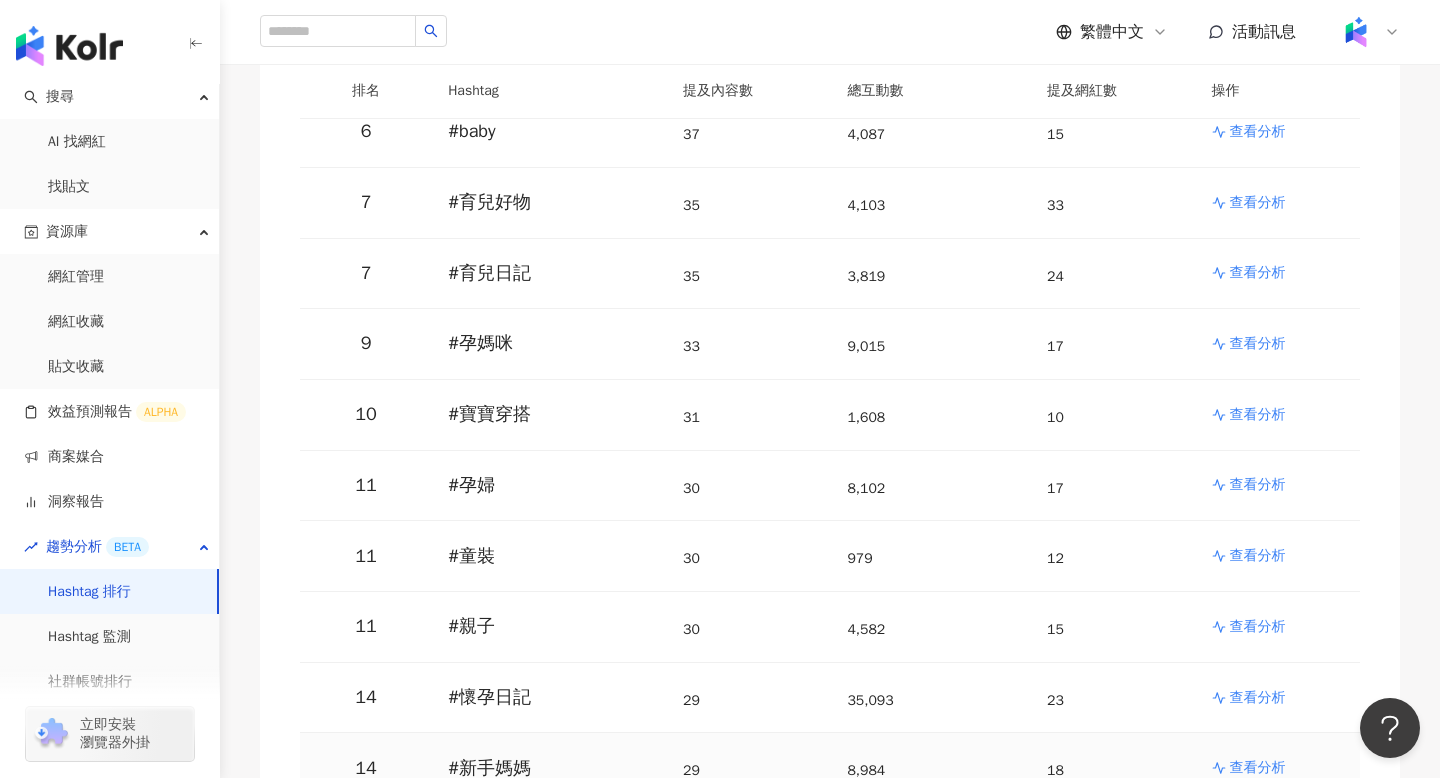 scroll, scrollTop: 676, scrollLeft: 0, axis: vertical 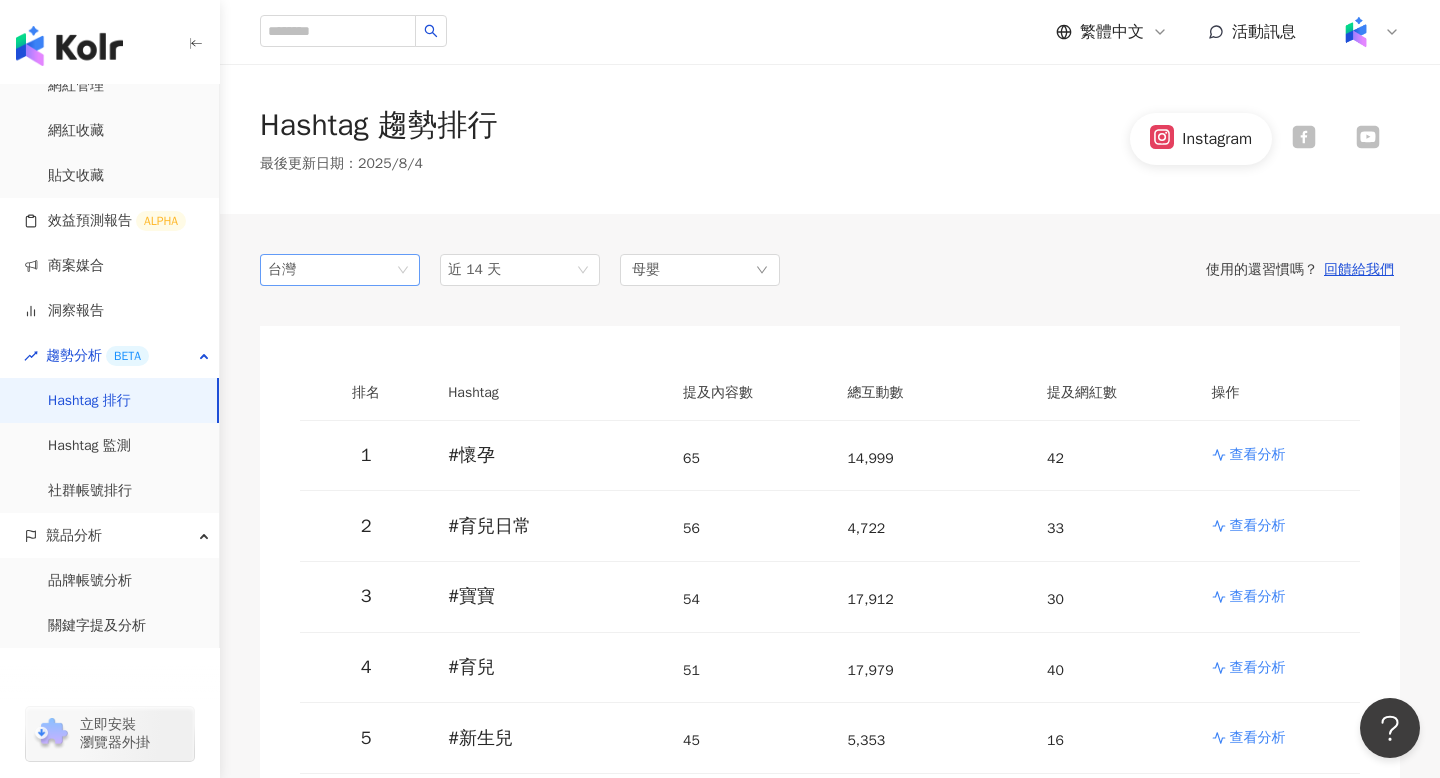 click on "台灣" at bounding box center [300, 270] 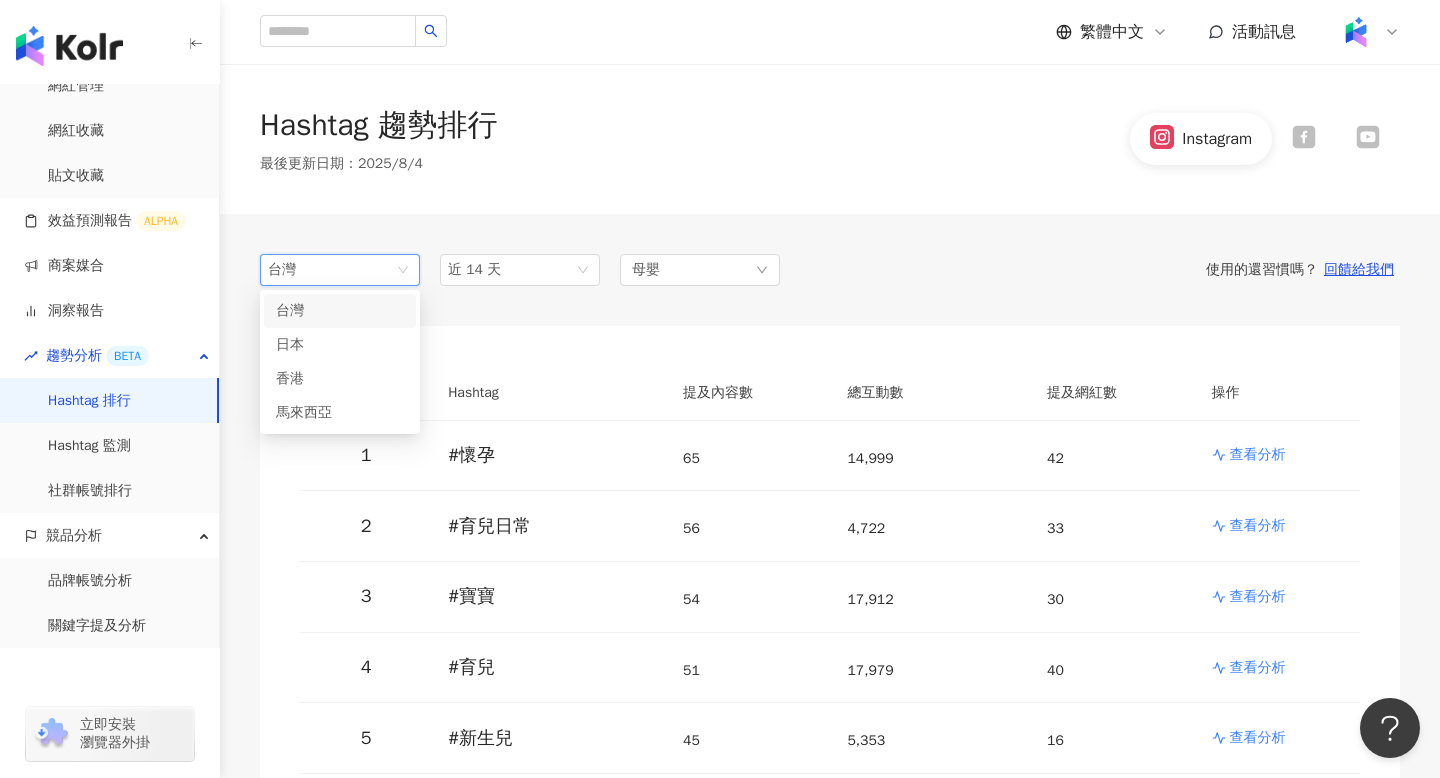 click on "台灣" at bounding box center [300, 270] 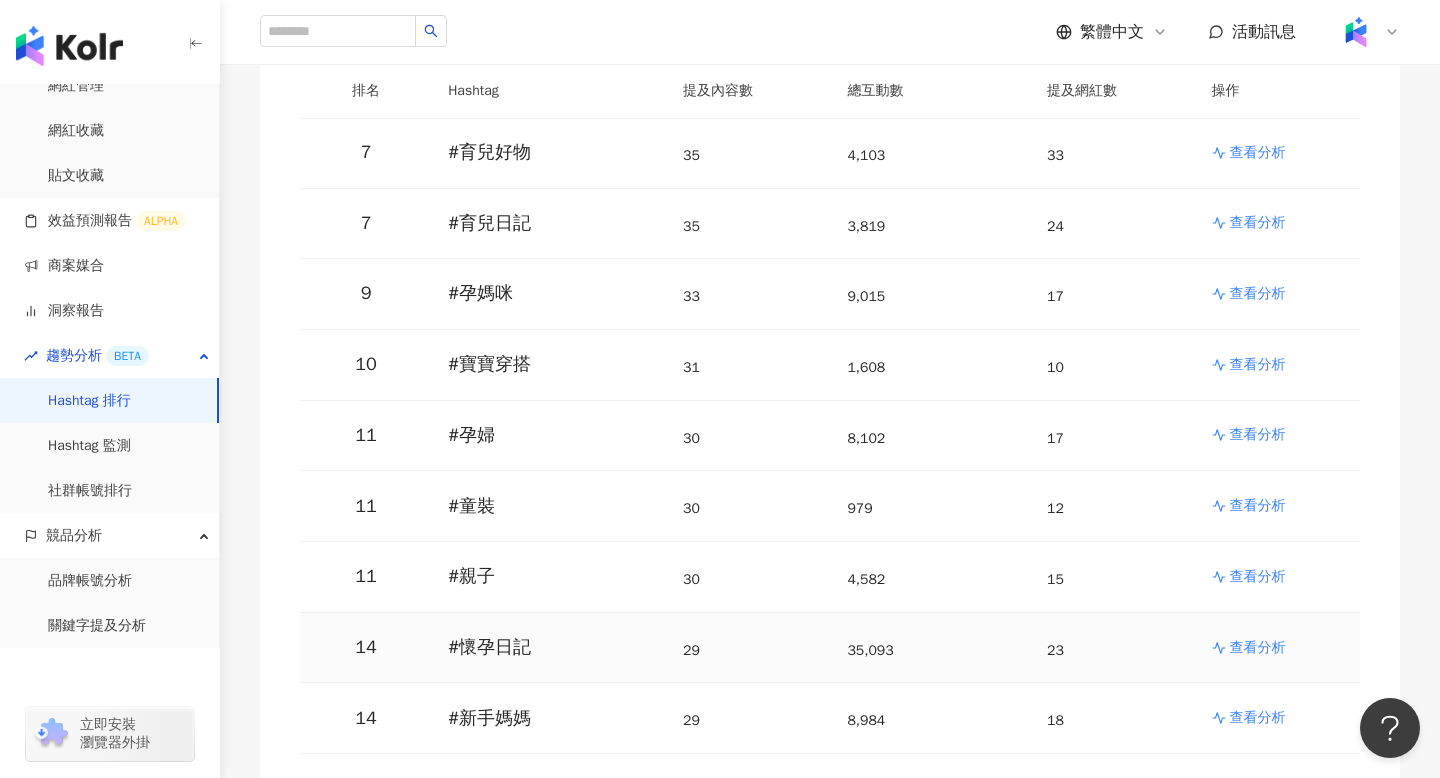 scroll, scrollTop: 709, scrollLeft: 0, axis: vertical 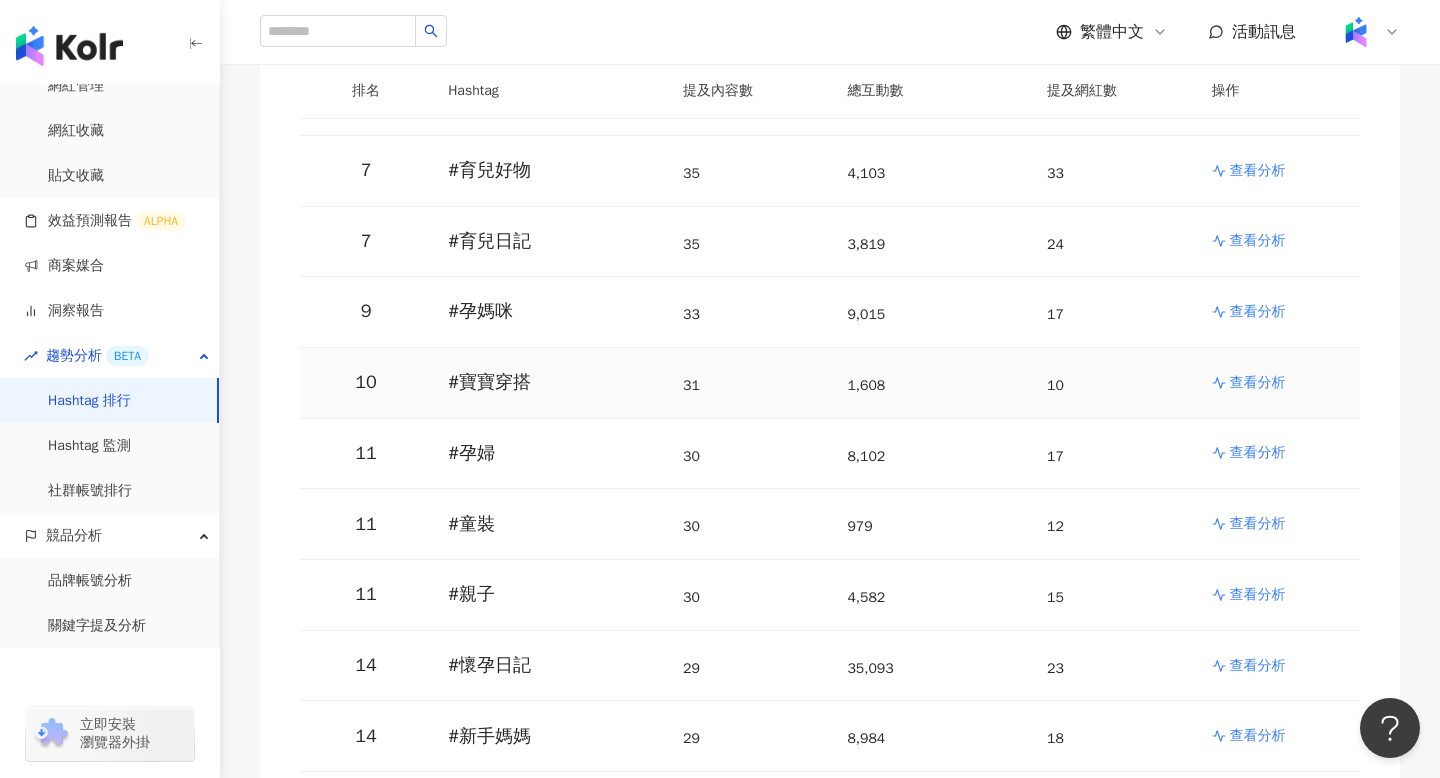 click on "查看分析" at bounding box center (1258, 383) 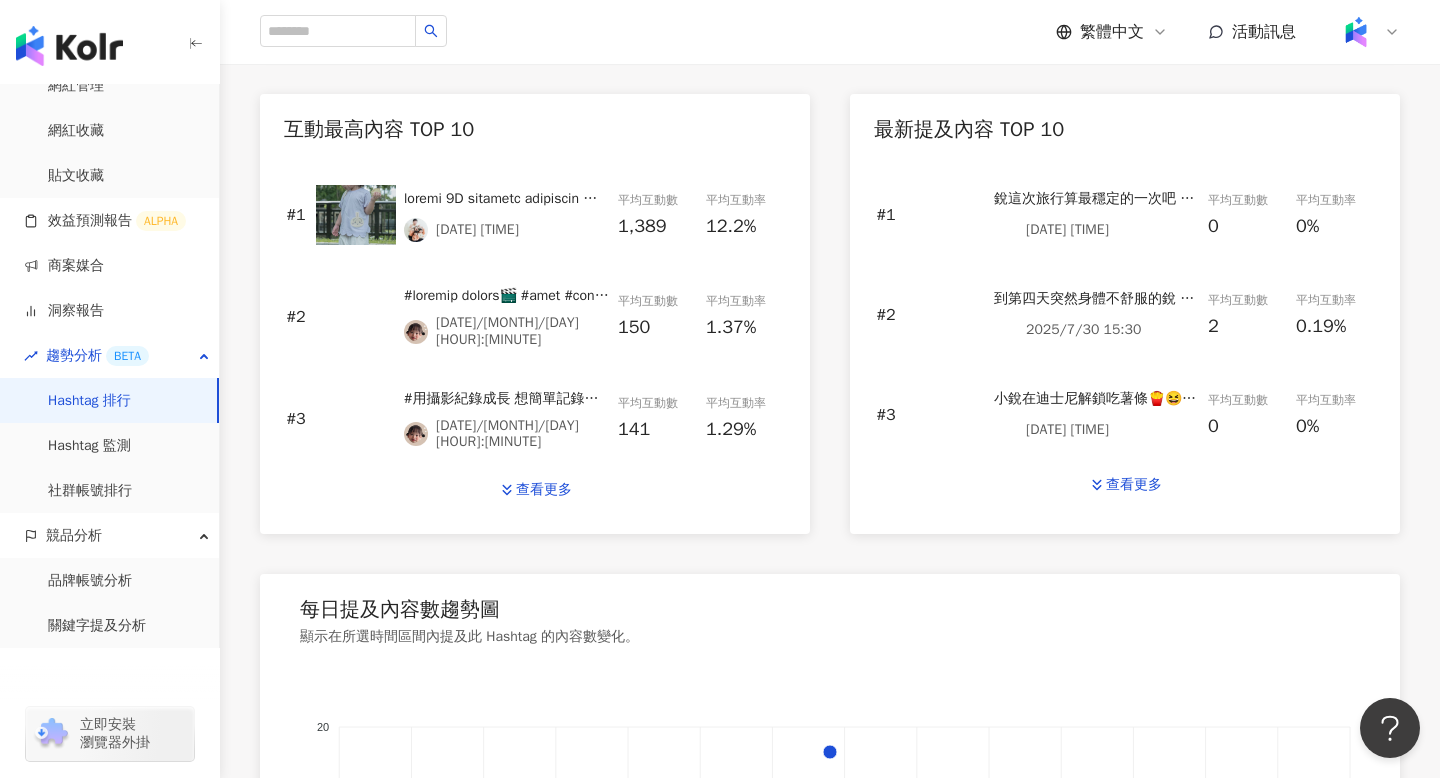 scroll, scrollTop: 882, scrollLeft: 0, axis: vertical 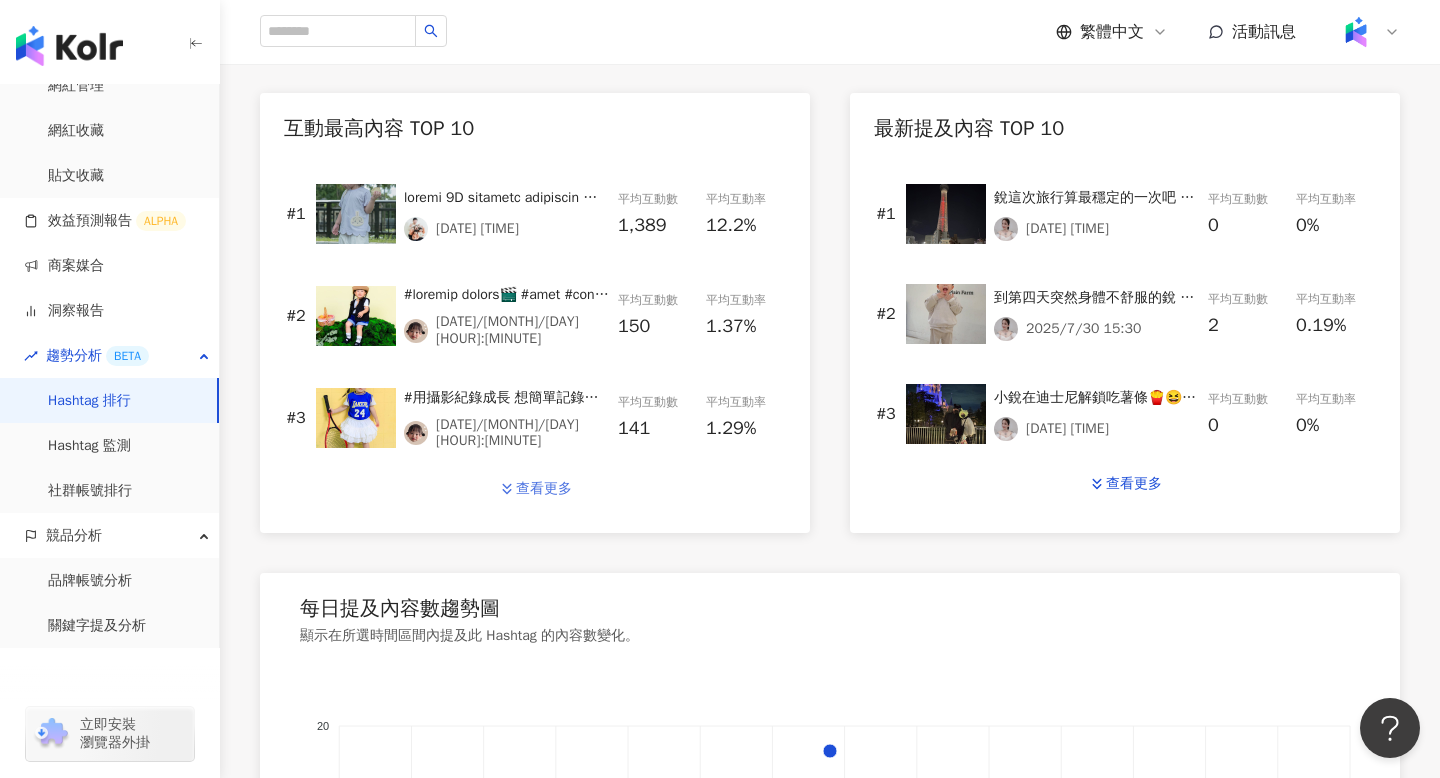 click on "查看更多" at bounding box center [544, 489] 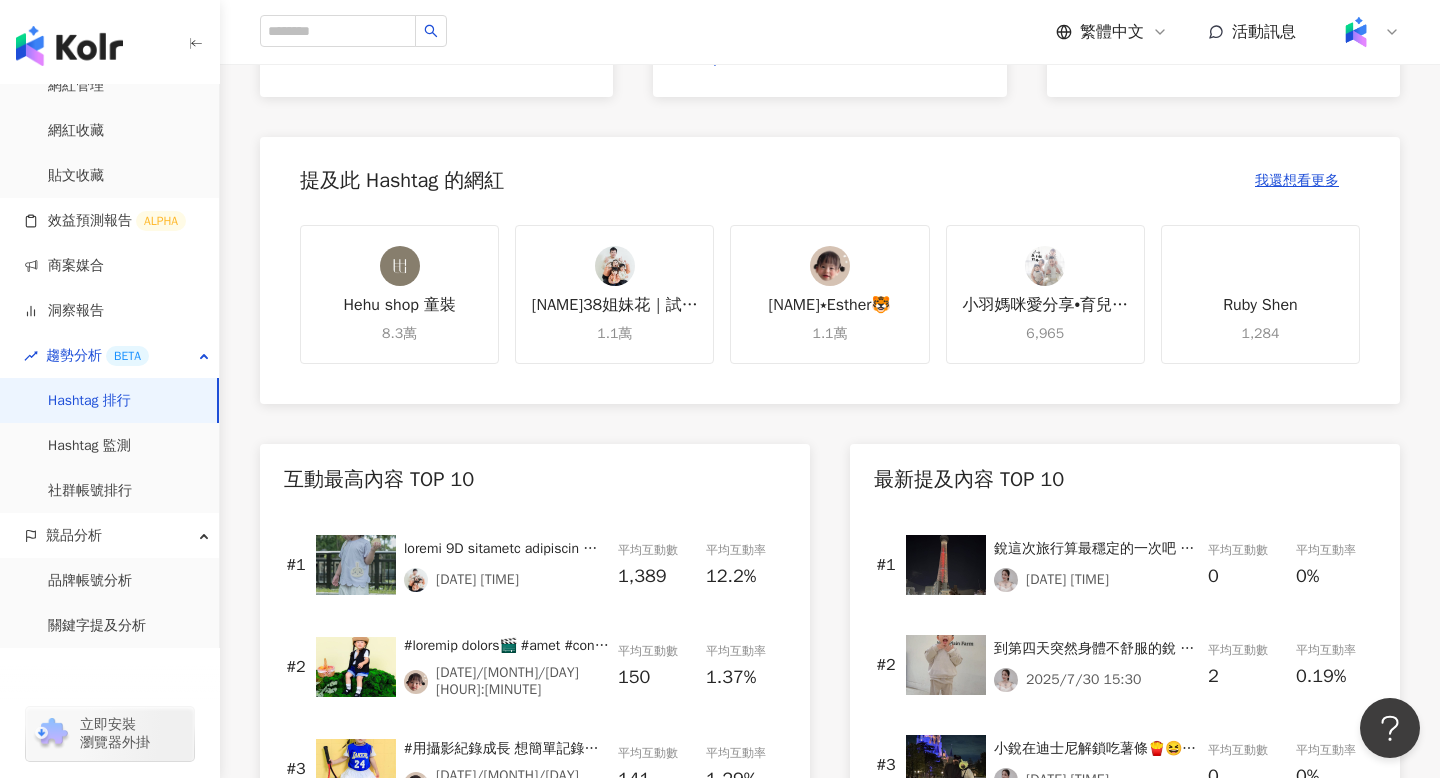 scroll, scrollTop: 535, scrollLeft: 0, axis: vertical 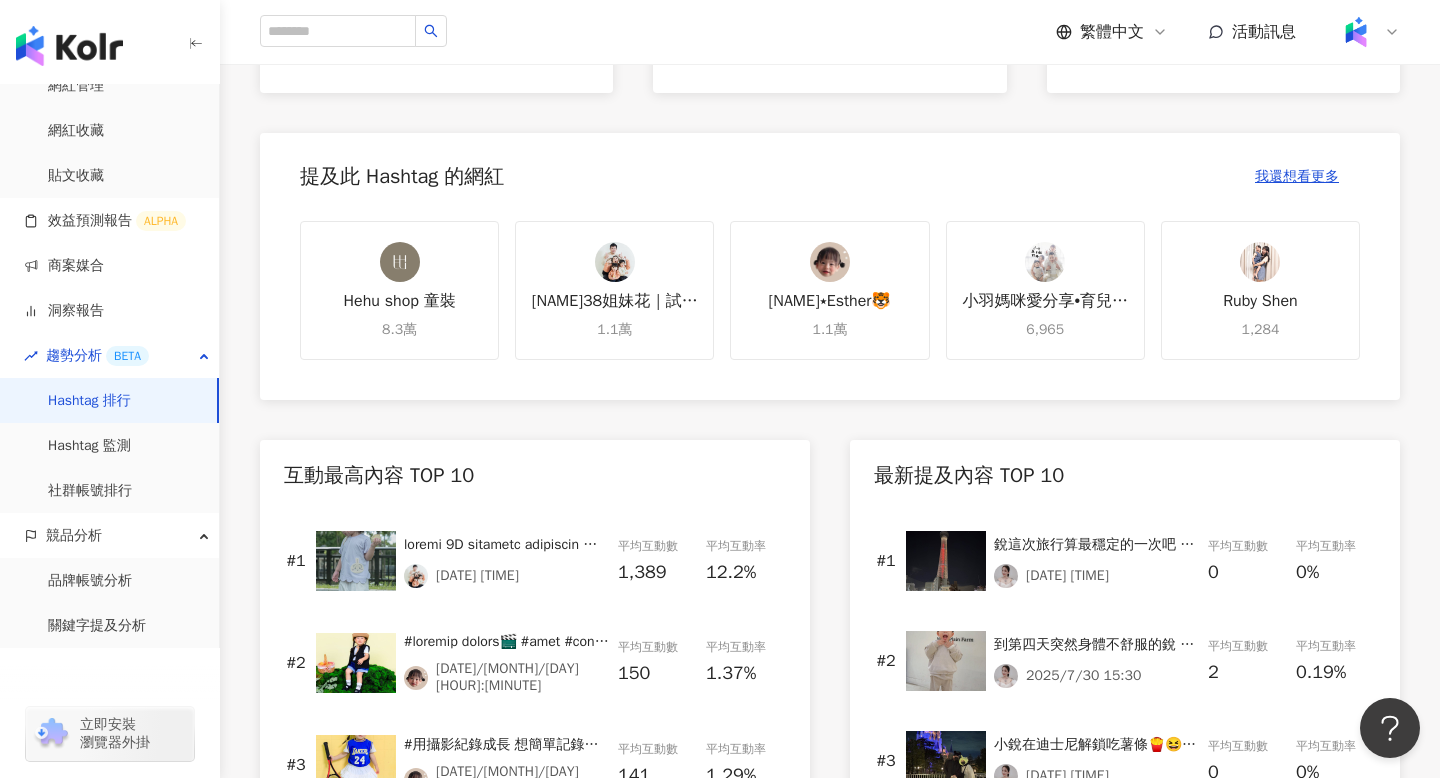 click at bounding box center [507, 545] 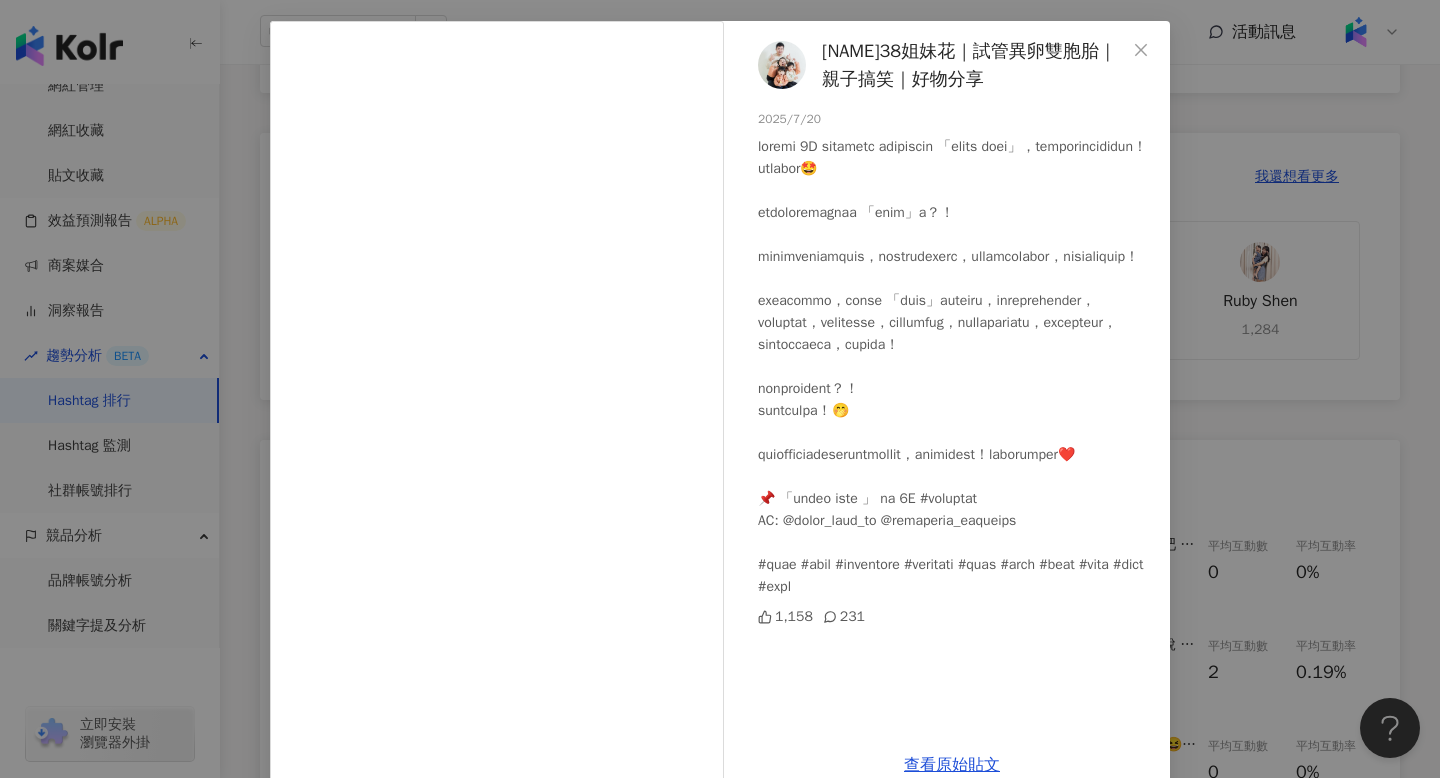scroll, scrollTop: 81, scrollLeft: 0, axis: vertical 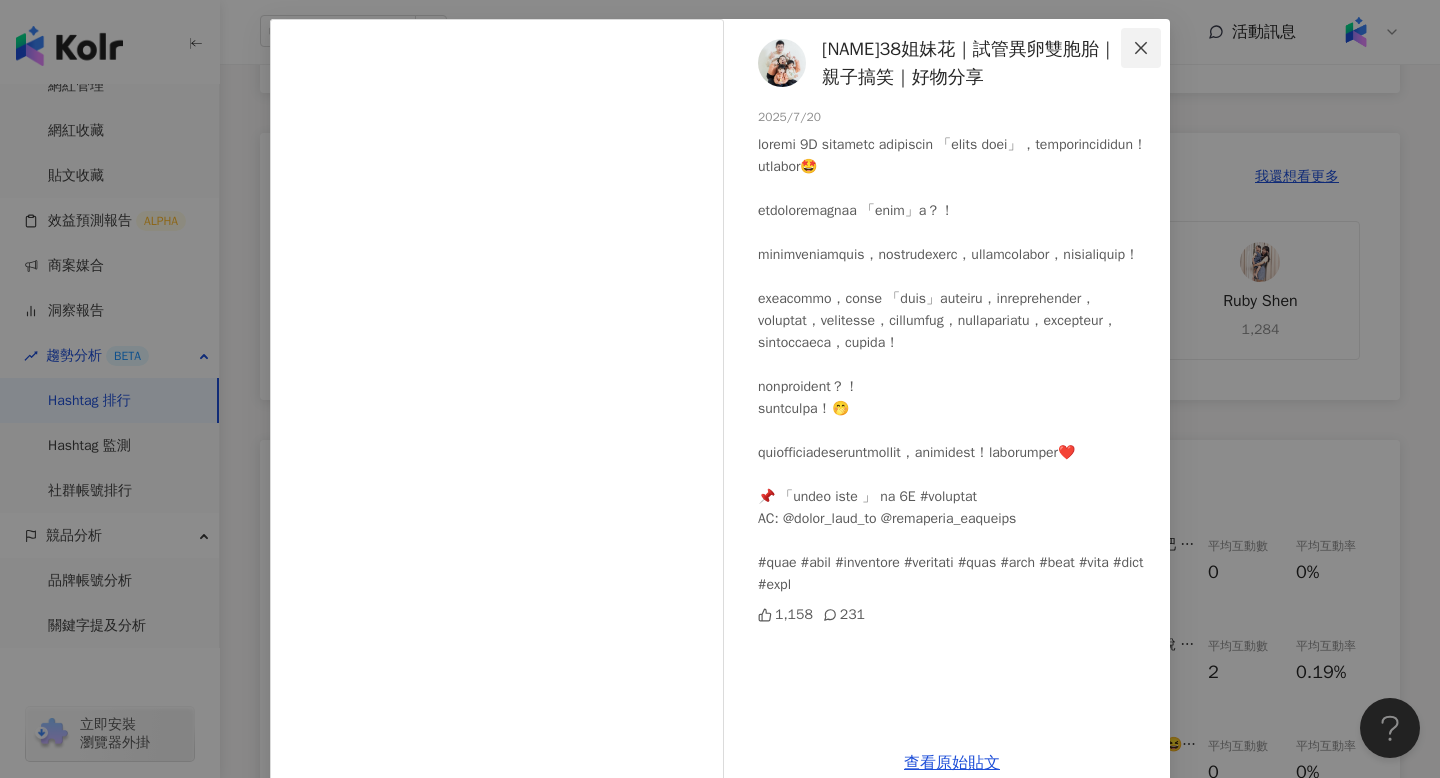 click 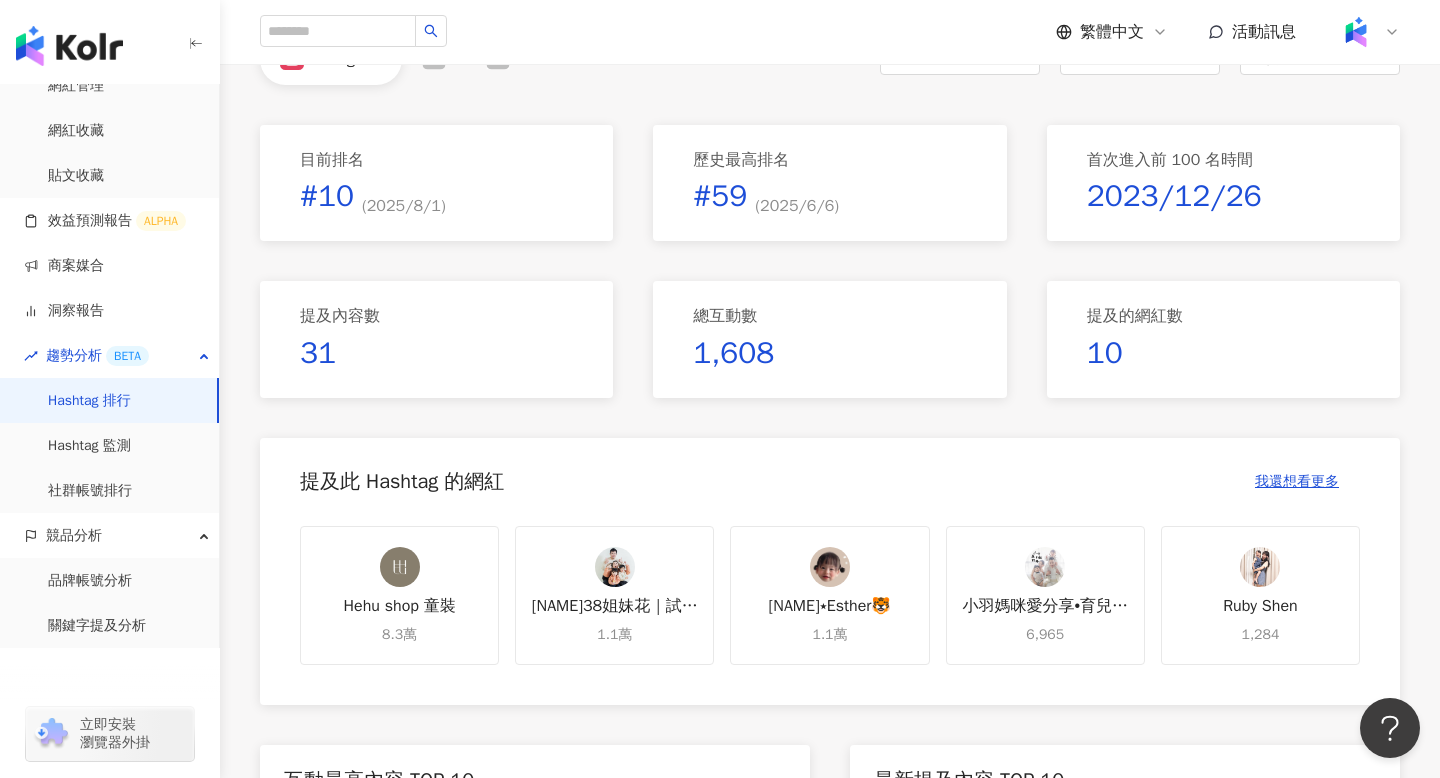 scroll, scrollTop: 0, scrollLeft: 0, axis: both 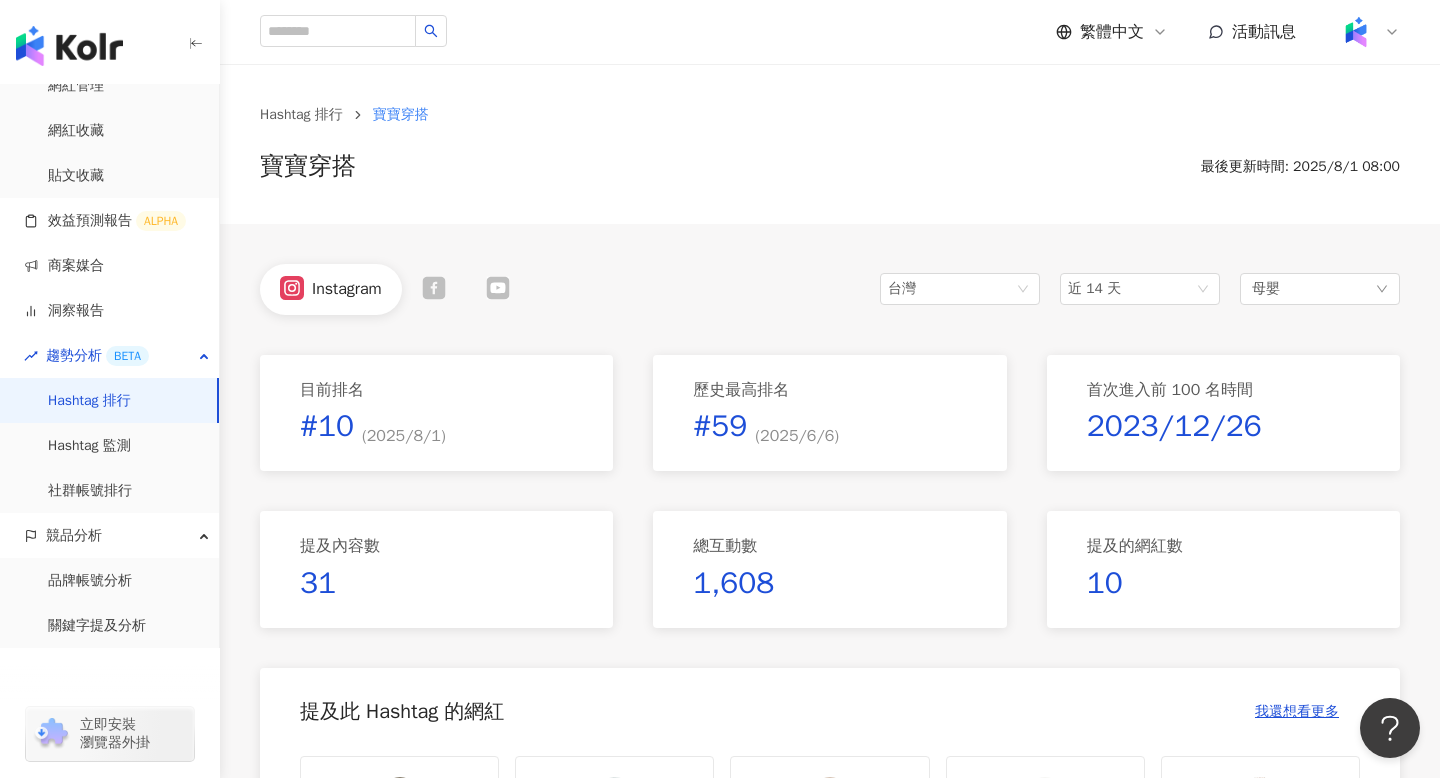 click 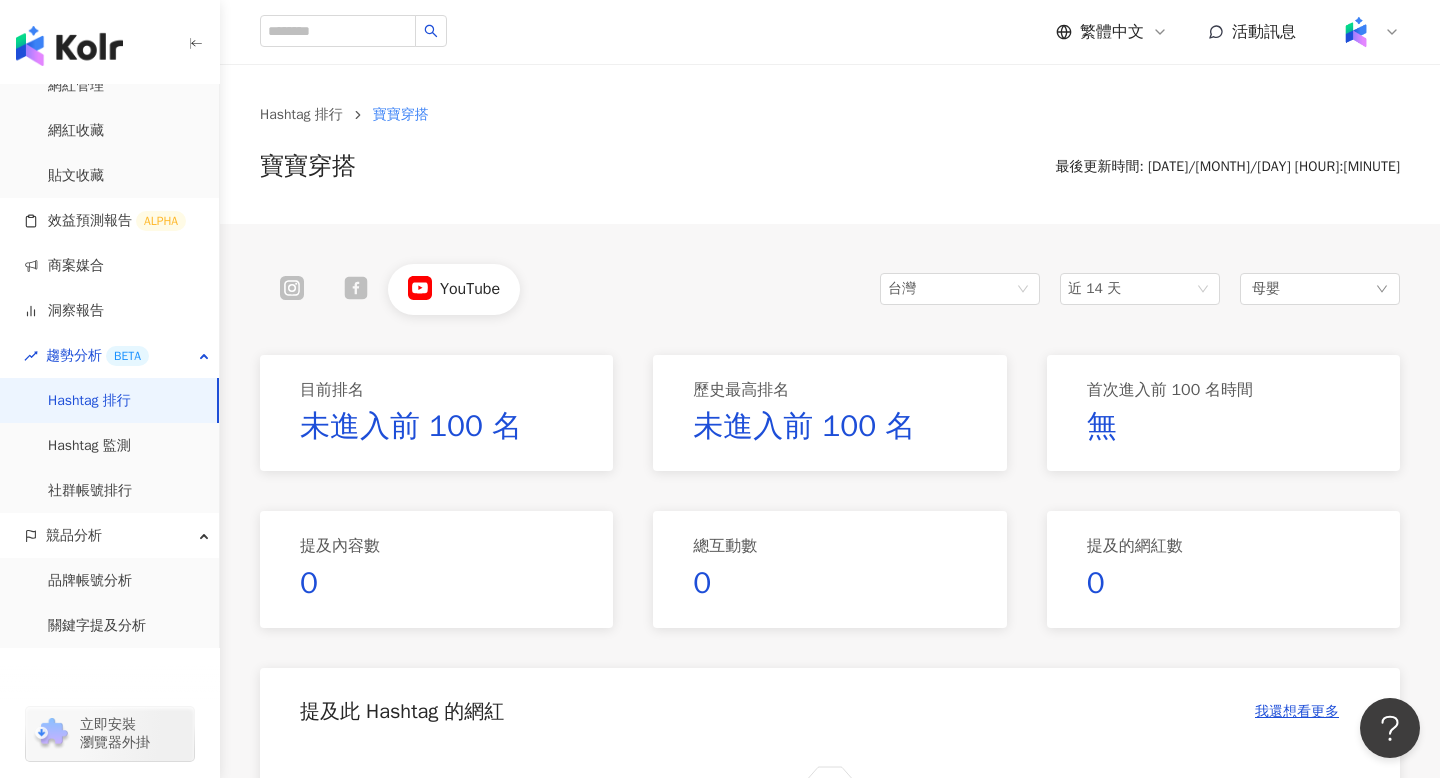 click 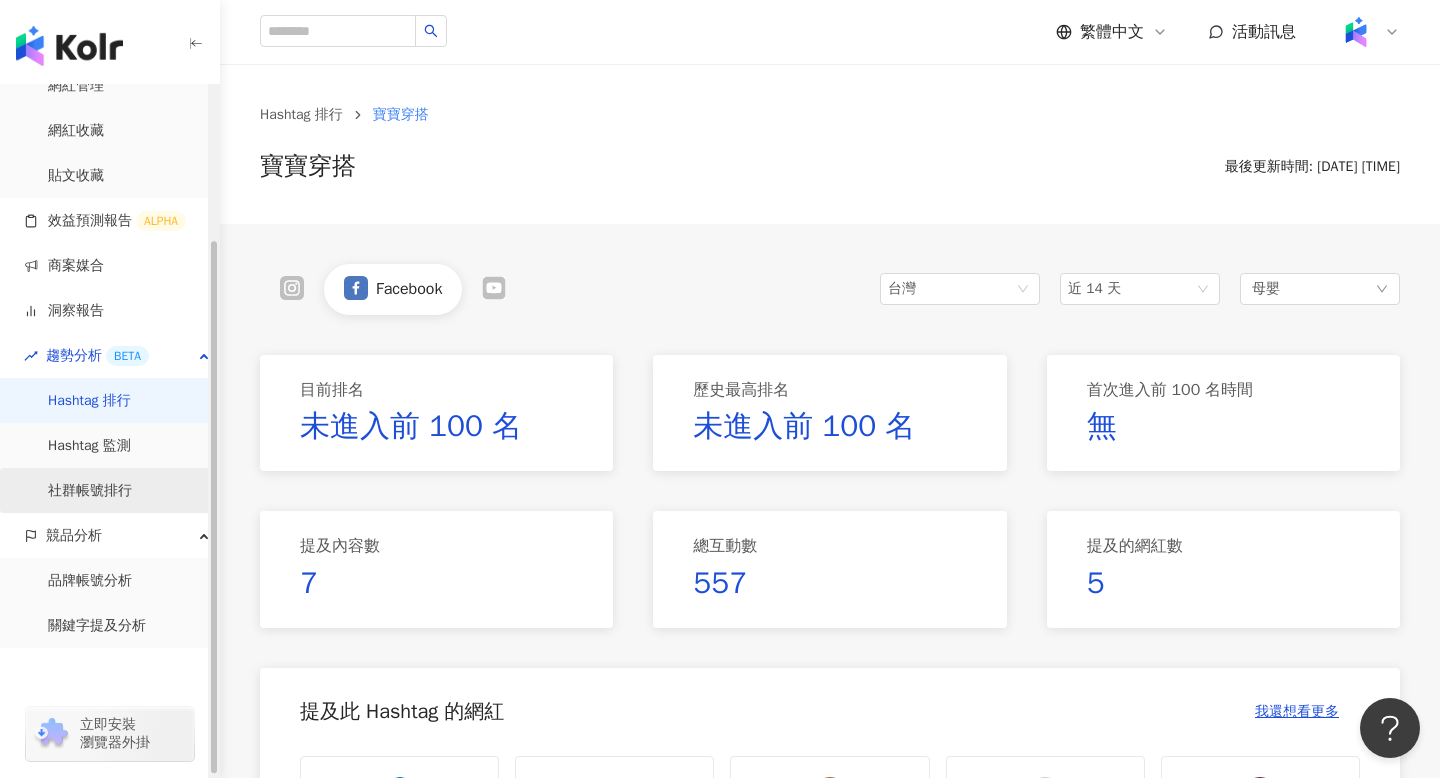 click on "社群帳號排行" at bounding box center [90, 491] 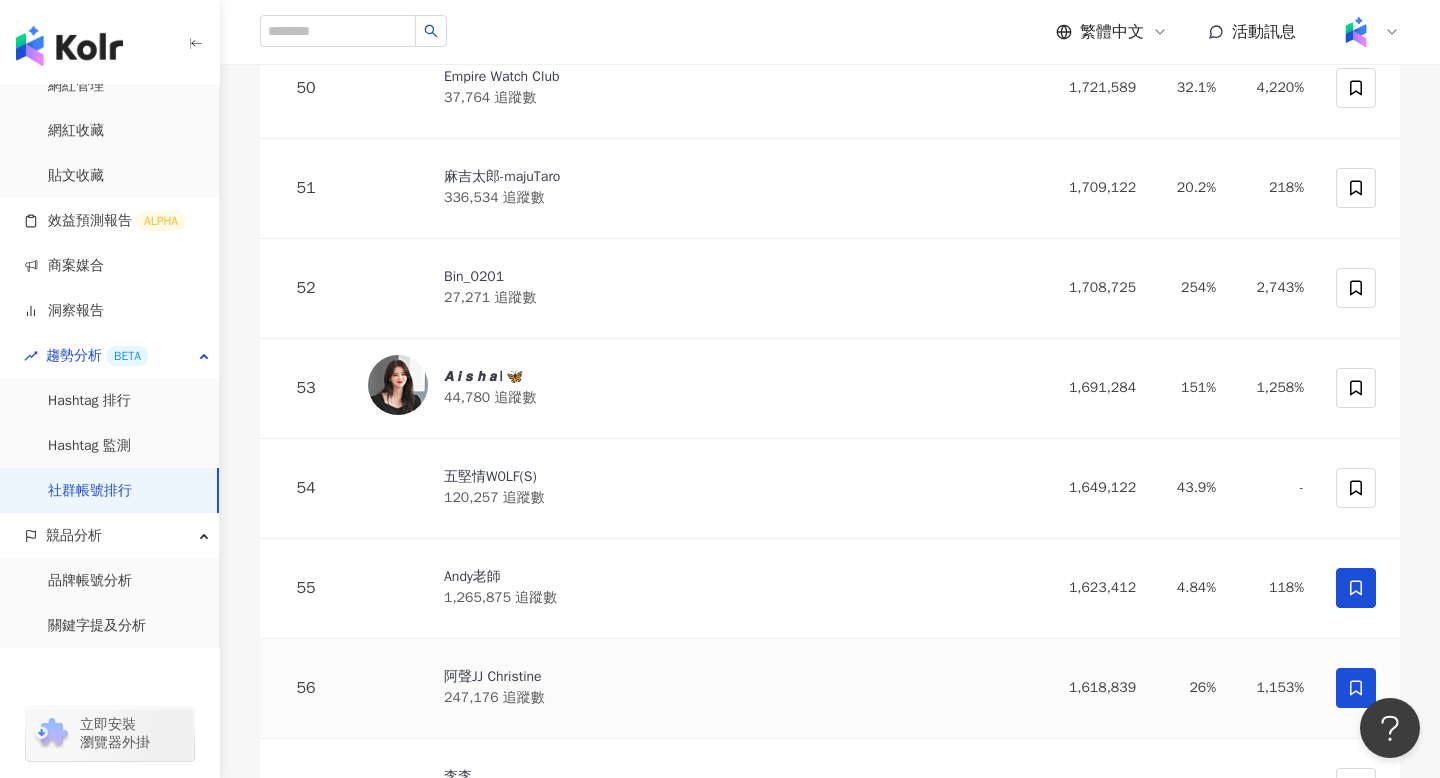 scroll, scrollTop: 5254, scrollLeft: 0, axis: vertical 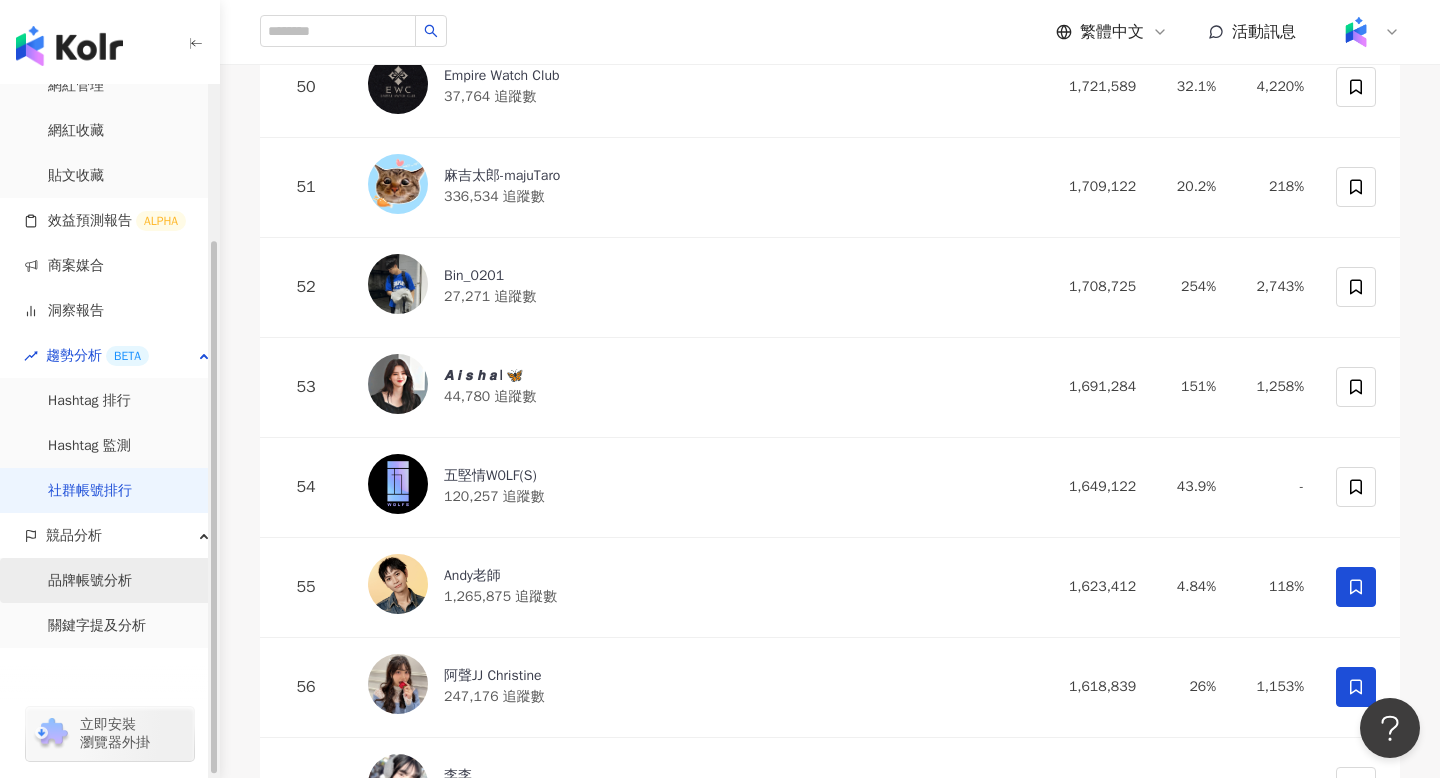 click on "品牌帳號分析" at bounding box center (90, 581) 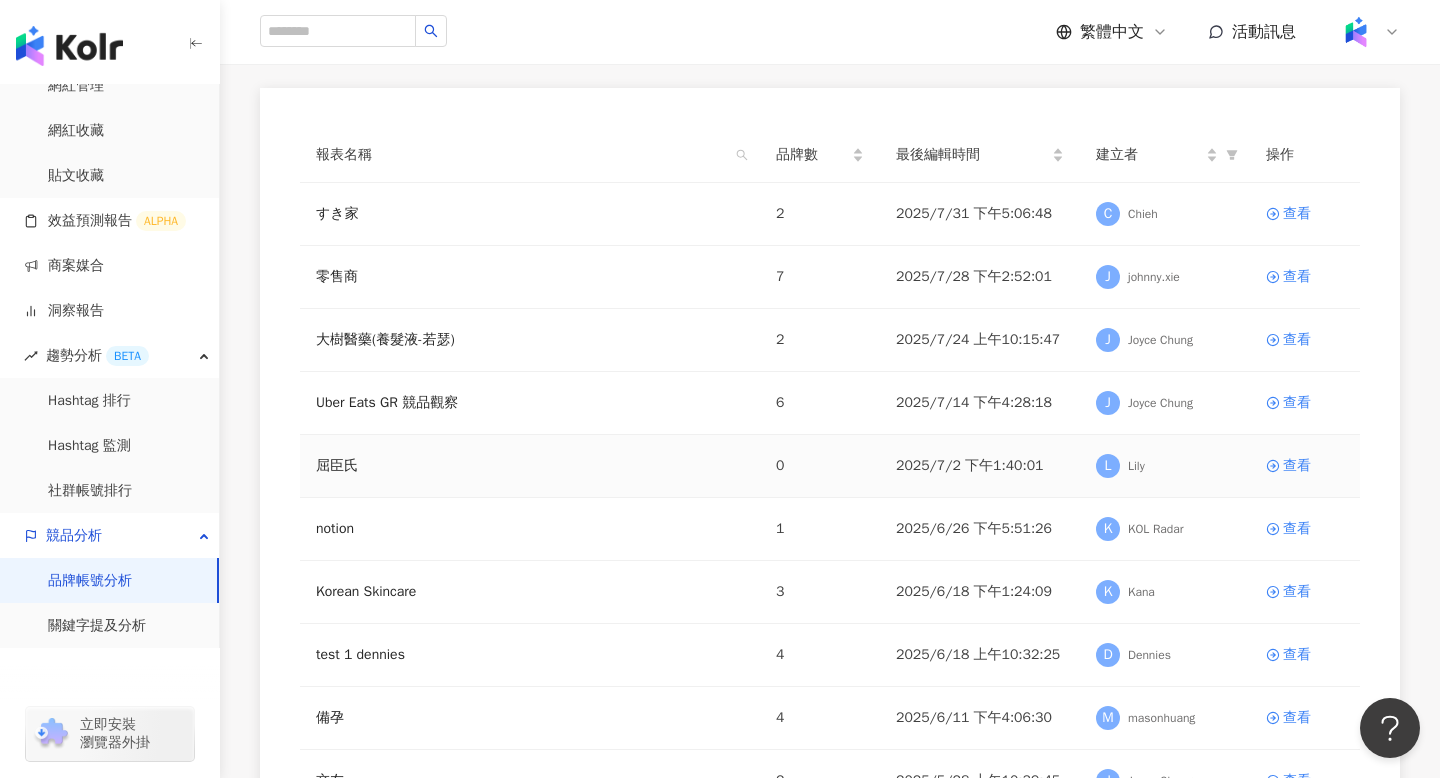 scroll, scrollTop: 140, scrollLeft: 0, axis: vertical 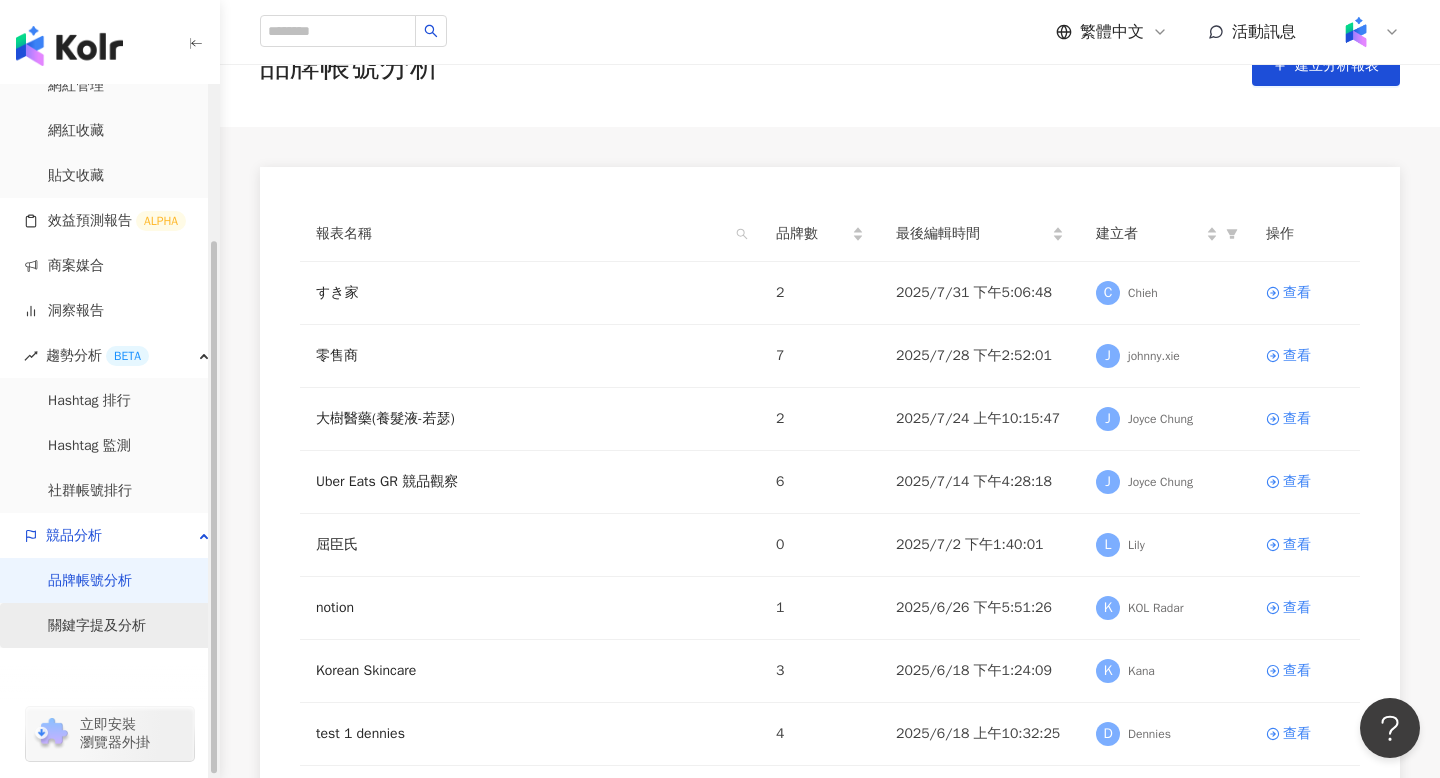 click on "關鍵字提及分析" at bounding box center (97, 626) 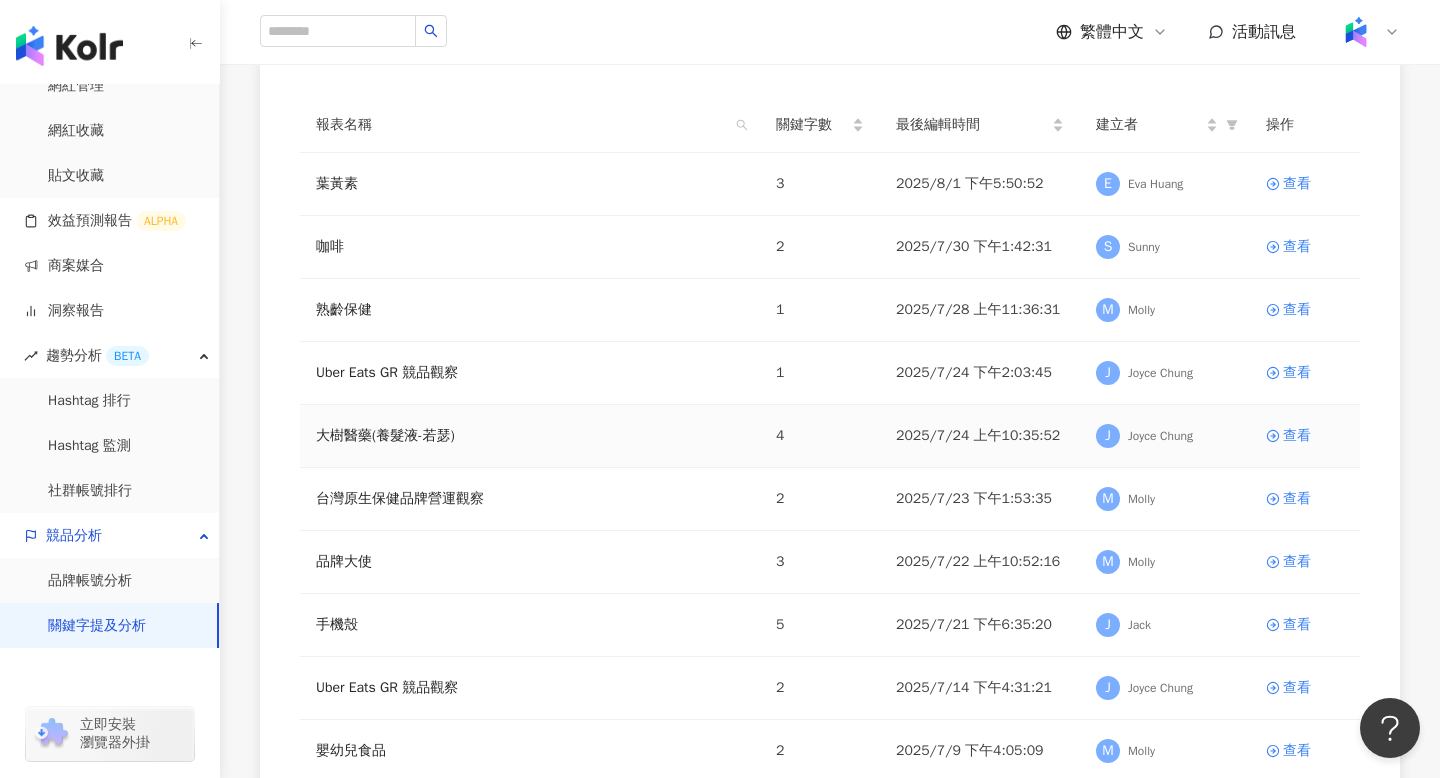 scroll, scrollTop: 163, scrollLeft: 0, axis: vertical 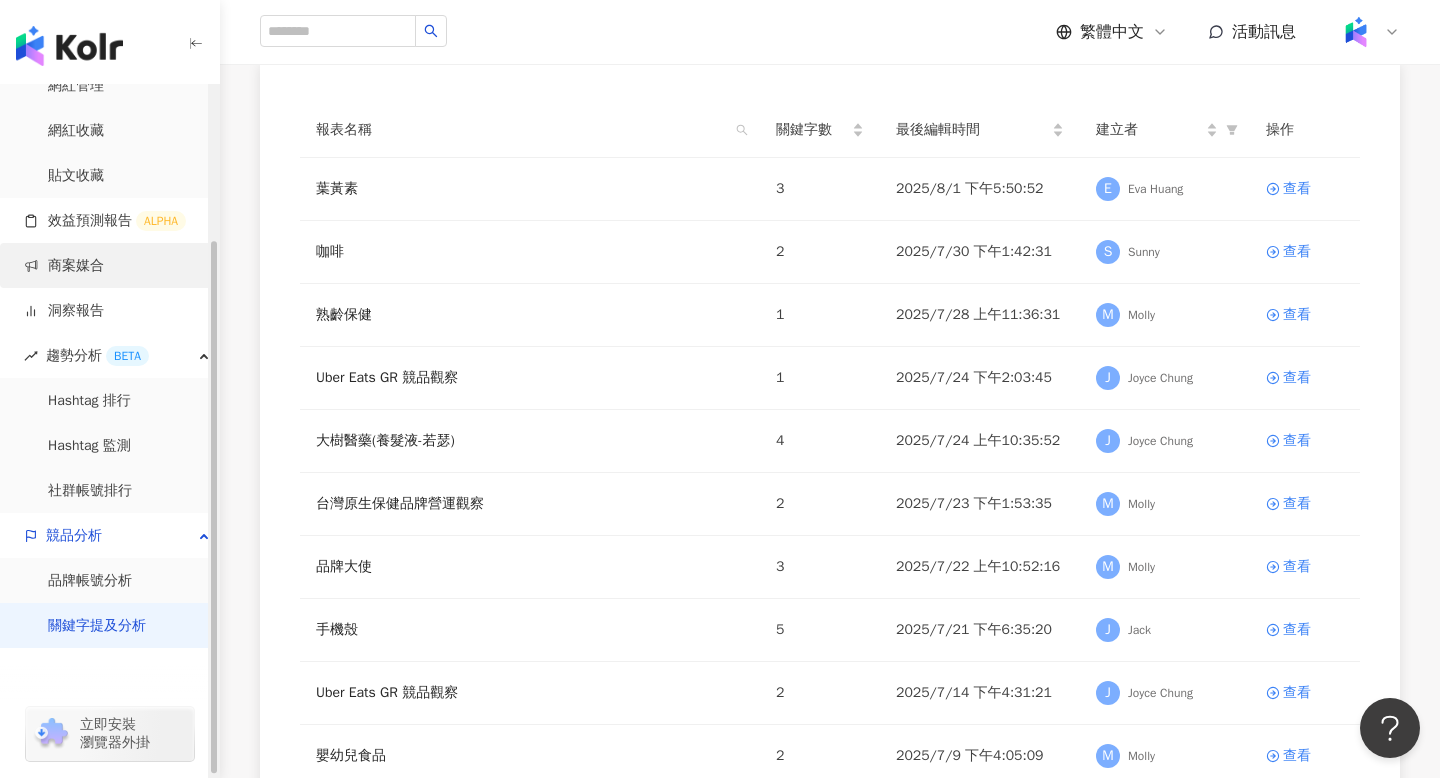 click on "商案媒合" at bounding box center (64, 266) 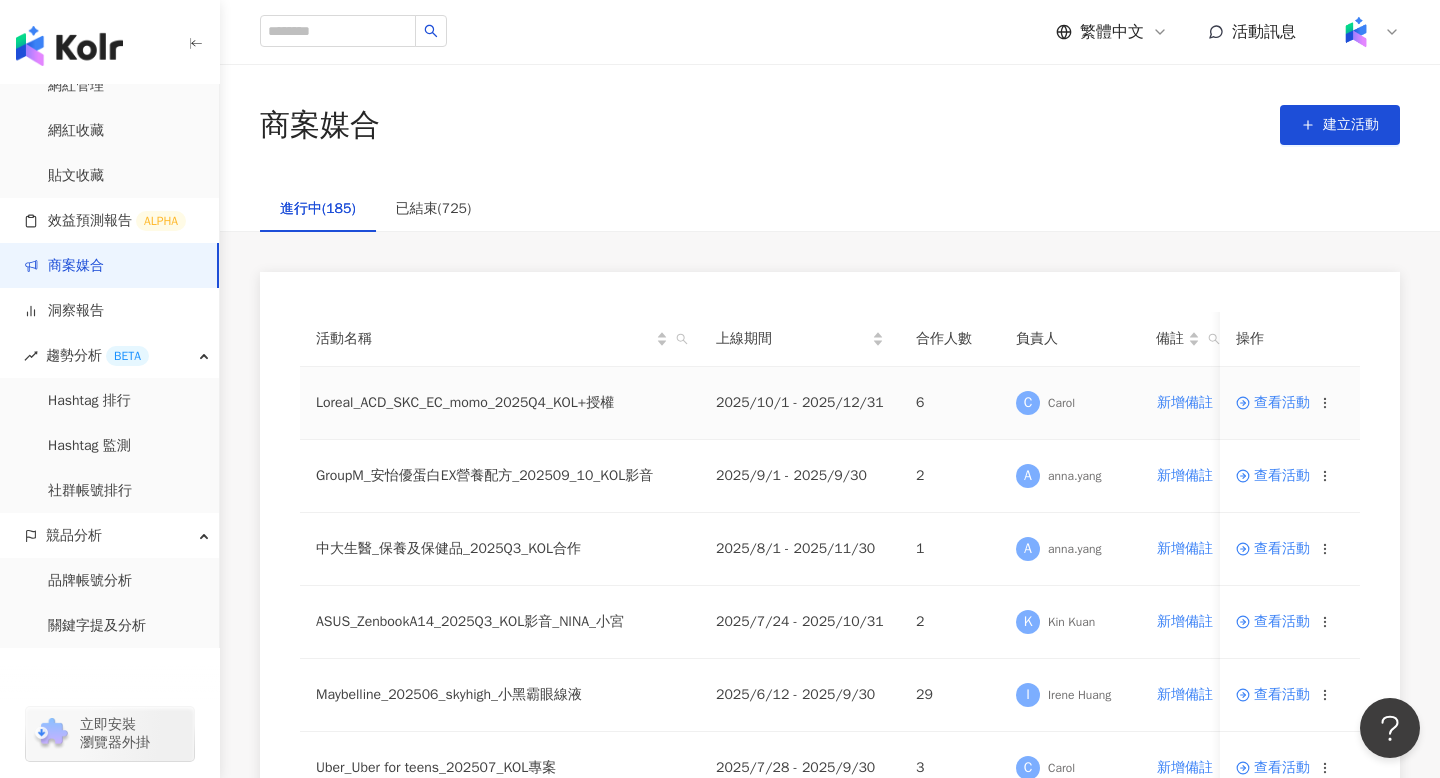 click on "查看活動" at bounding box center (1273, 403) 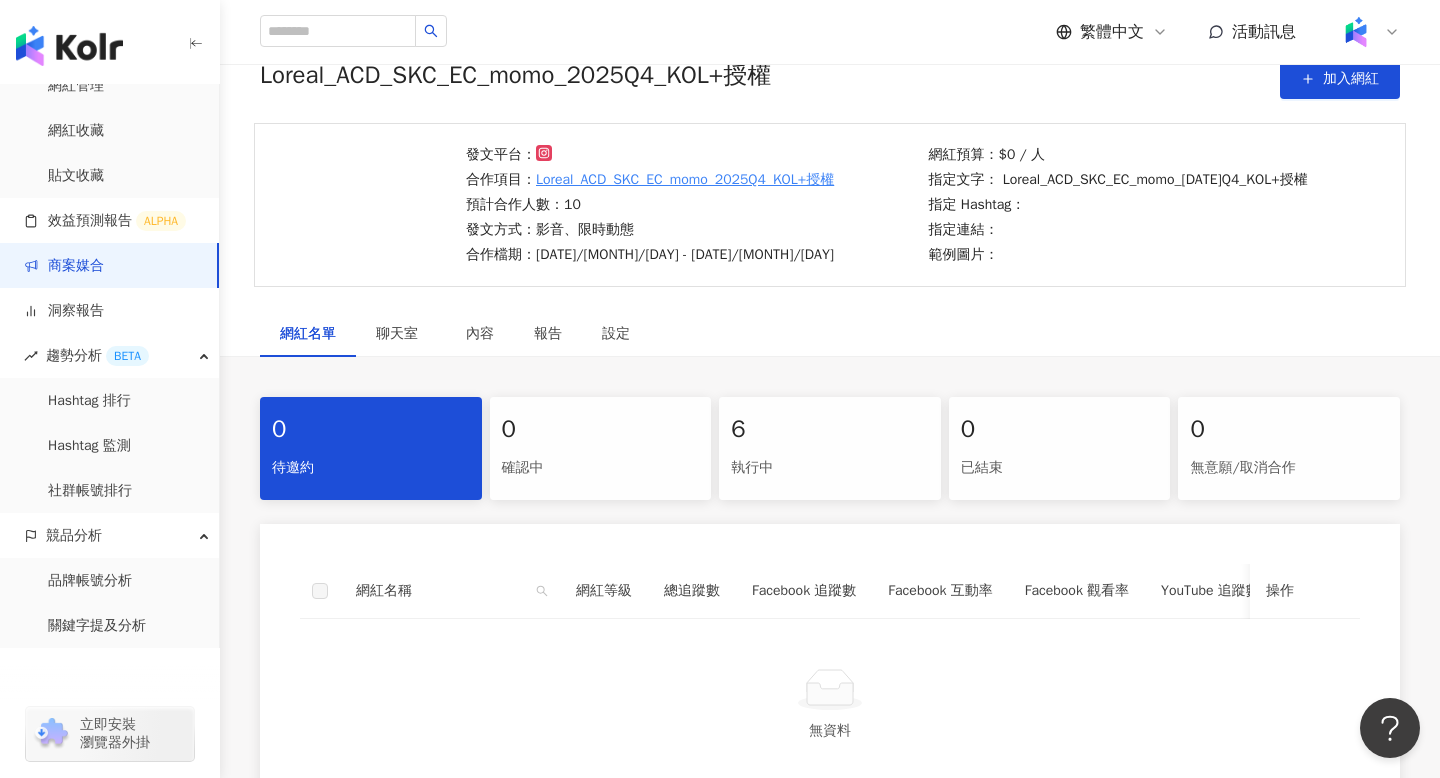 scroll, scrollTop: 98, scrollLeft: 0, axis: vertical 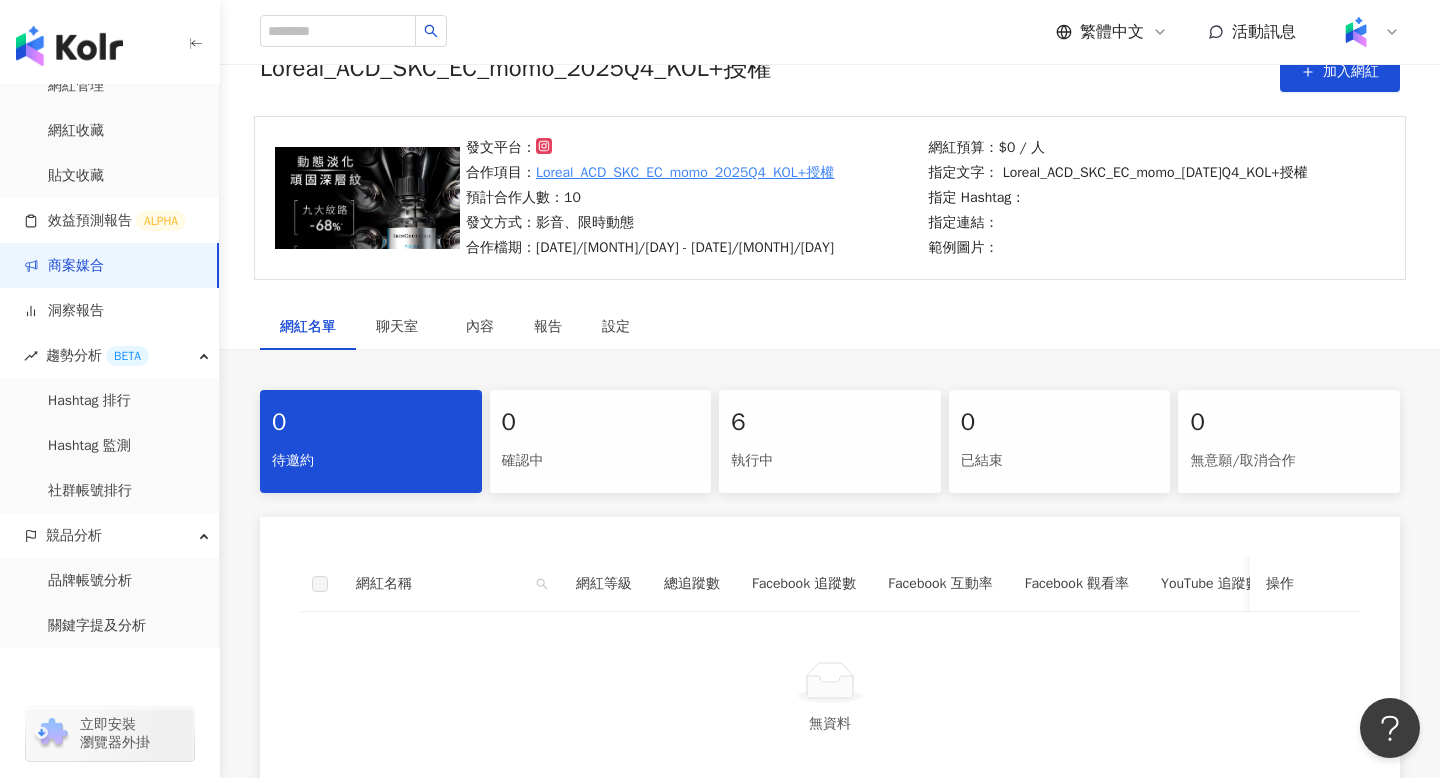 click on "6" at bounding box center [830, 423] 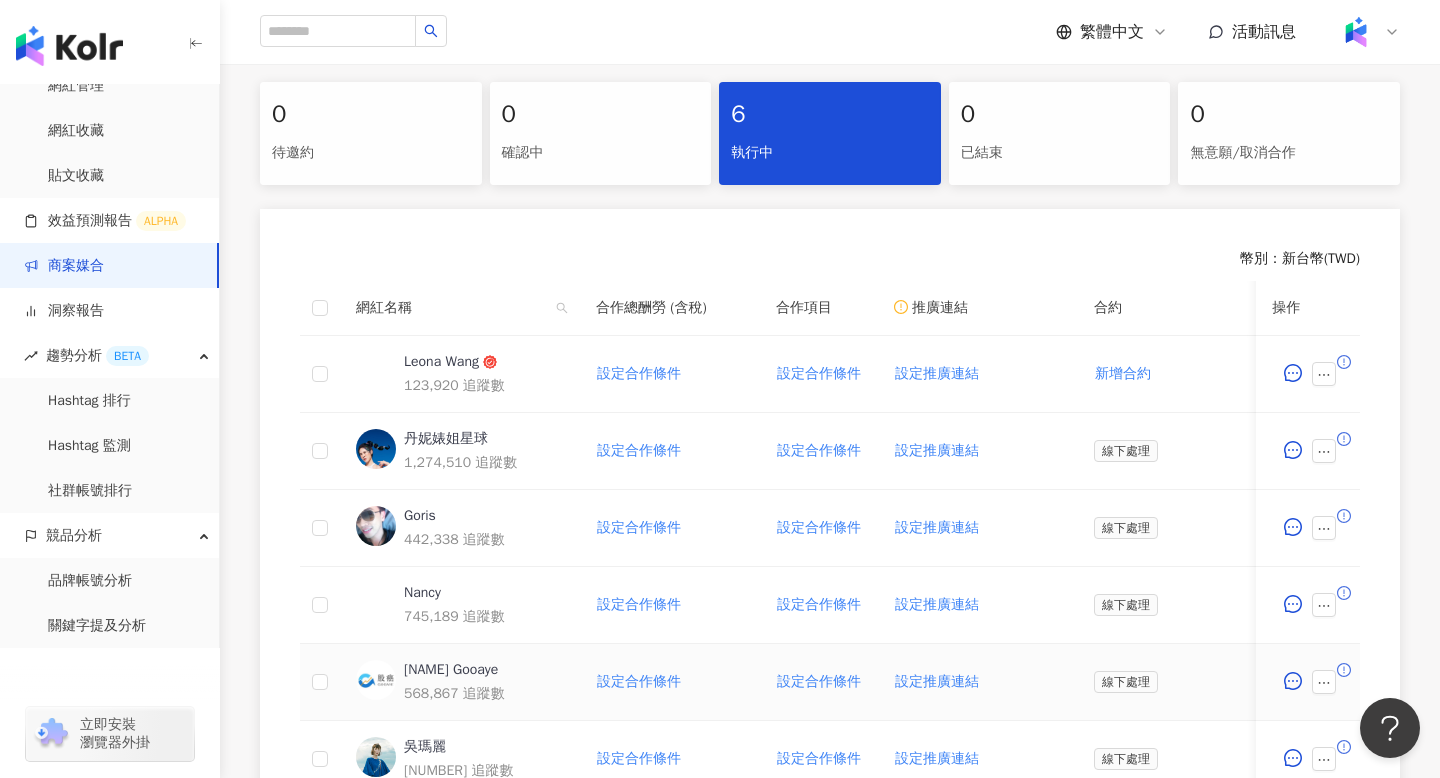 scroll, scrollTop: 414, scrollLeft: 0, axis: vertical 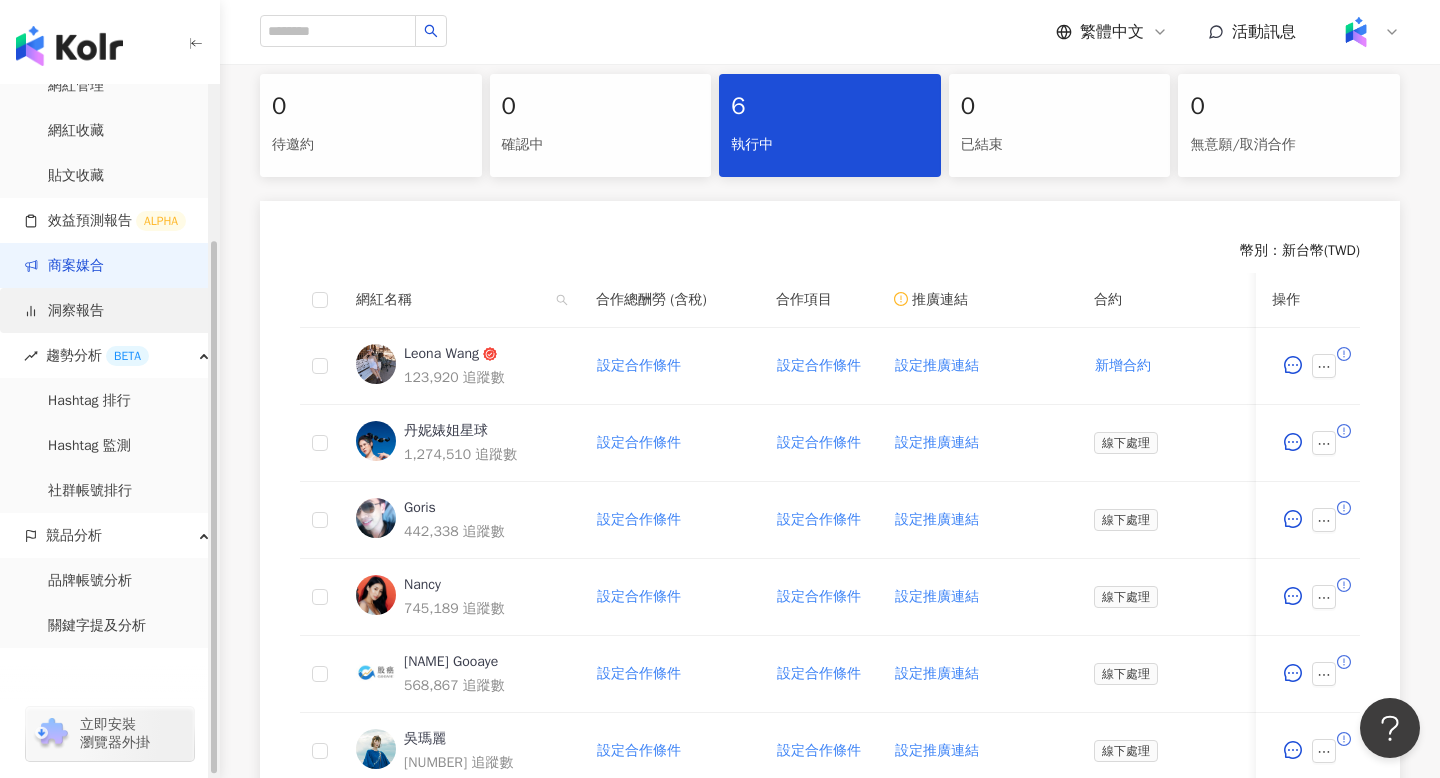click on "洞察報告" at bounding box center [64, 311] 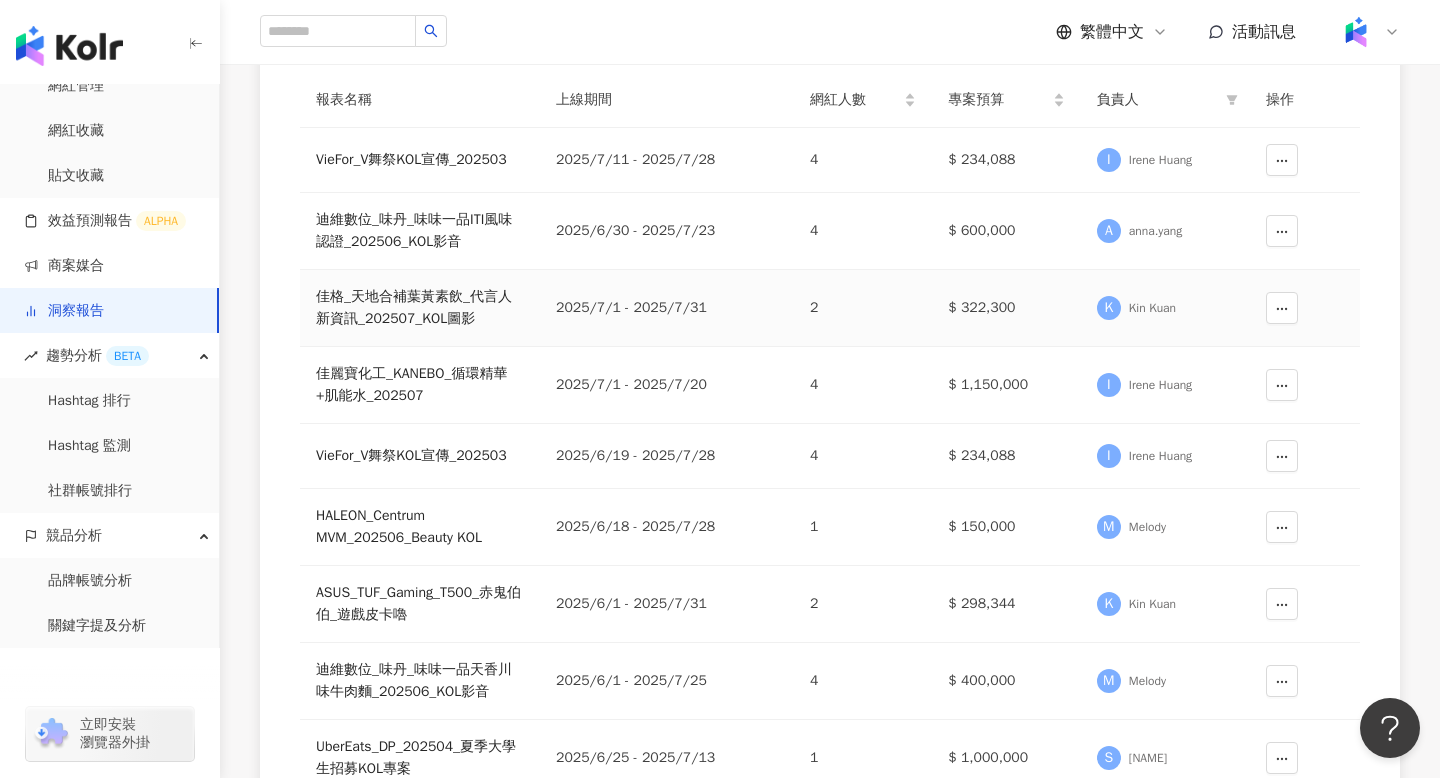 scroll, scrollTop: 263, scrollLeft: 0, axis: vertical 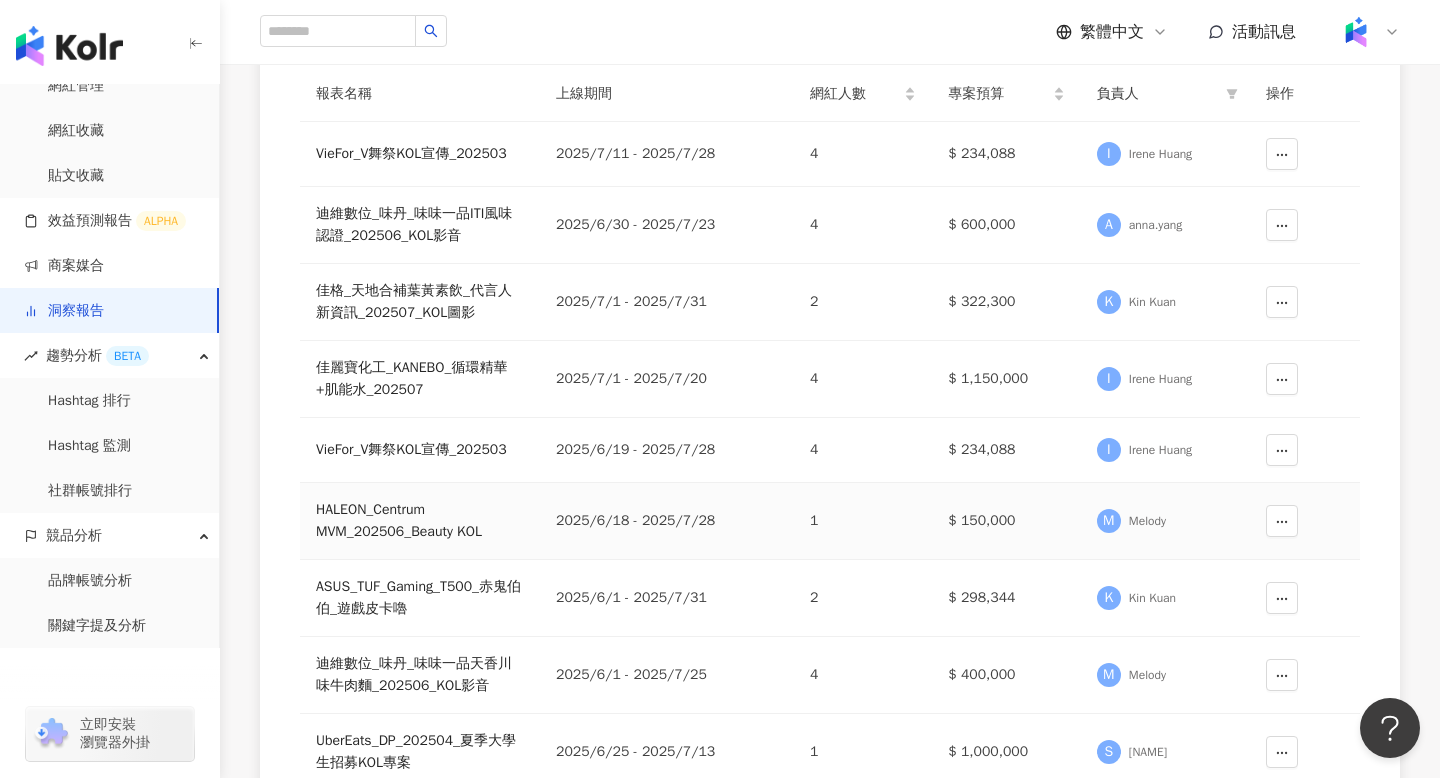 click on "HALEON_Centrum MVM_202506_Beauty KOL" at bounding box center [420, 521] 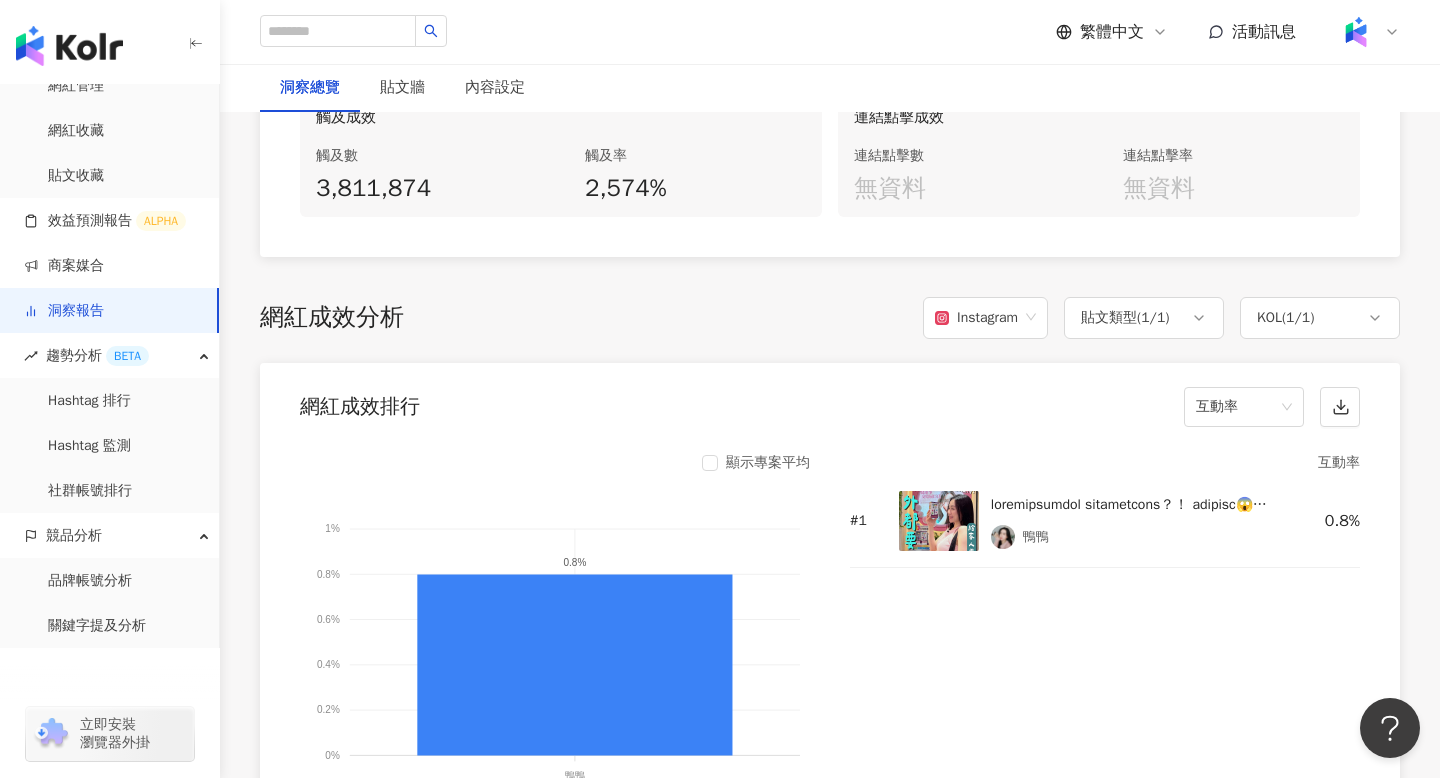 scroll, scrollTop: 1339, scrollLeft: 0, axis: vertical 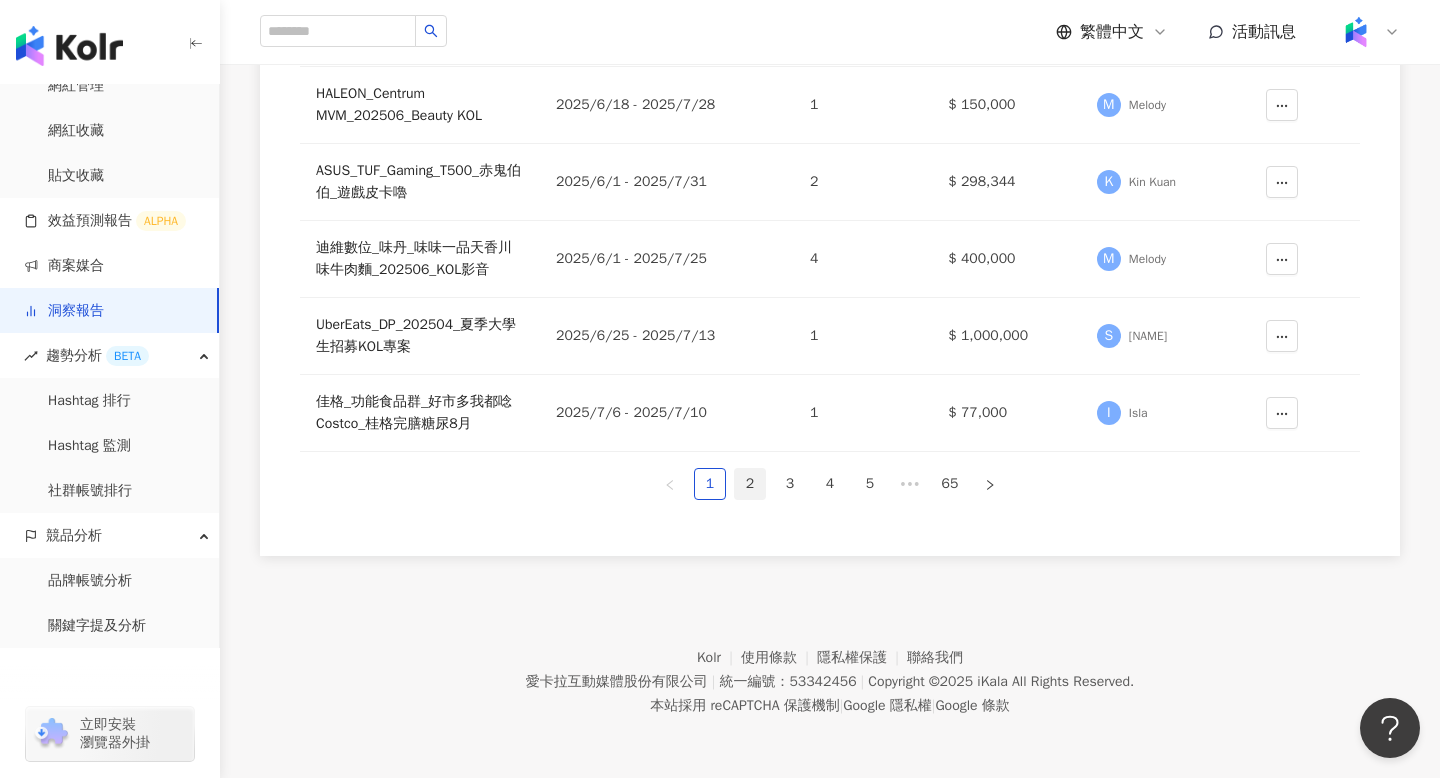click on "2" at bounding box center [750, 484] 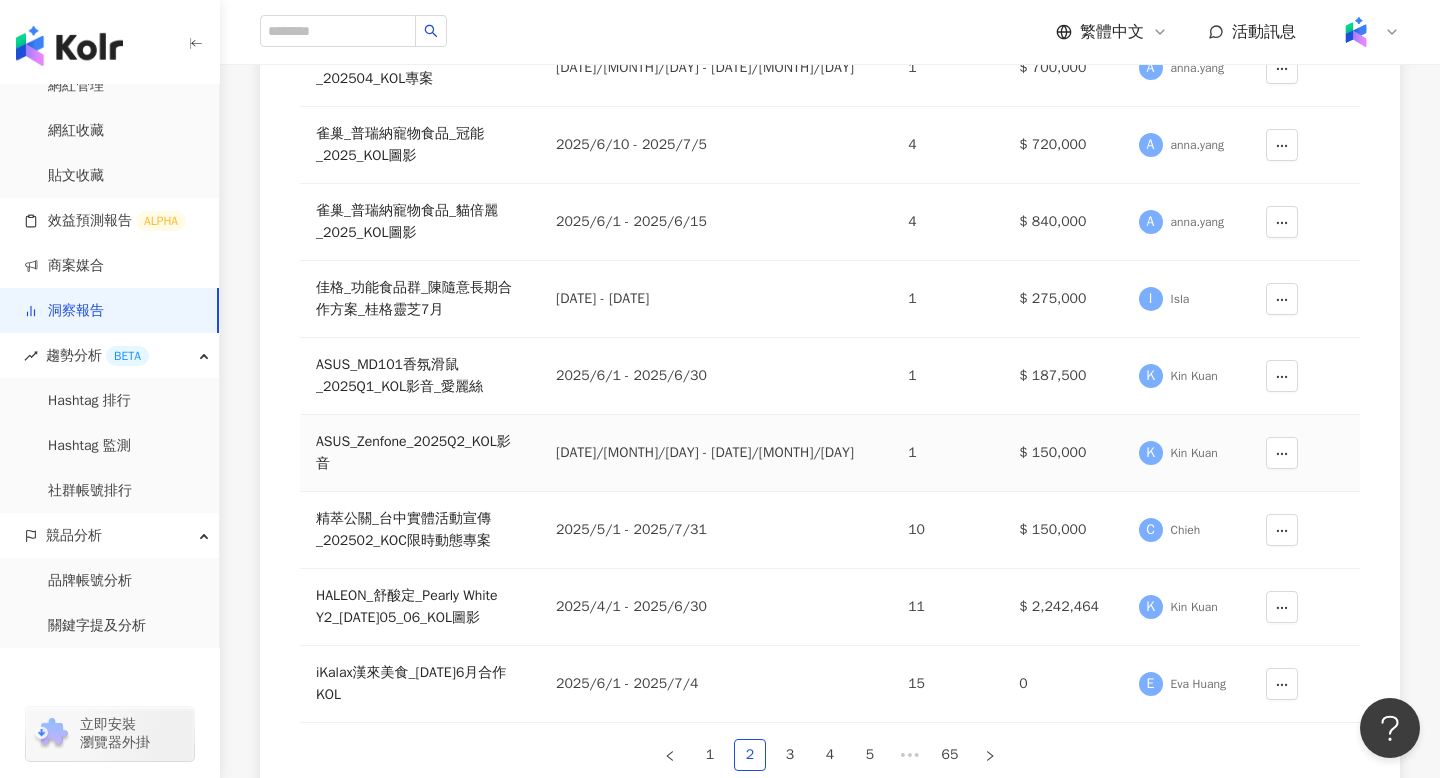 scroll, scrollTop: 467, scrollLeft: 0, axis: vertical 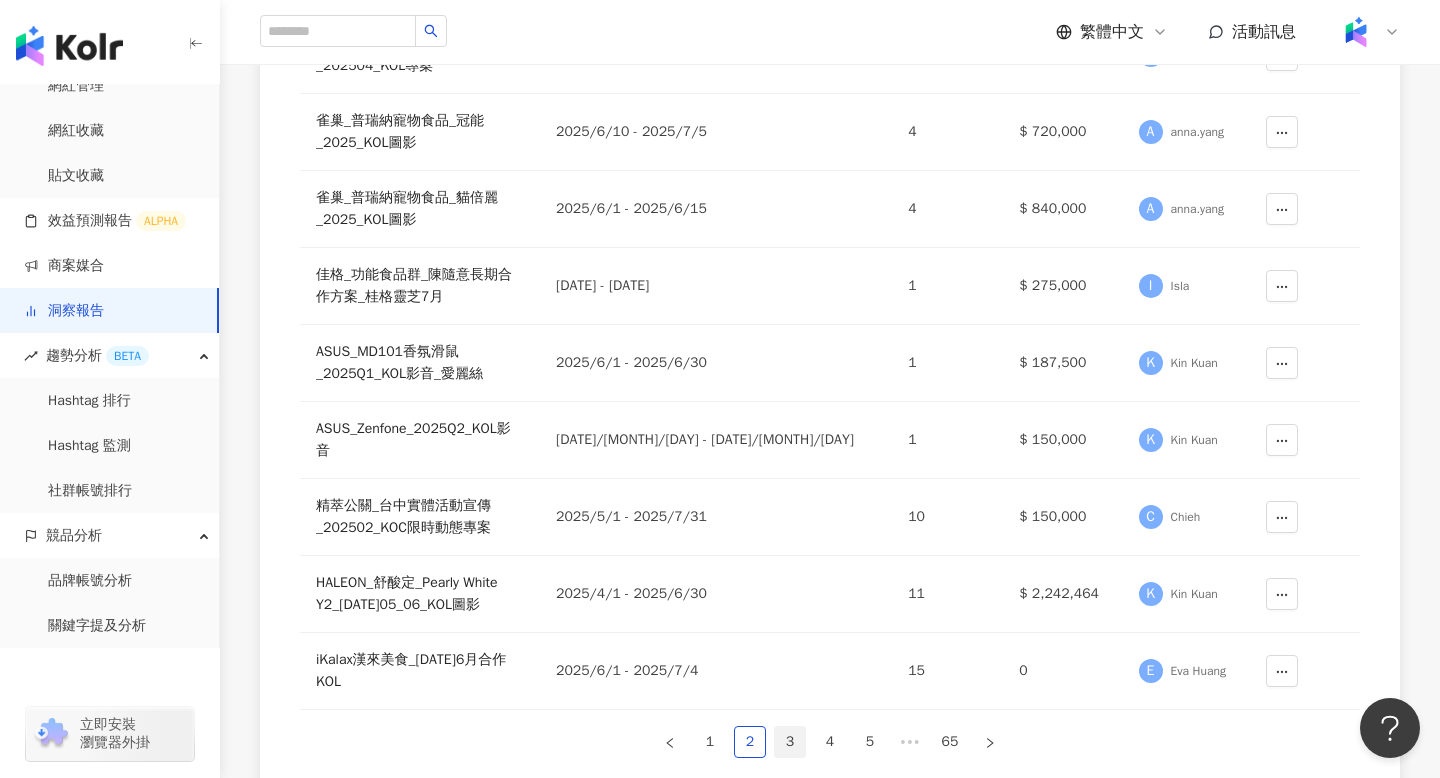 click on "3" at bounding box center [790, 742] 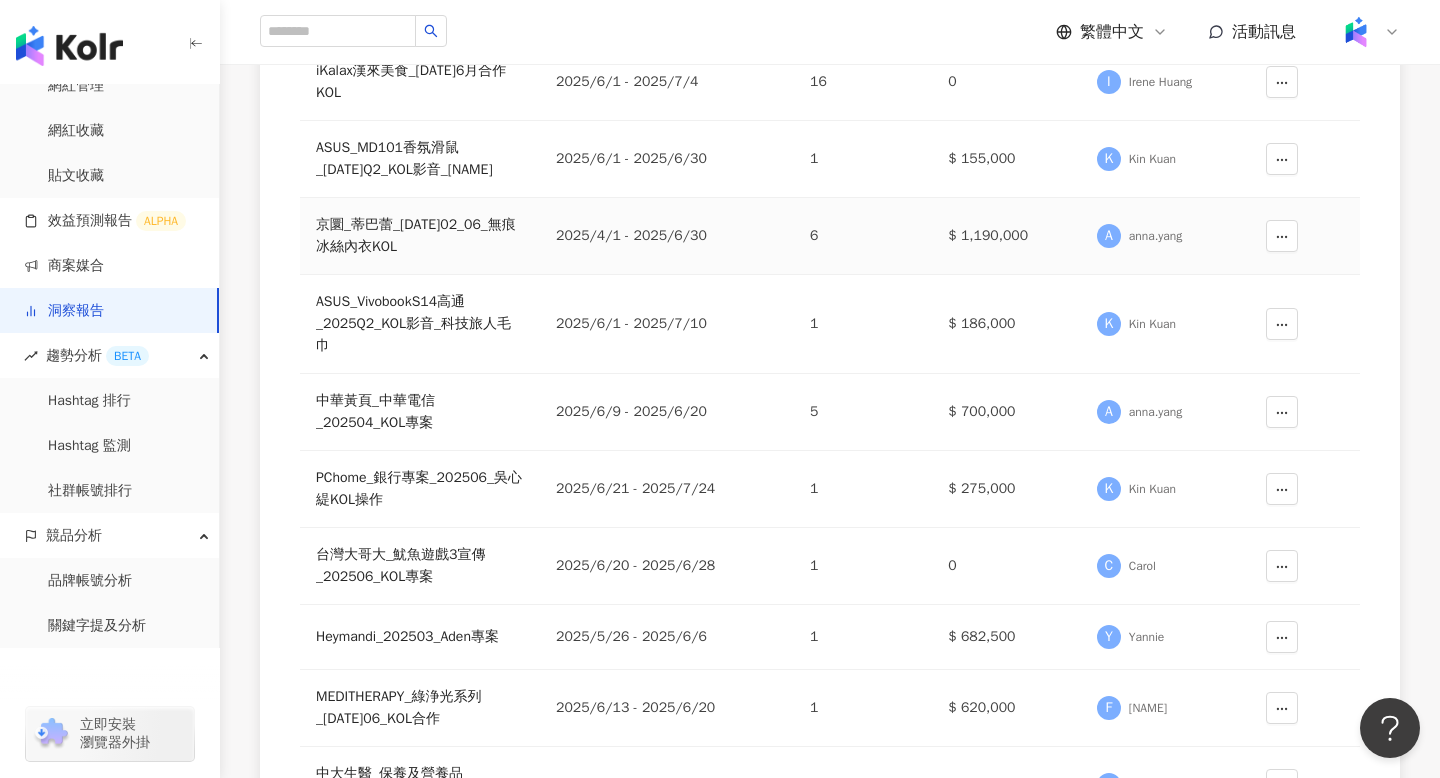 scroll, scrollTop: 701, scrollLeft: 0, axis: vertical 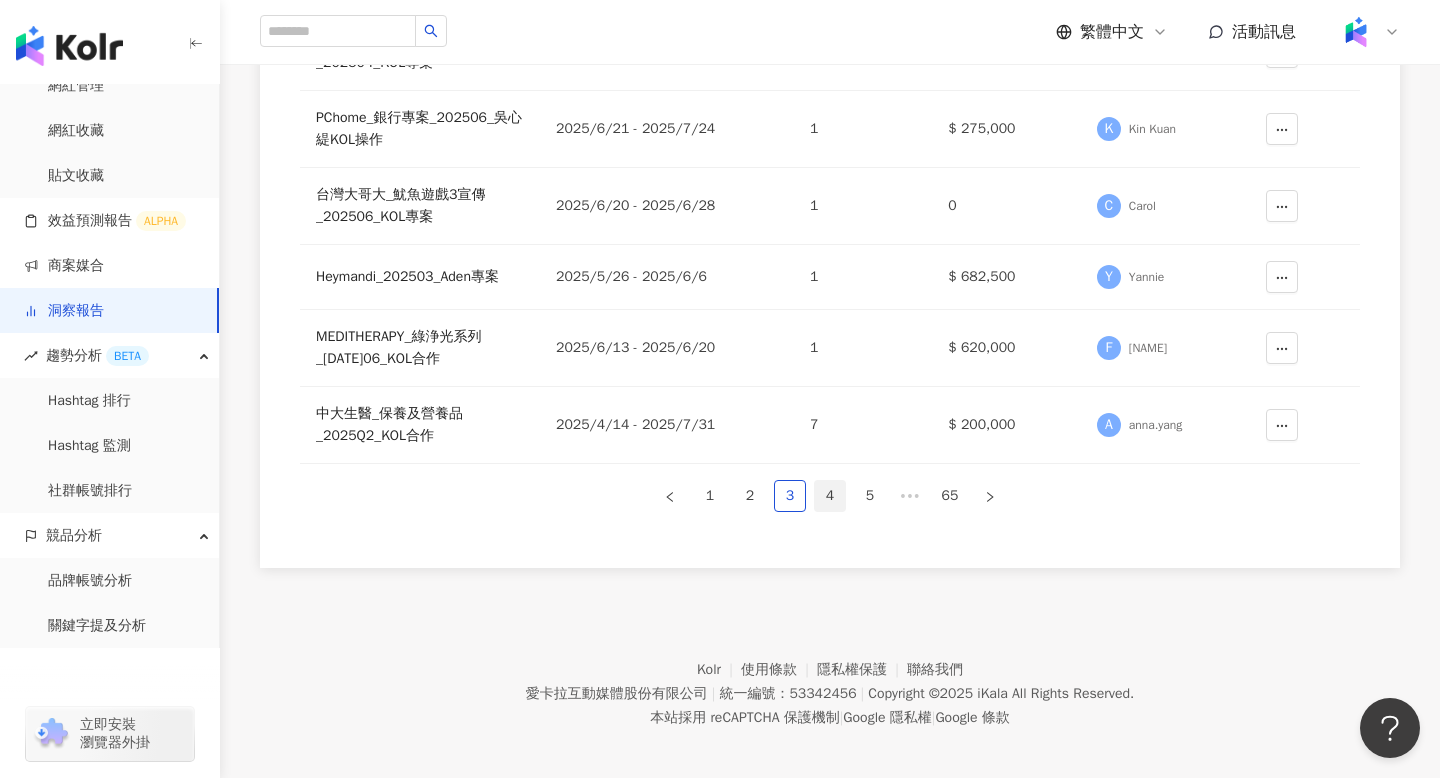 click on "4" at bounding box center (830, 496) 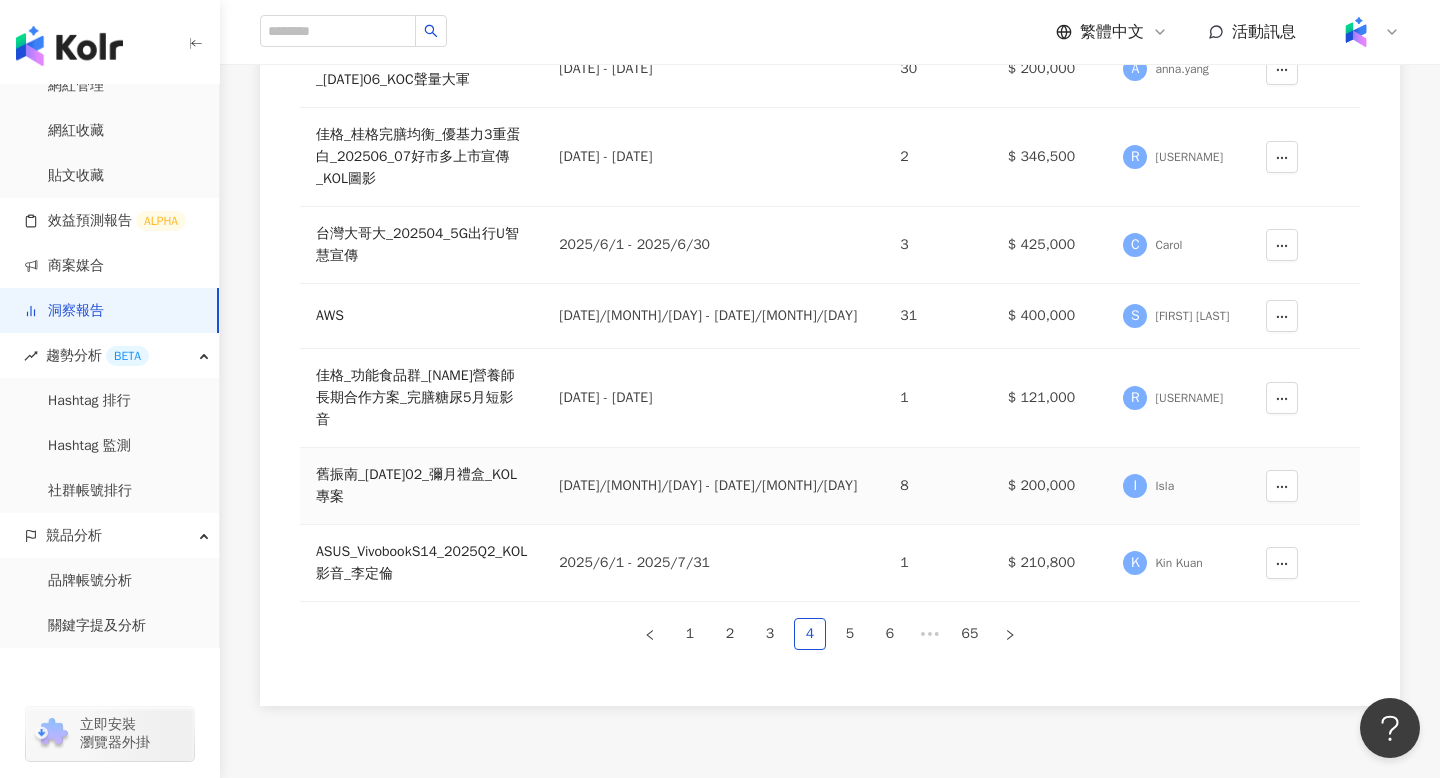 scroll, scrollTop: 578, scrollLeft: 0, axis: vertical 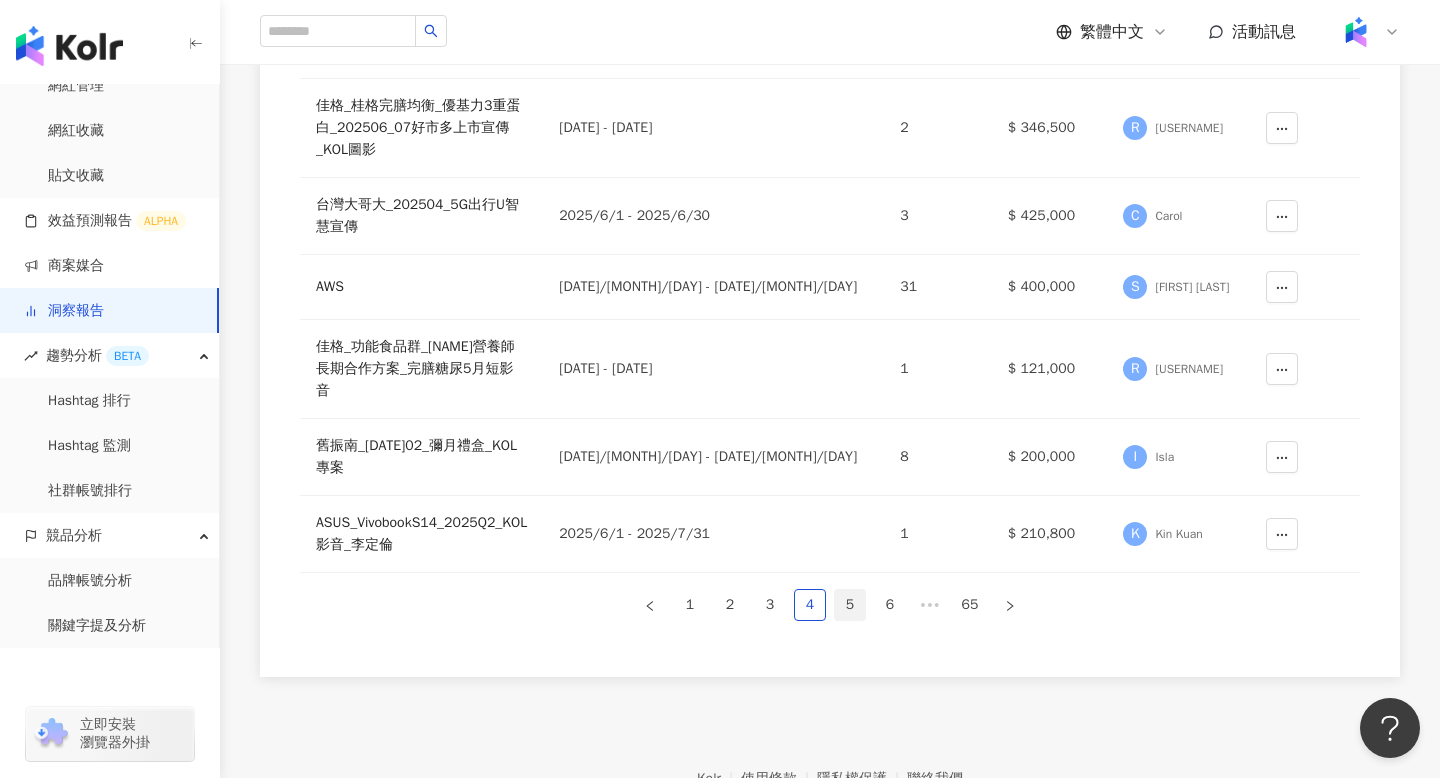 click on "5" at bounding box center [850, 605] 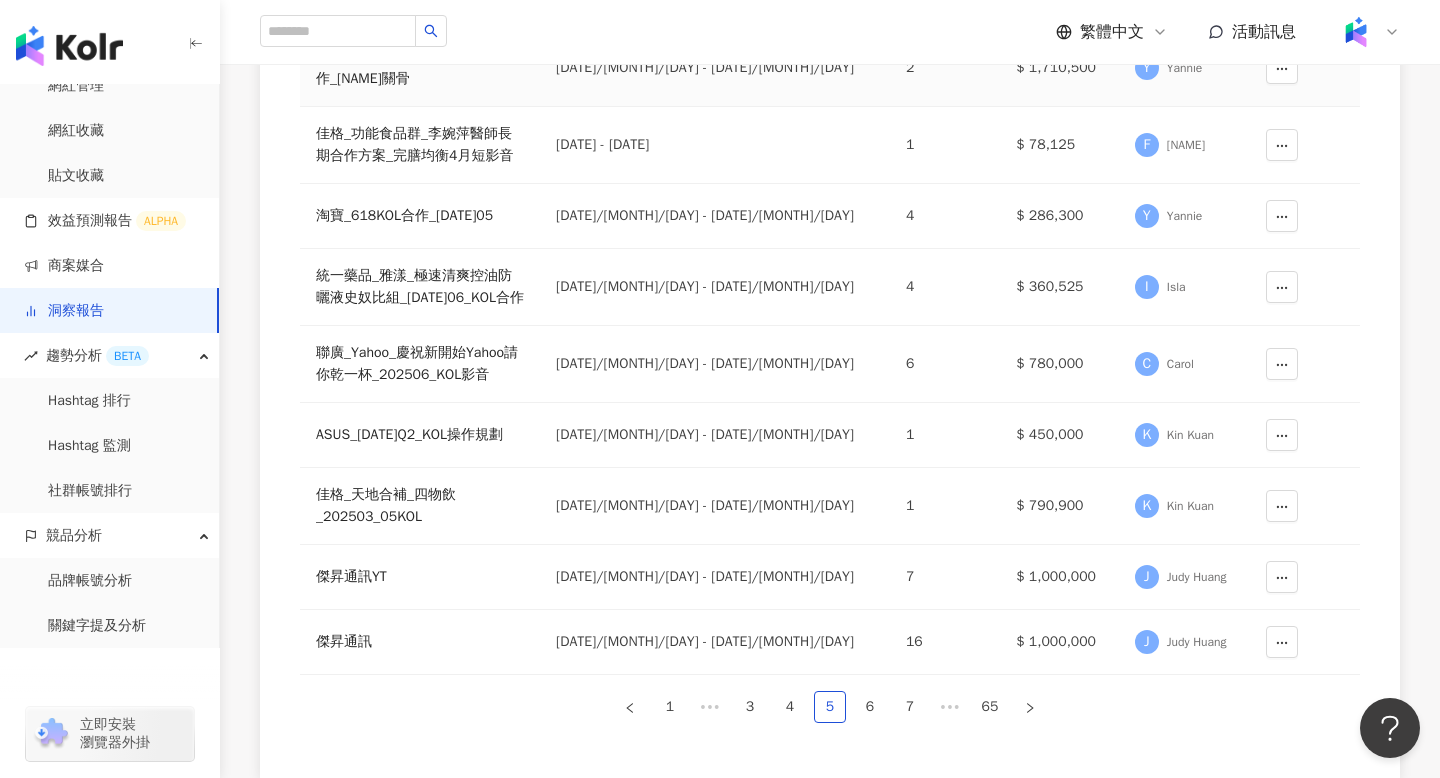 scroll, scrollTop: 436, scrollLeft: 0, axis: vertical 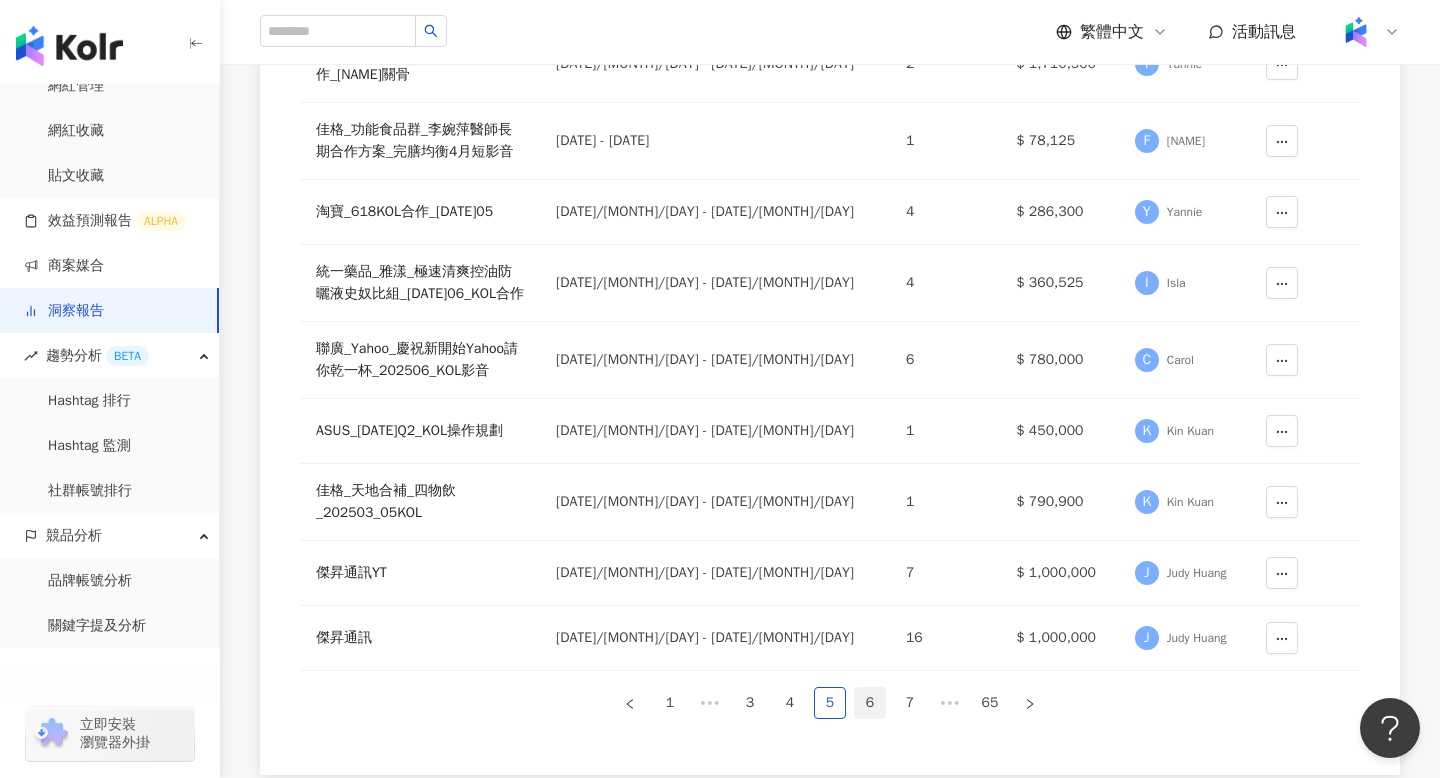 click on "6" at bounding box center (870, 703) 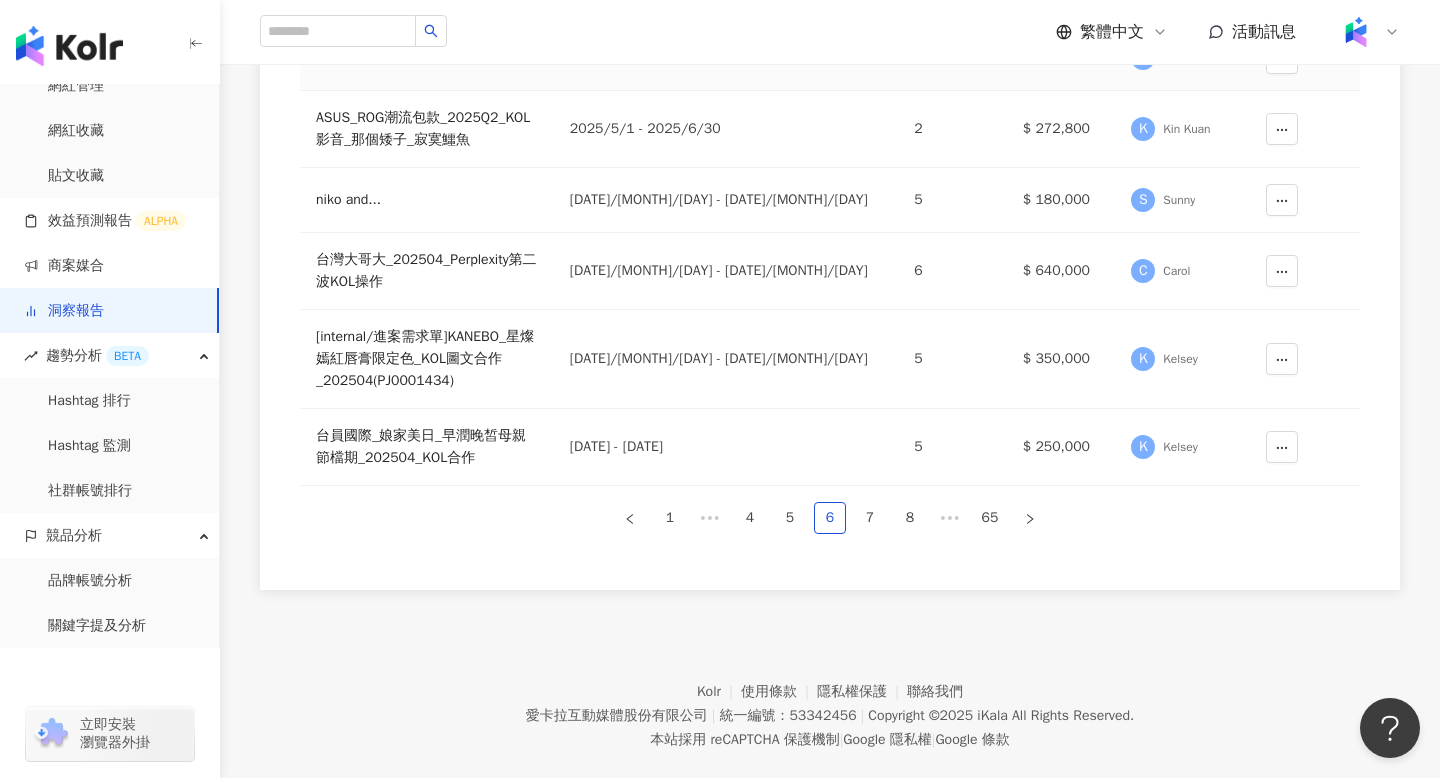 scroll, scrollTop: 649, scrollLeft: 0, axis: vertical 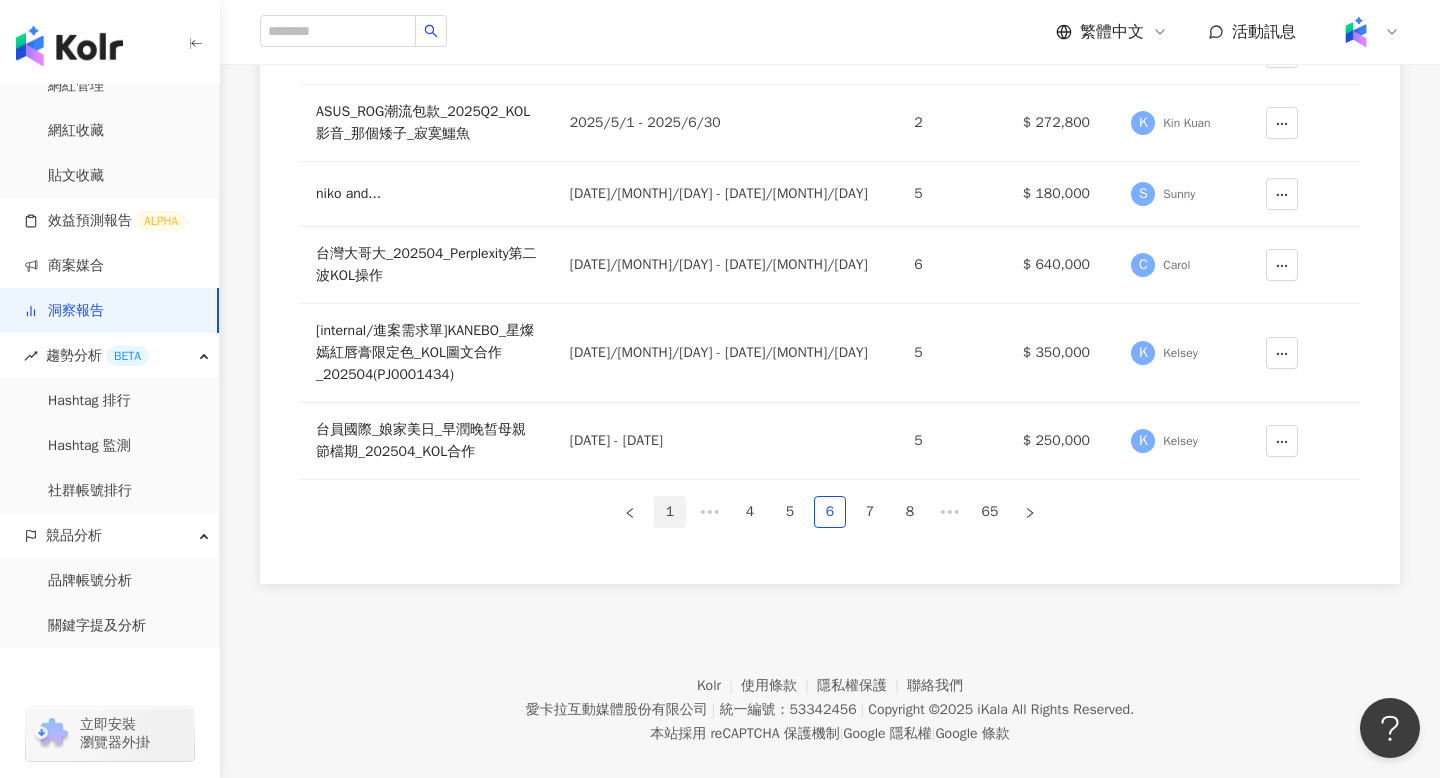 click on "1" at bounding box center (670, 512) 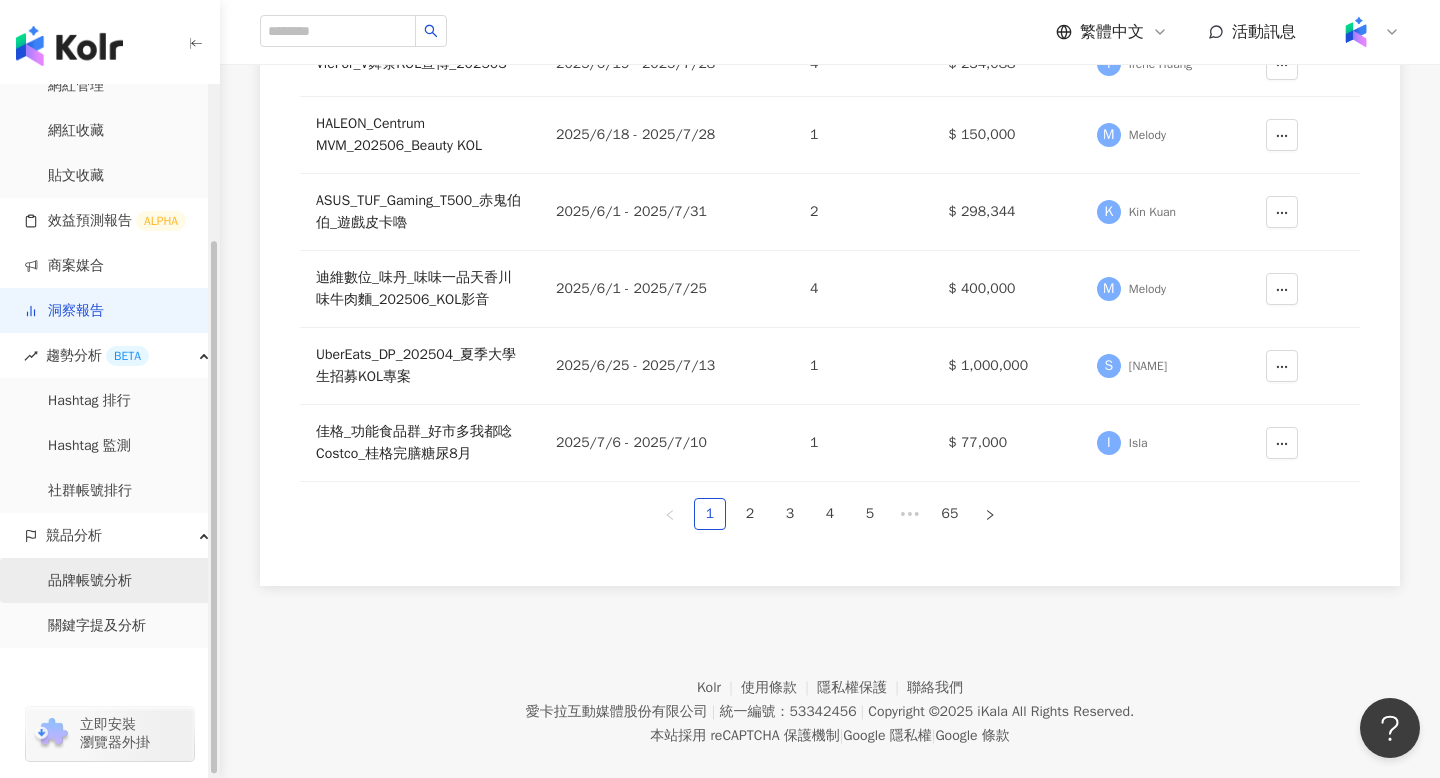 click on "品牌帳號分析" at bounding box center [90, 581] 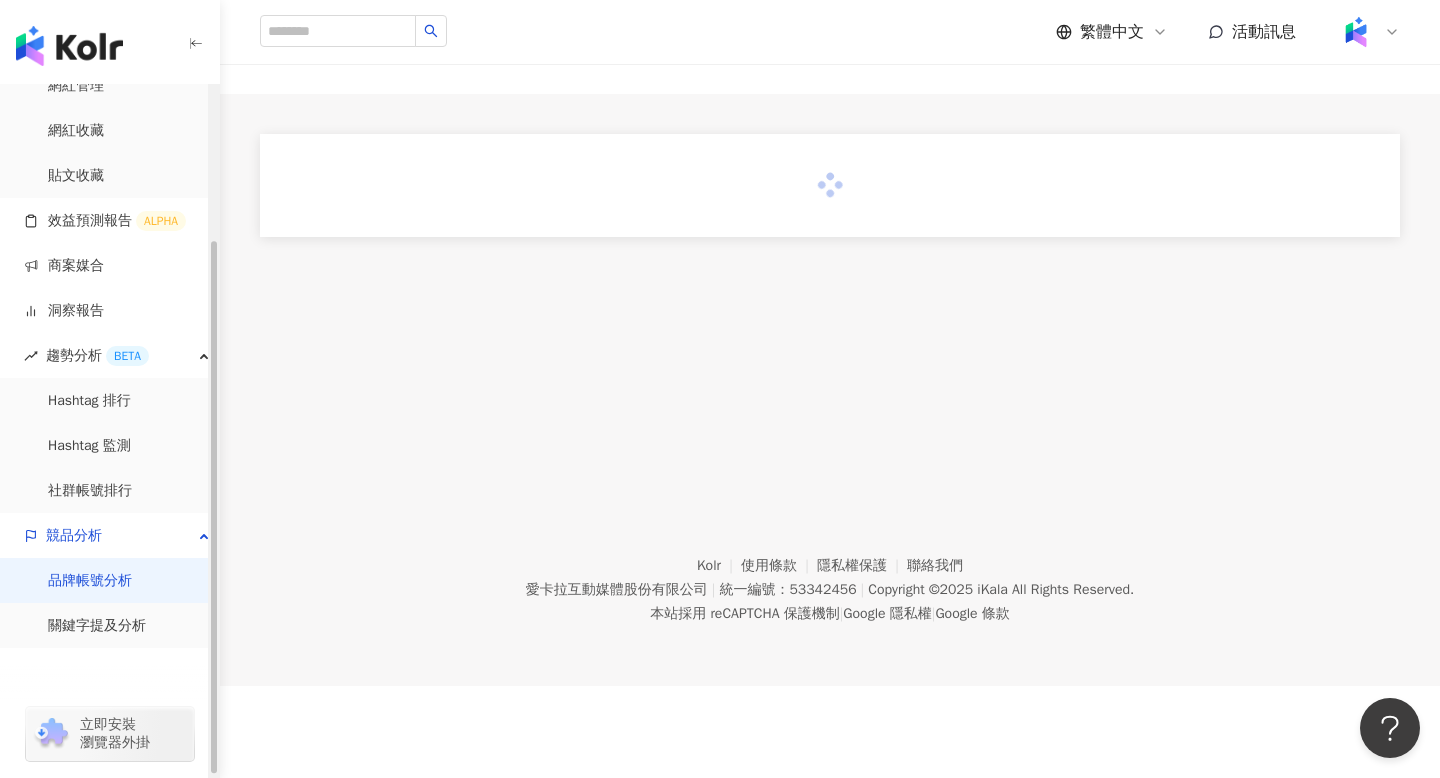 scroll, scrollTop: 0, scrollLeft: 0, axis: both 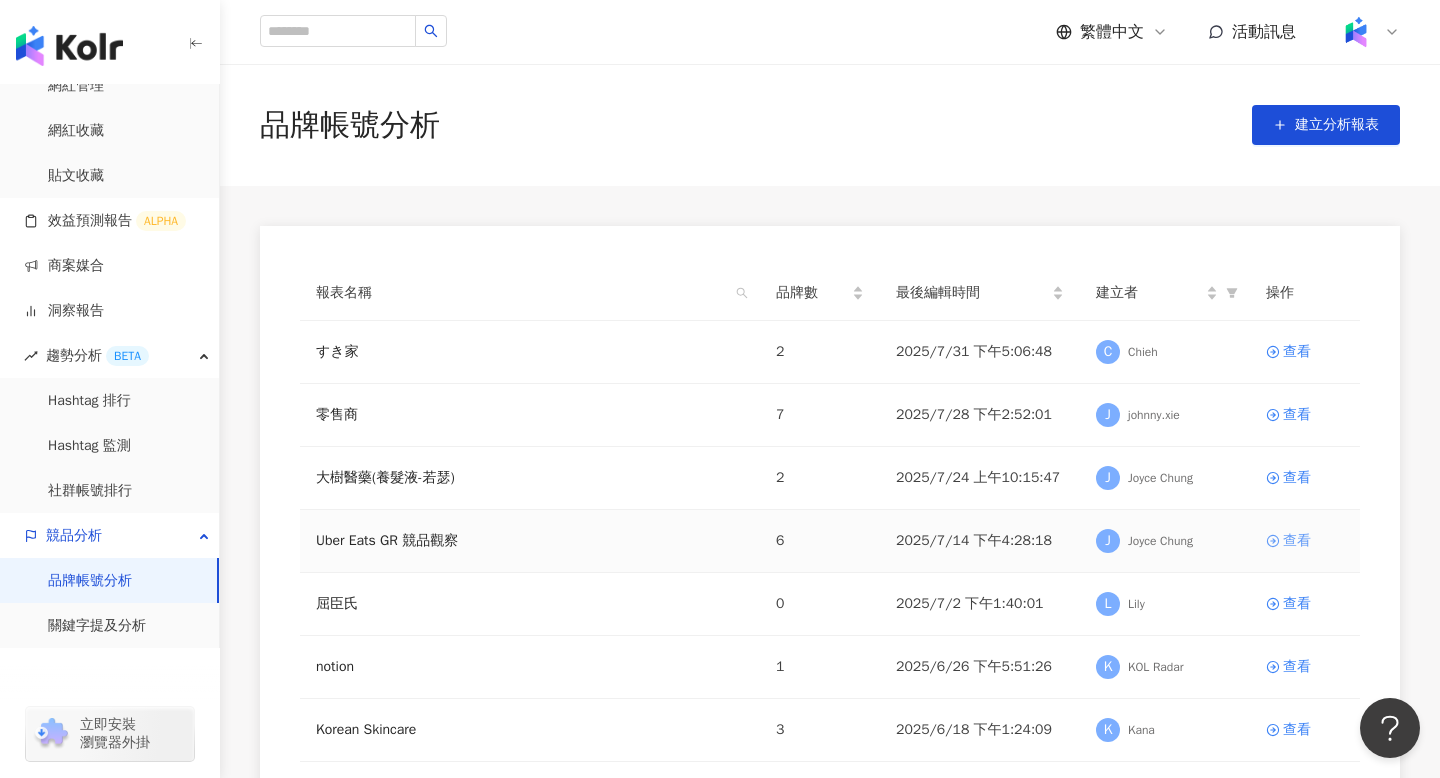 click on "查看" at bounding box center [1297, 541] 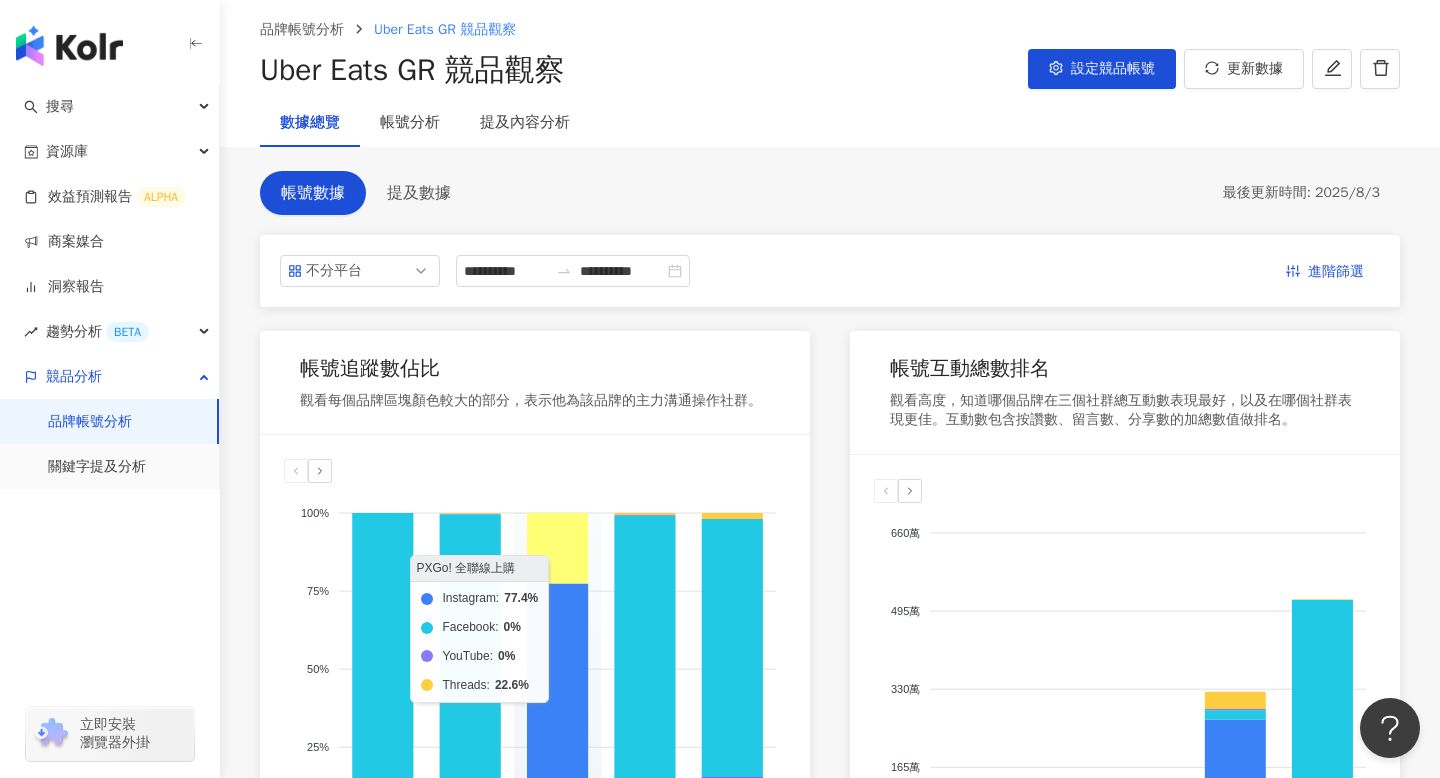 scroll, scrollTop: 0, scrollLeft: 0, axis: both 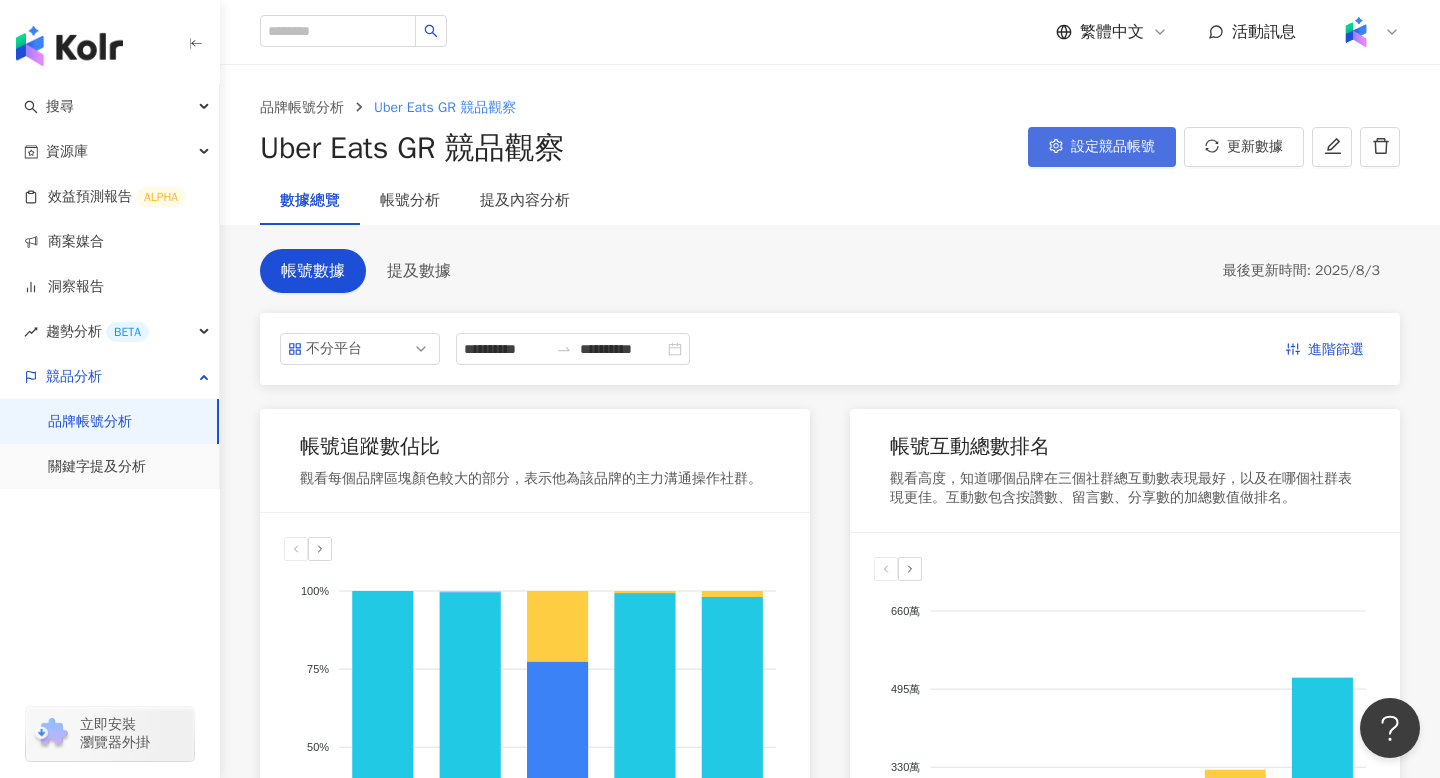 click on "設定競品帳號" at bounding box center [1113, 147] 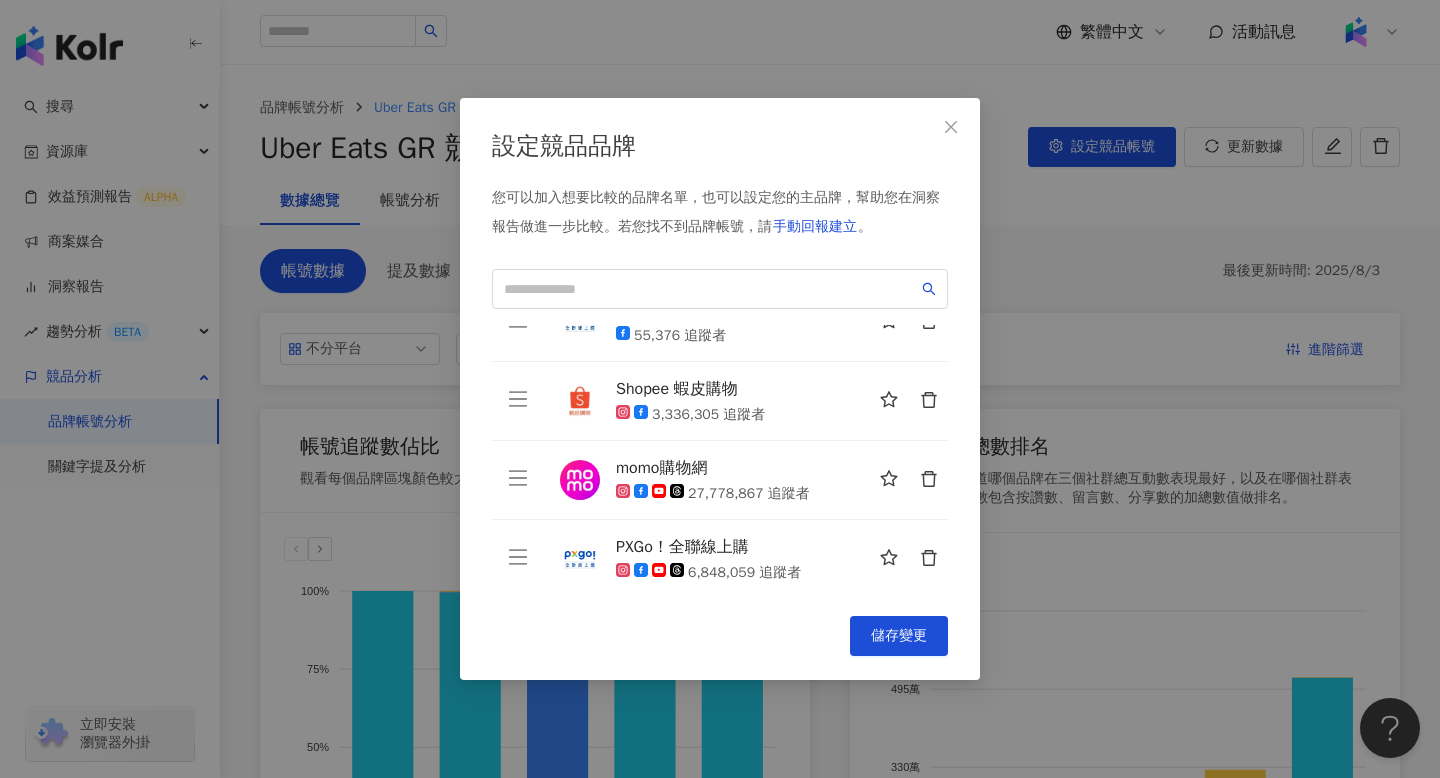 scroll, scrollTop: 207, scrollLeft: 0, axis: vertical 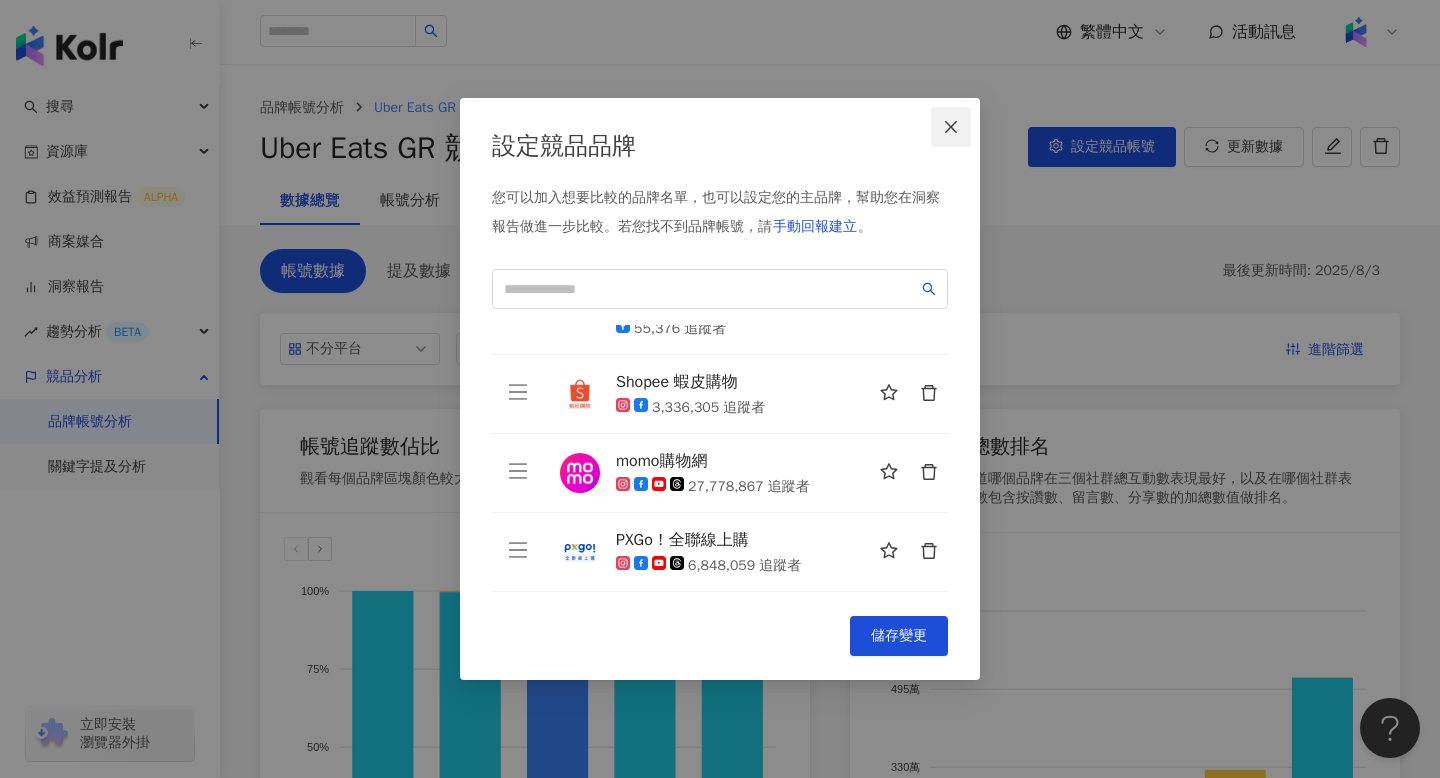 click 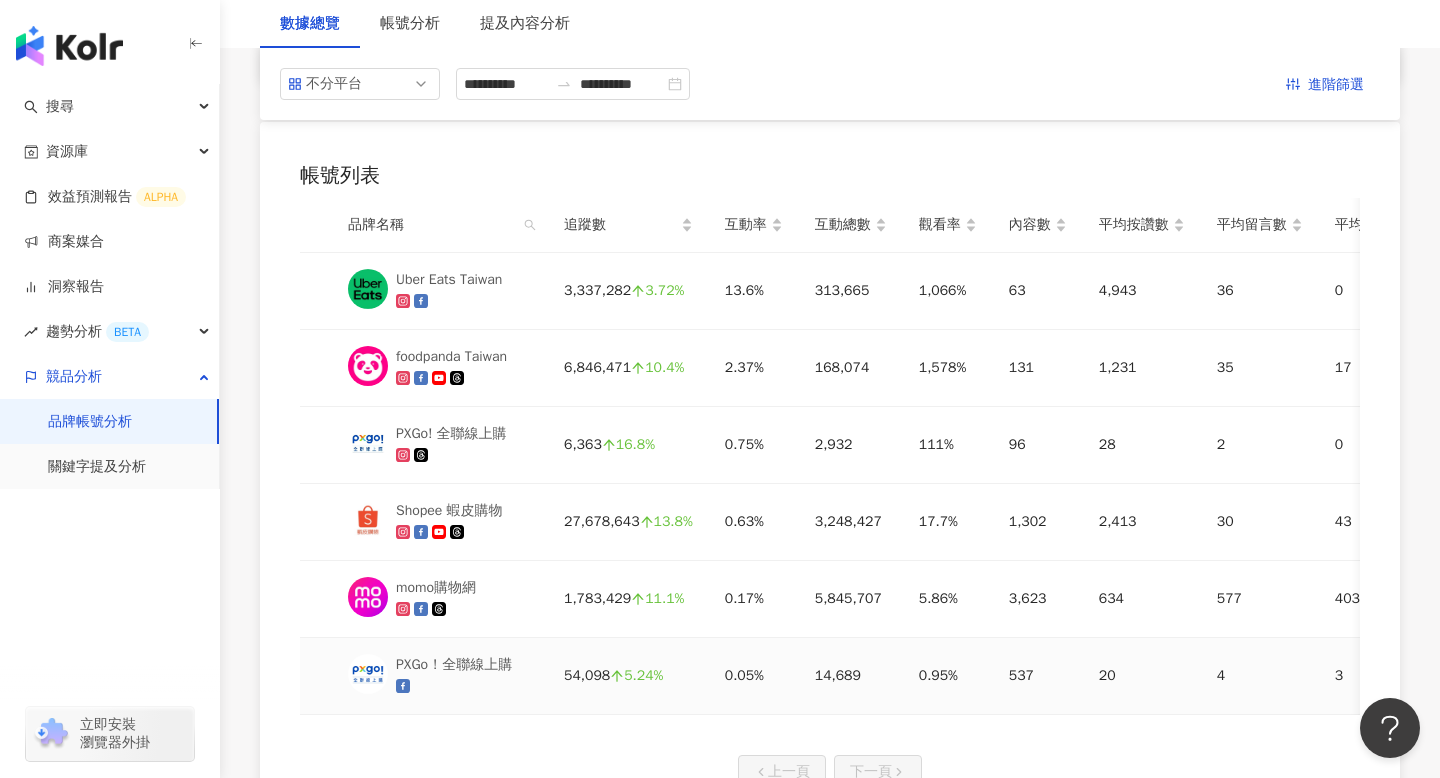 scroll, scrollTop: 937, scrollLeft: 0, axis: vertical 